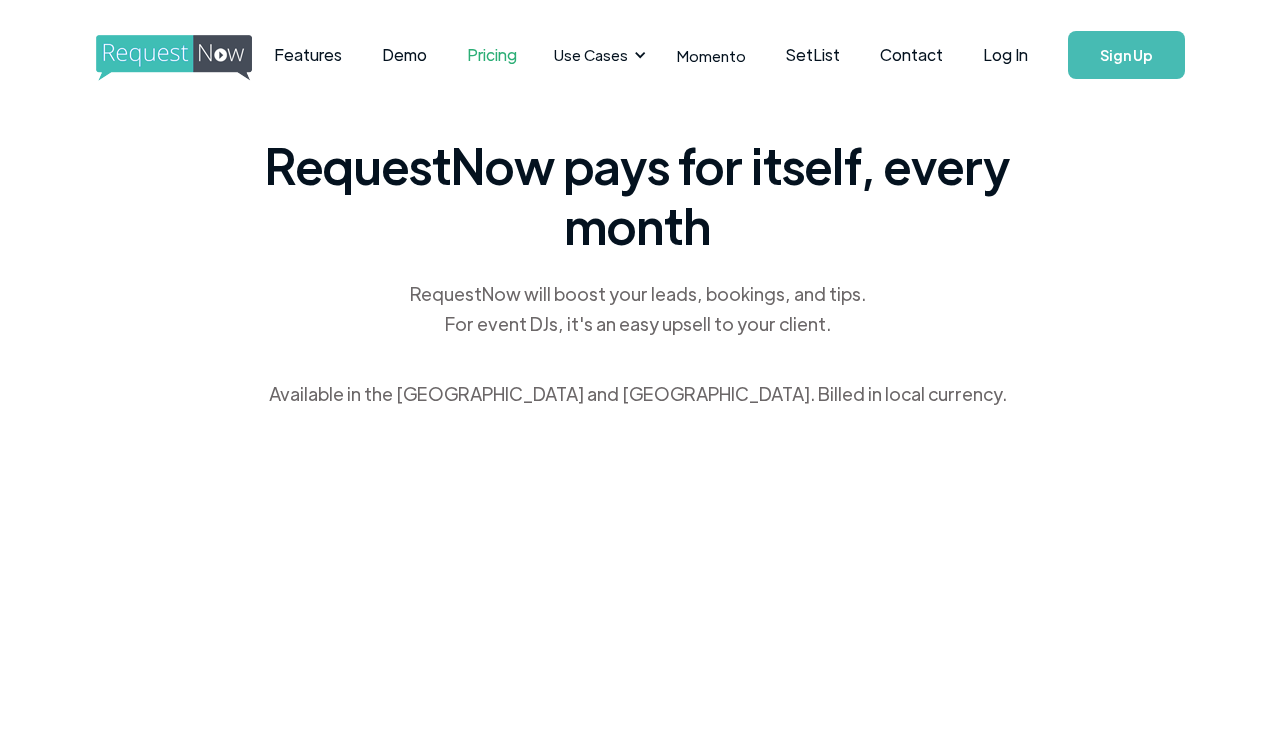scroll, scrollTop: 0, scrollLeft: 0, axis: both 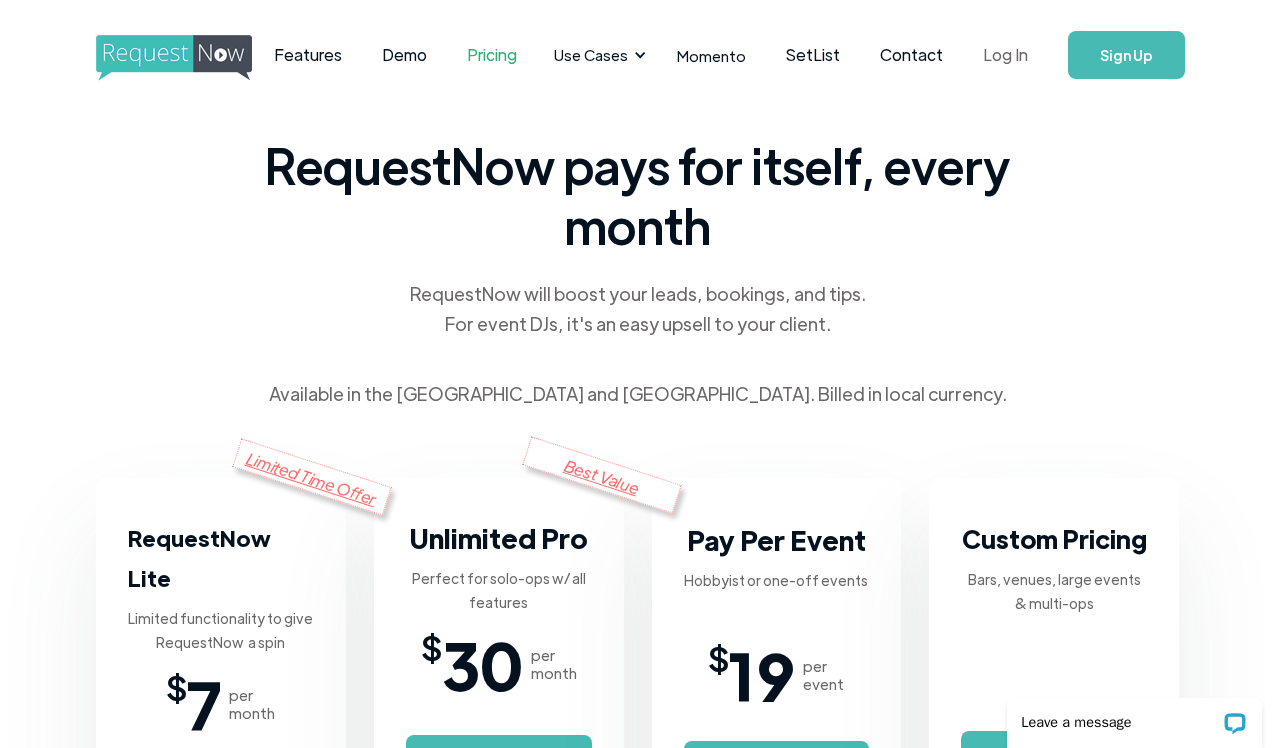 click on "Log In" at bounding box center (1005, 55) 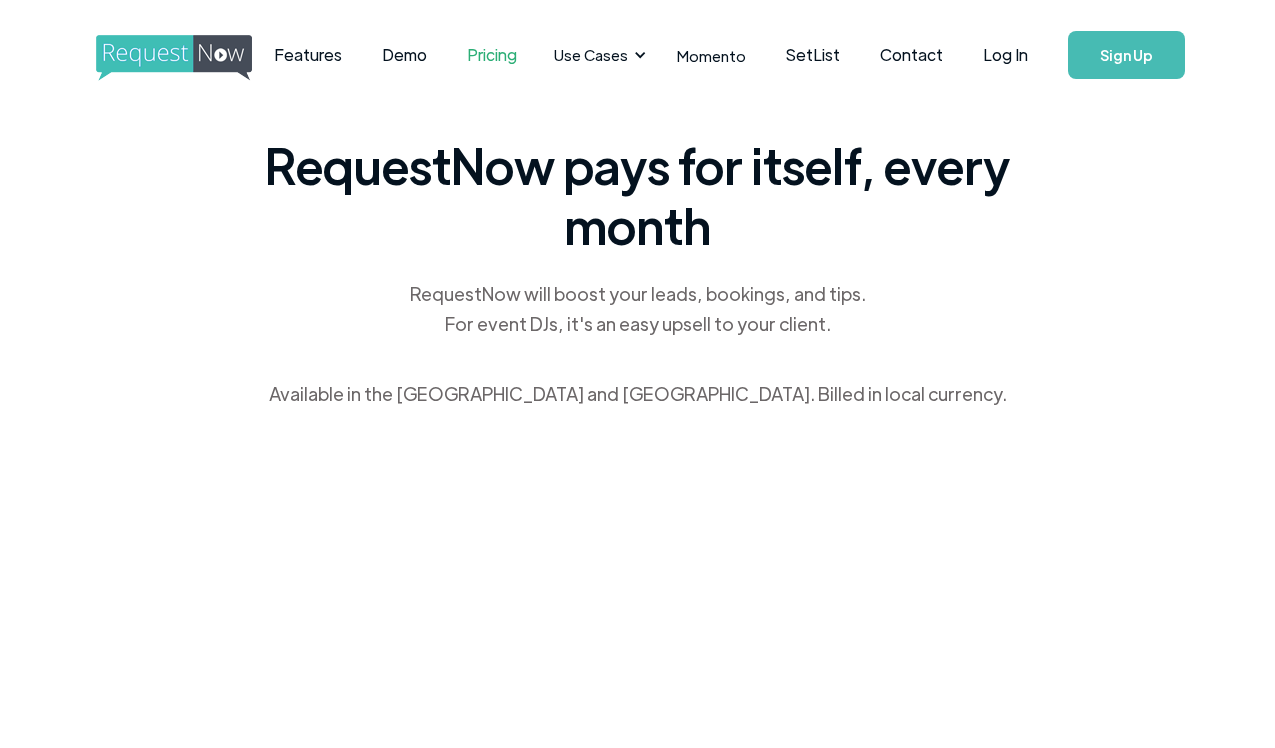 scroll, scrollTop: 0, scrollLeft: 0, axis: both 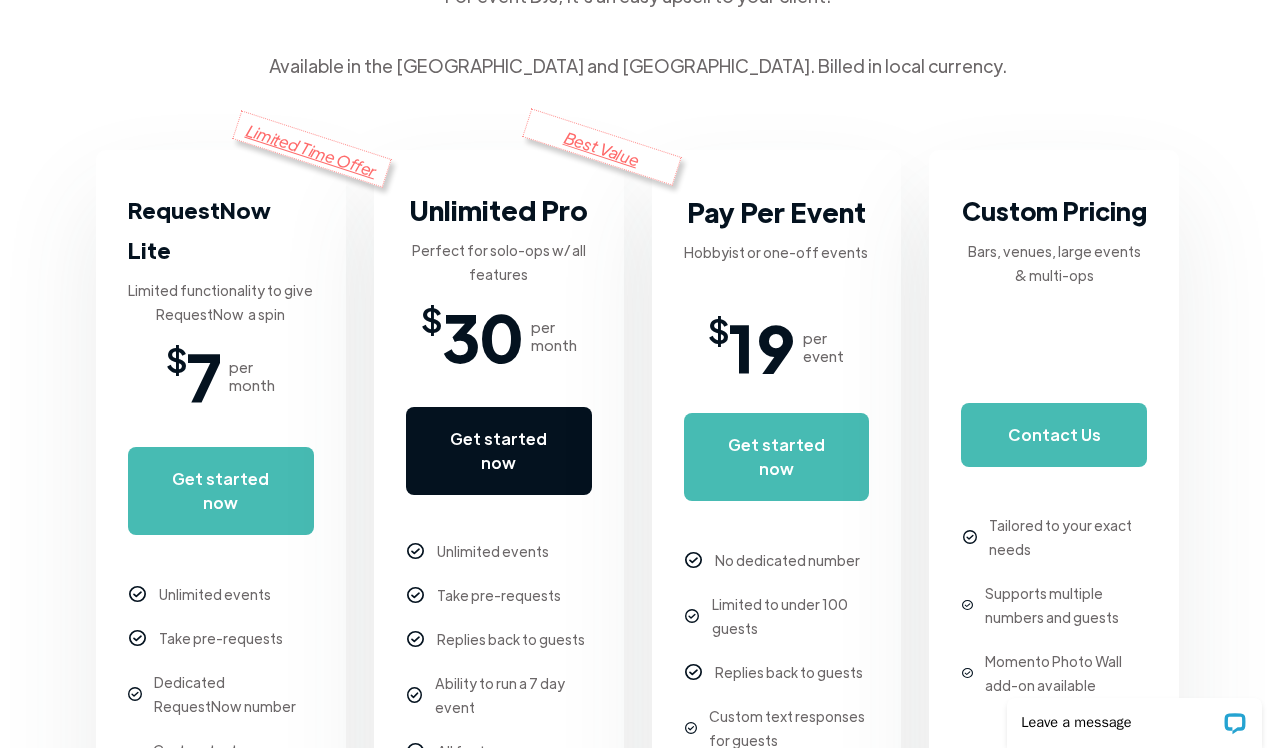 click on "Get started now" at bounding box center (499, 451) 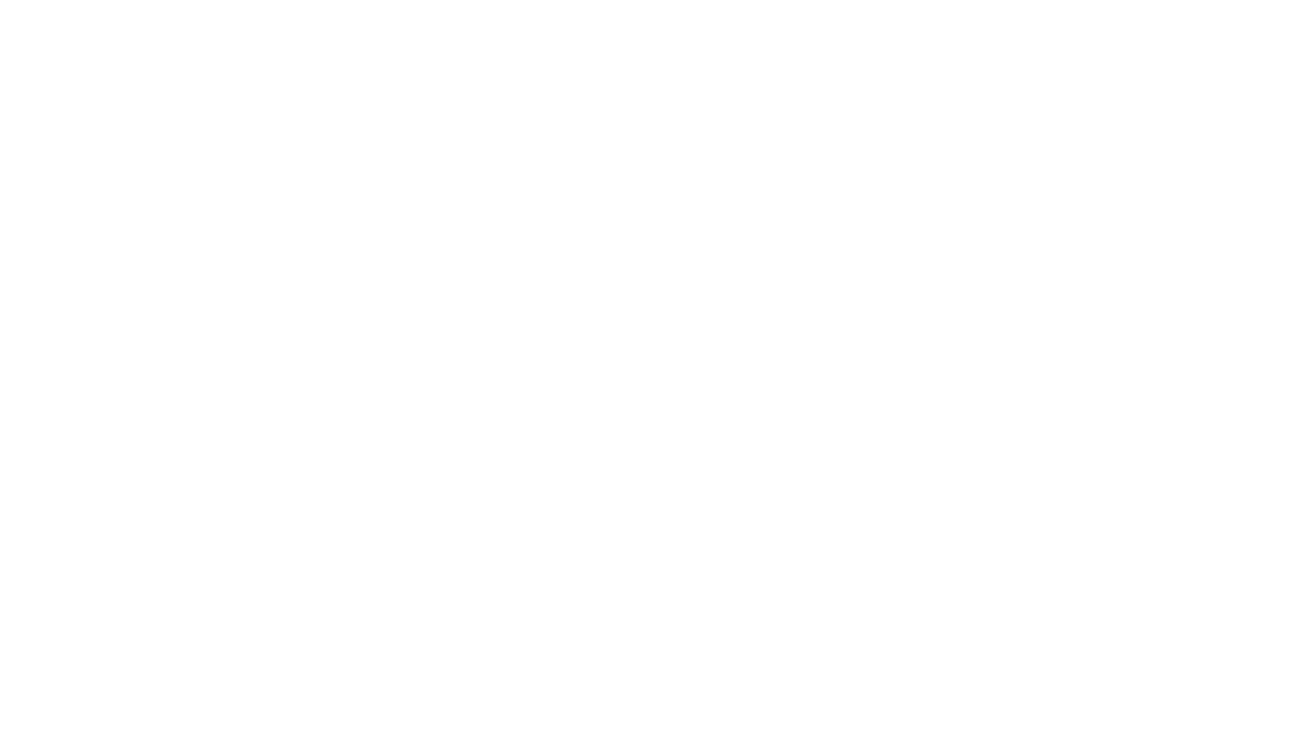 scroll, scrollTop: 0, scrollLeft: 0, axis: both 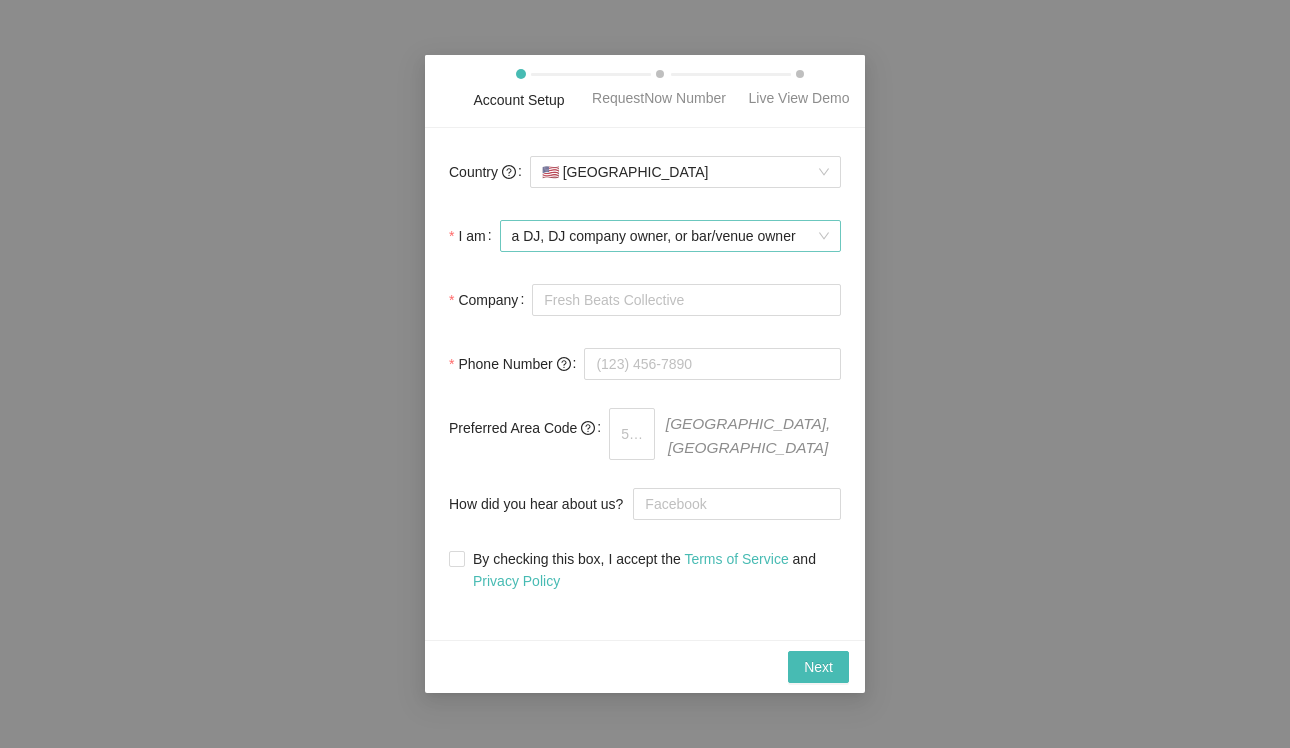 click on "a DJ, DJ company owner, or bar/venue owner" at bounding box center [670, 236] 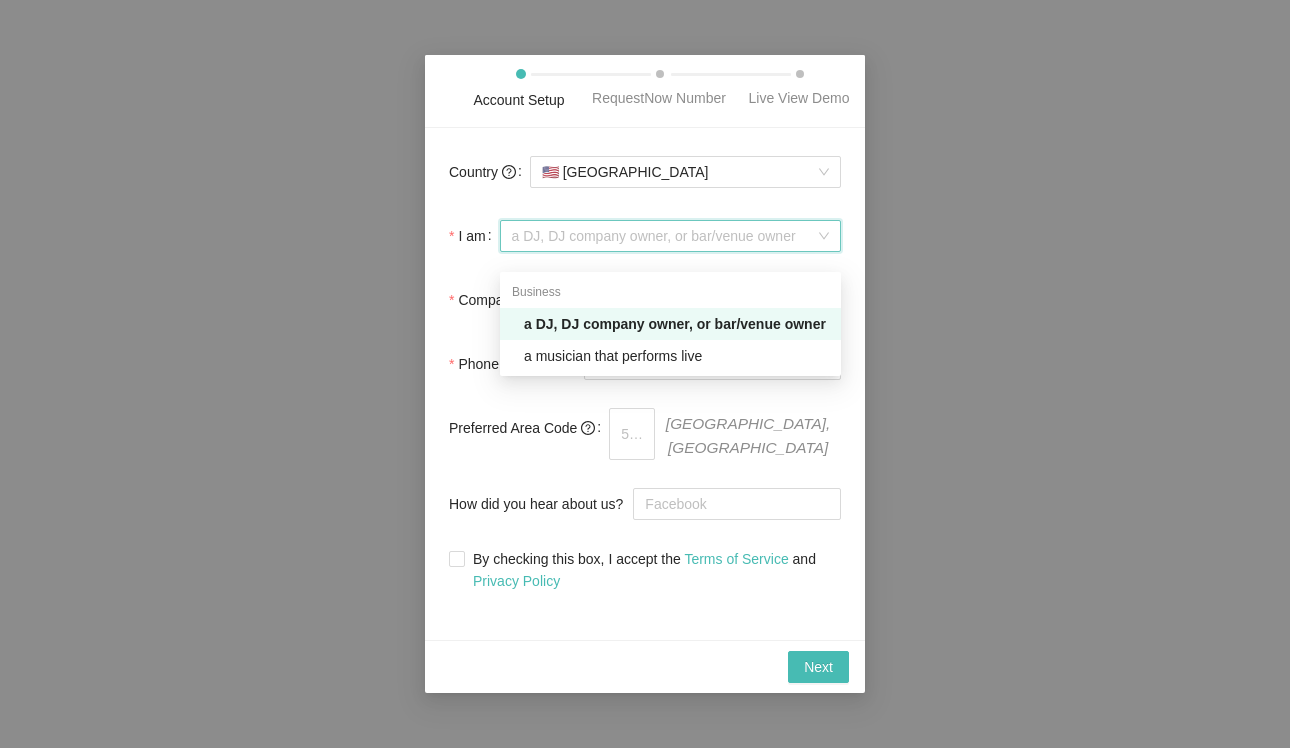 click on "a DJ, DJ company owner, or bar/venue owner" at bounding box center [676, 324] 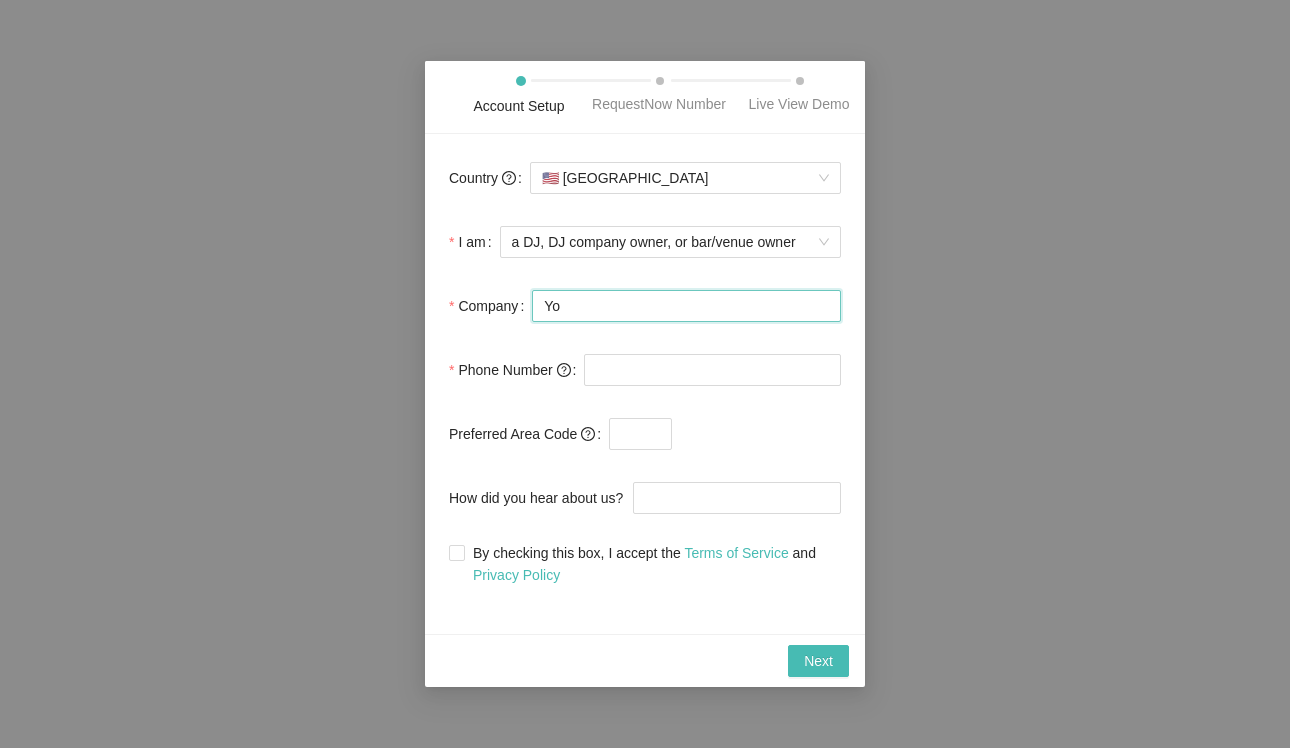 type on "Y" 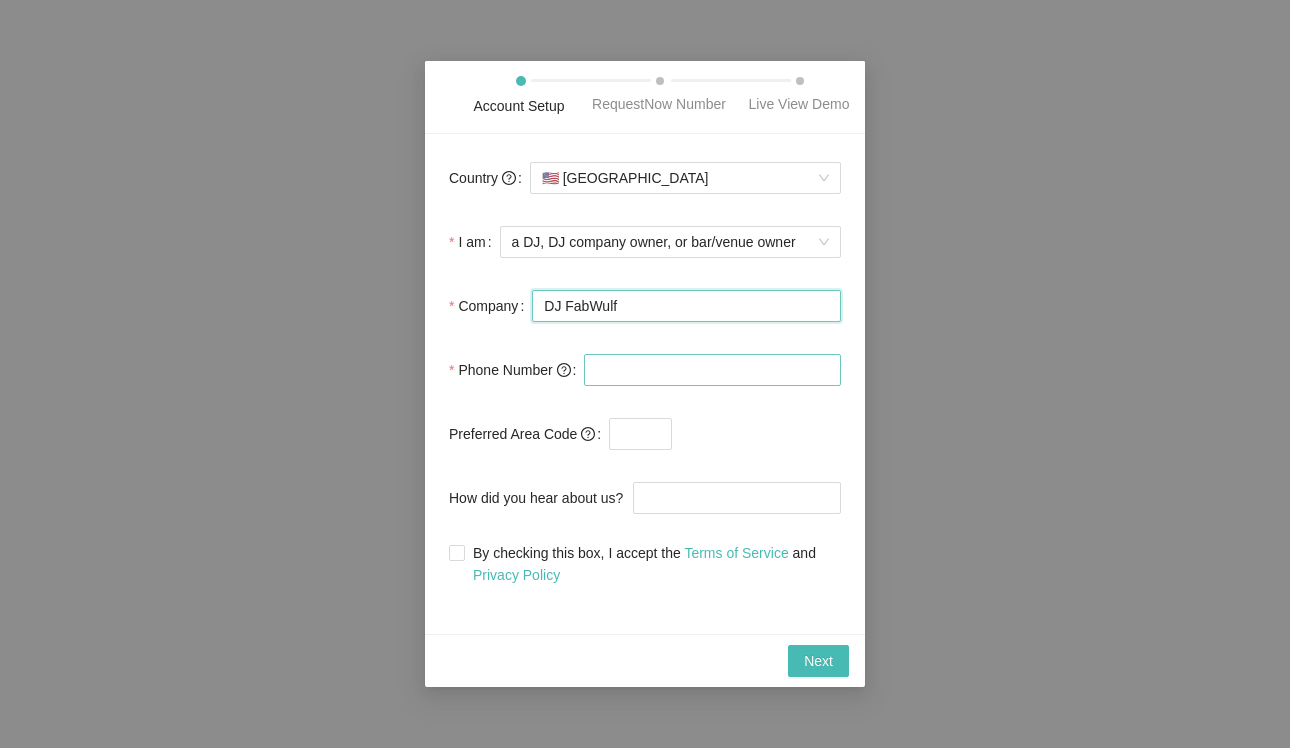 type on "DJ FabWulf" 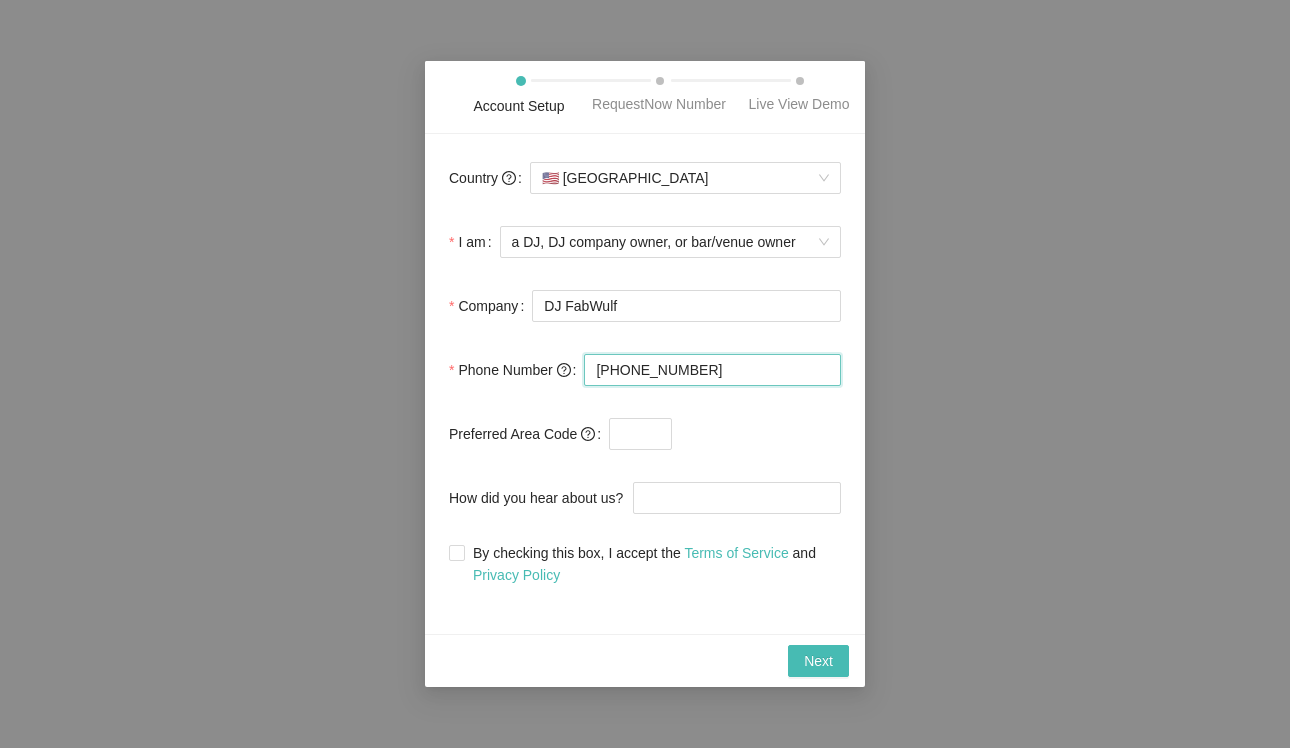 click on "(810) 280-2951" at bounding box center (712, 370) 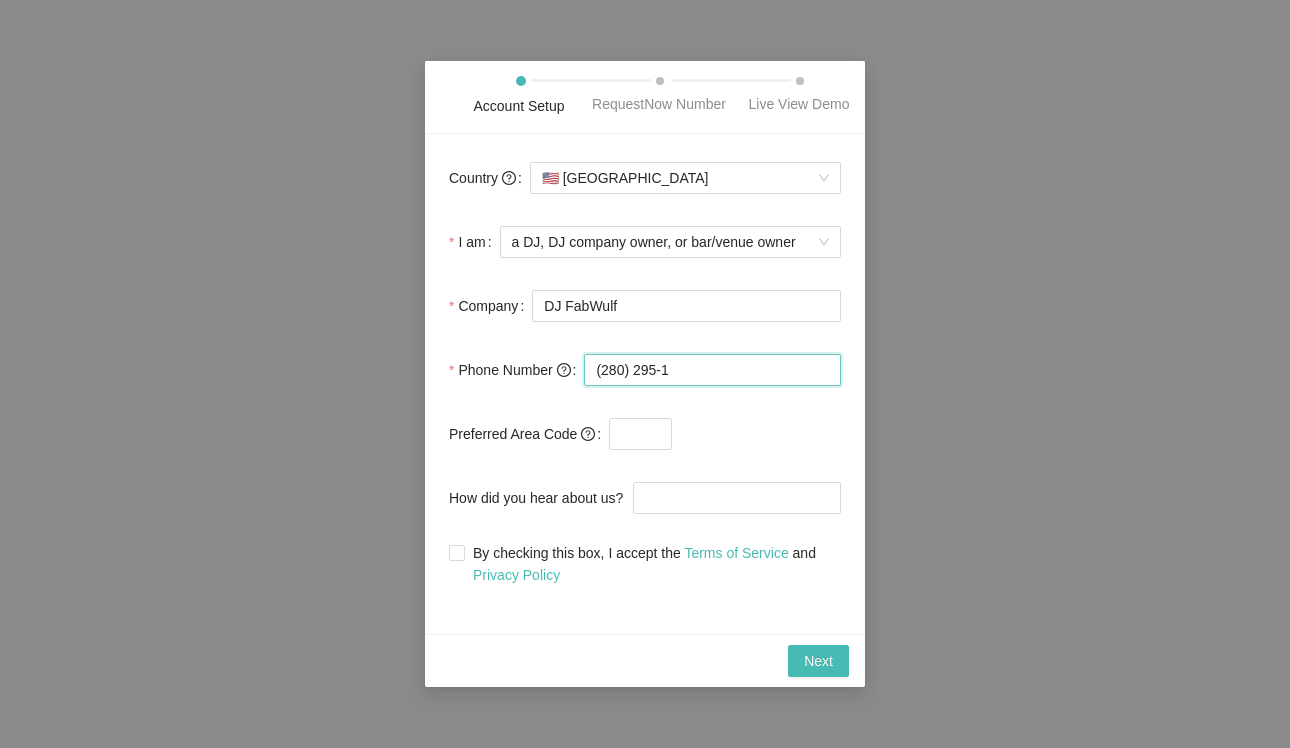 click on "(280) 295-1" at bounding box center [712, 370] 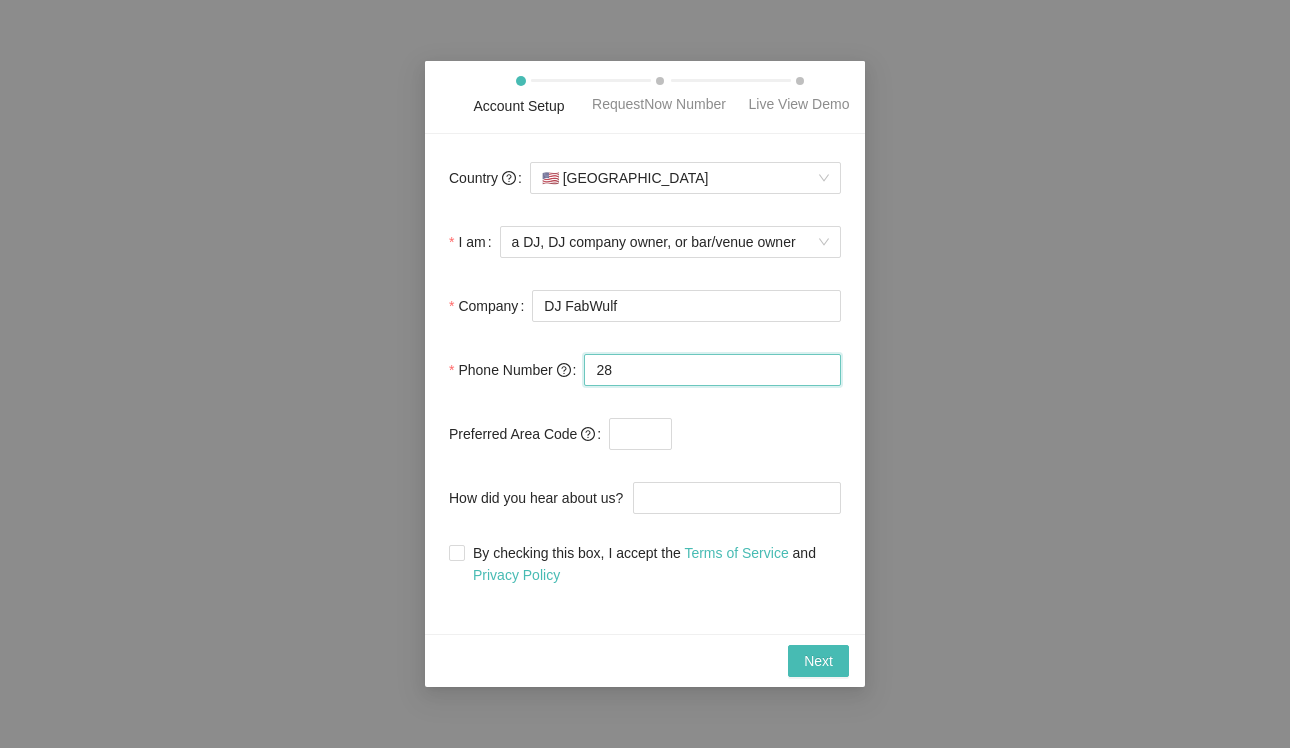 type on "2" 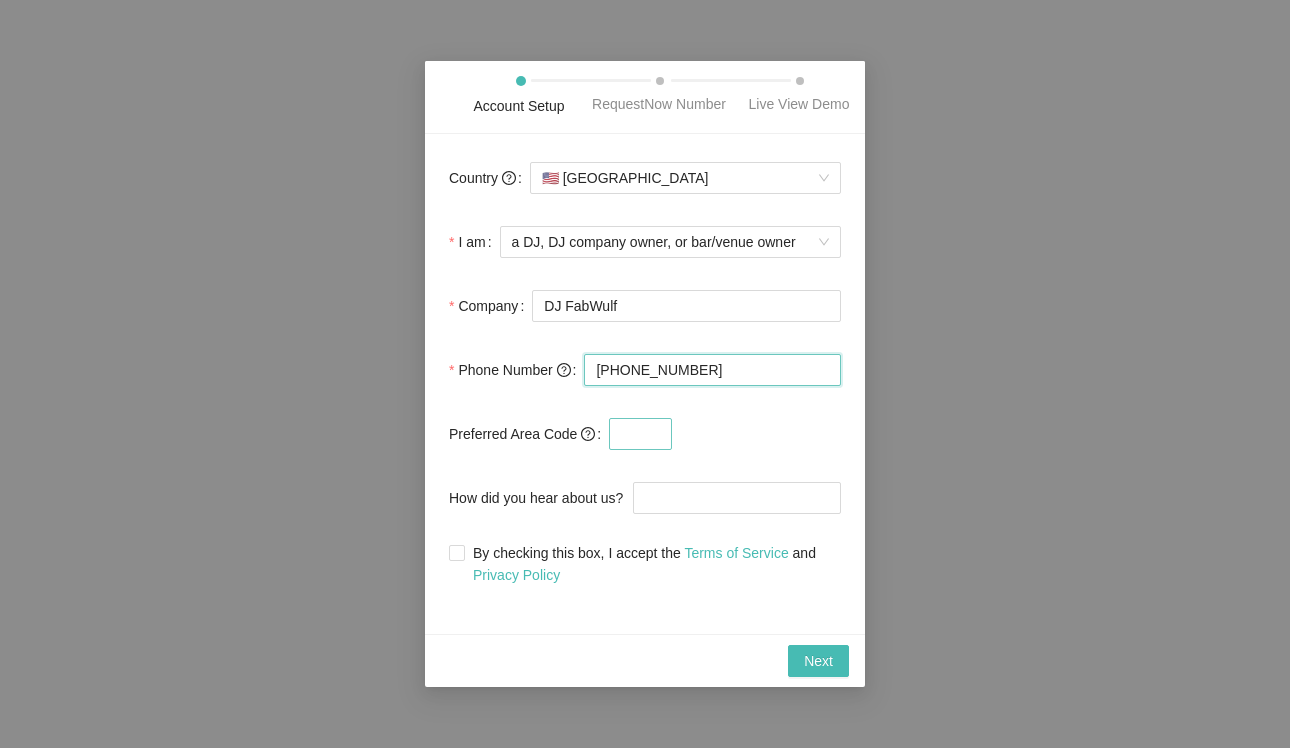 type on "(810) 280-2951" 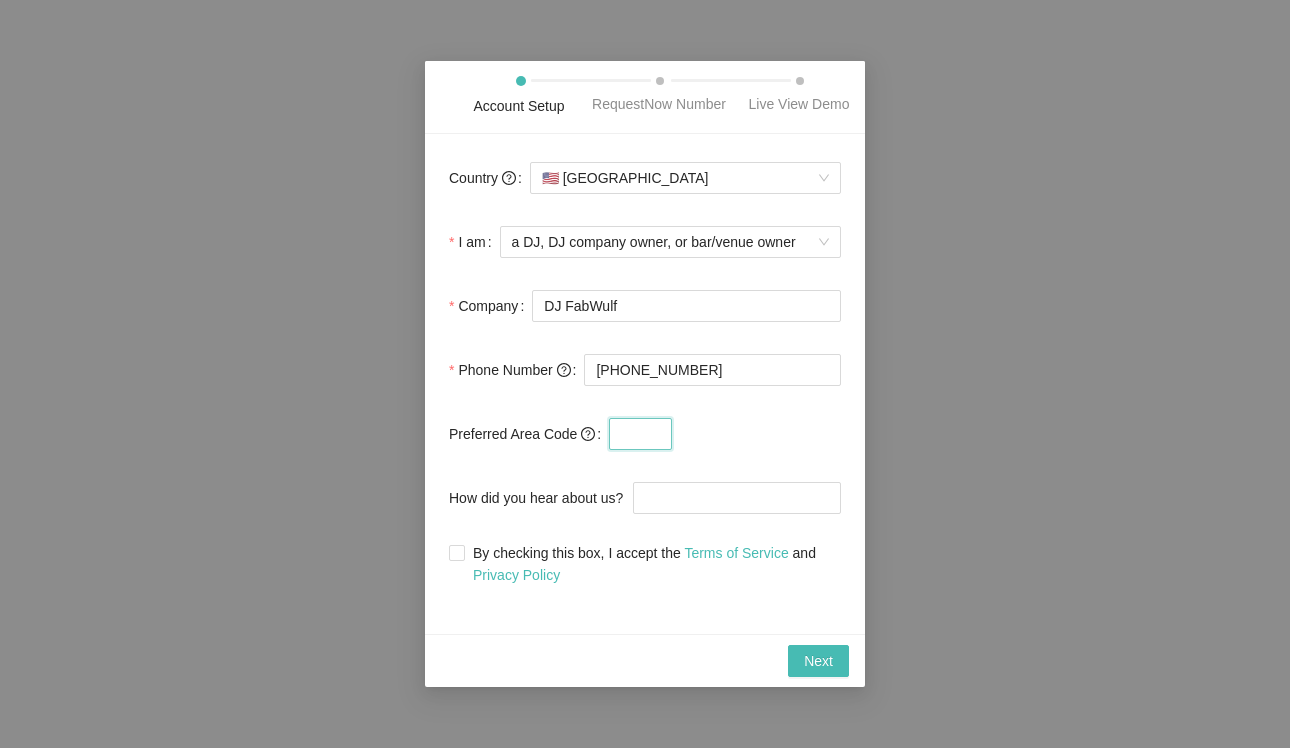 click at bounding box center (640, 434) 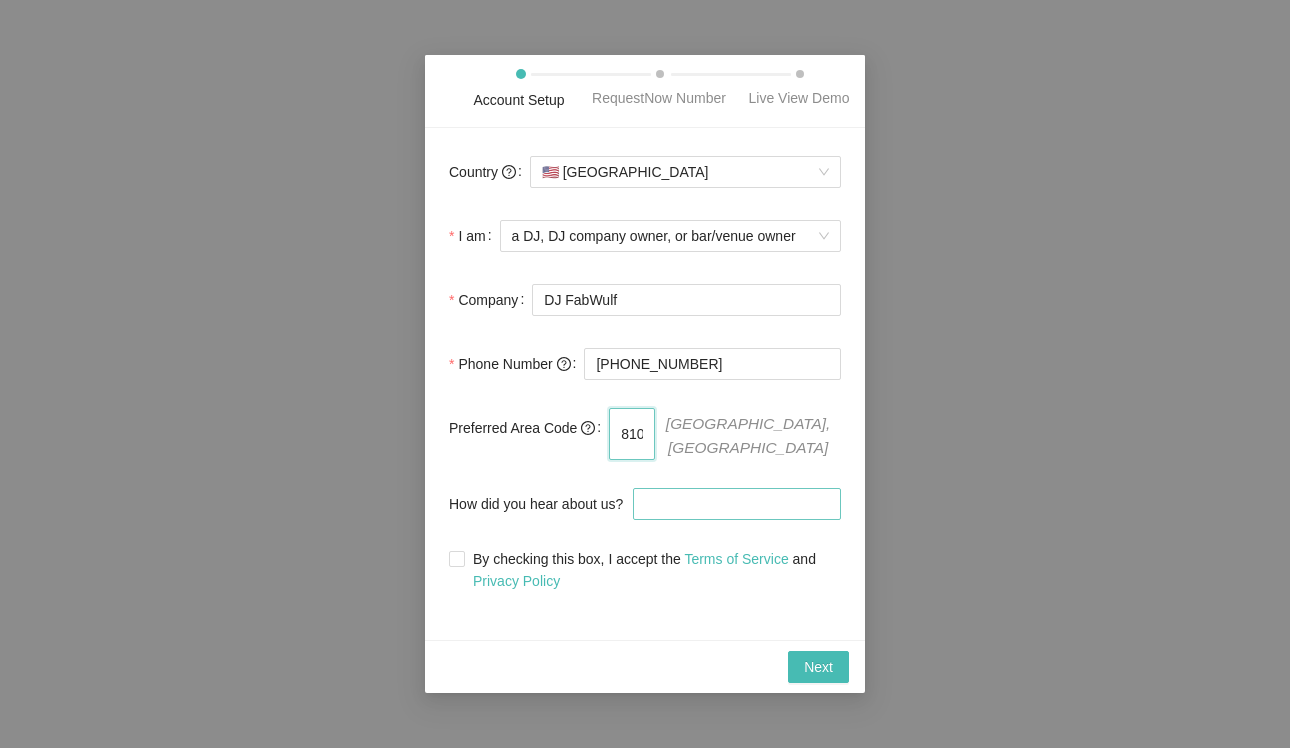 type on "810" 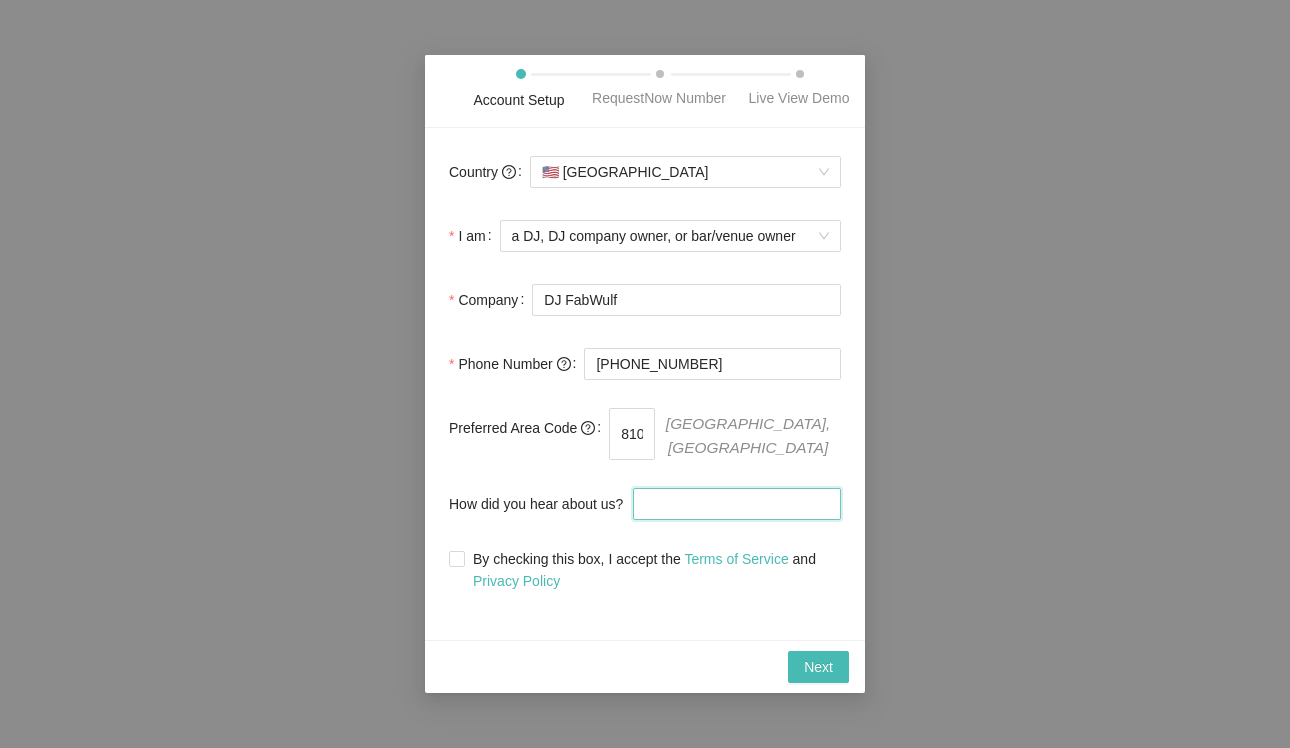 click on "How did you hear about us?" at bounding box center (737, 504) 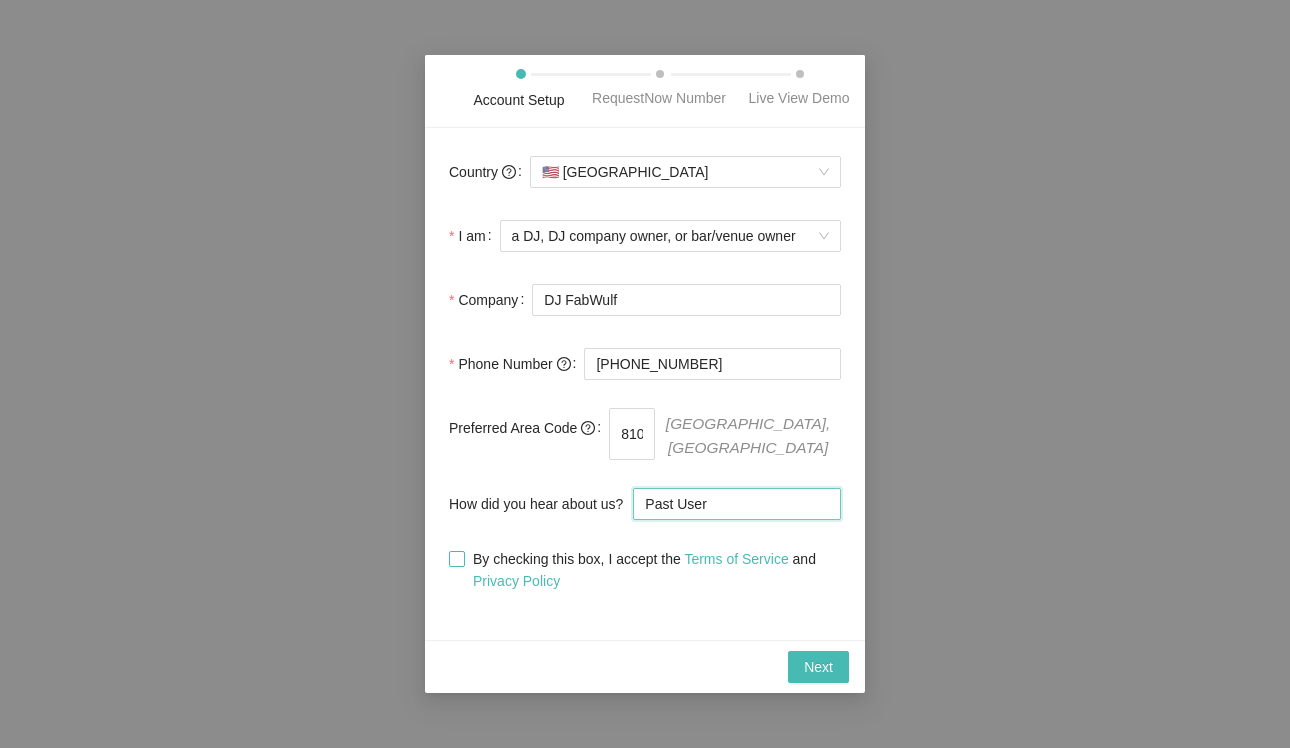 type on "Past User" 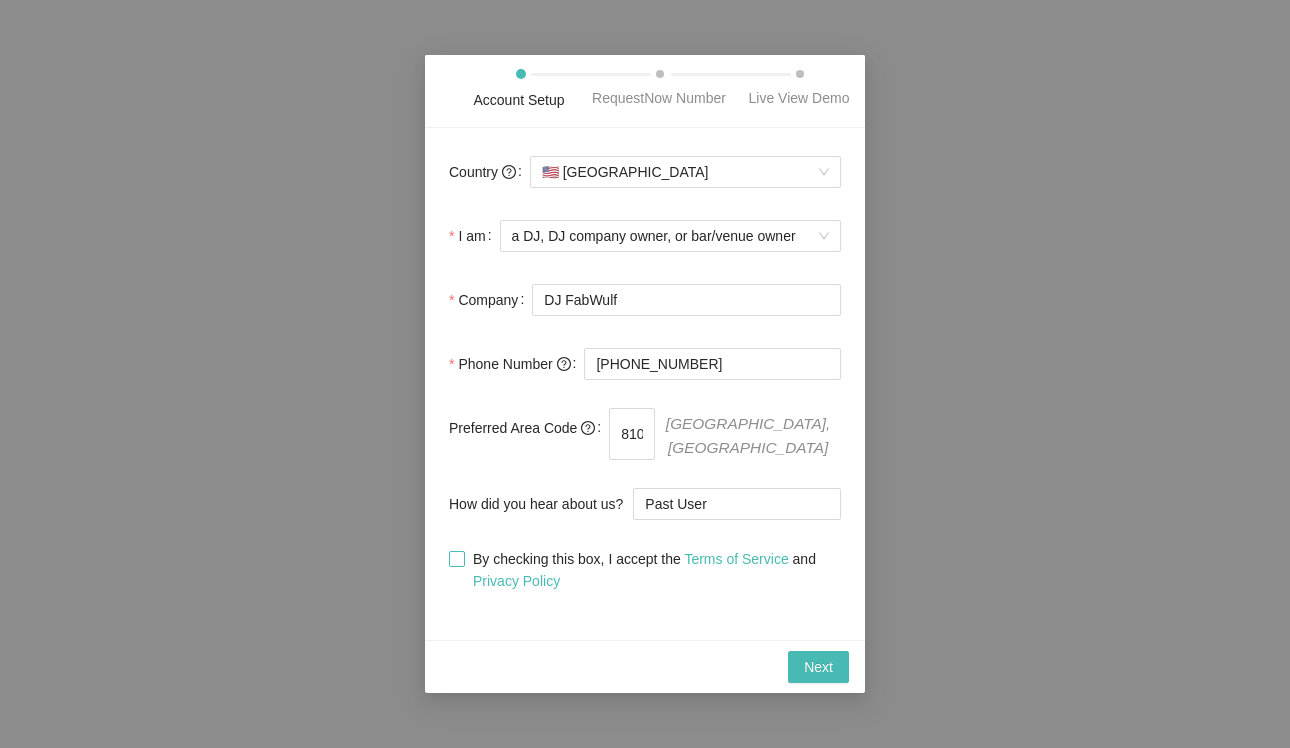 click at bounding box center [457, 559] 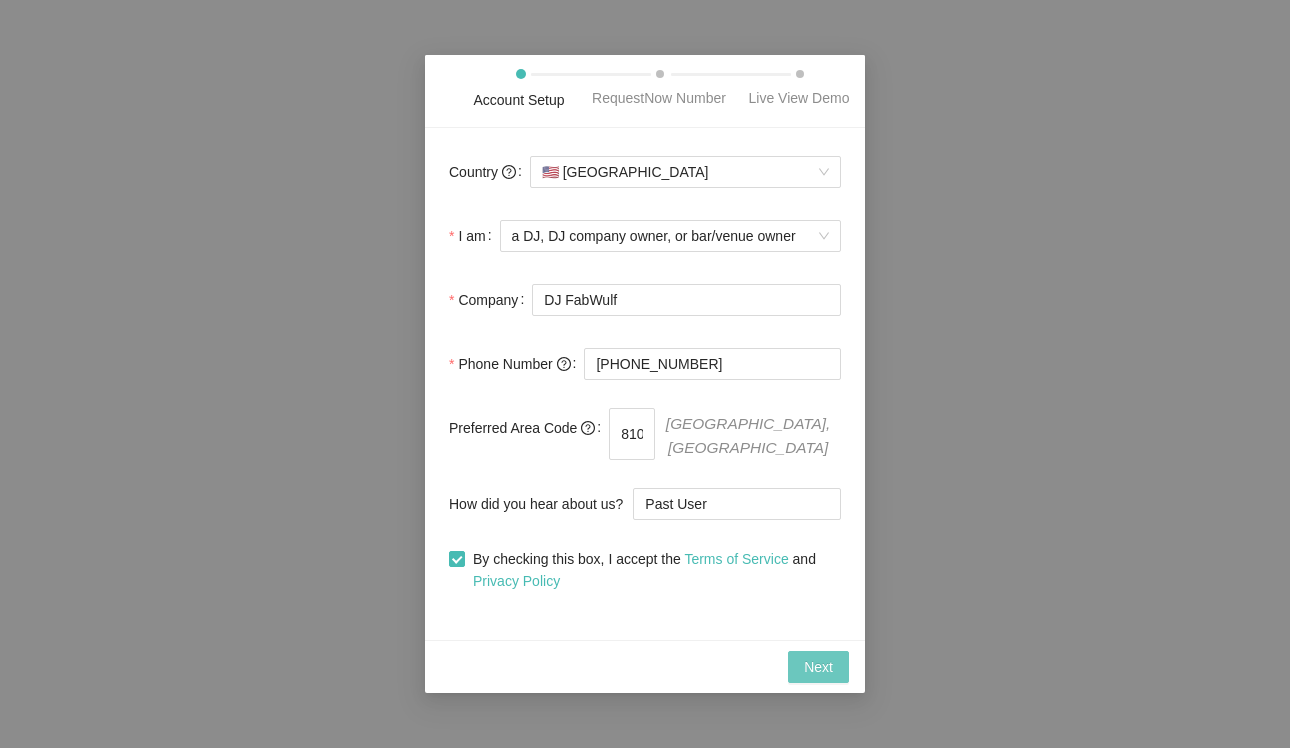 click on "Next" at bounding box center (818, 667) 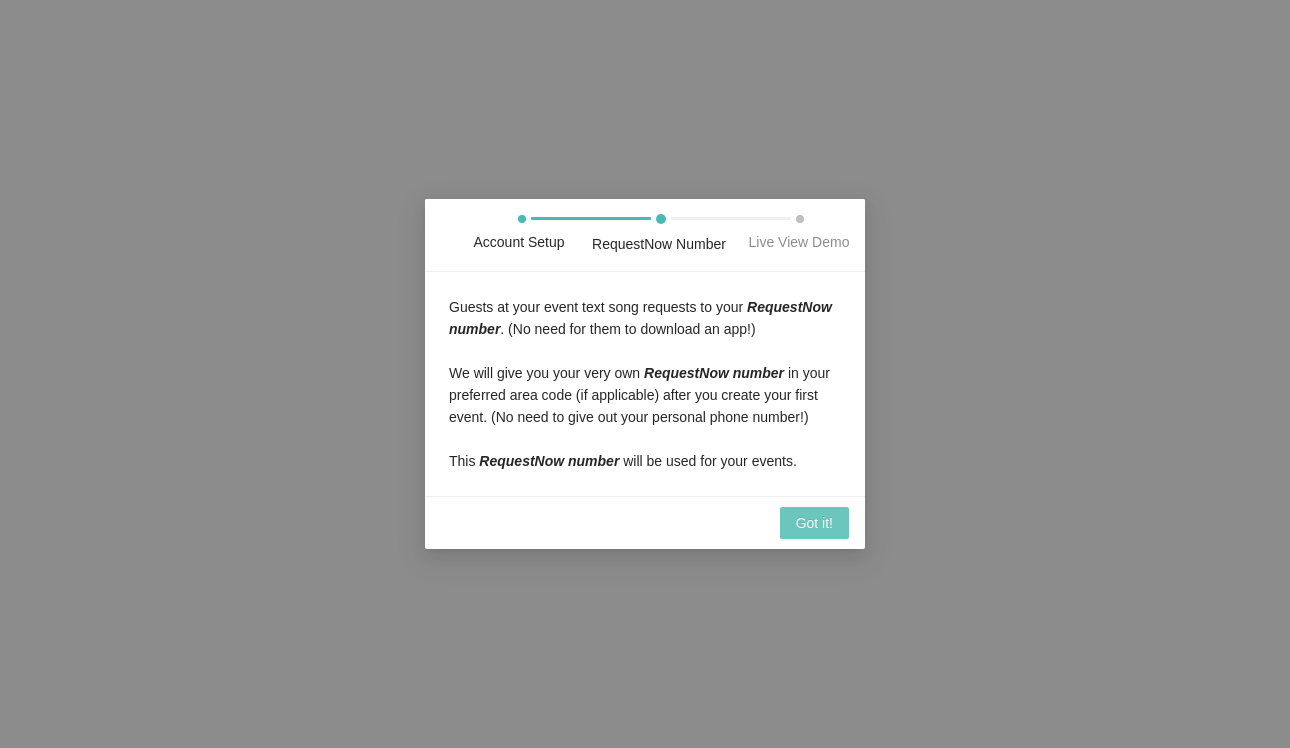 click on "Got it!" at bounding box center (814, 523) 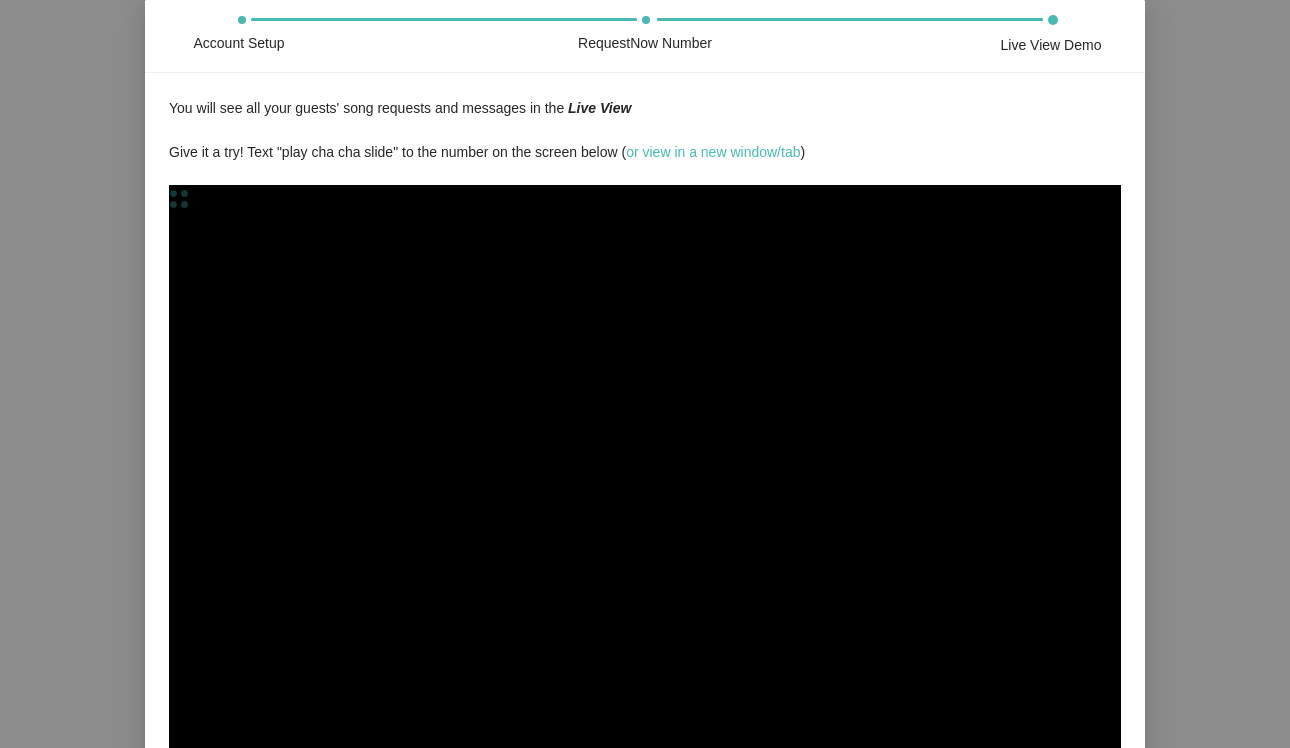 scroll, scrollTop: 0, scrollLeft: 0, axis: both 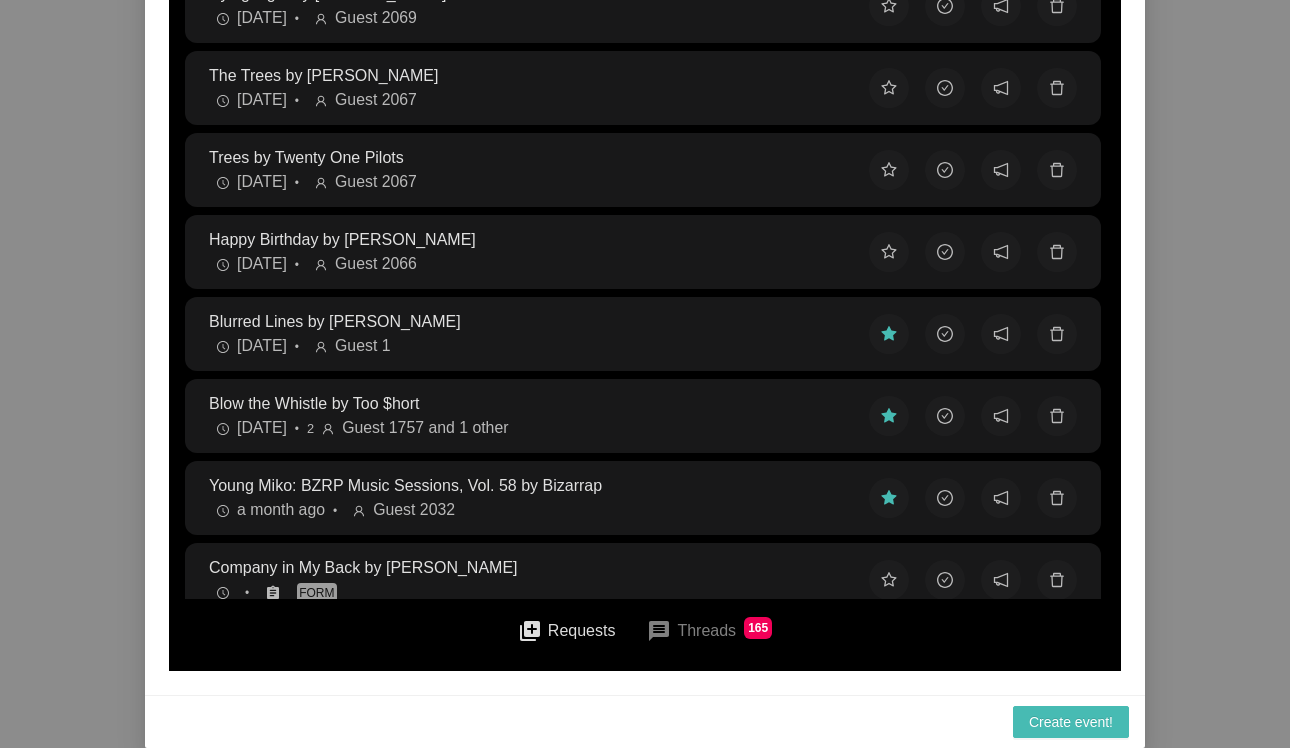 click on "Company in My Back by Wilco" at bounding box center [523, 567] 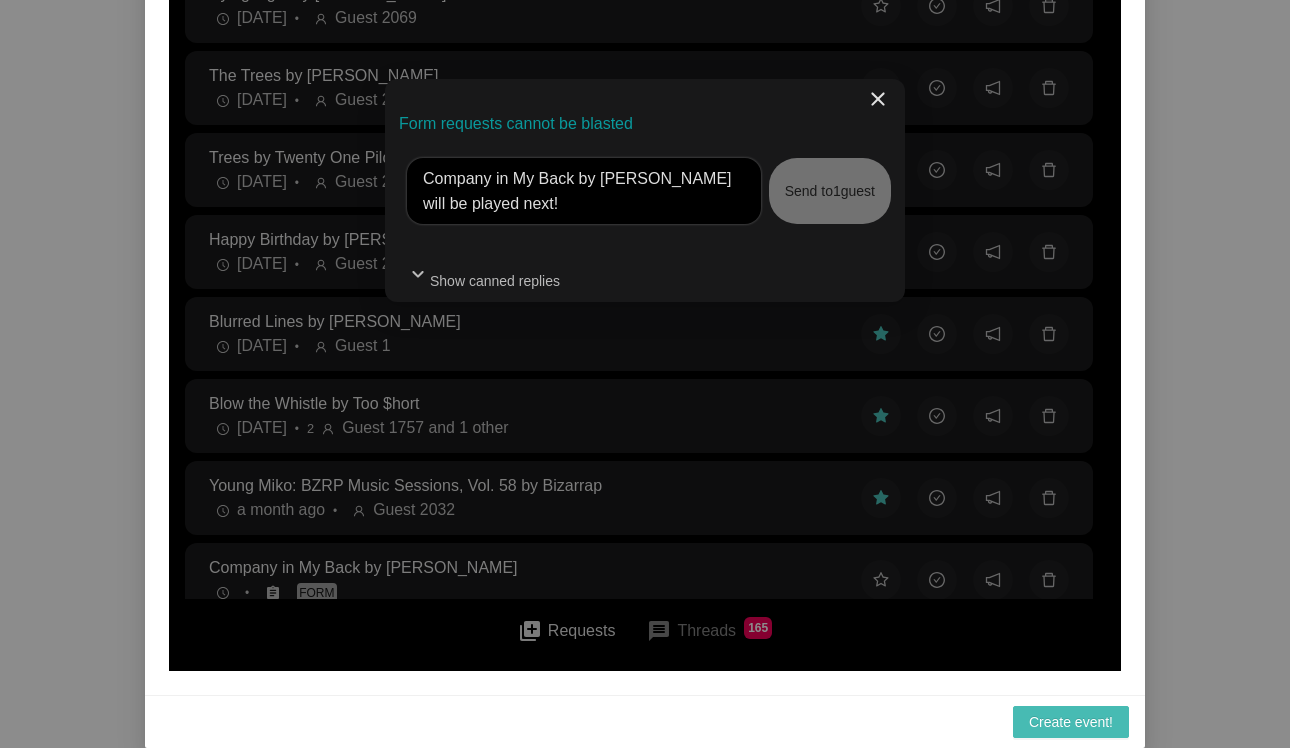 click on "close" at bounding box center (878, 99) 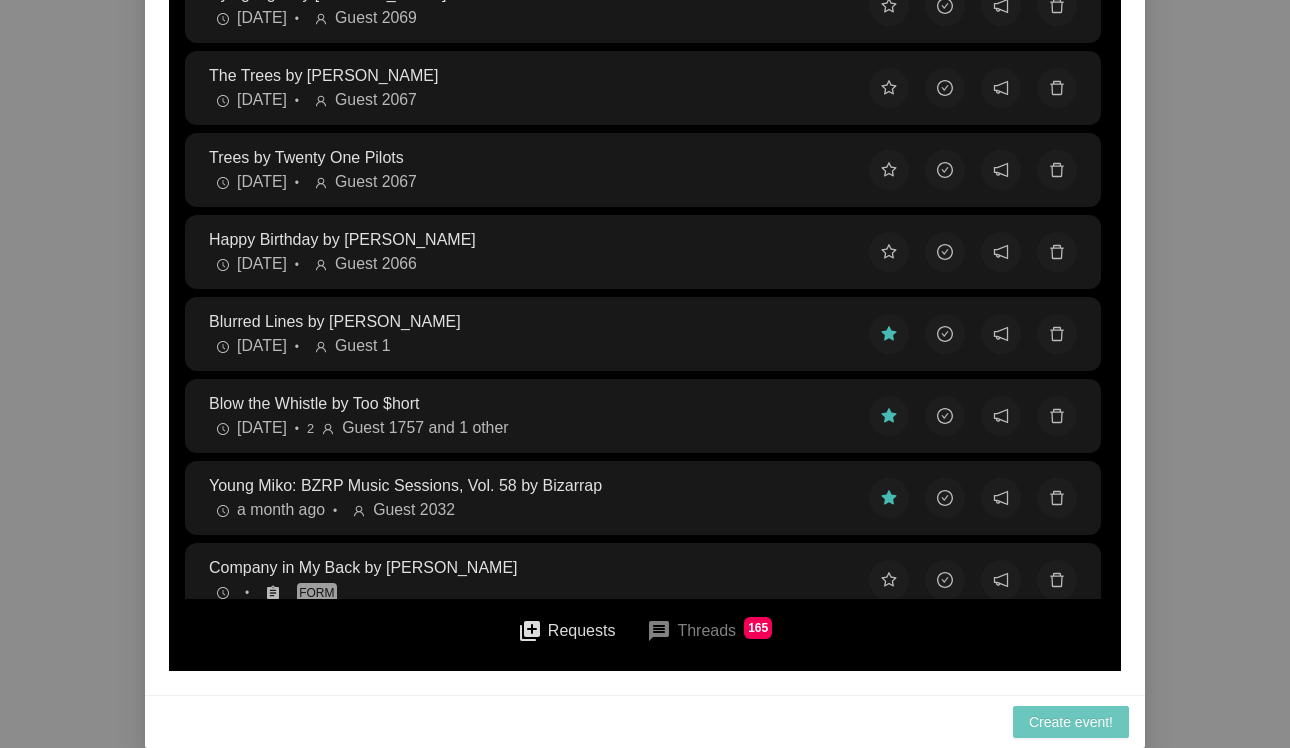 click on "Create event!" at bounding box center (1071, 722) 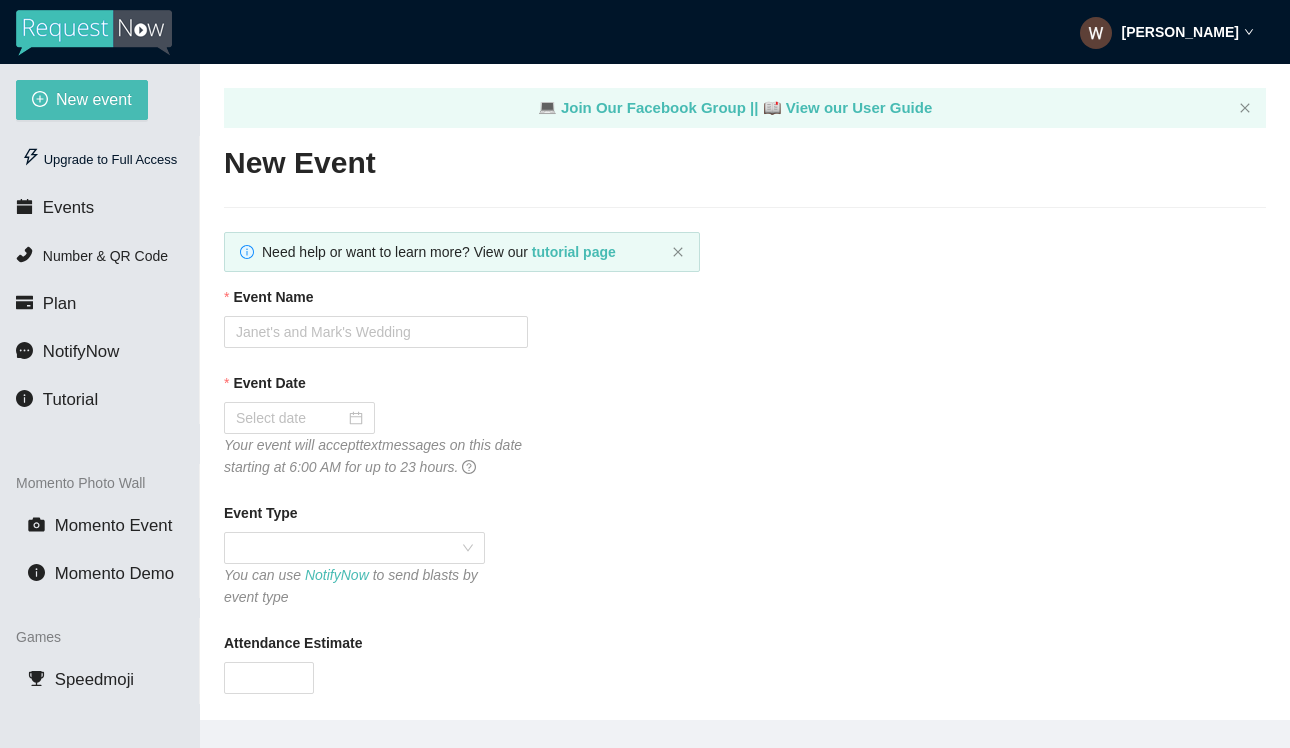 type on "https://virtualdj.com/ask/DJ_Spinz" 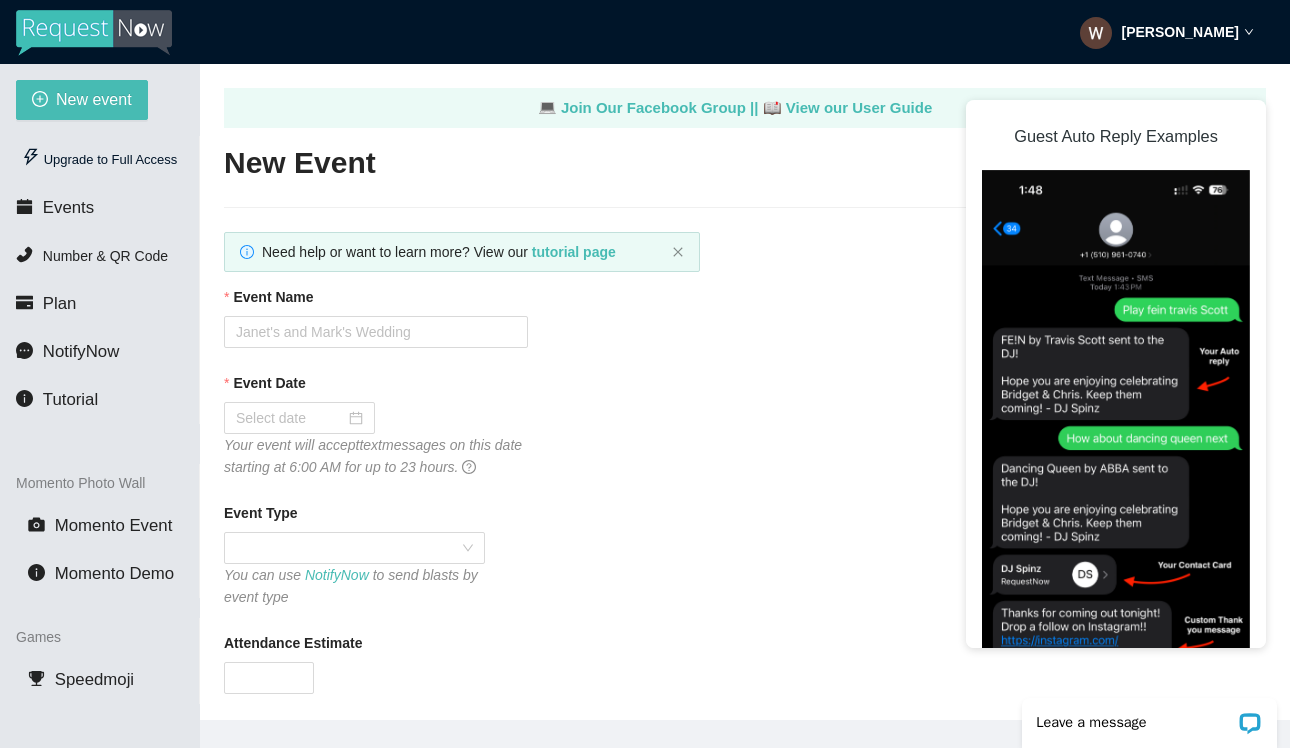 scroll, scrollTop: 0, scrollLeft: 0, axis: both 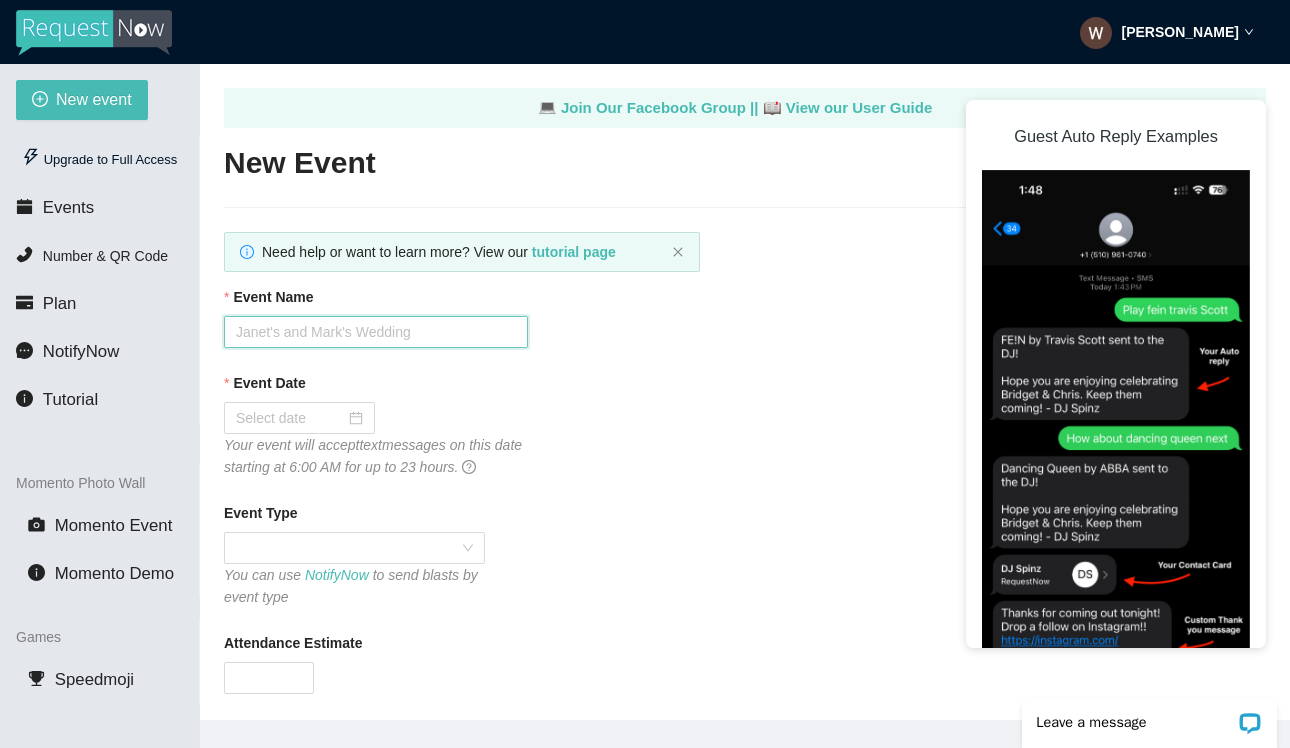 click on "Event Name" at bounding box center (376, 332) 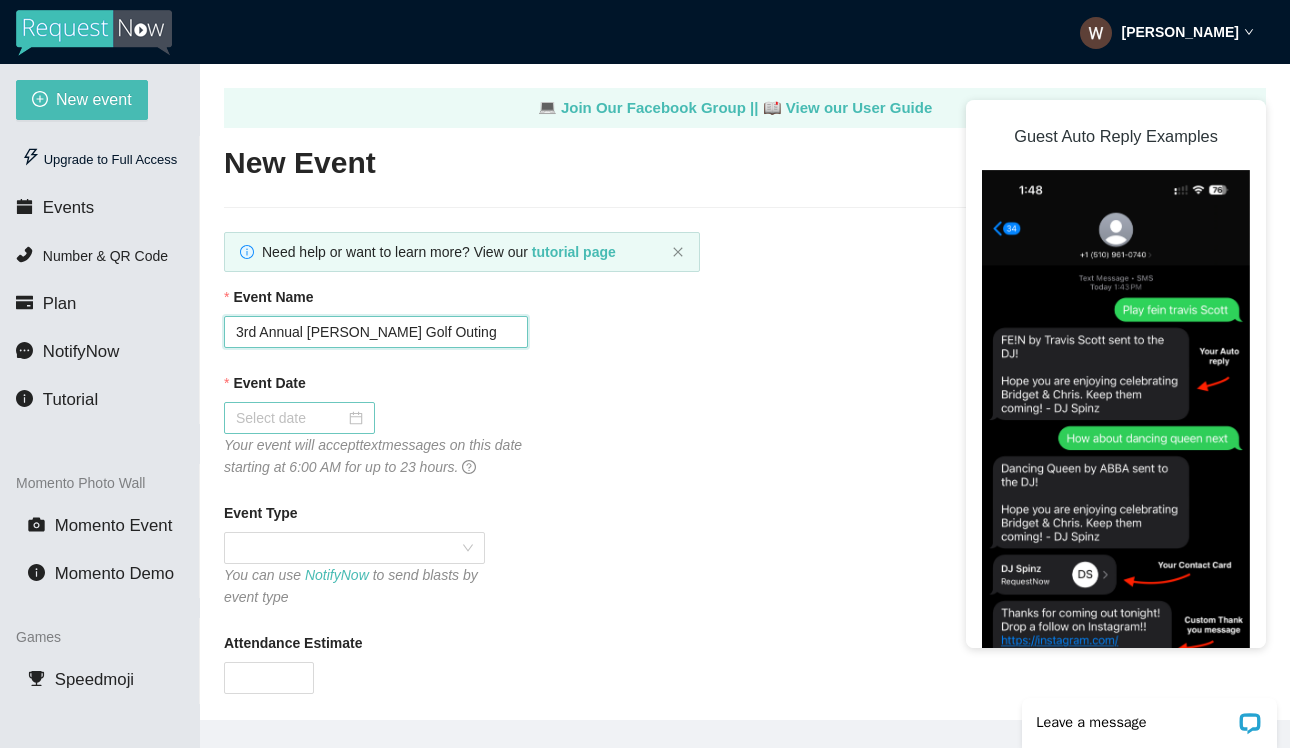 type on "3rd Annual Sean Brian Ashline Golf Outing" 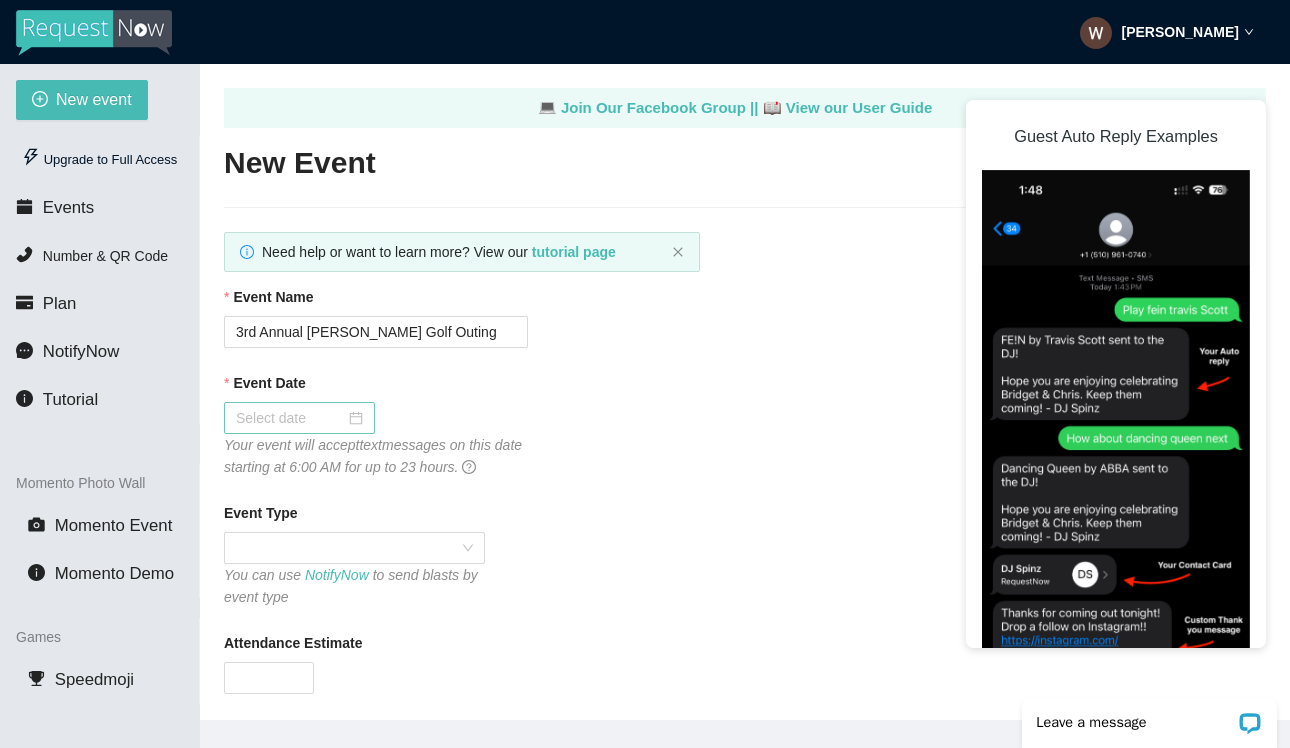 click at bounding box center (299, 418) 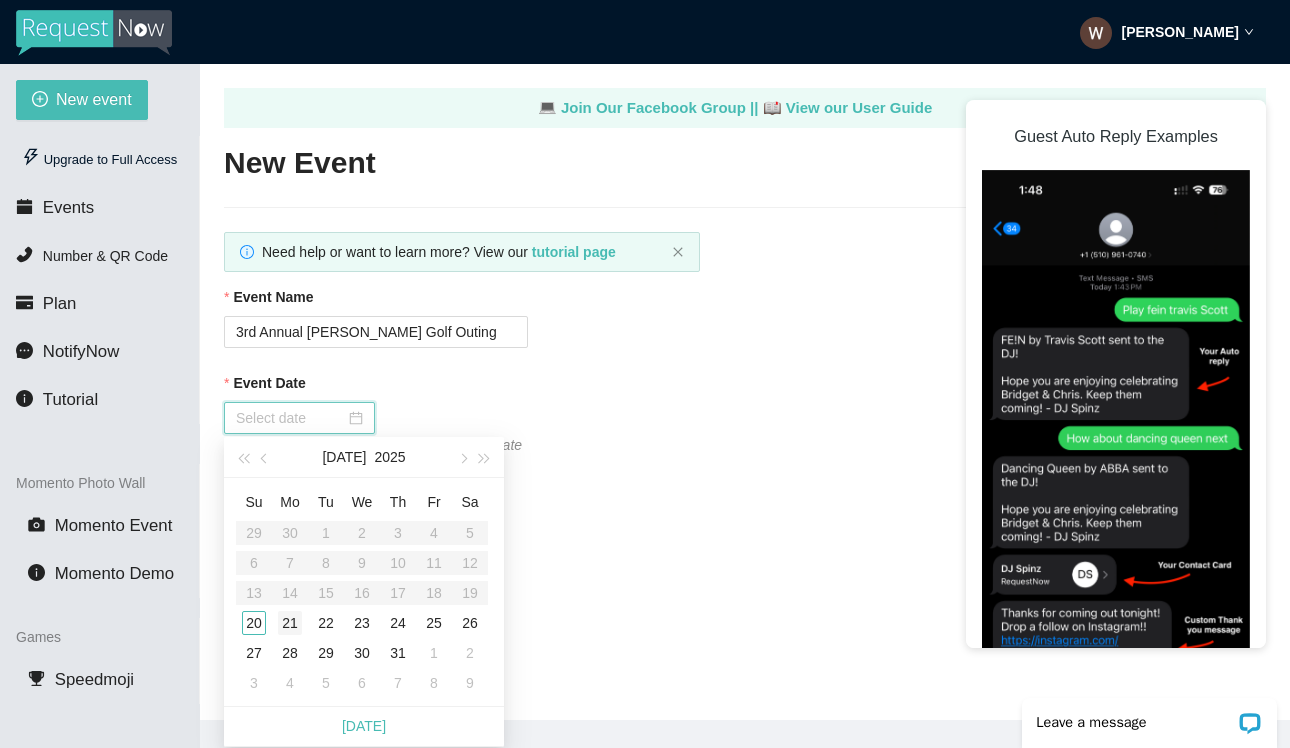type on "07/21/2025" 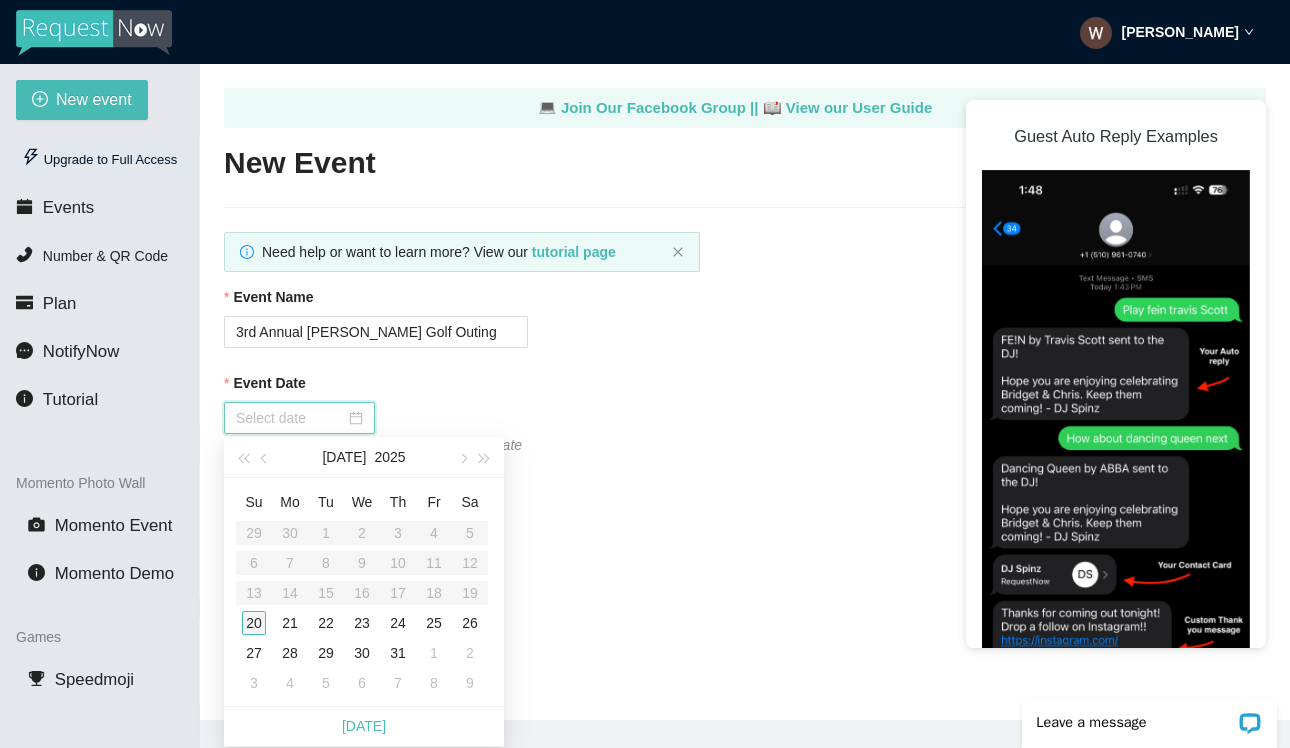 type on "07/20/2025" 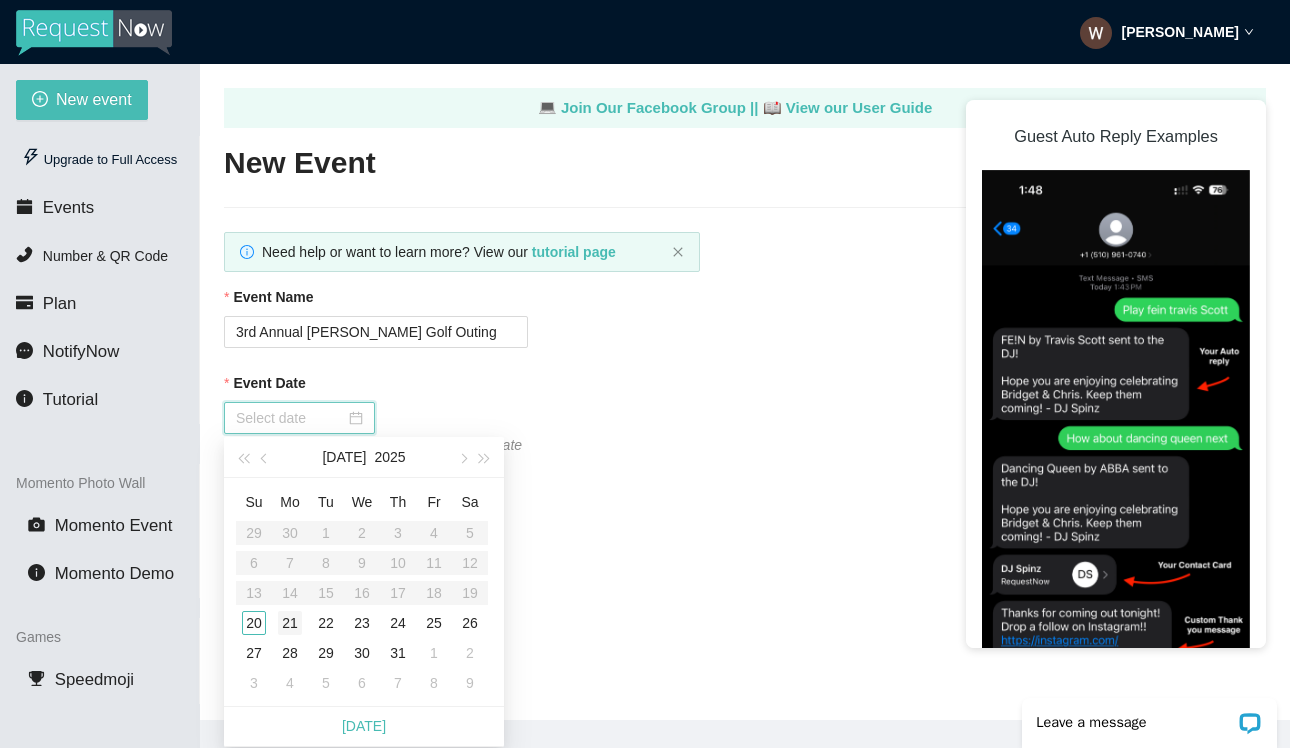 type on "07/21/2025" 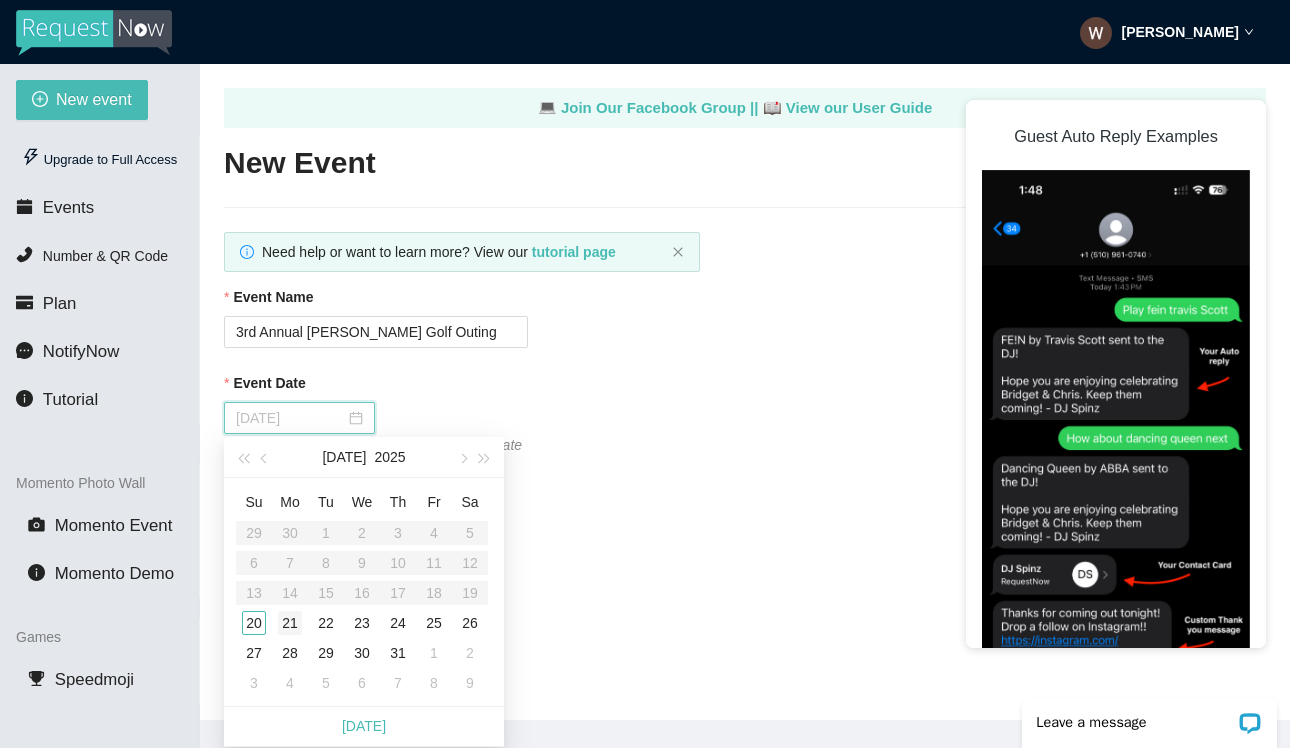 click on "21" at bounding box center (290, 623) 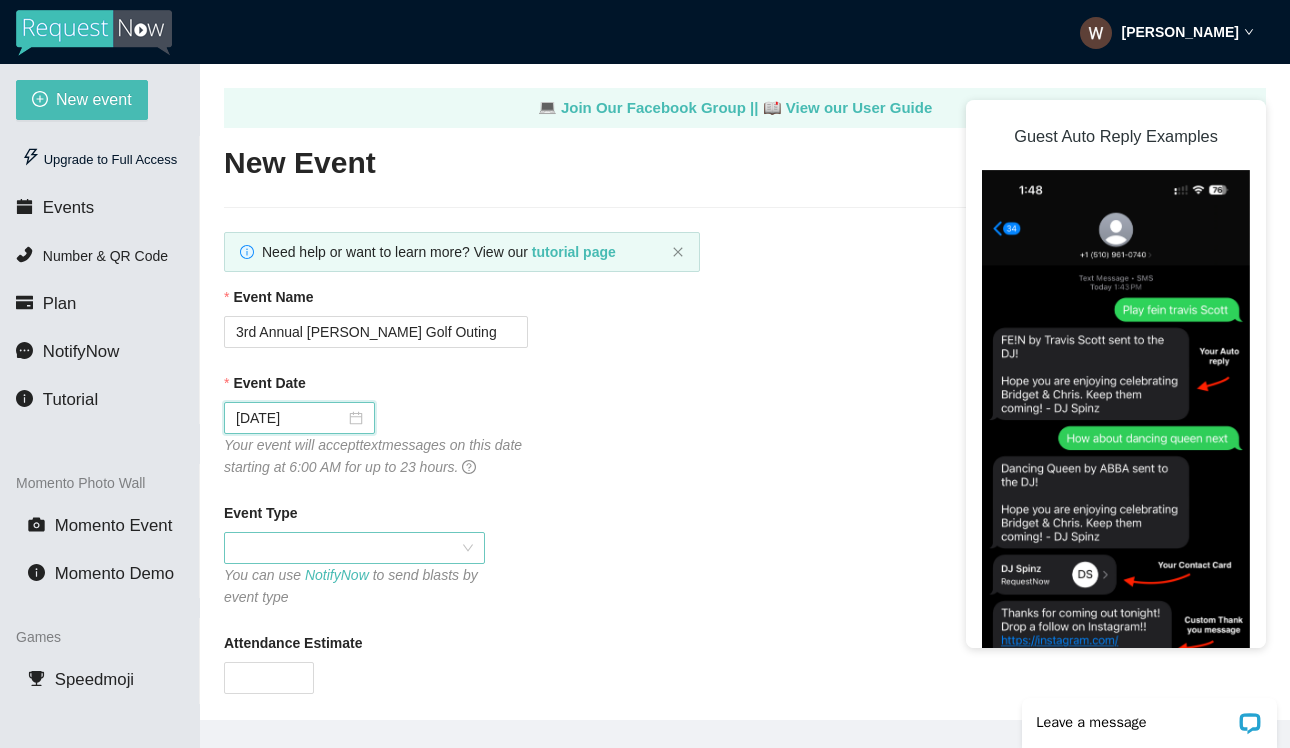 click at bounding box center [354, 548] 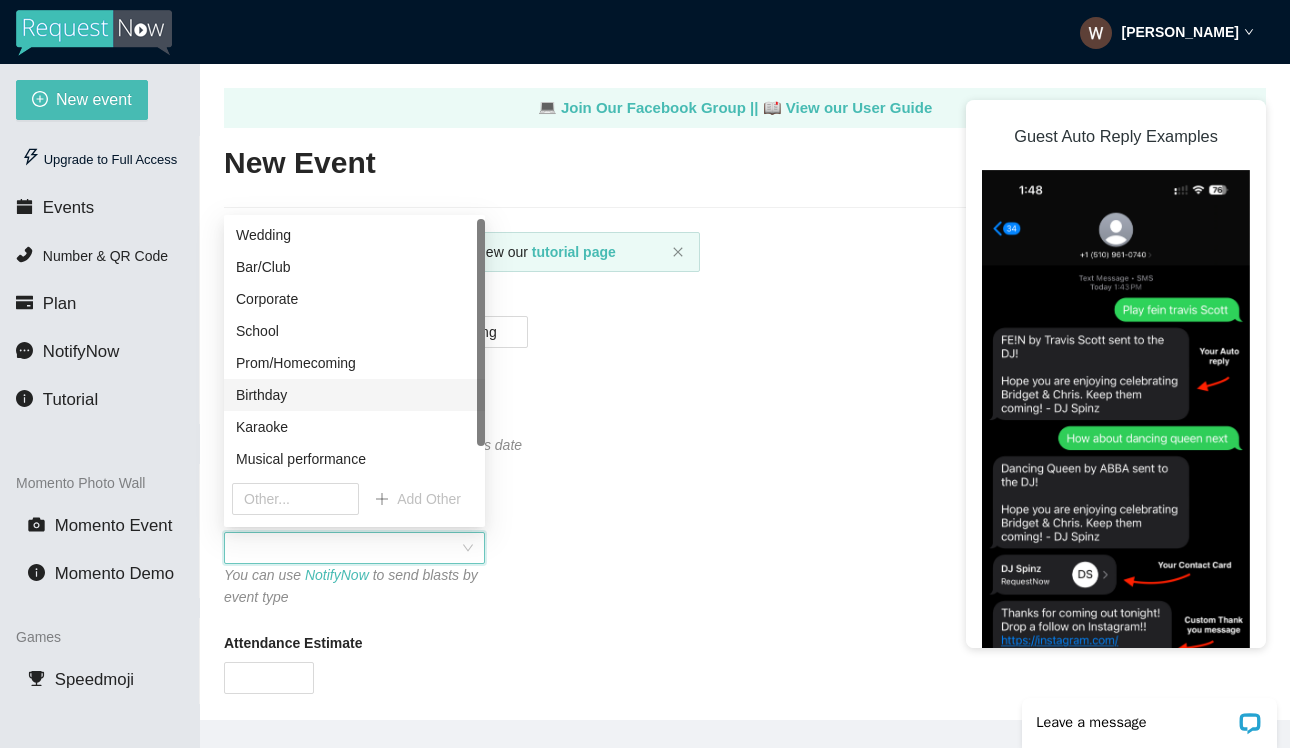 scroll, scrollTop: 32, scrollLeft: 0, axis: vertical 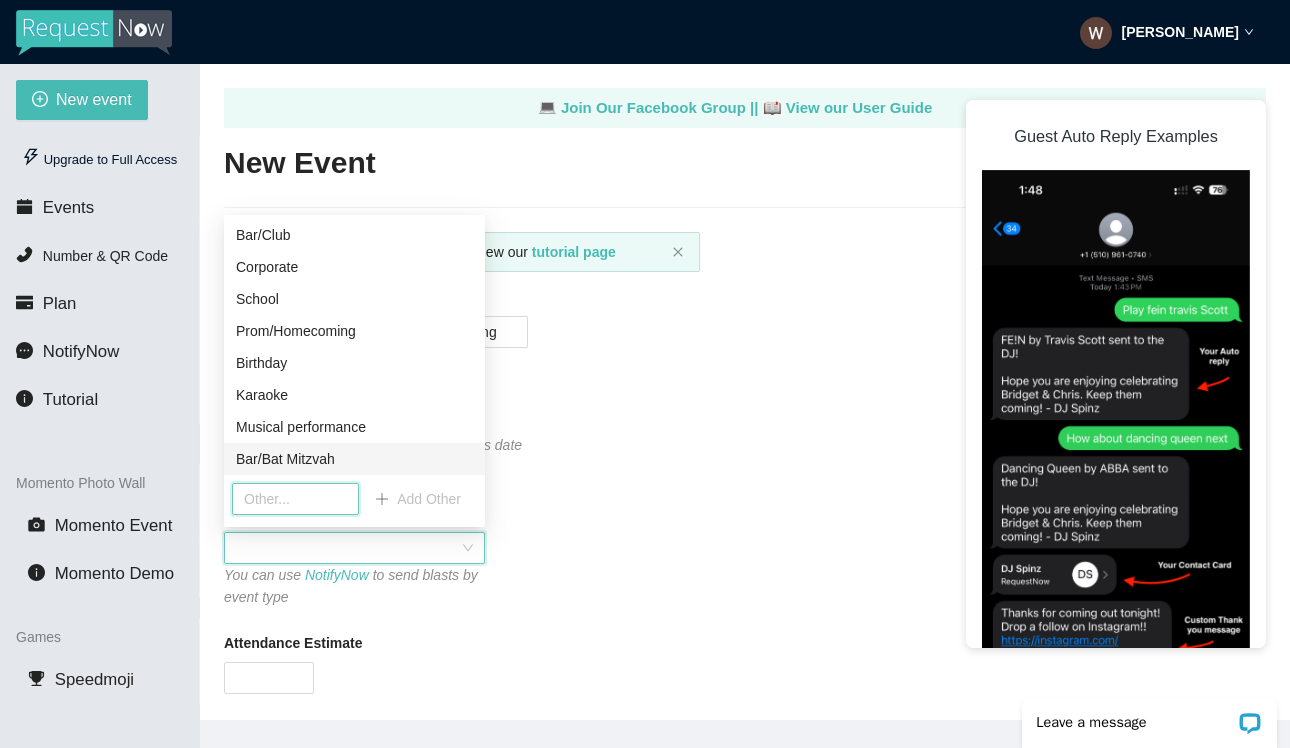 click at bounding box center [295, 499] 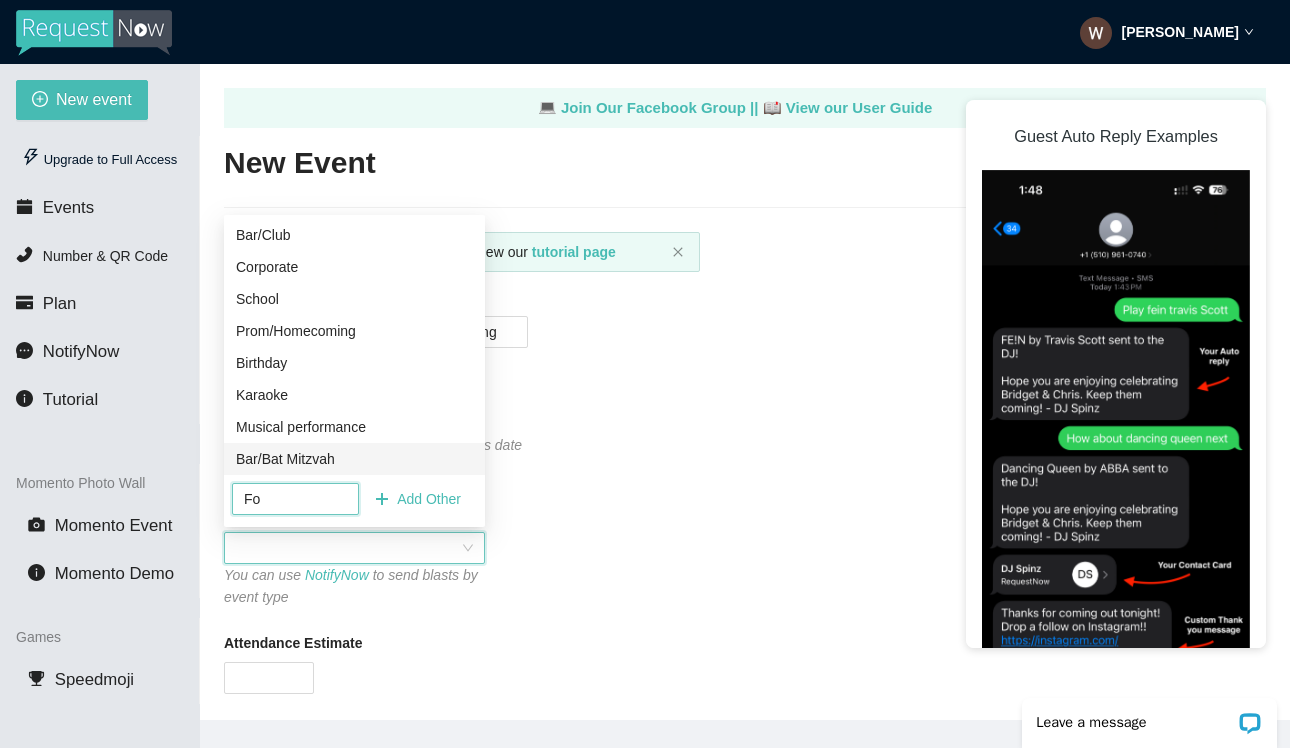 type on "F" 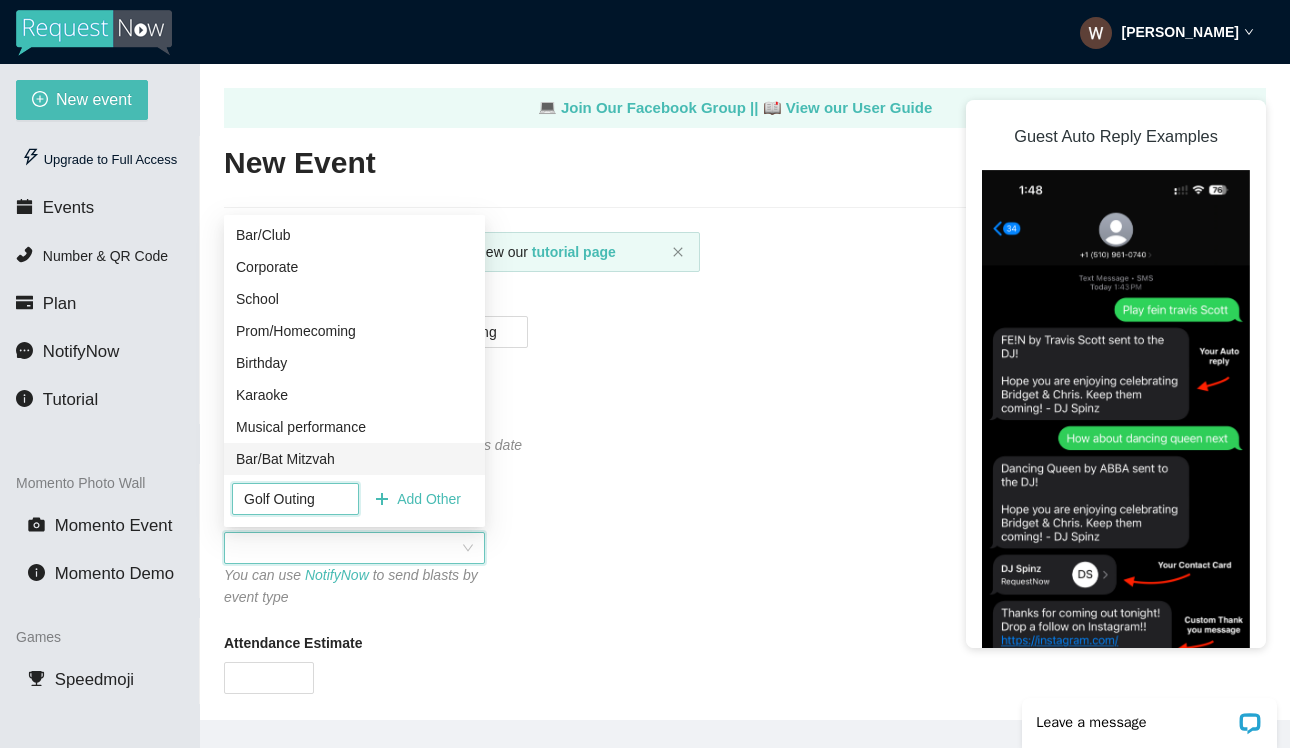 type on "Golf Outing" 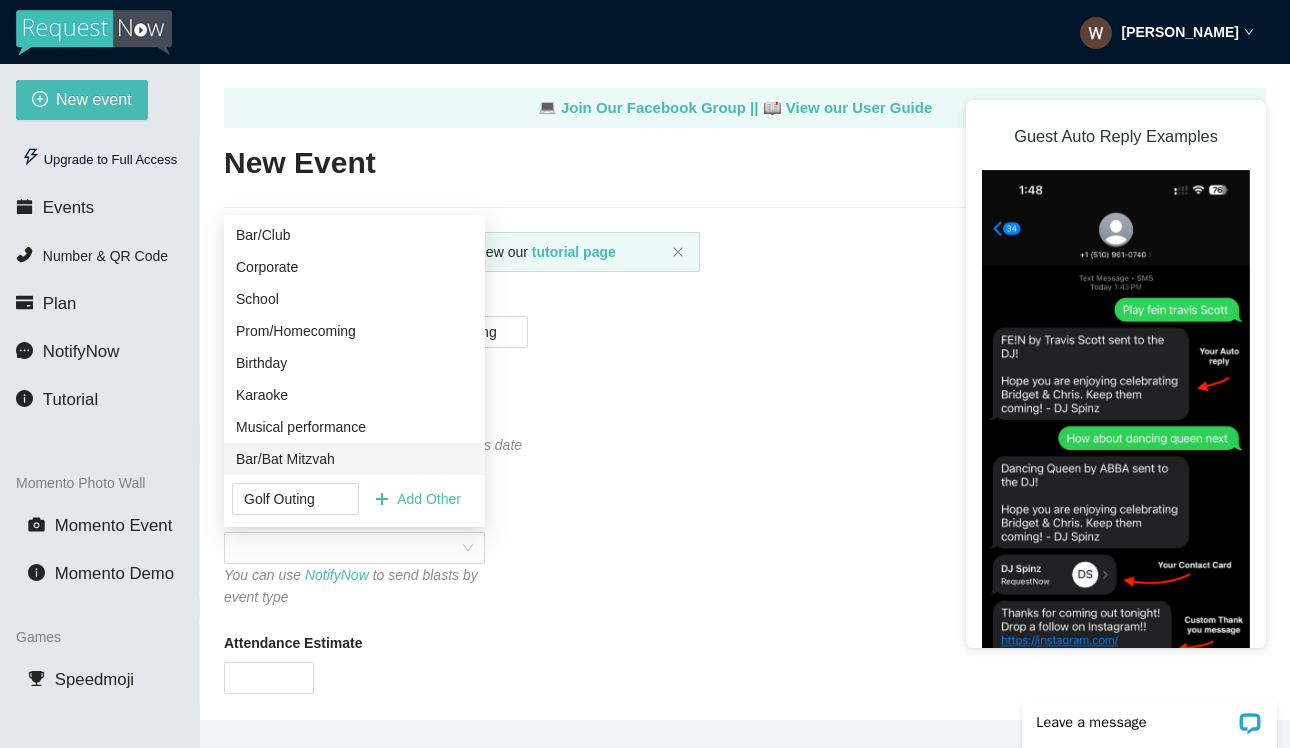 click on "Event Type You can use   NotifyNow   to send blasts by event type" at bounding box center (745, 555) 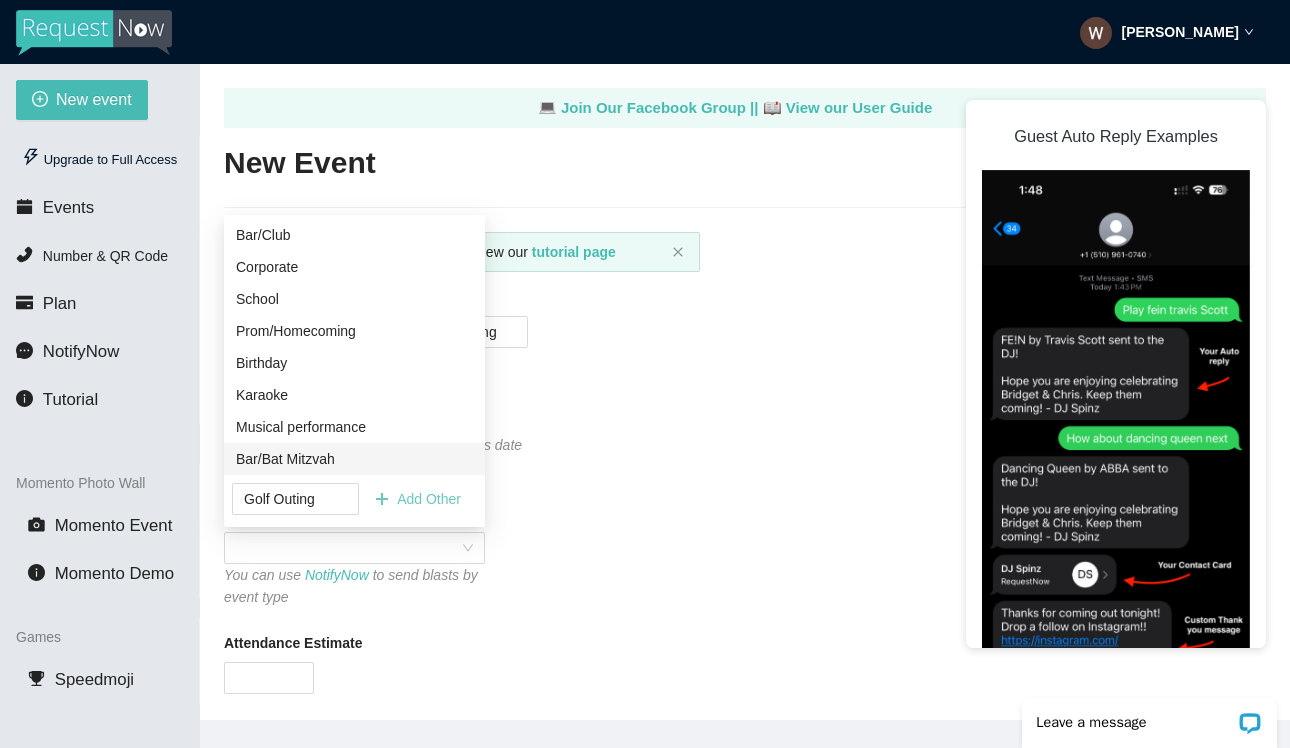 click on "Add Other" at bounding box center (429, 499) 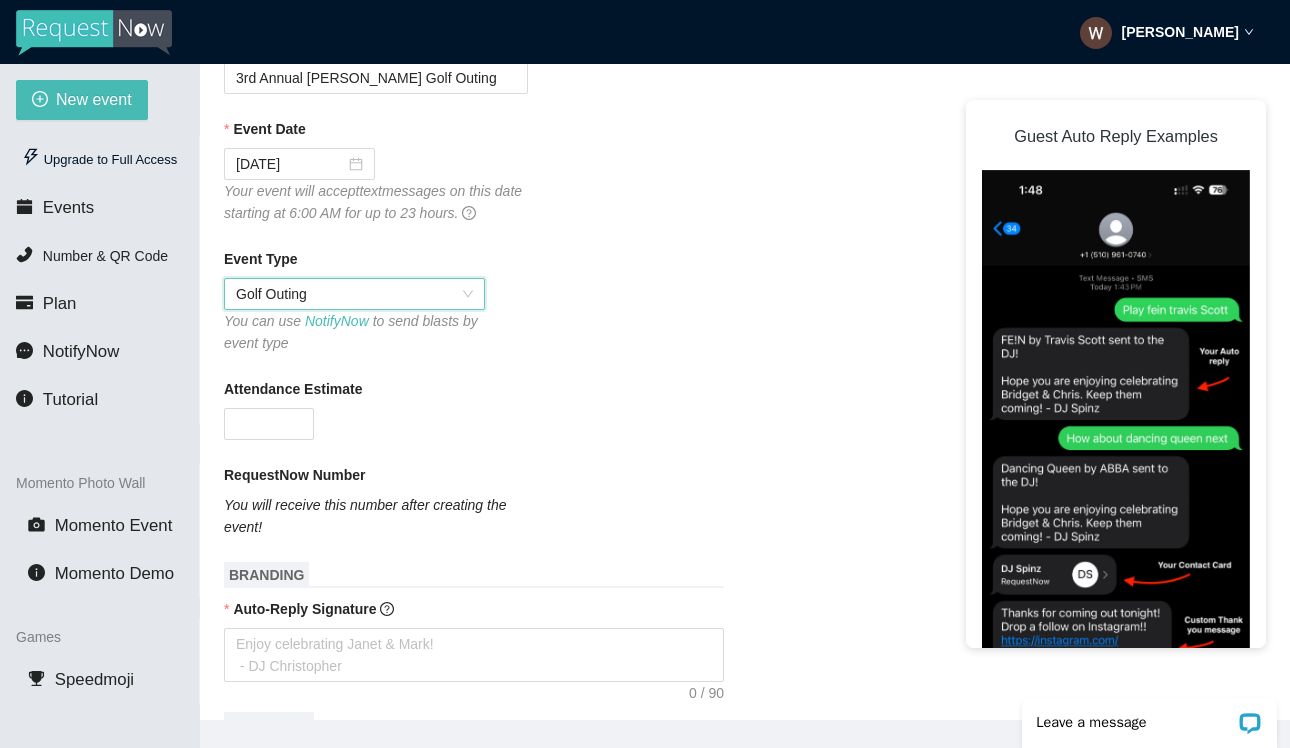 scroll, scrollTop: 287, scrollLeft: 0, axis: vertical 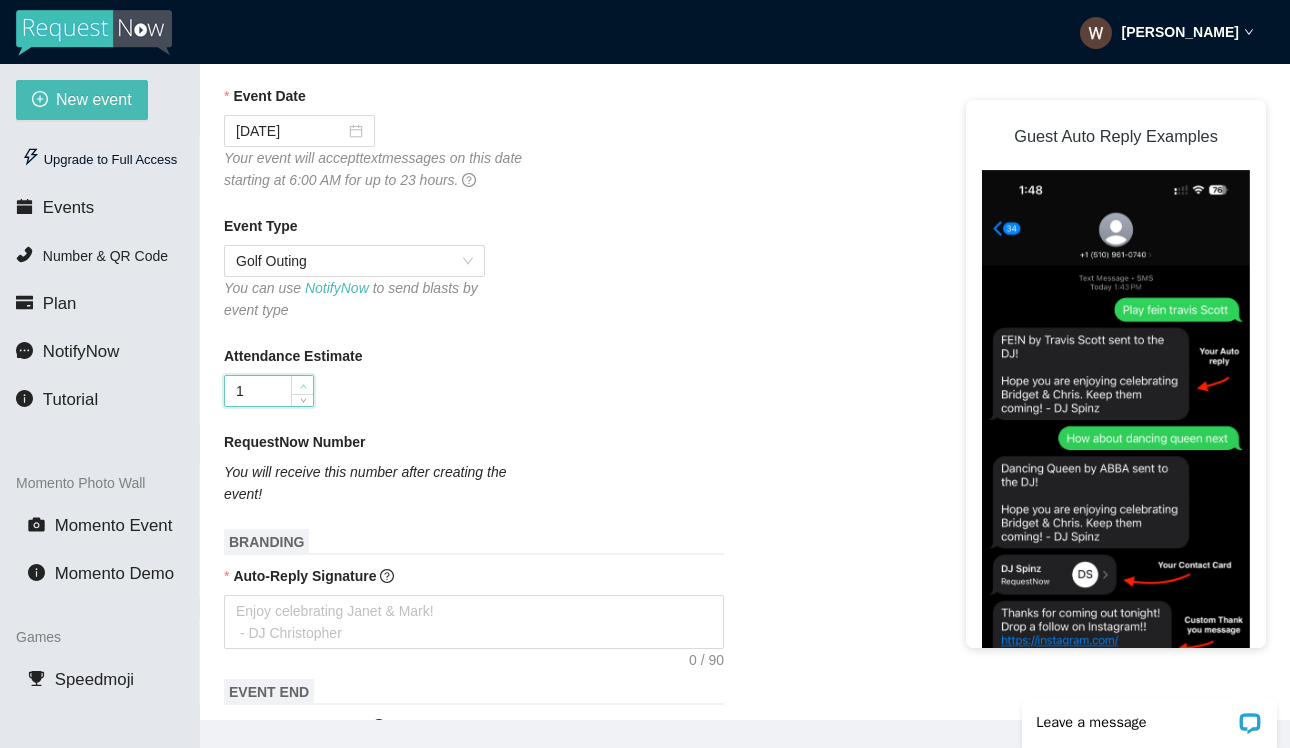 click at bounding box center [303, 386] 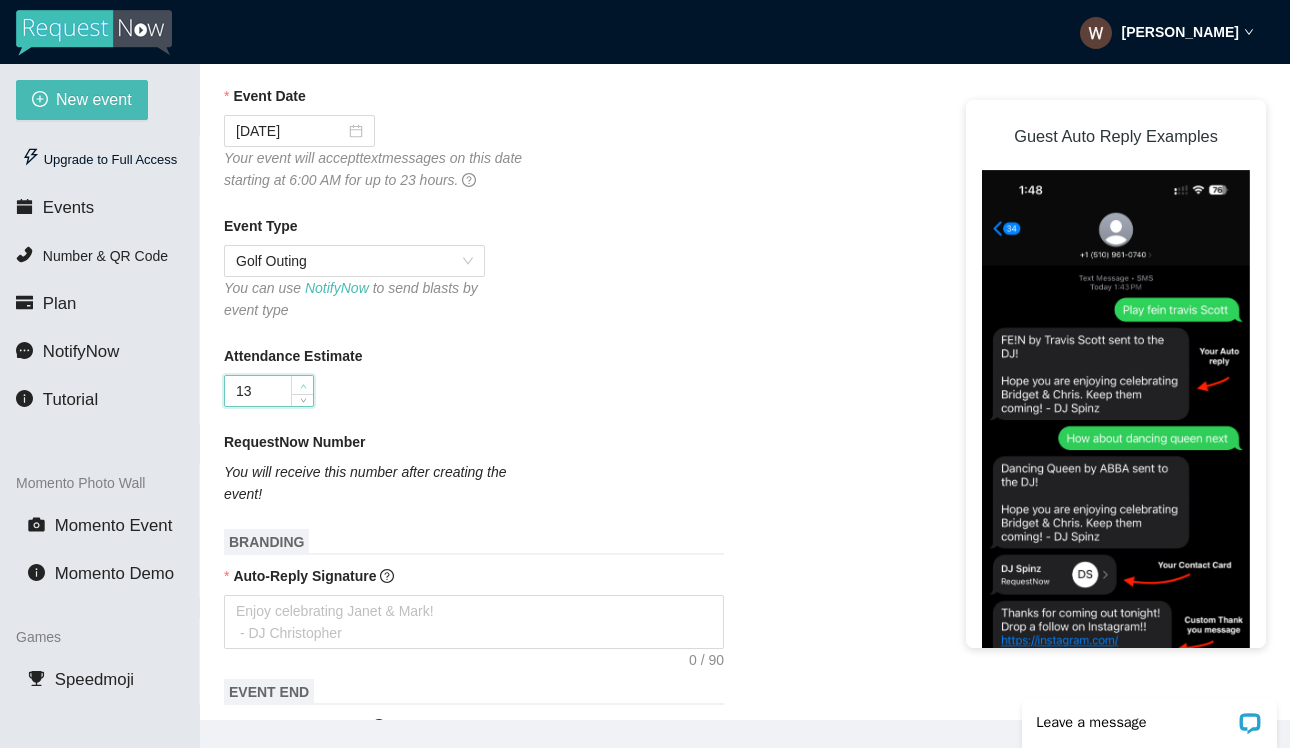 type on "1" 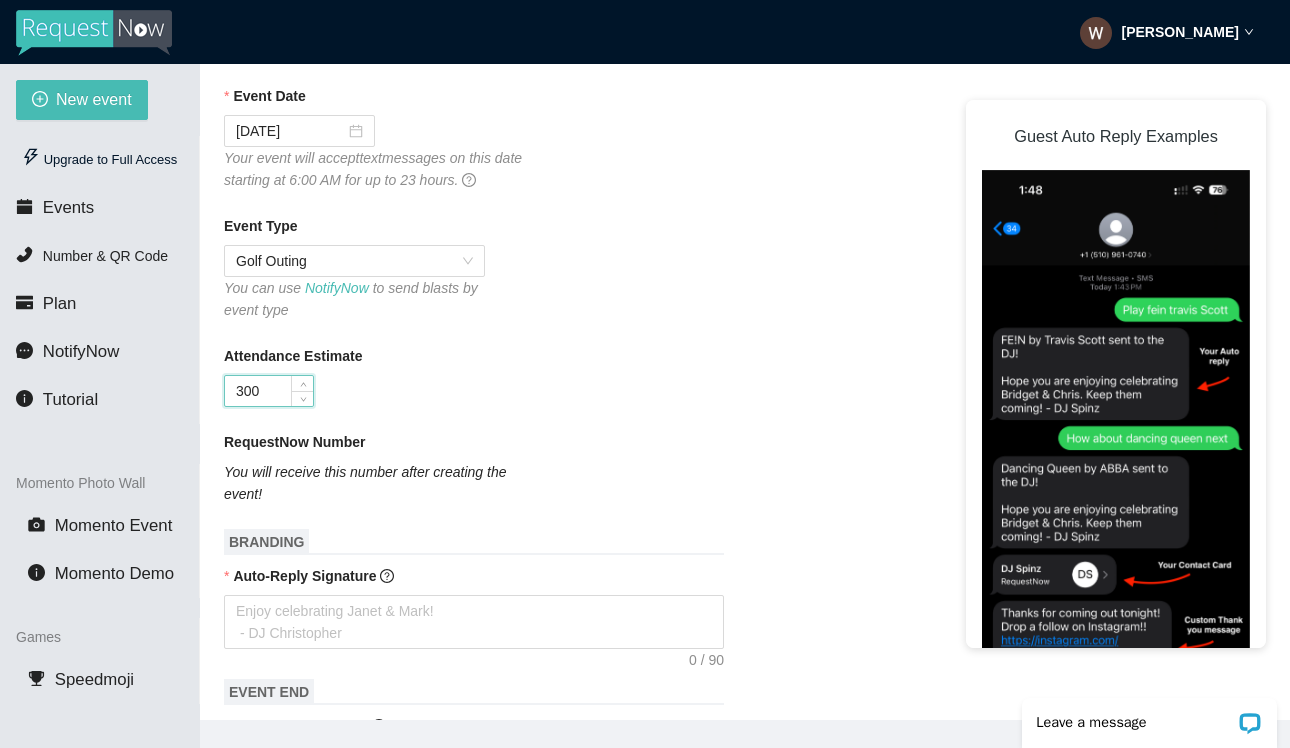 type on "300" 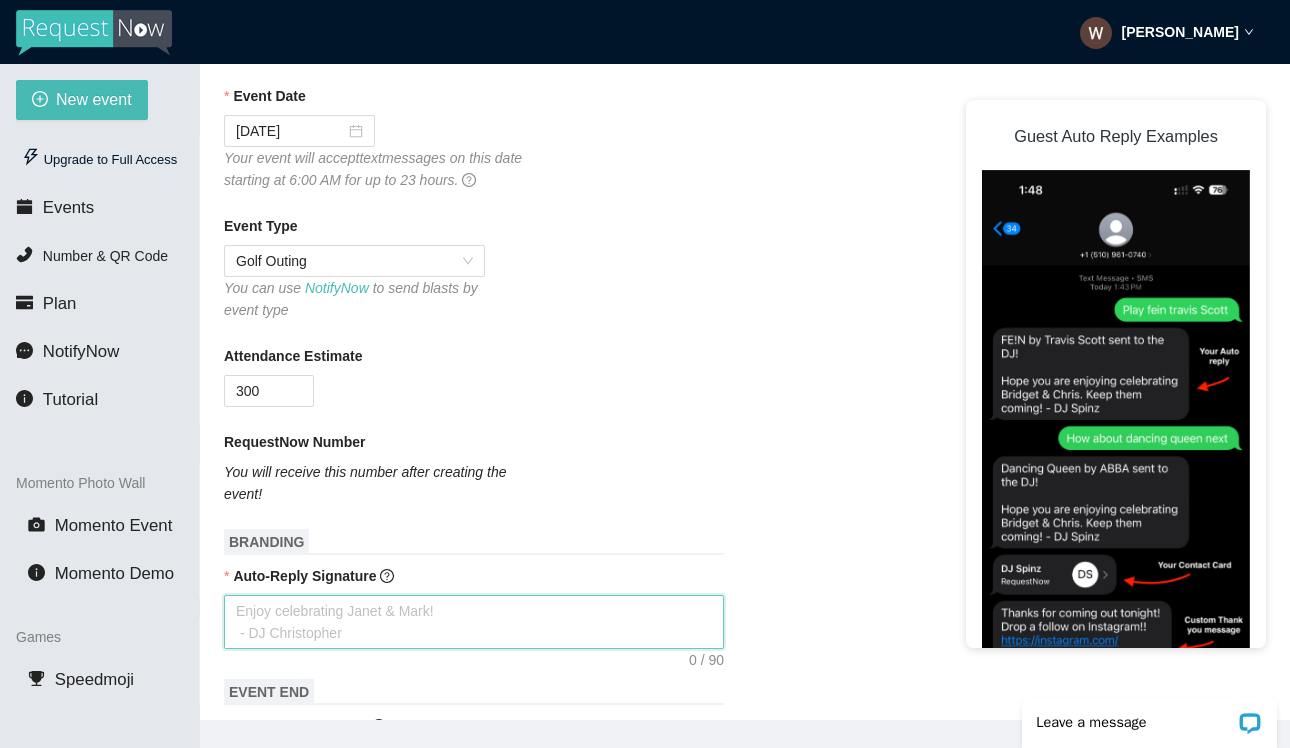 click on "Auto-Reply Signature" at bounding box center (474, 622) 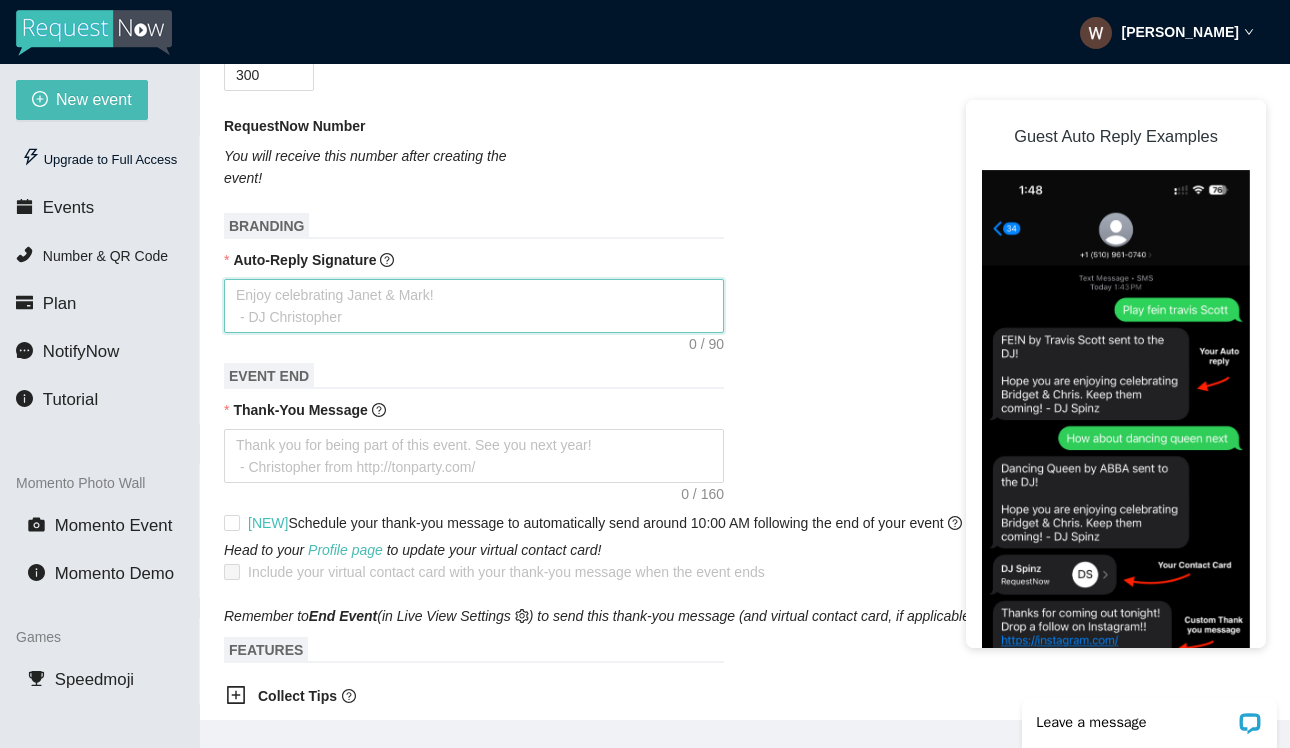 scroll, scrollTop: 604, scrollLeft: 0, axis: vertical 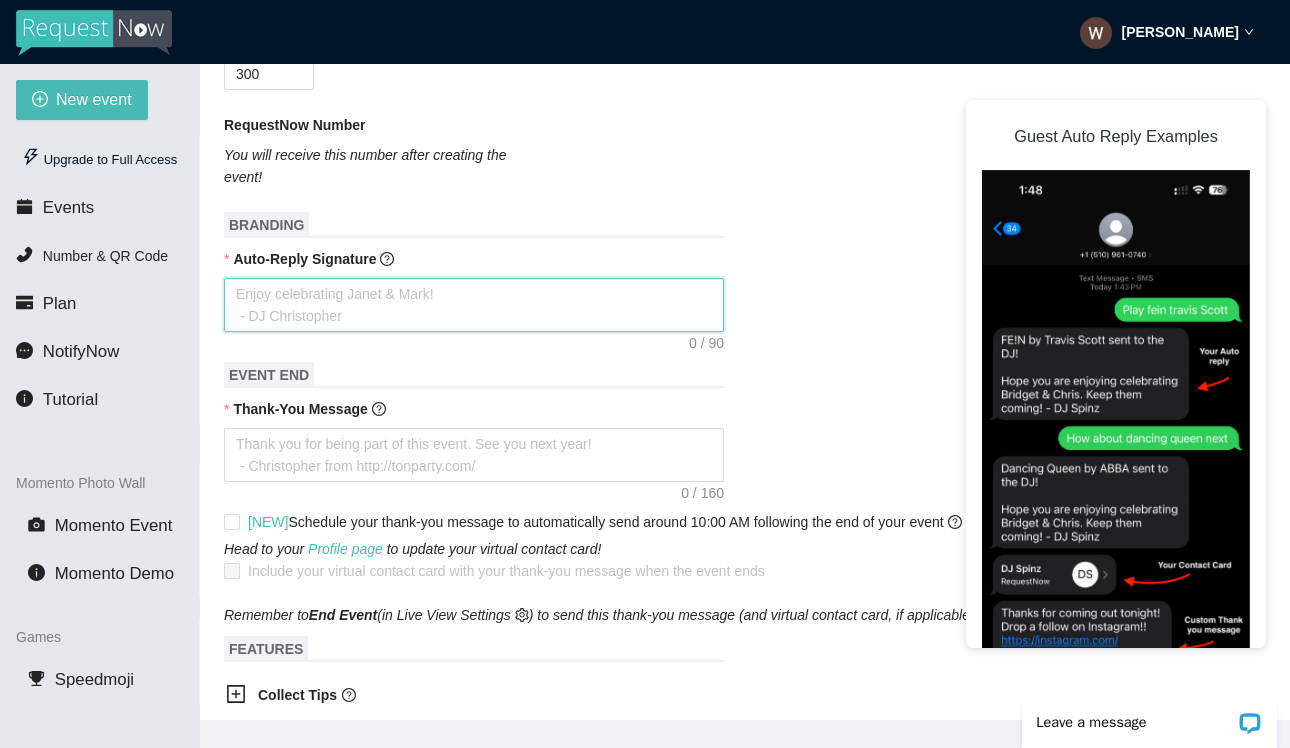 type on "D" 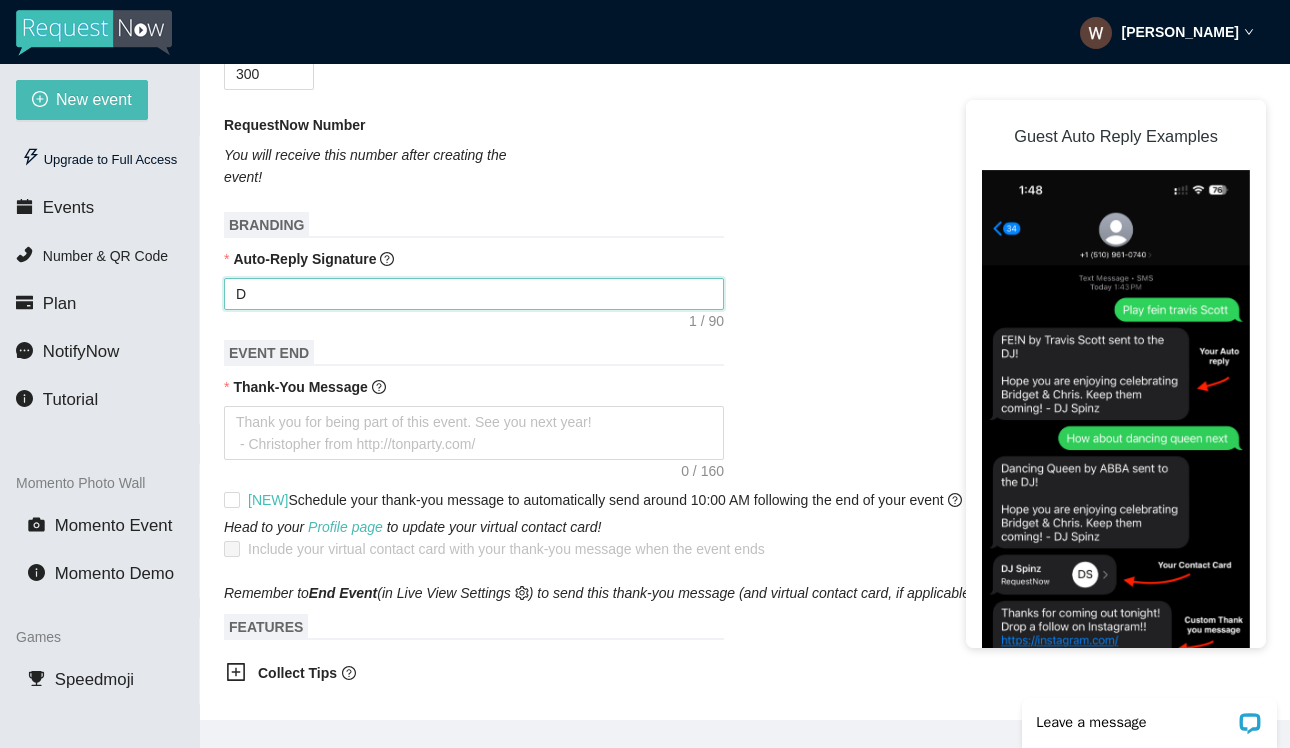 type on "Enjoy celebrating Janet & Mark!
- DJ Christopher" 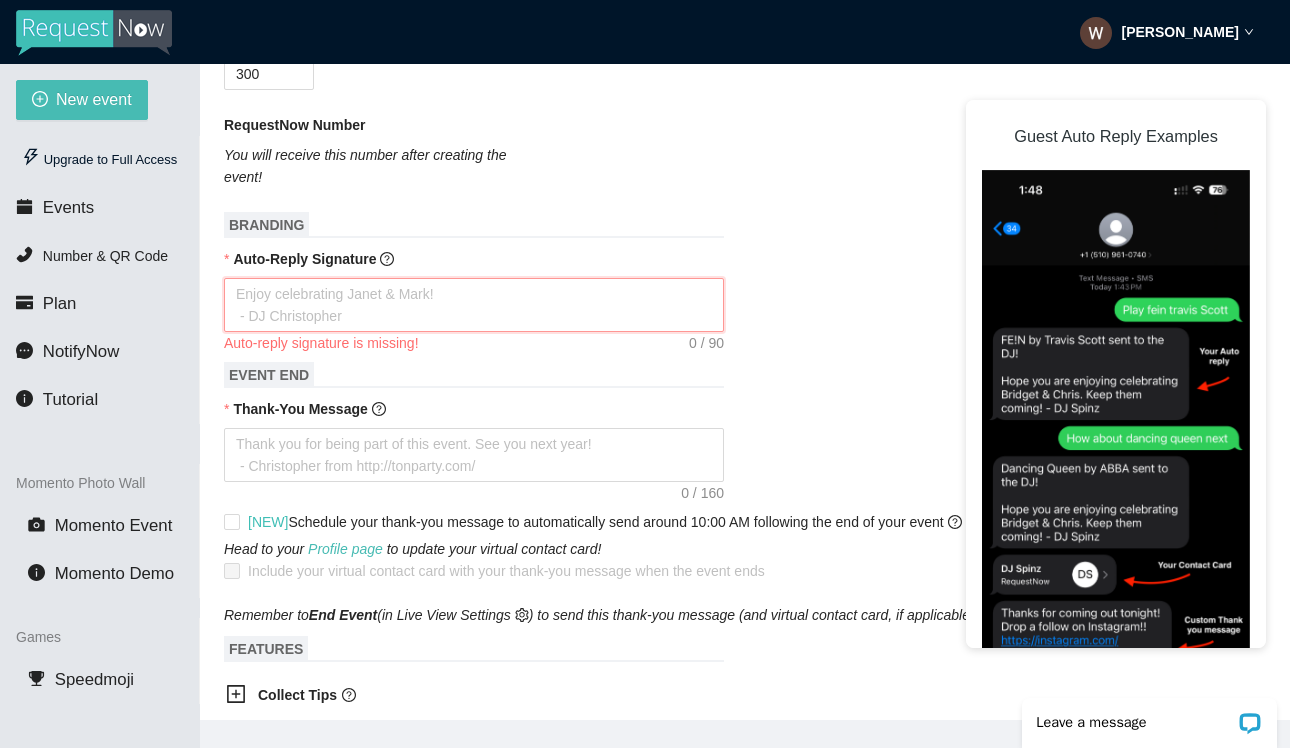 type on "E" 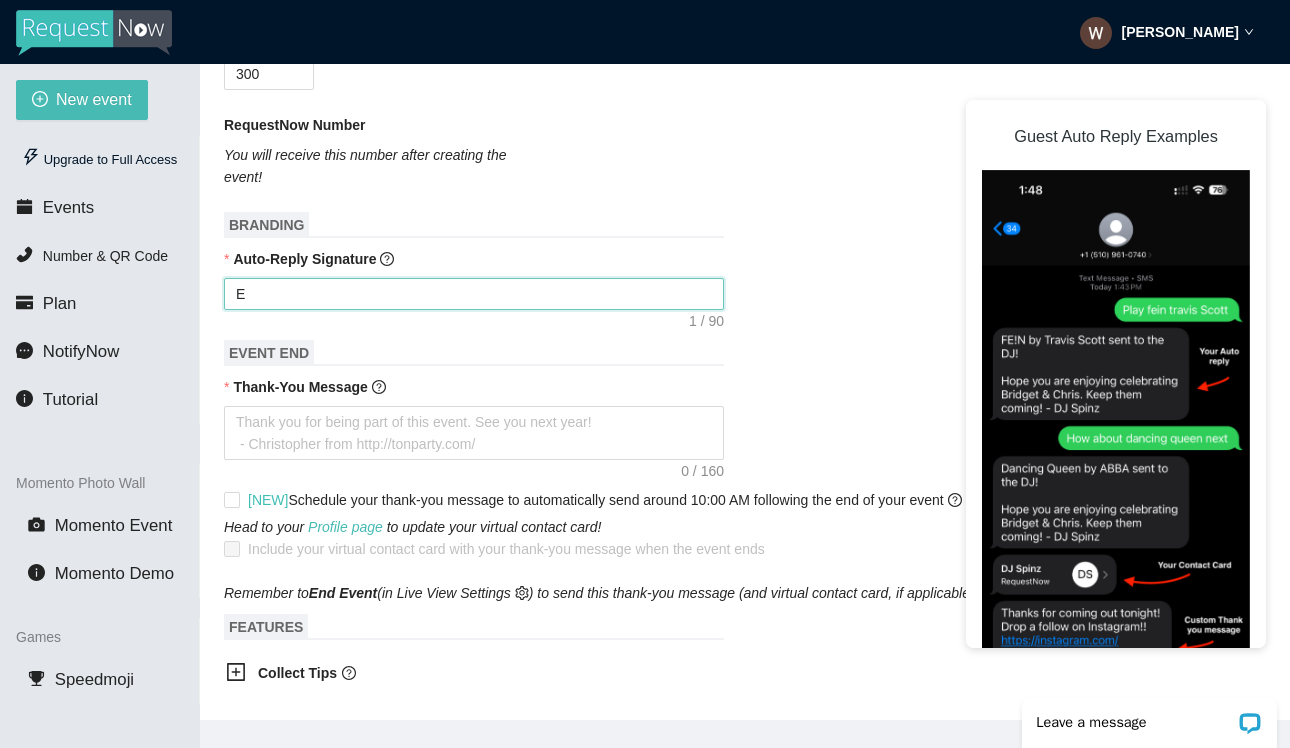 type on "En" 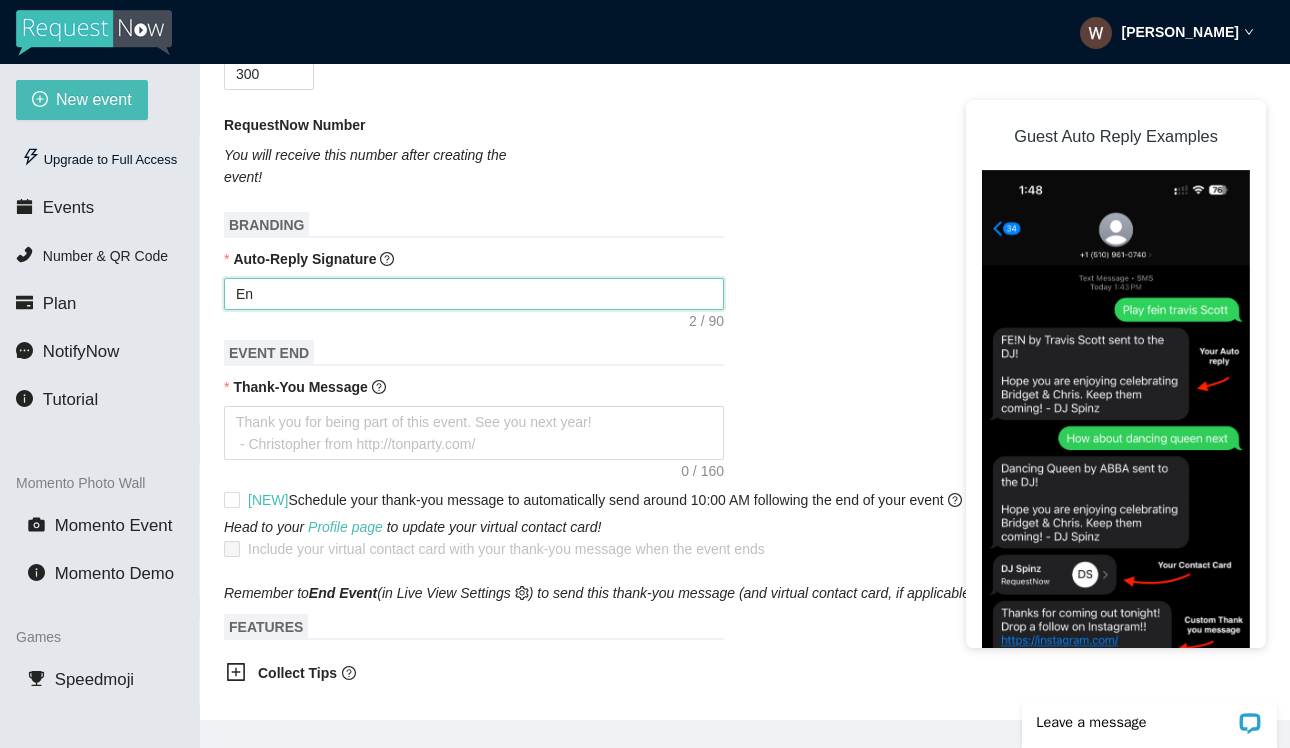 type on "Eno" 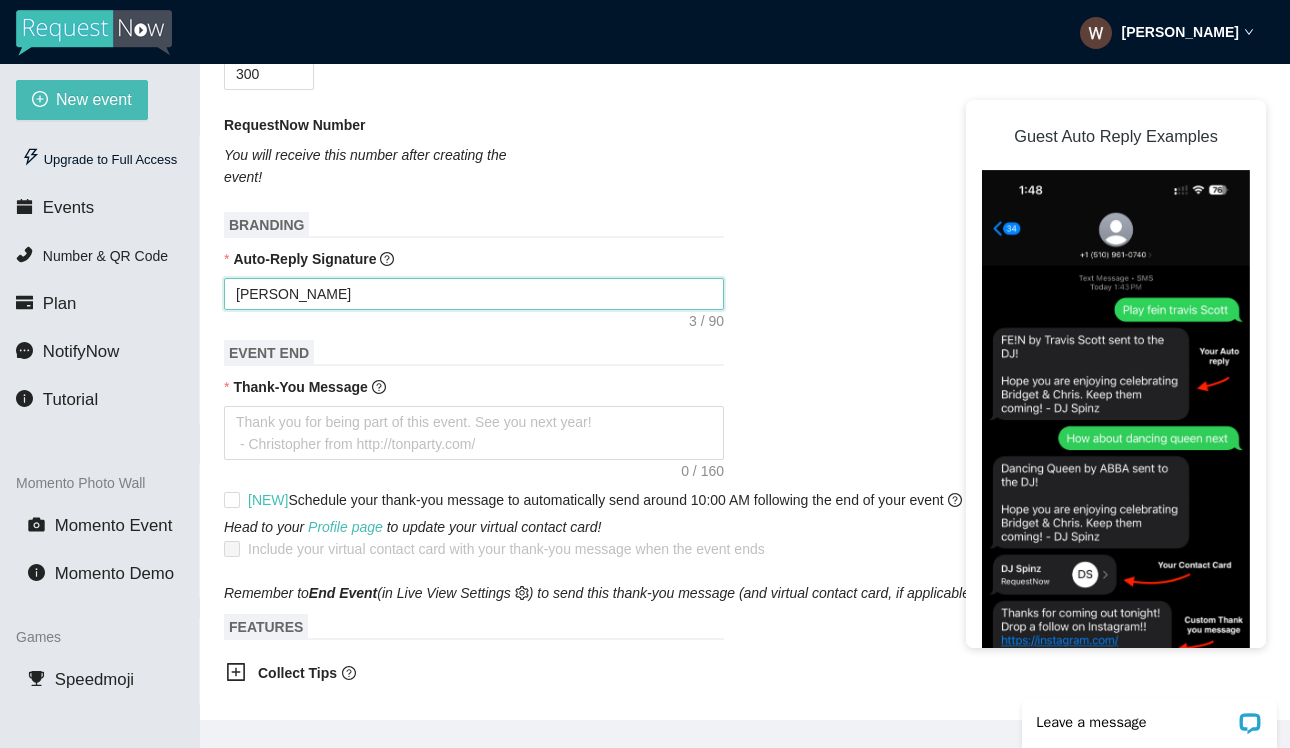 type on "Enoy" 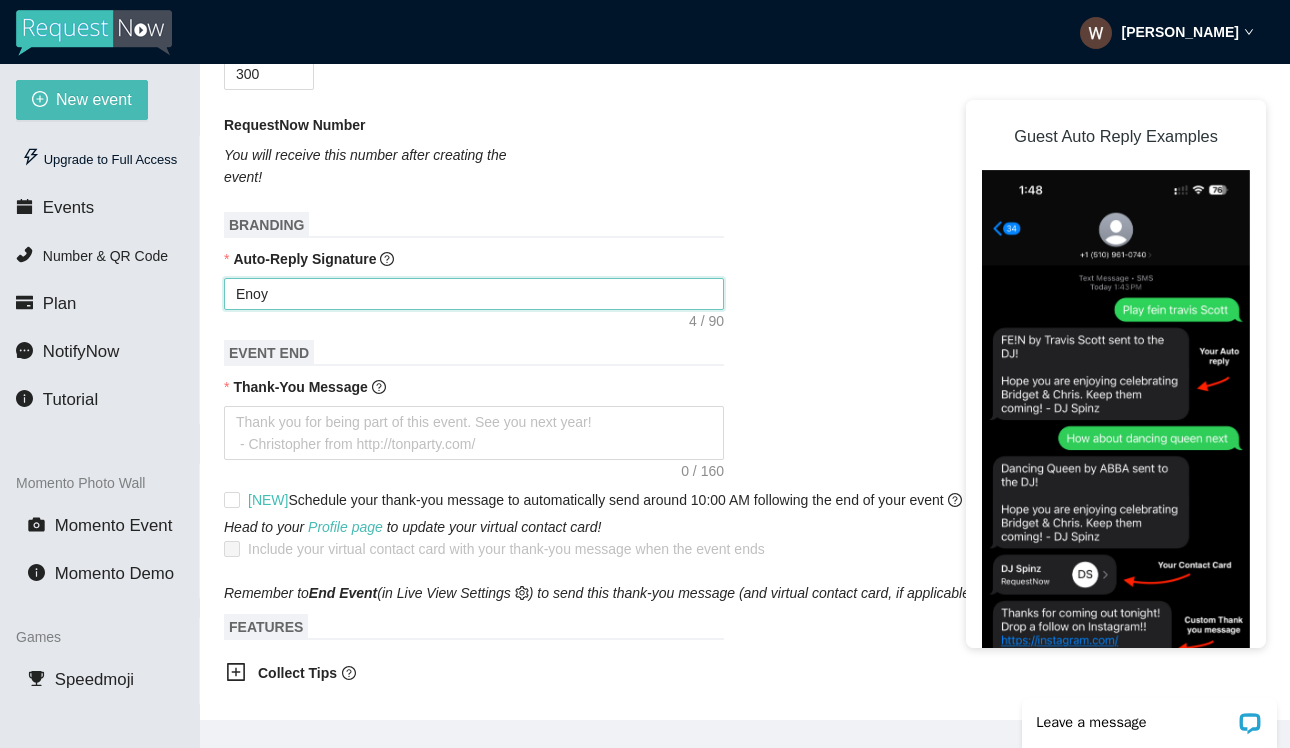 type on "Eno" 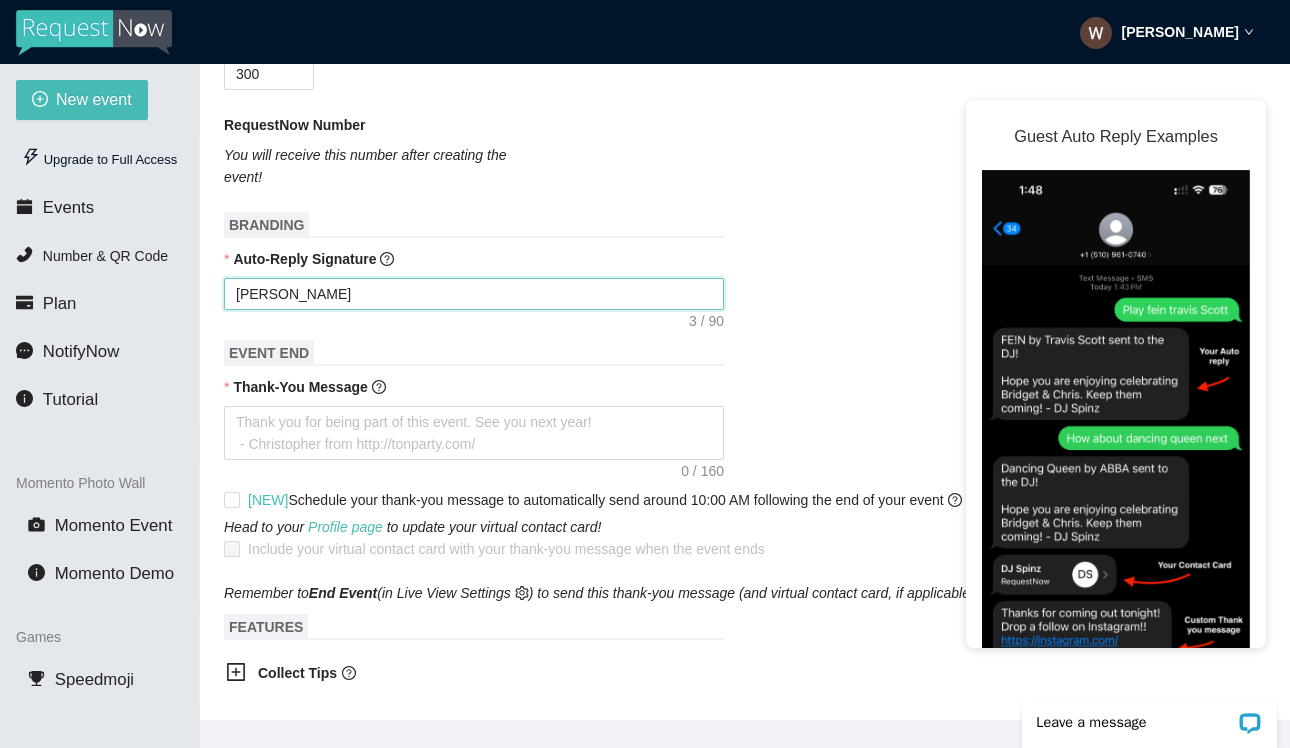 type on "En" 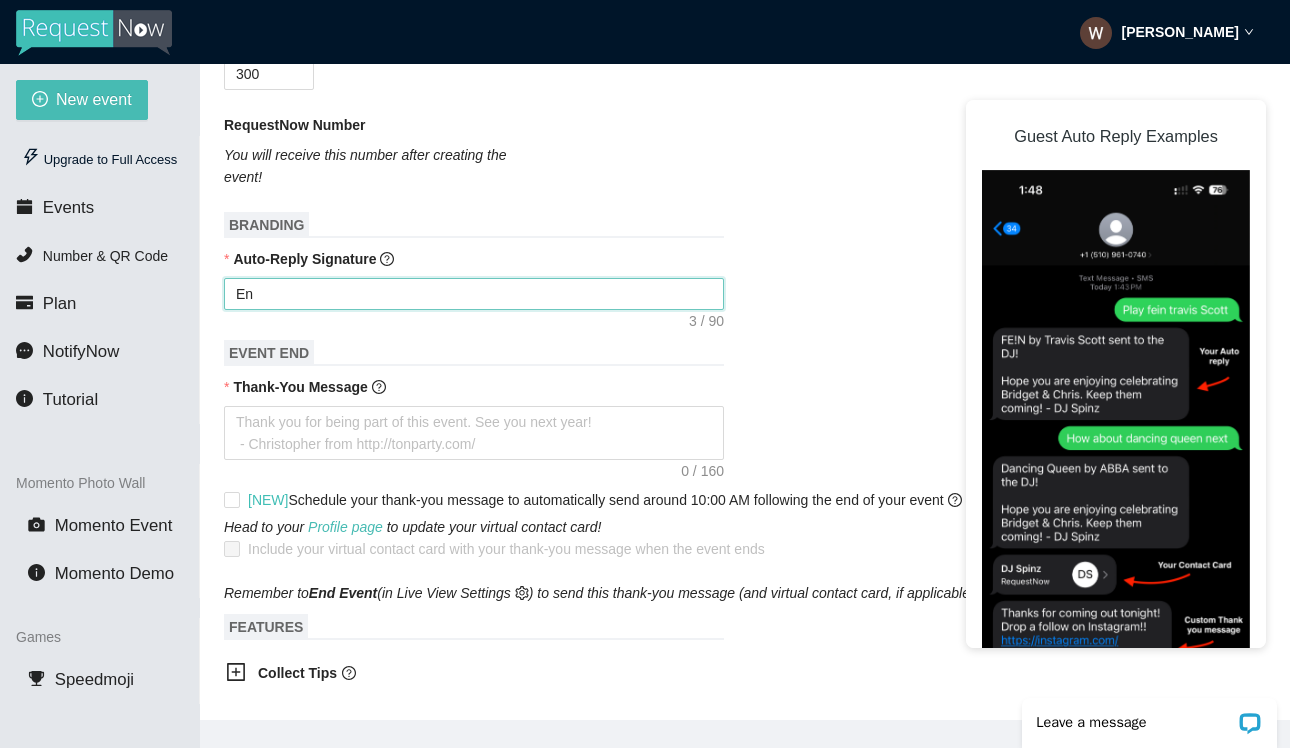 type on "E" 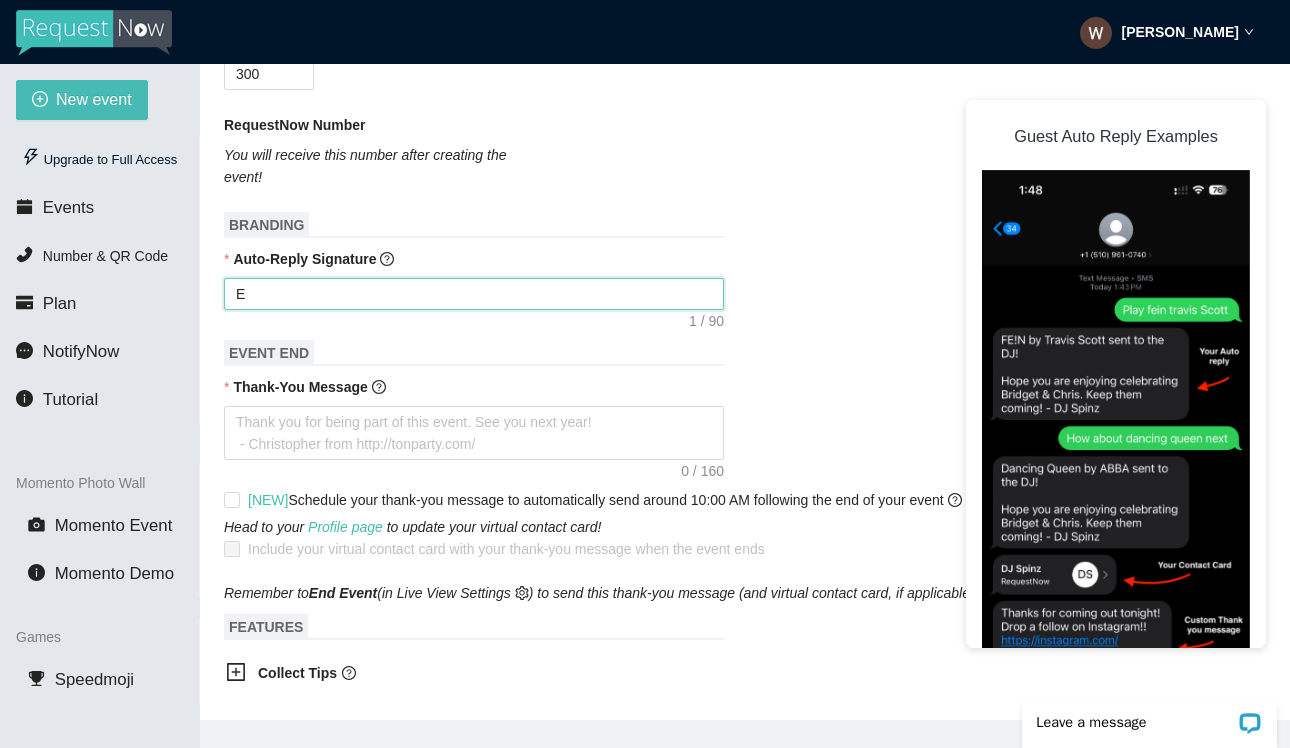 type on "Enjoy celebrating Janet & Mark!
- DJ Christopher" 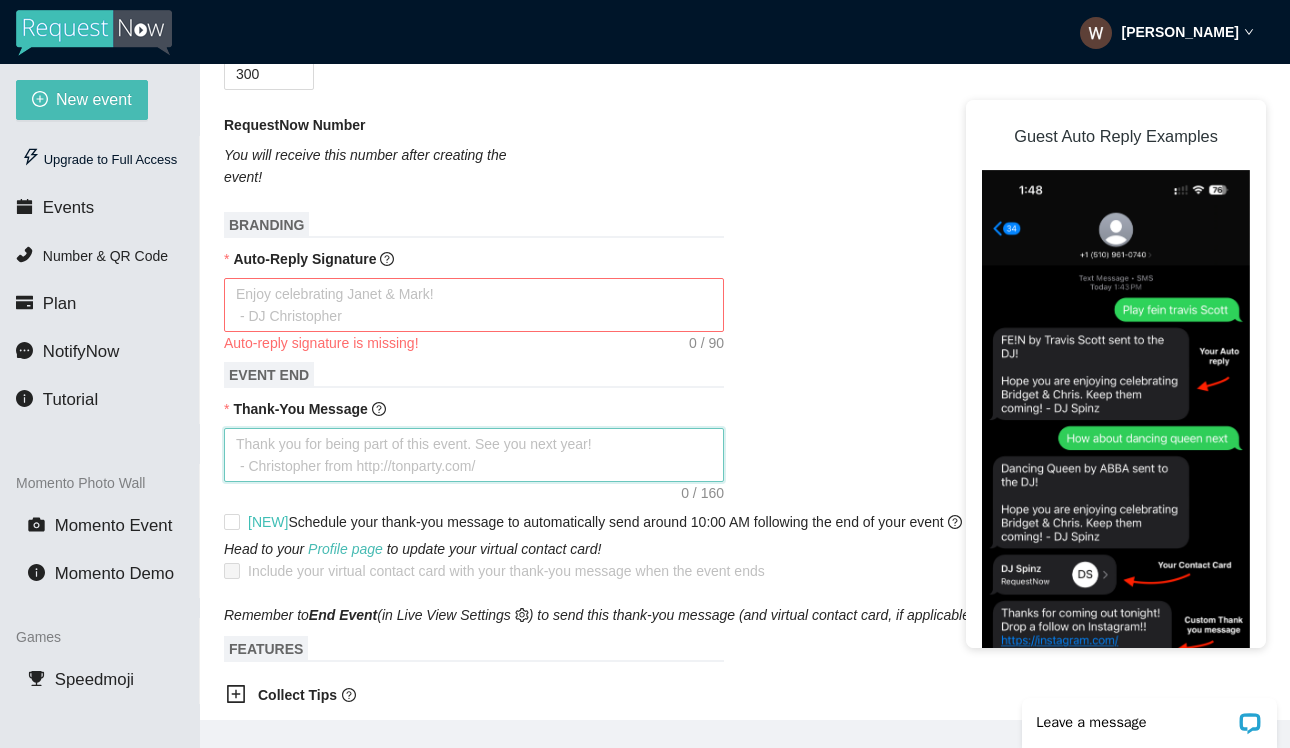 click on "Thank-You Message" at bounding box center (474, 455) 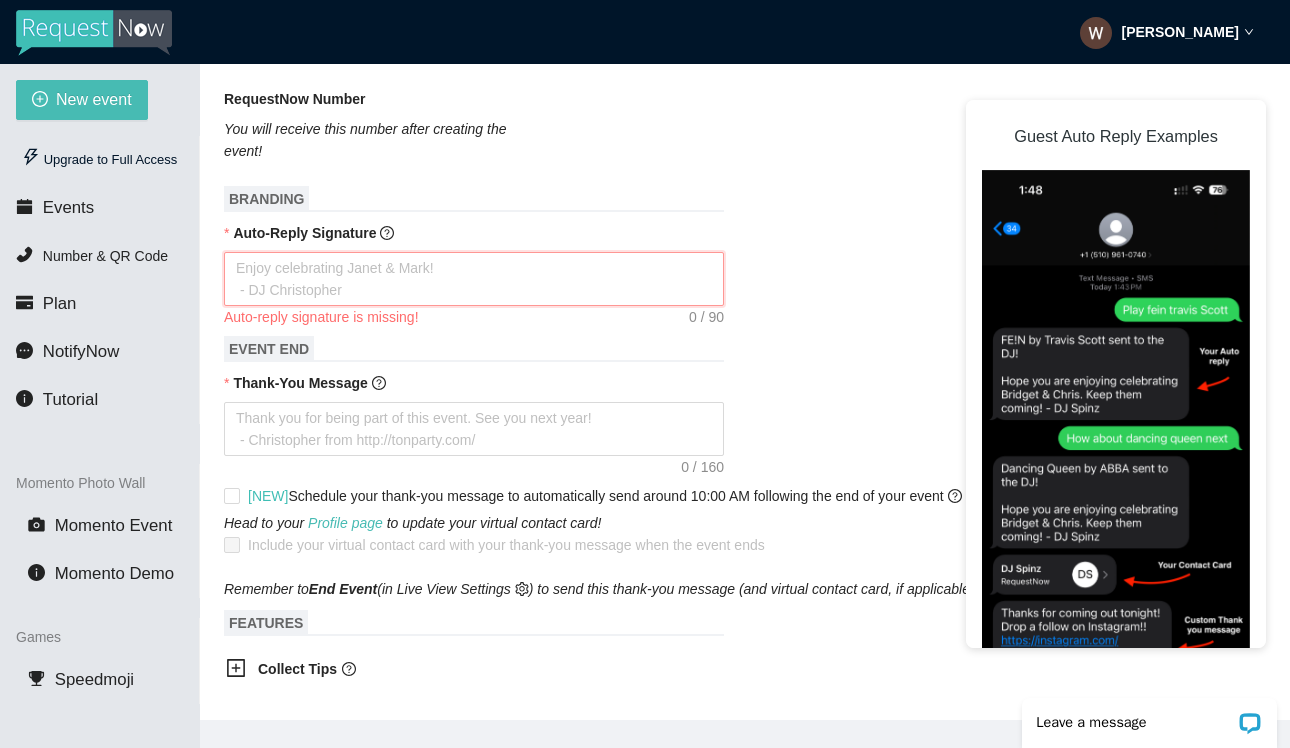 click on "Auto-Reply Signature" at bounding box center (474, 279) 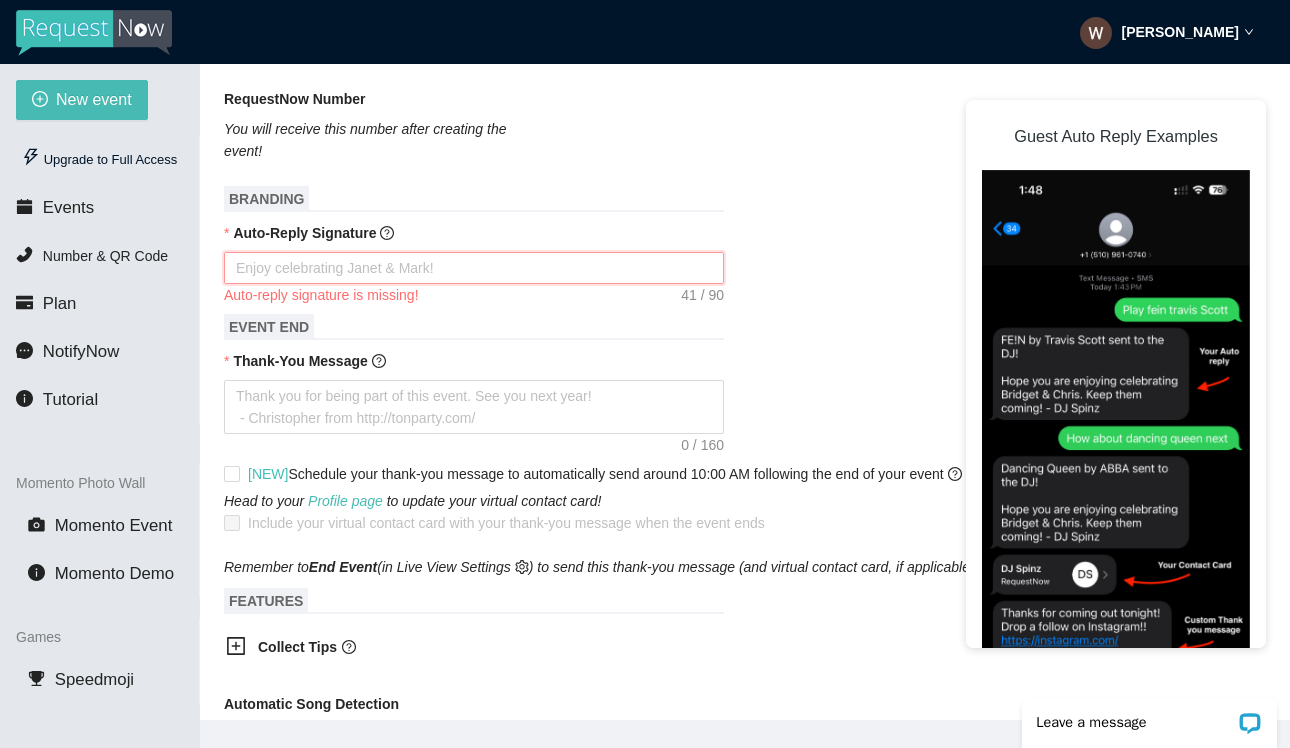 type on "3rd Annual Sean Brian Ashline Golf Outing" 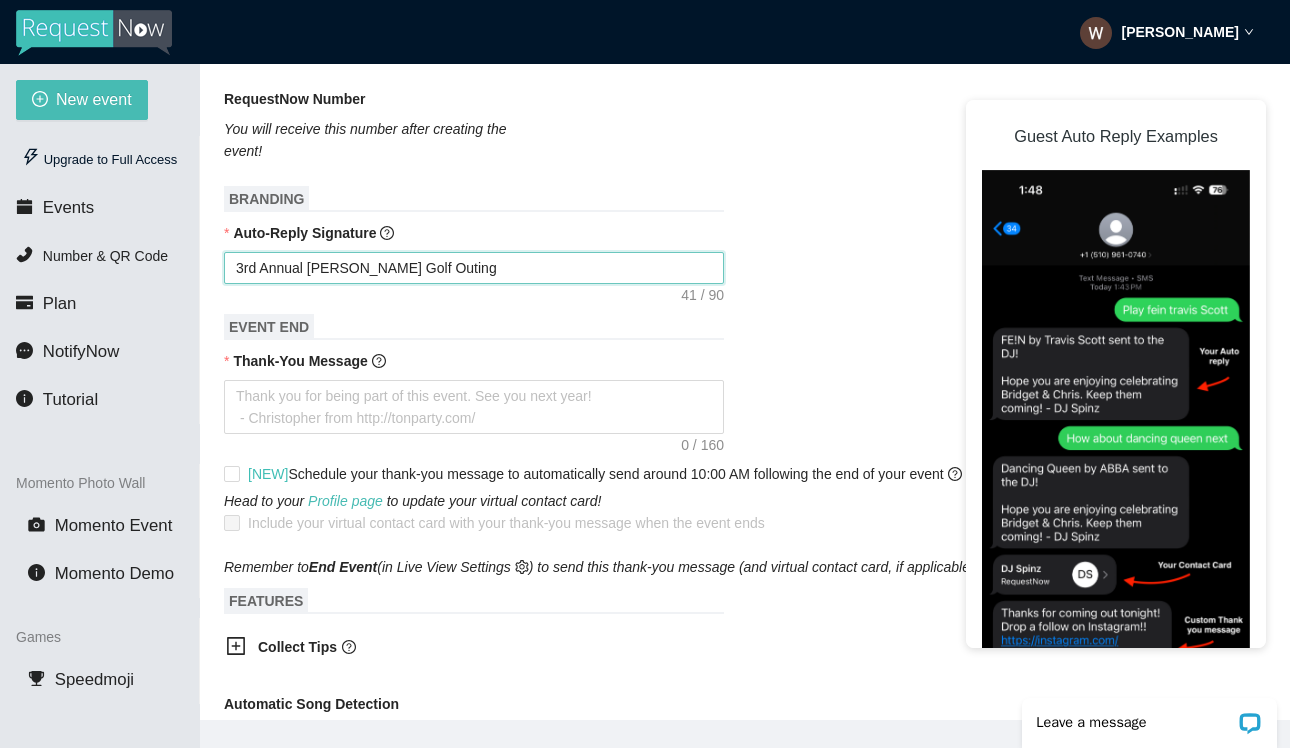 type on "3rd Annual Sean Brian Ashline Golf Outin" 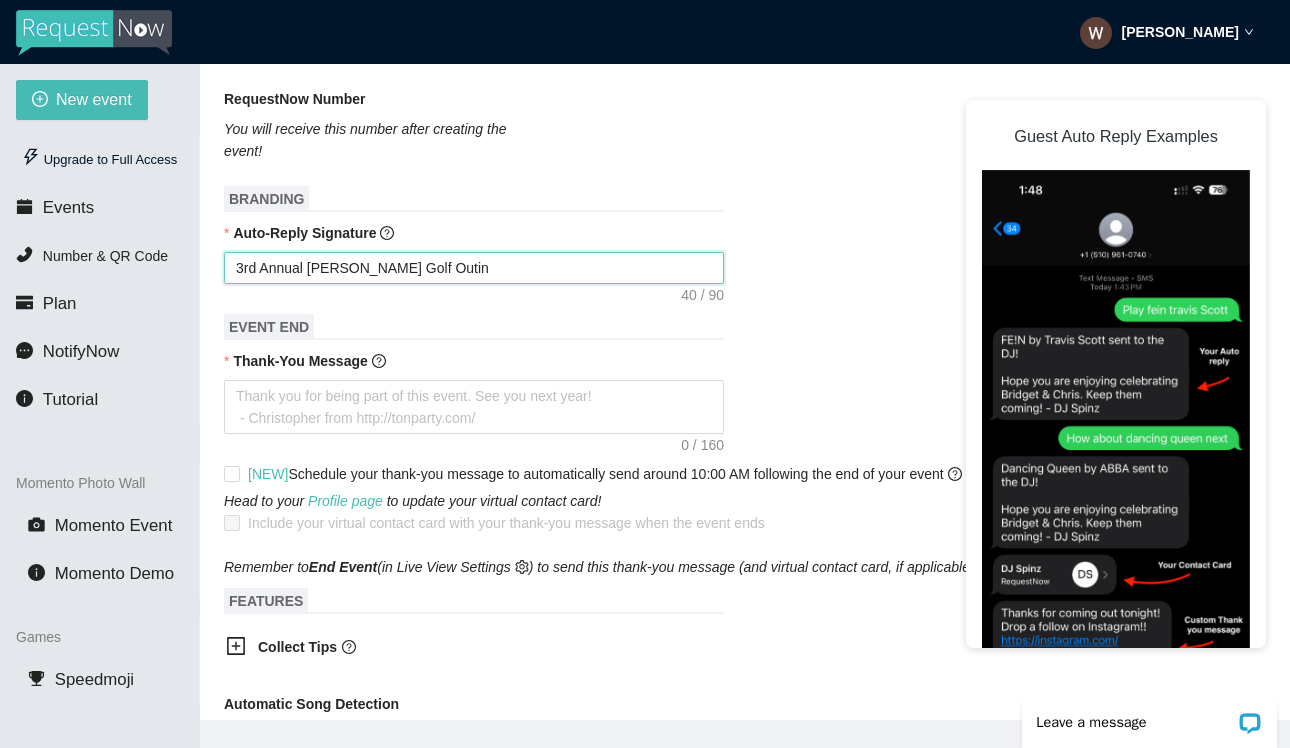 type on "3rd Annual Sean Brian Ashline Golf Outi" 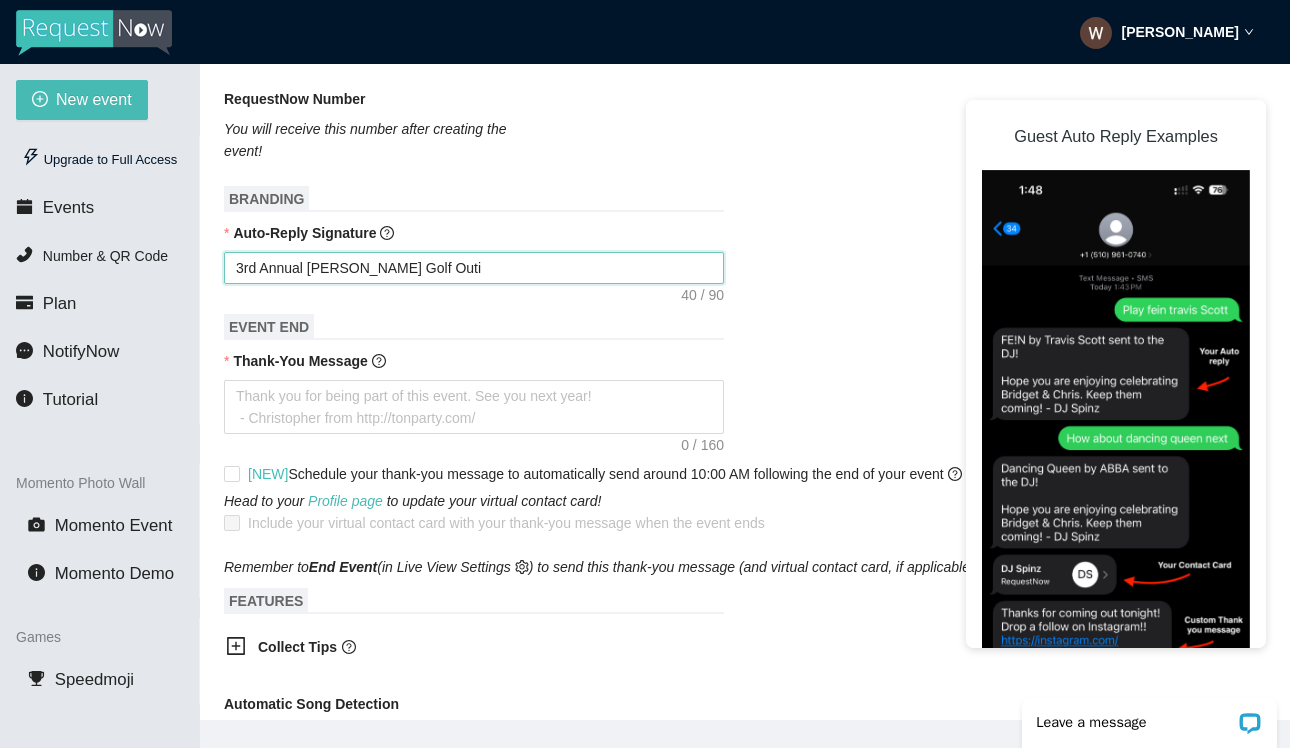 type on "3rd Annual Sean Brian Ashline Golf Out" 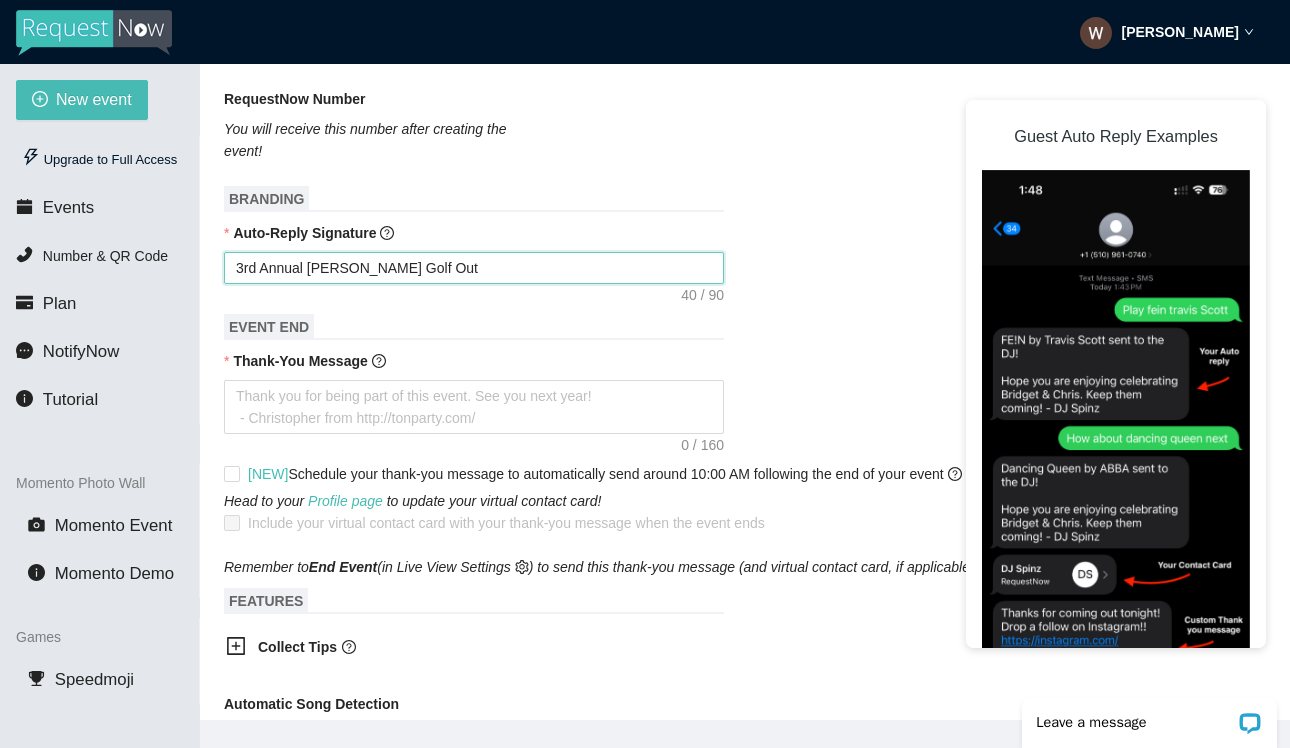 type on "3rd Annual Sean Brian Ashline Golf Ou" 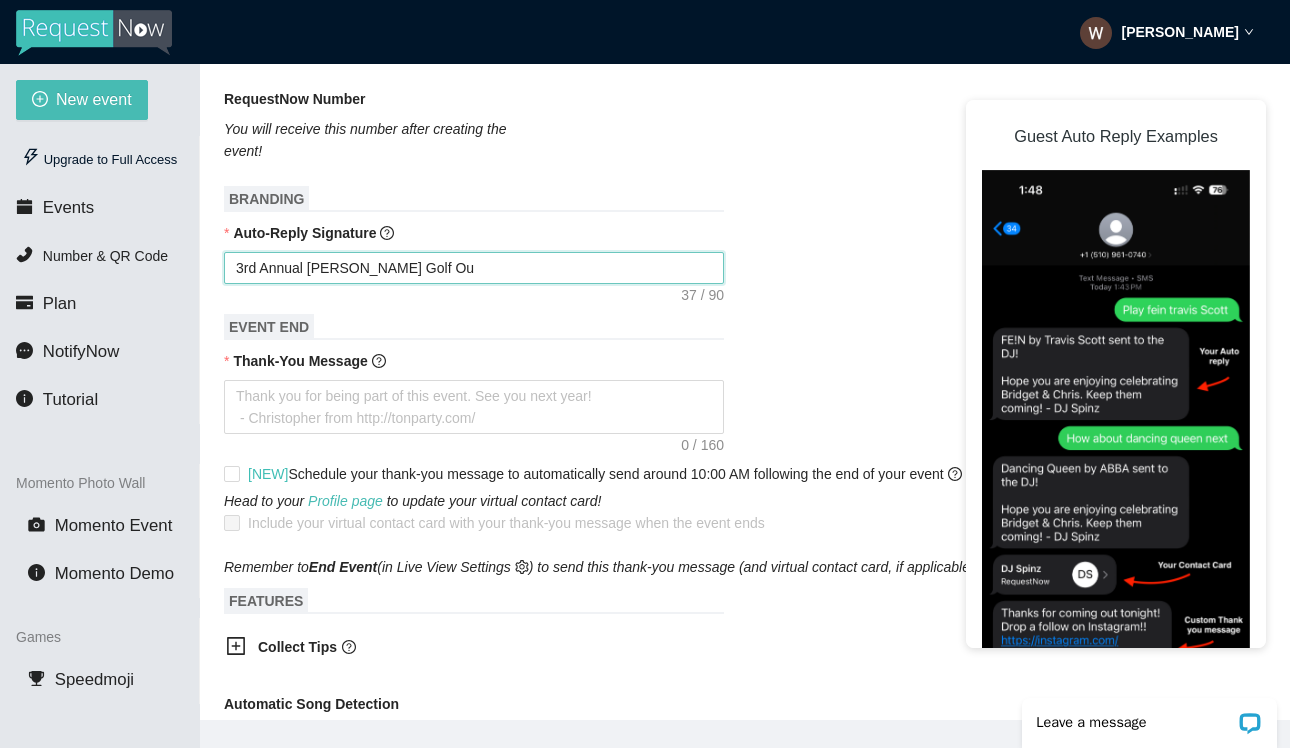 type on "3rd Annual Sean Brian Ashline Golf O" 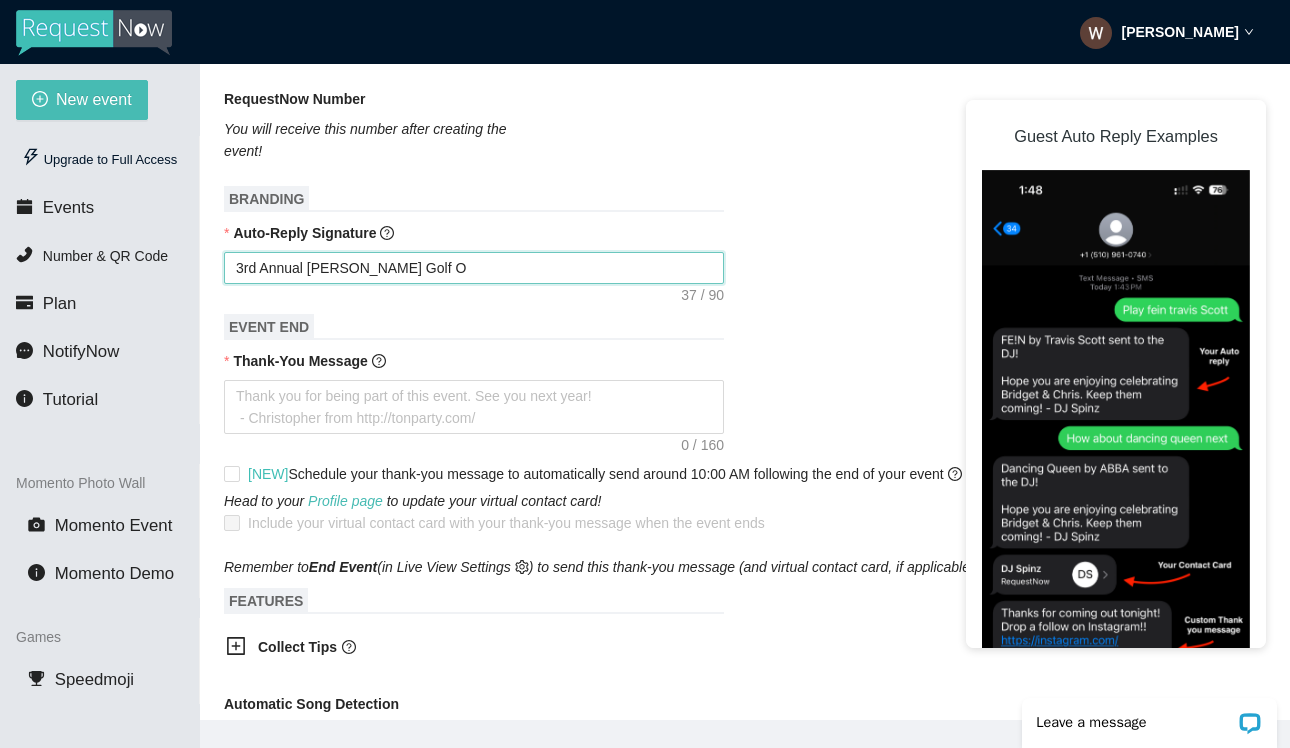 type on "3rd Annual Sean Brian Ashline Golf" 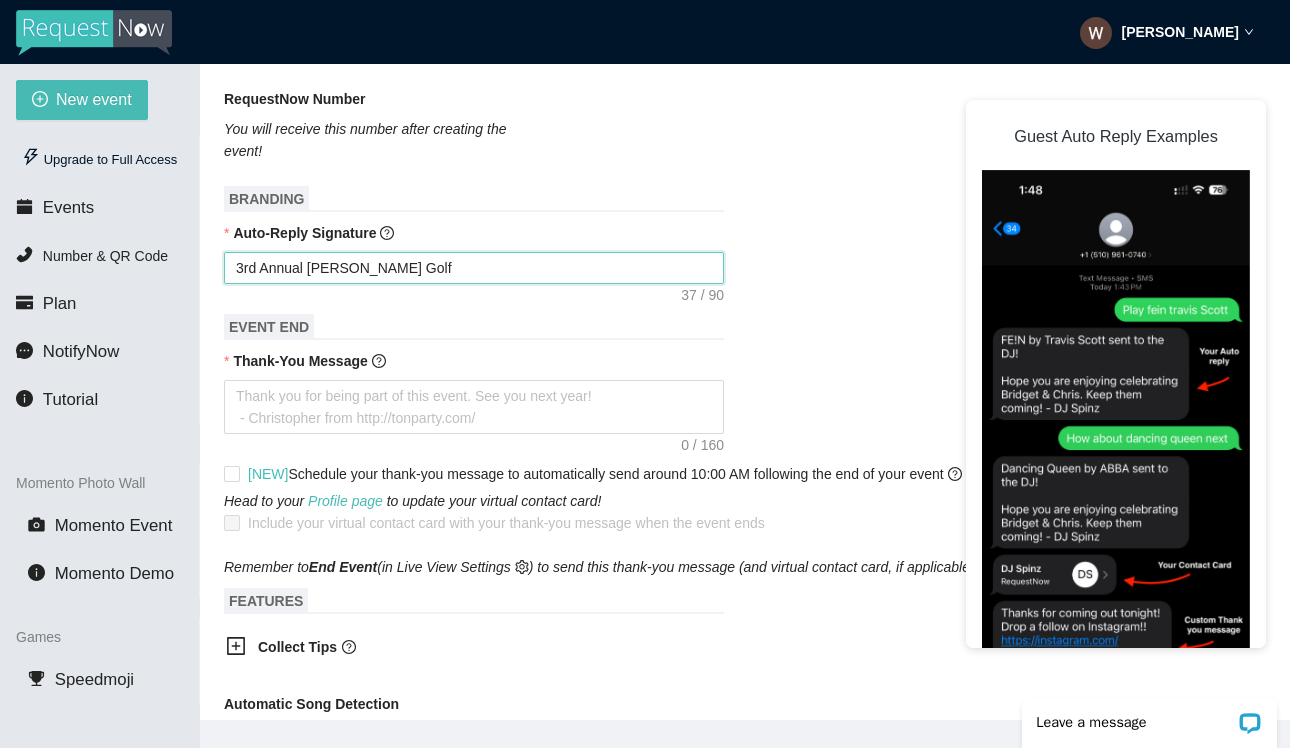 type on "3rd Annual Sean Brian Ashline Golf" 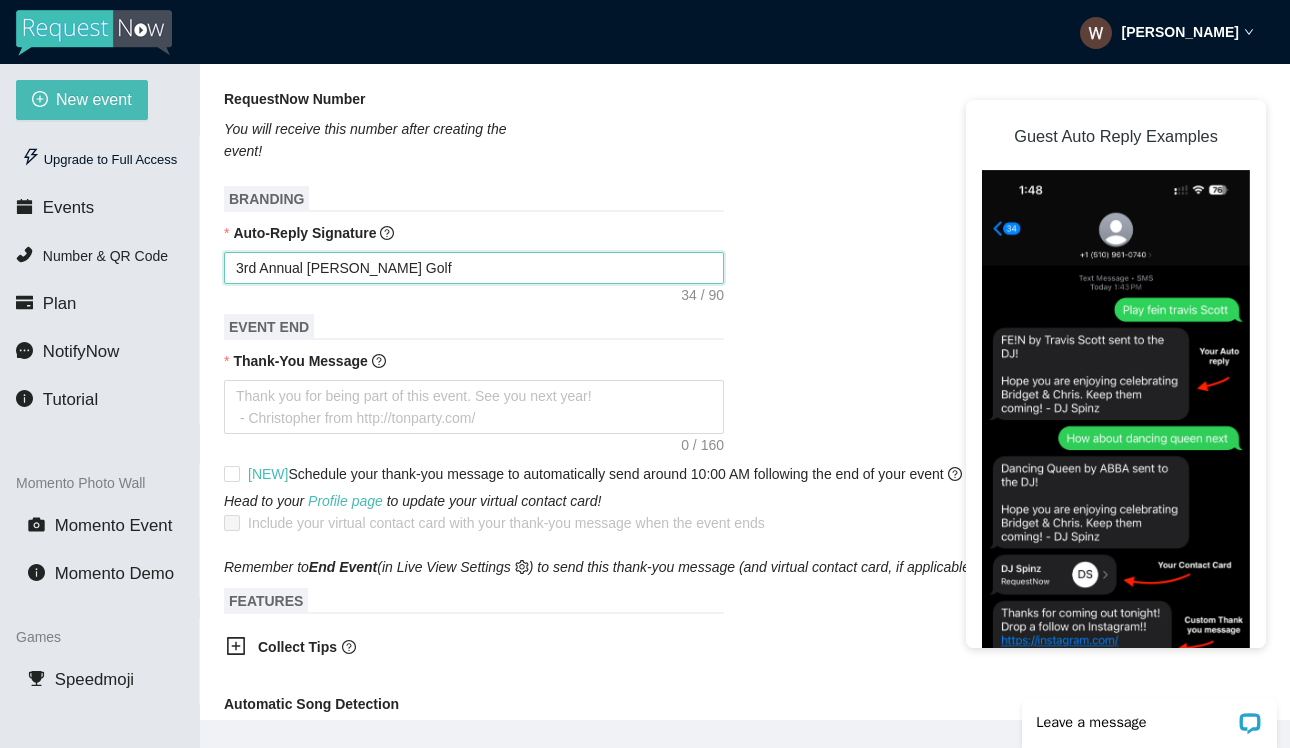 type on "3rd Annual Sean Brian Ashline Gol" 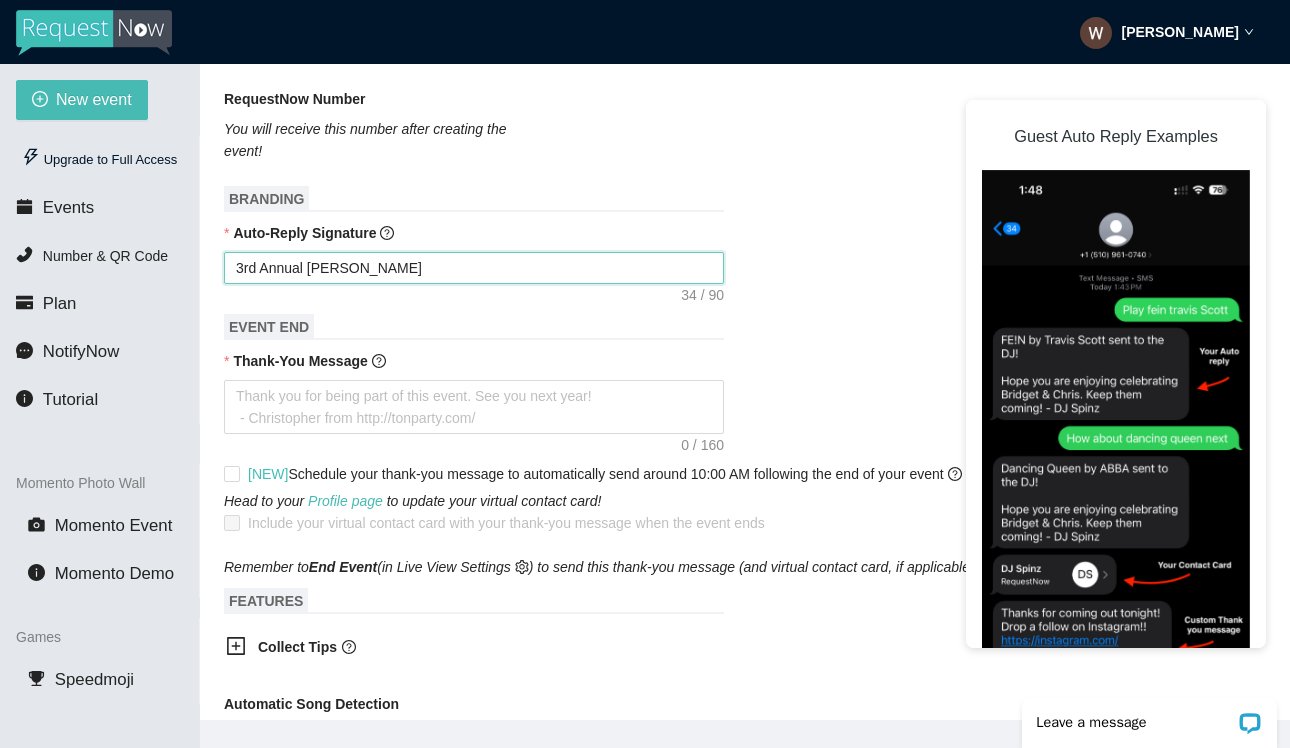 type on "3rd Annual Sean Brian Ashline Go" 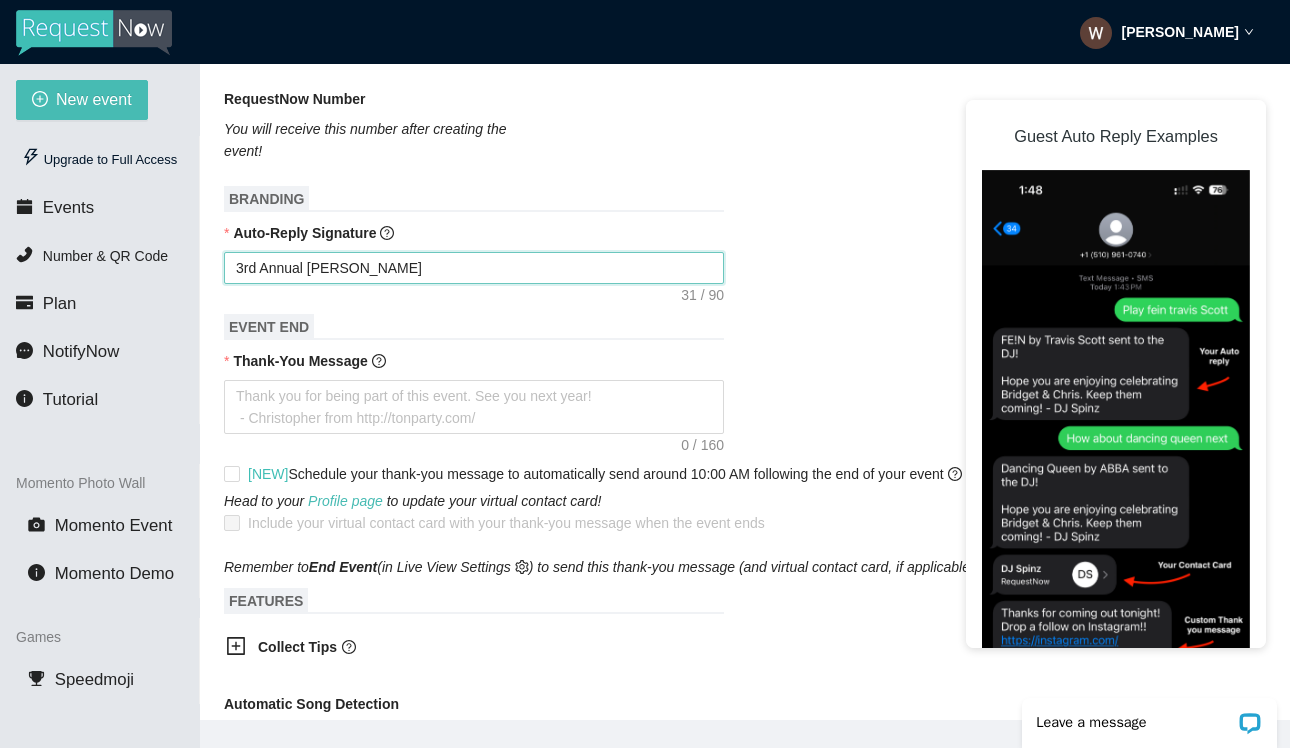 type on "3rd Annual Sean Brian Ashline" 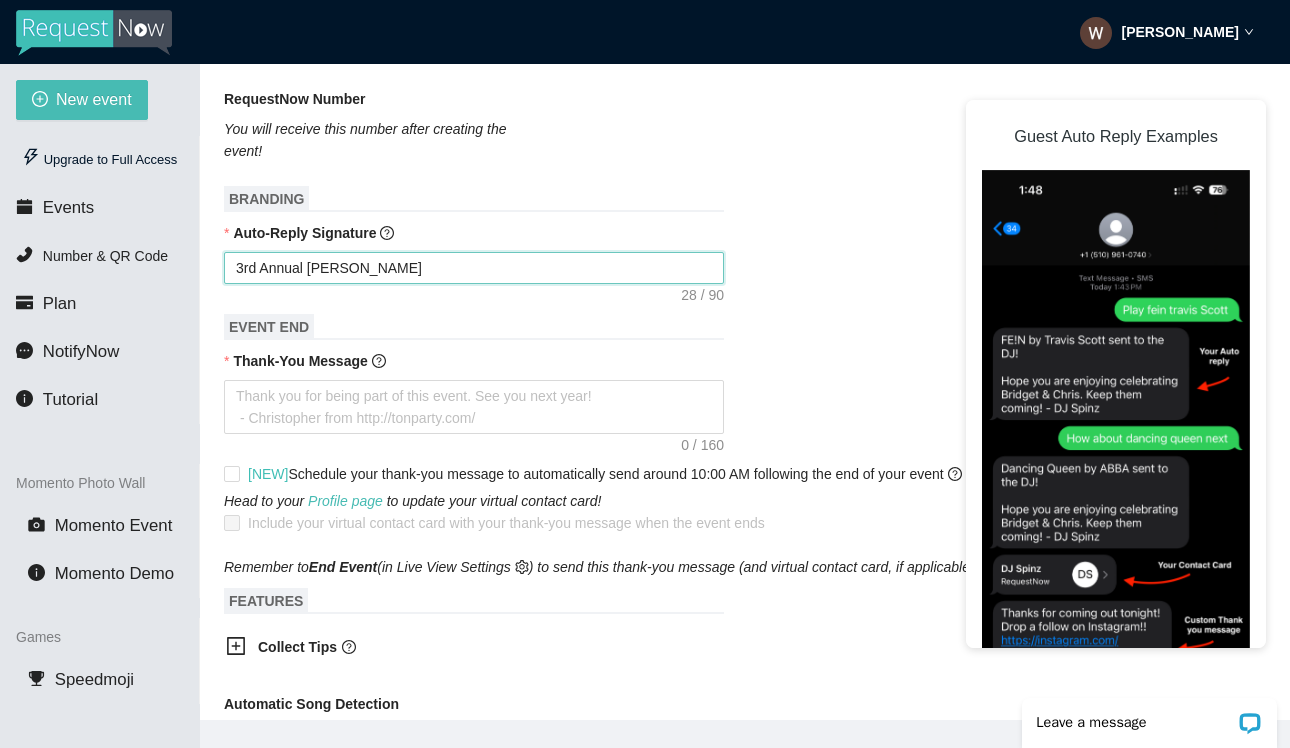 type on "3rd Annual Sean Brian Ashli" 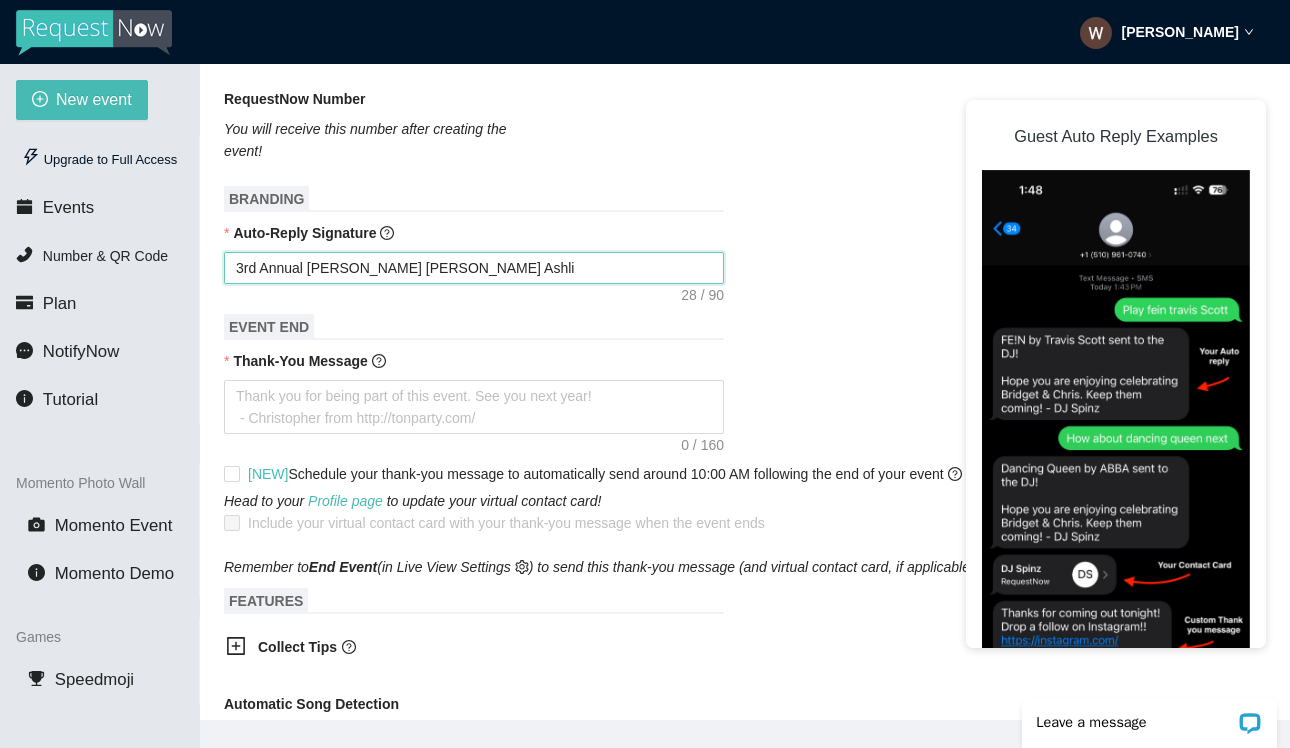type on "3rd Annual Sean Brian Ashl" 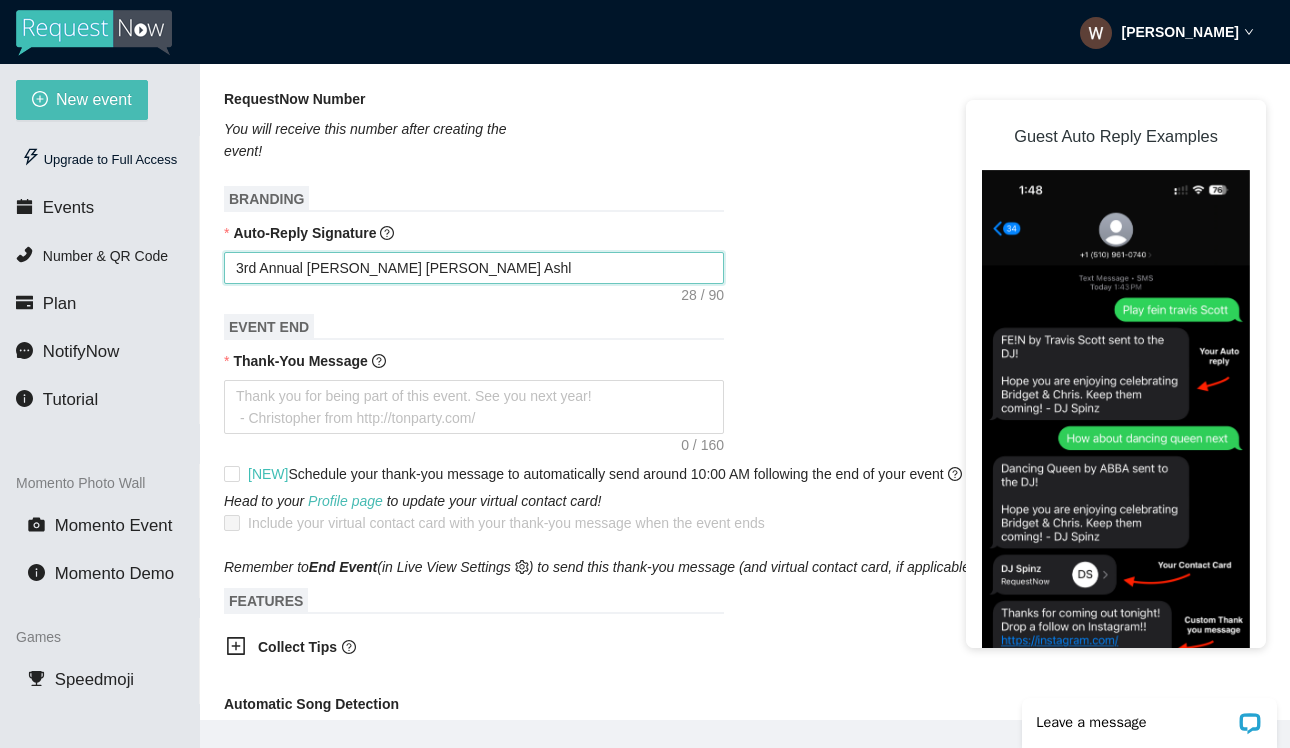 type on "3rd Annual Sean Brian Ash" 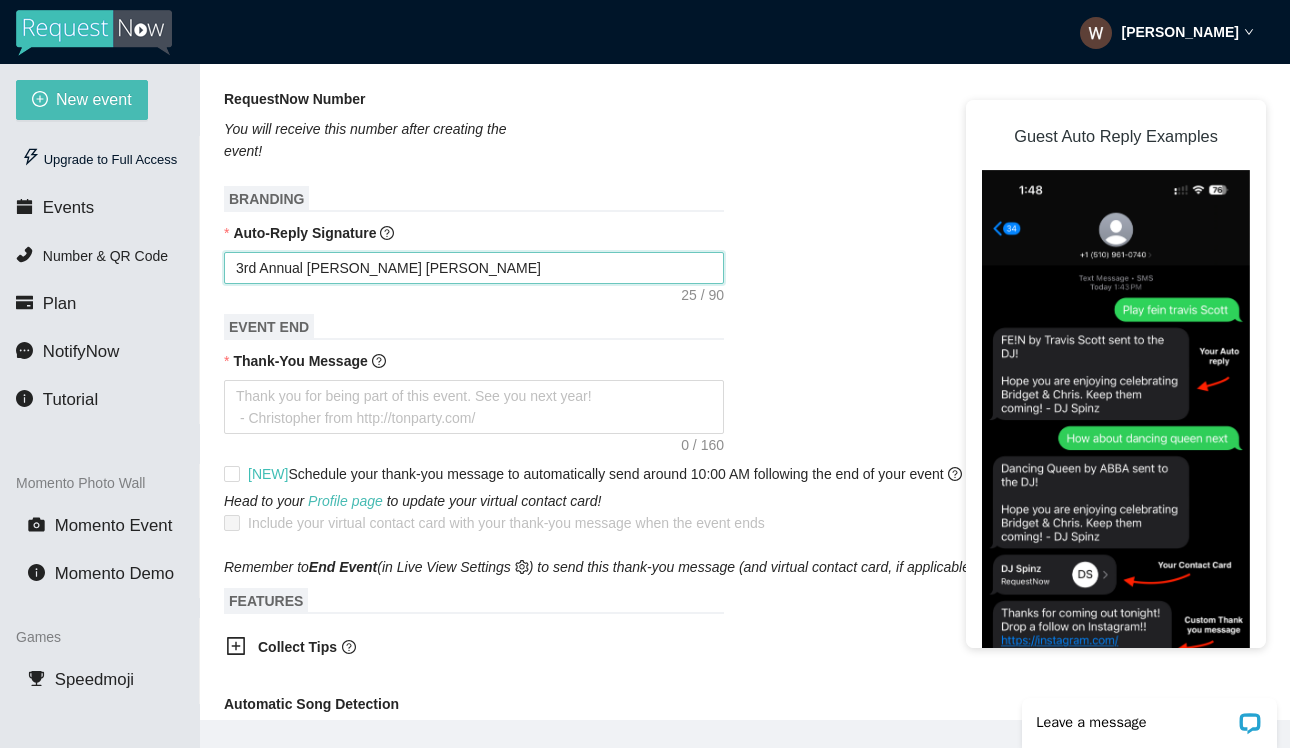 type on "3rd Annual Sean Brian As" 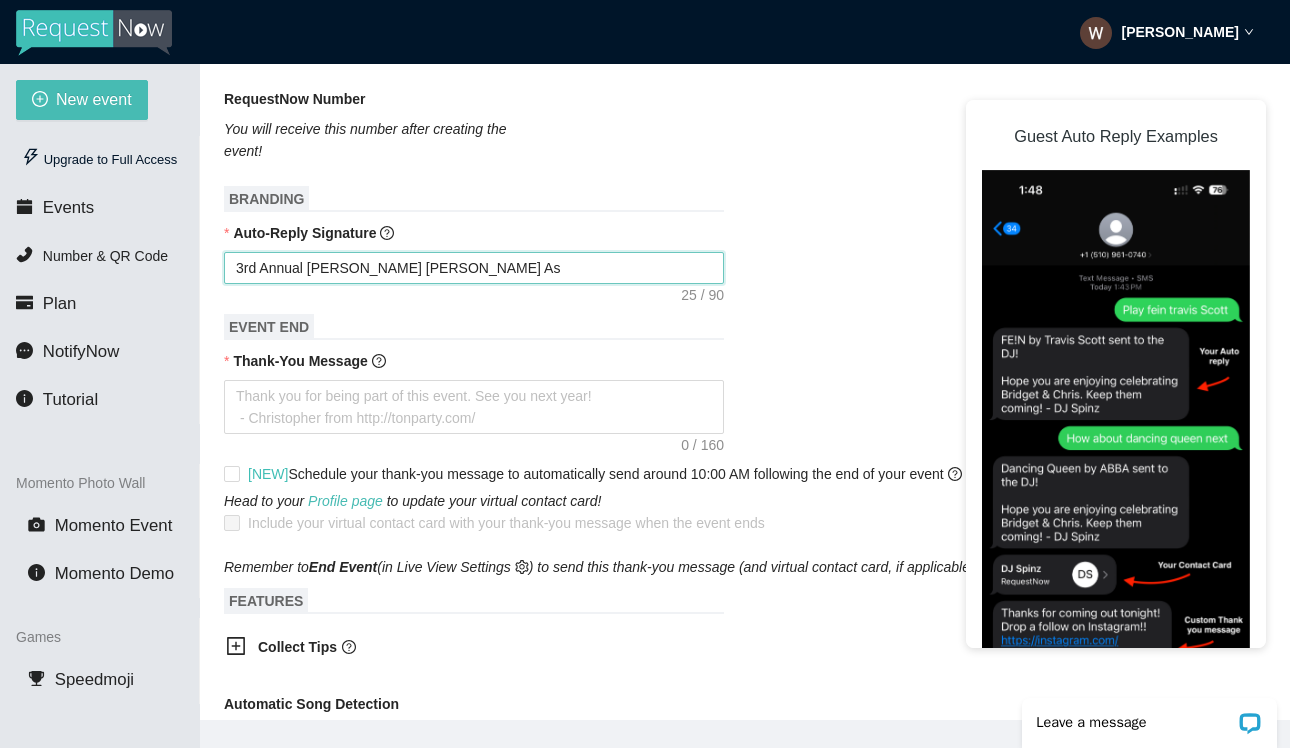 type on "3rd Annual Sean Brian A" 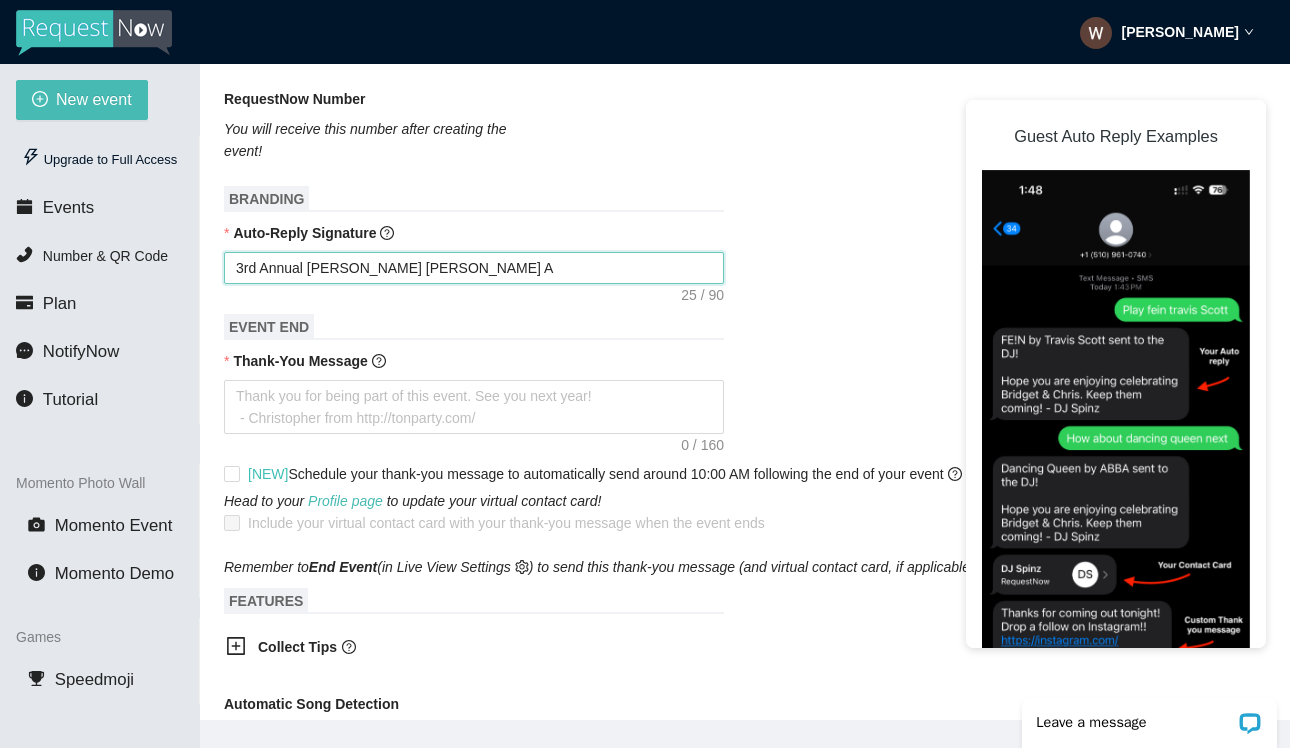 type on "3rd Annual Sean Brian" 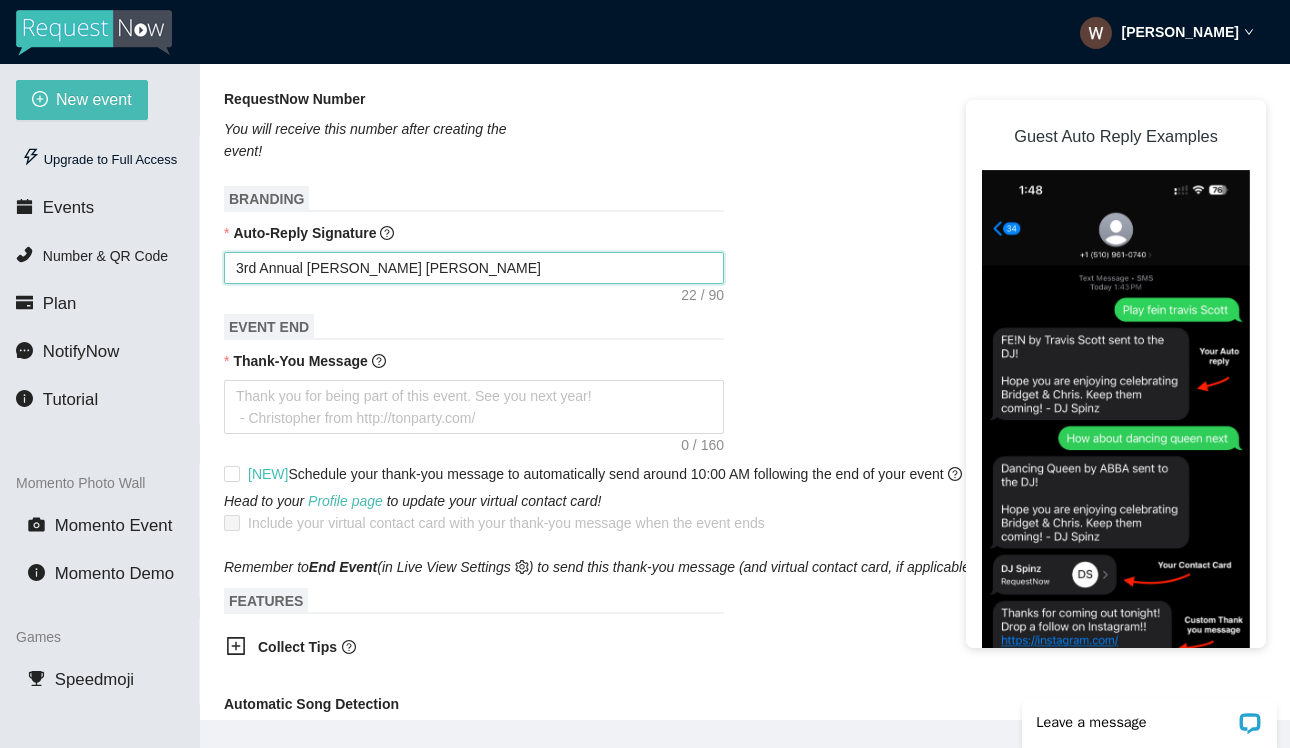type on "3rd Annual Sean Brian" 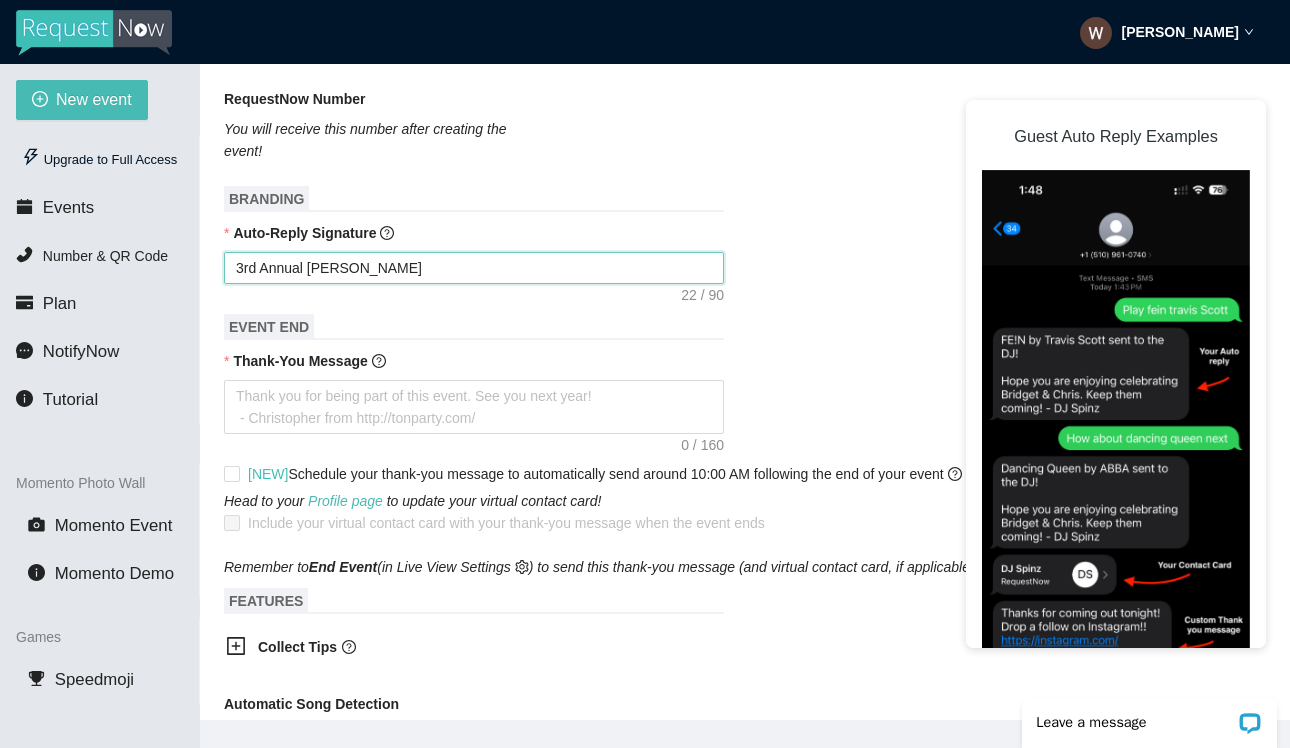 type on "3rd Annual Sean Bri" 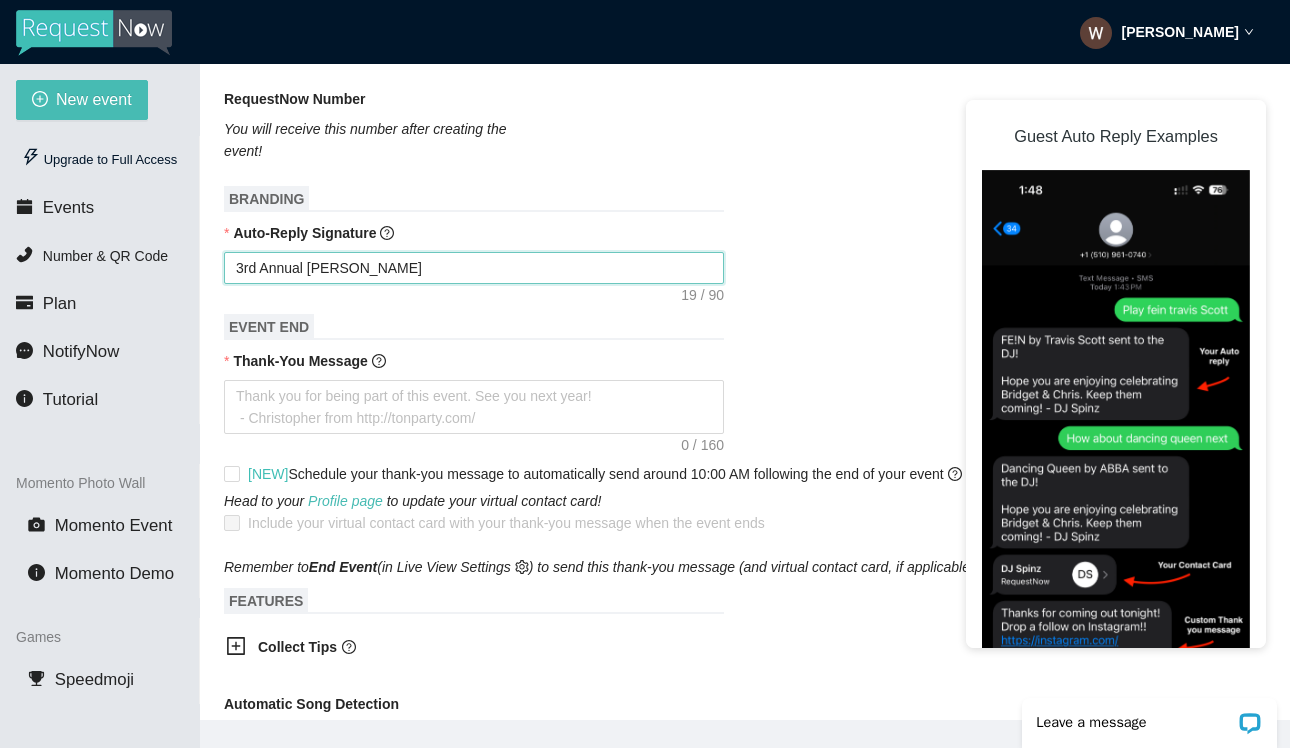 type on "3rd Annual Sean Br" 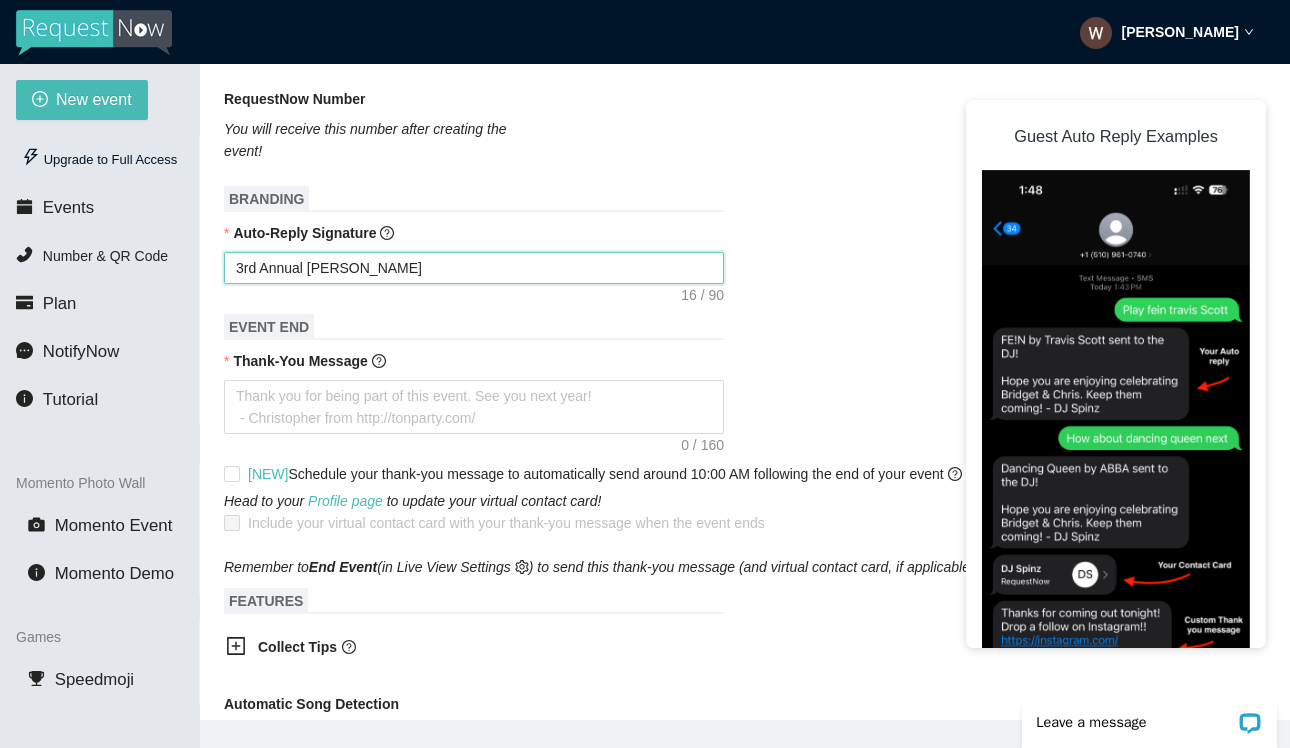 type on "3rd Annual Sean" 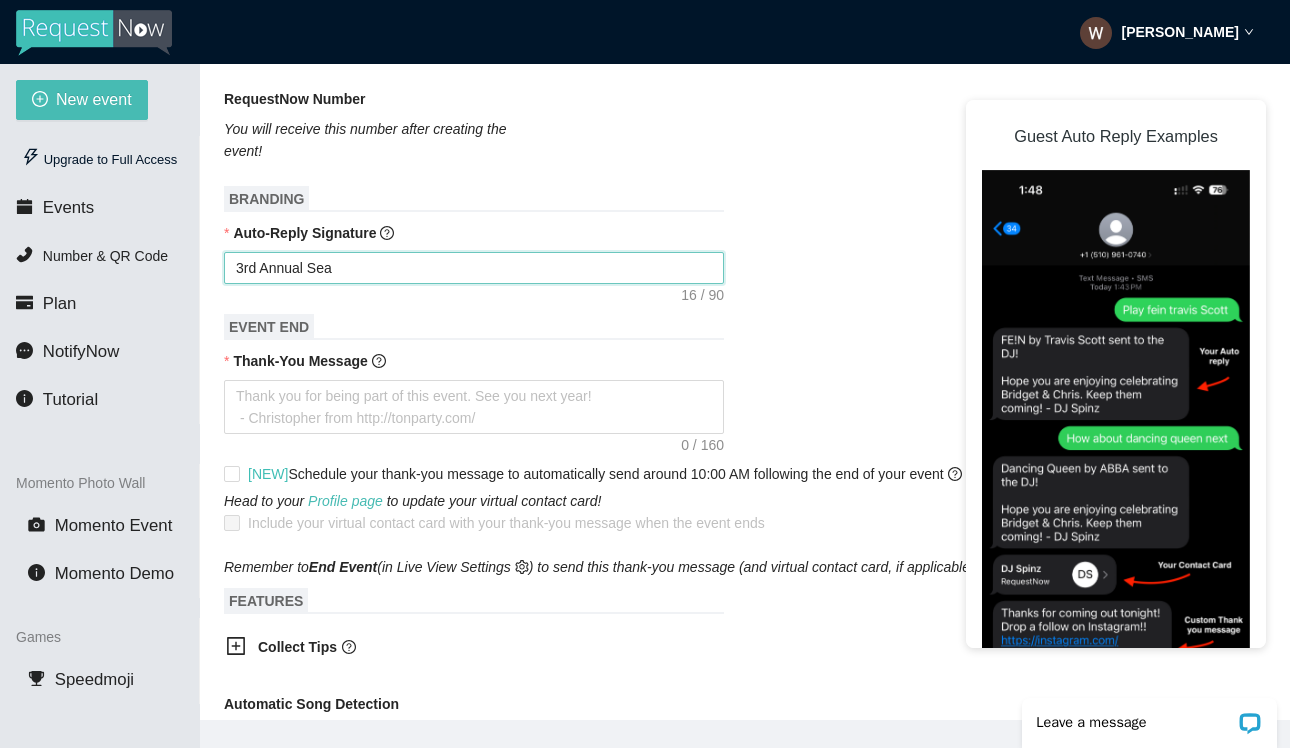 type on "3rd Annual Se" 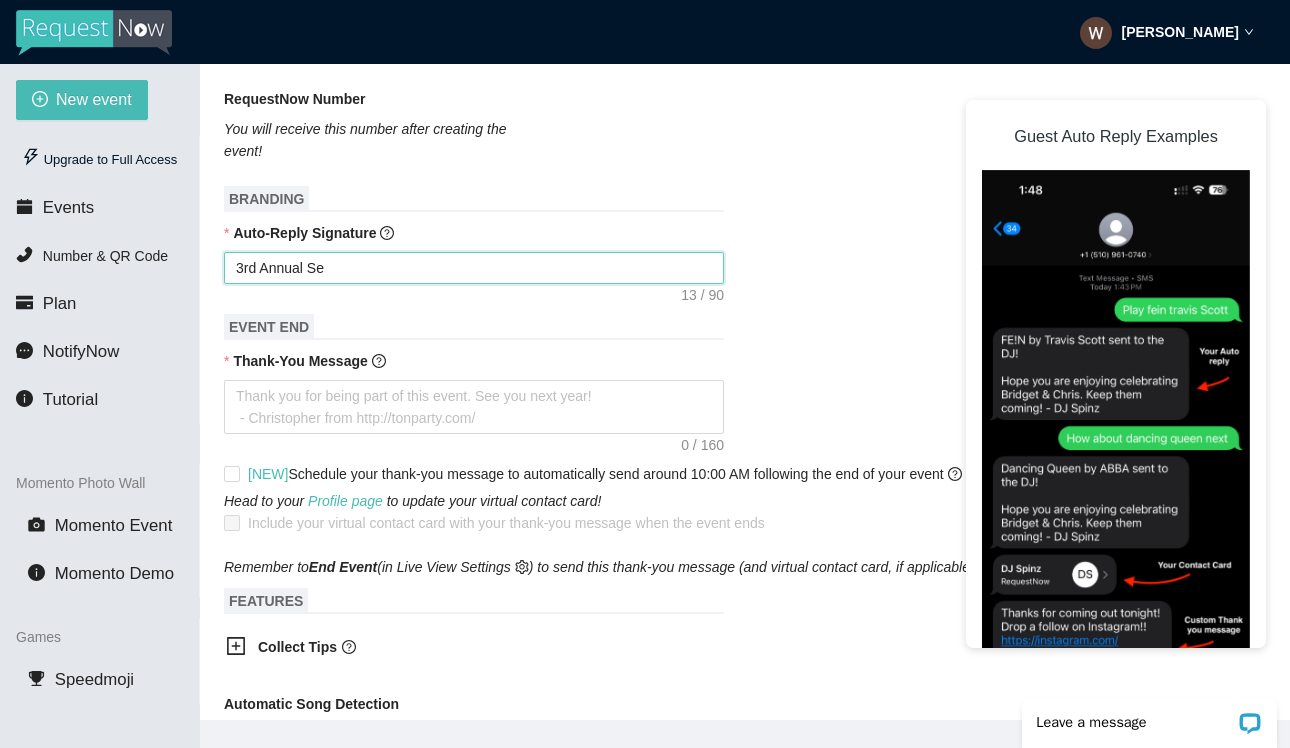 type on "3rd Annual S" 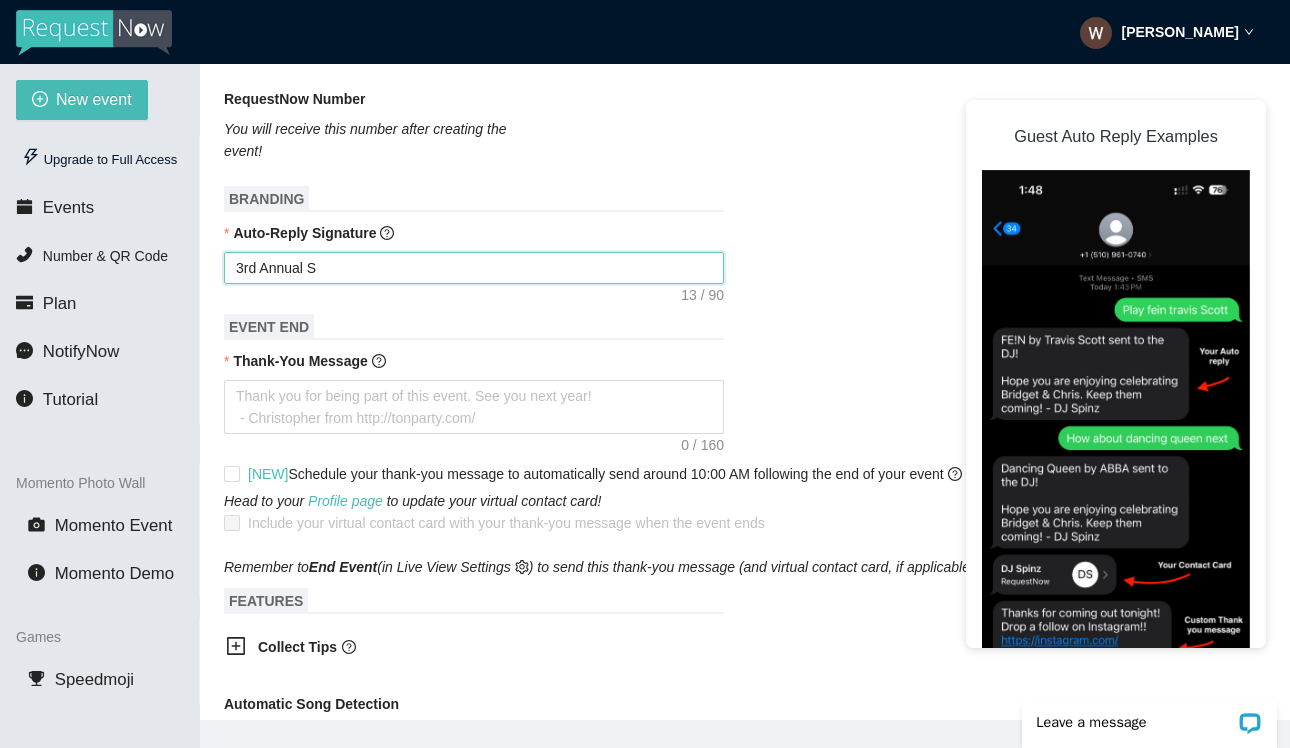 type on "3rd Annual" 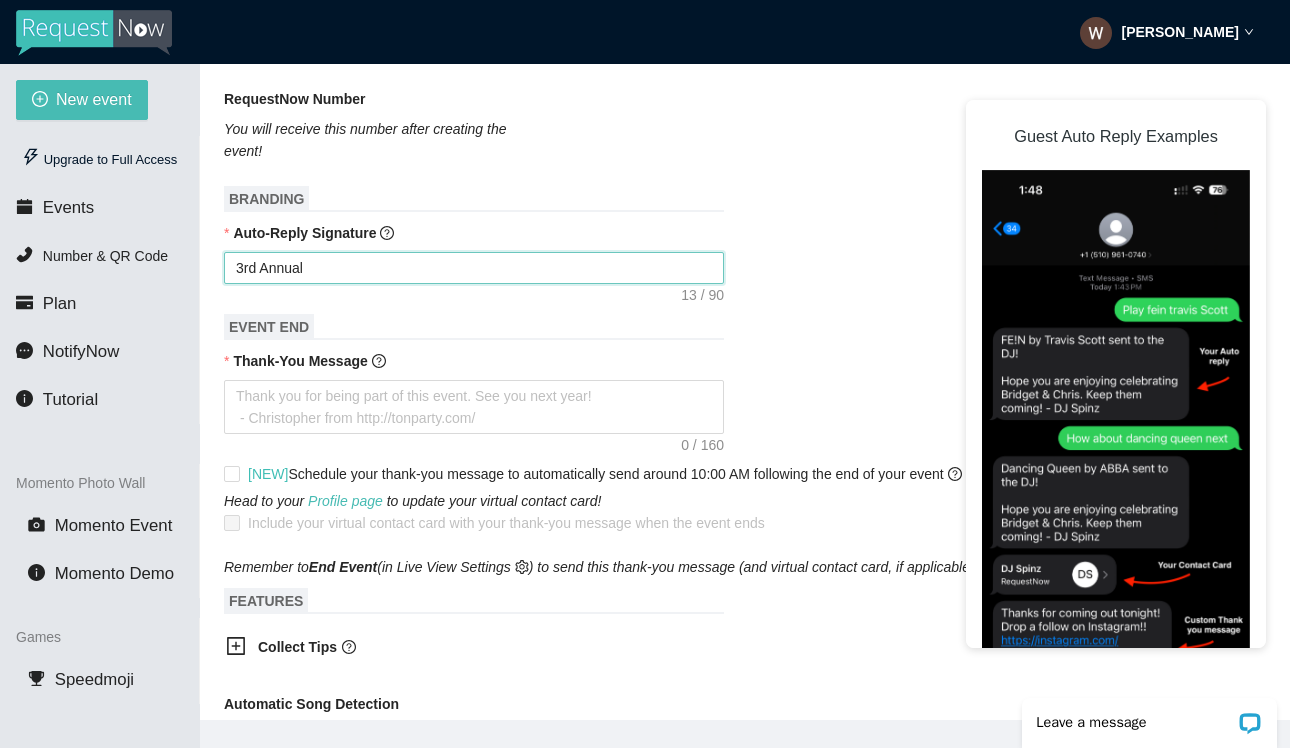 type on "3rd Annual" 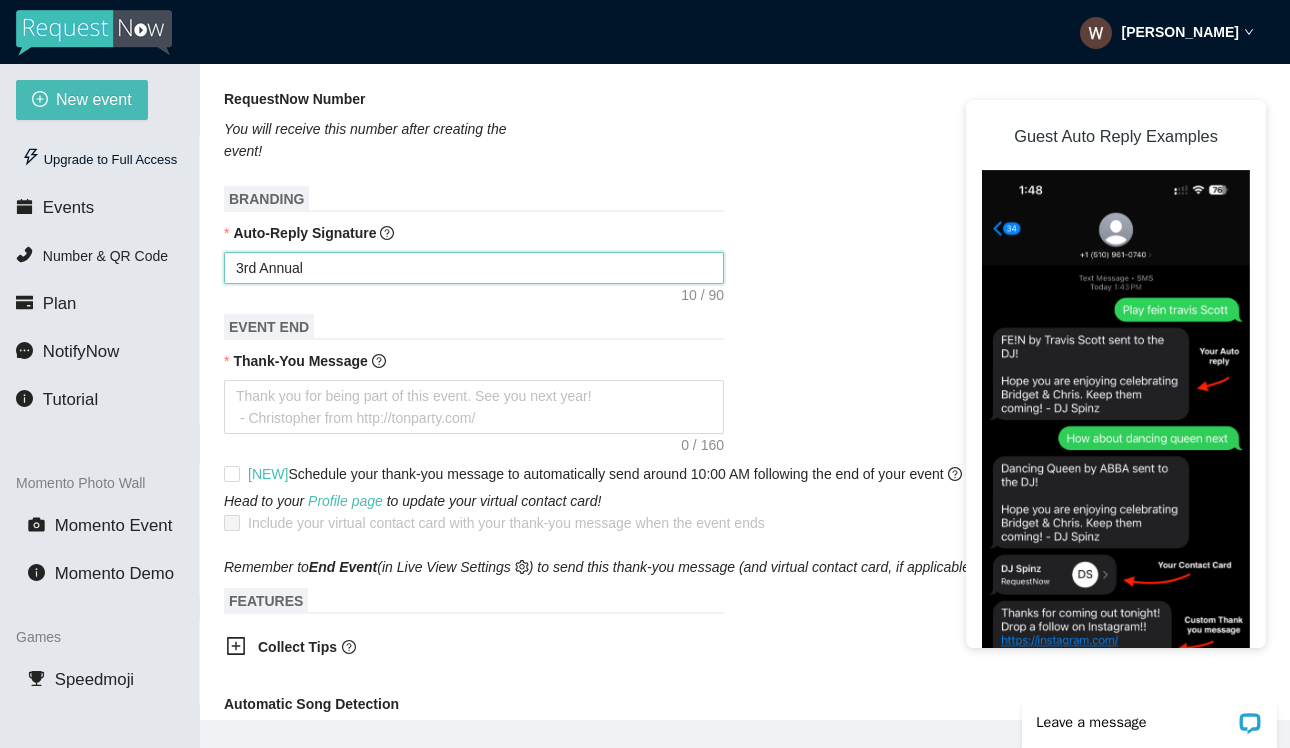 type on "3rd Annua" 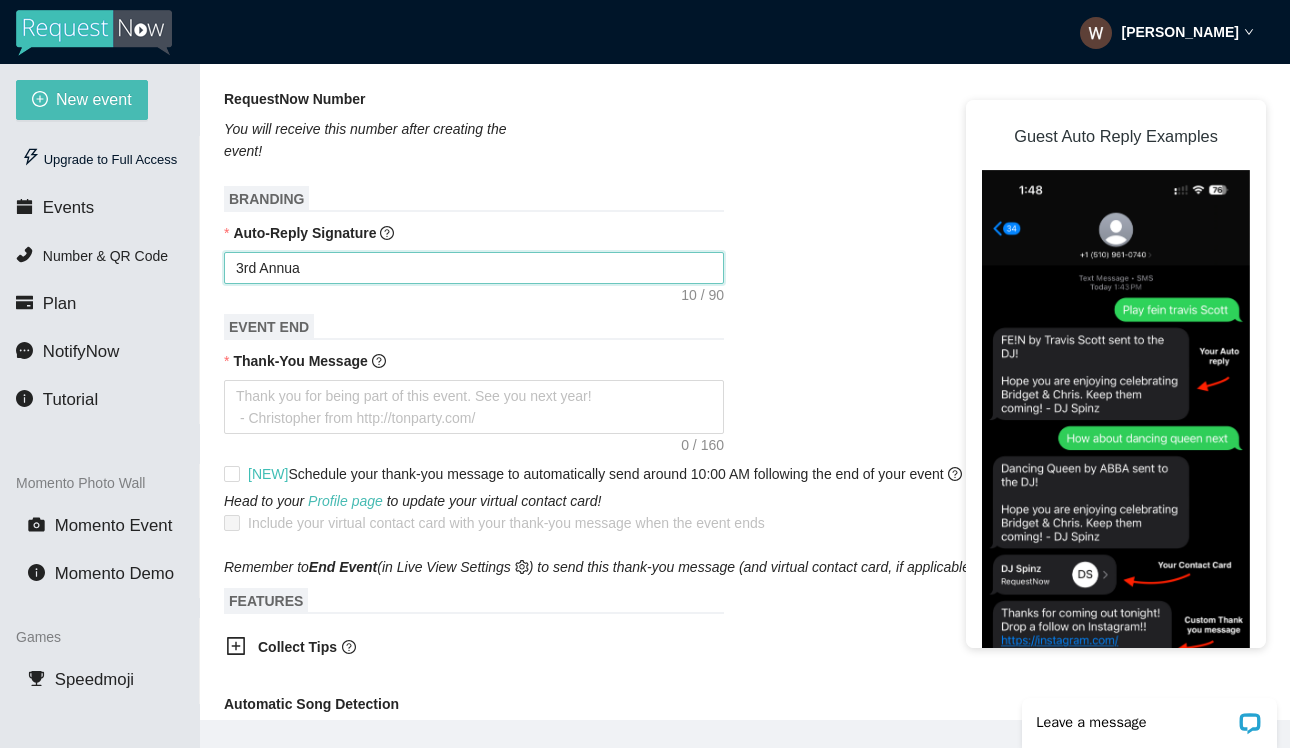type on "3rd Annu" 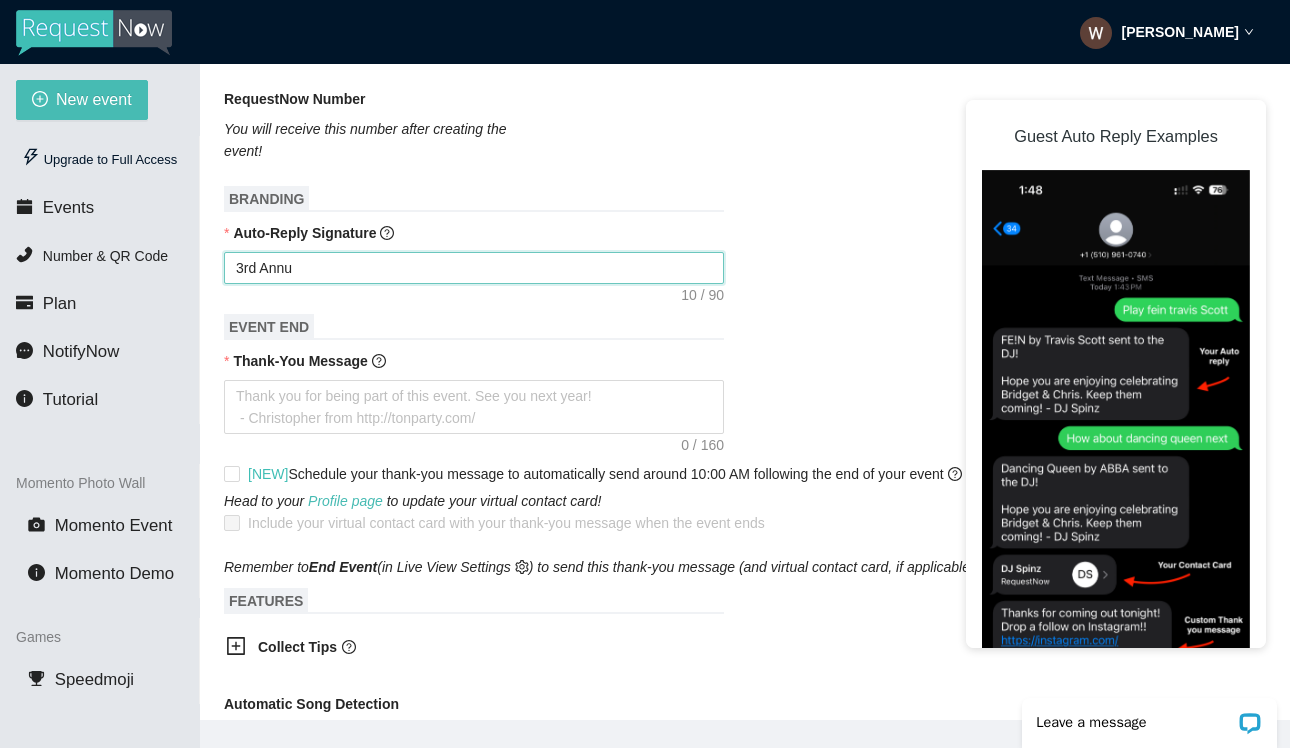 type on "3rd Ann" 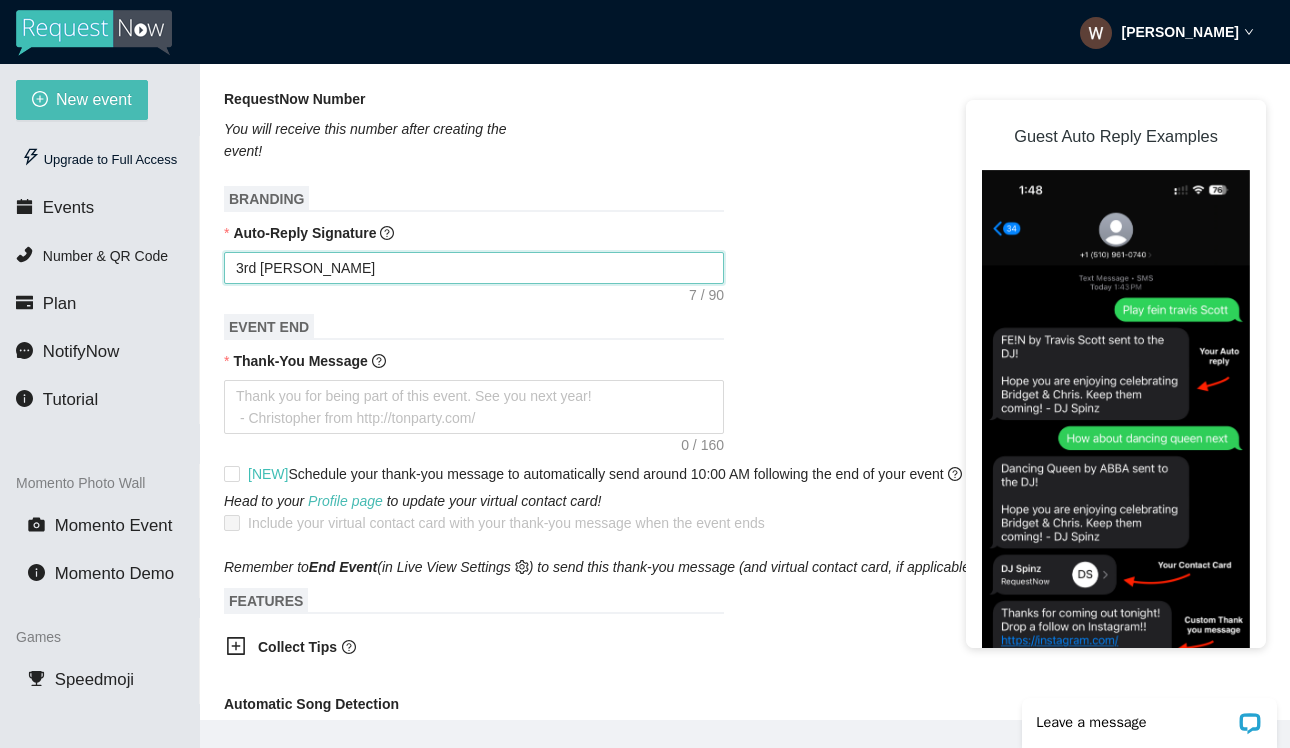 type on "3rd An" 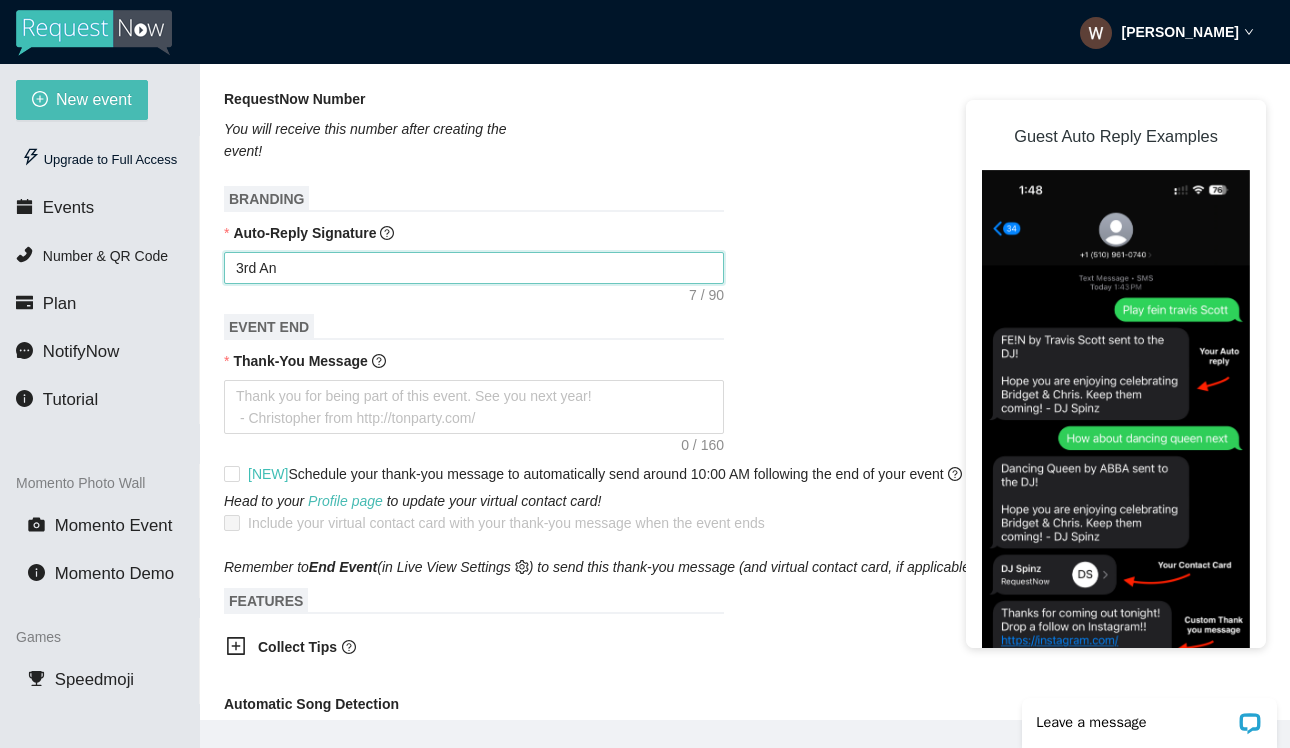 type on "3rd A" 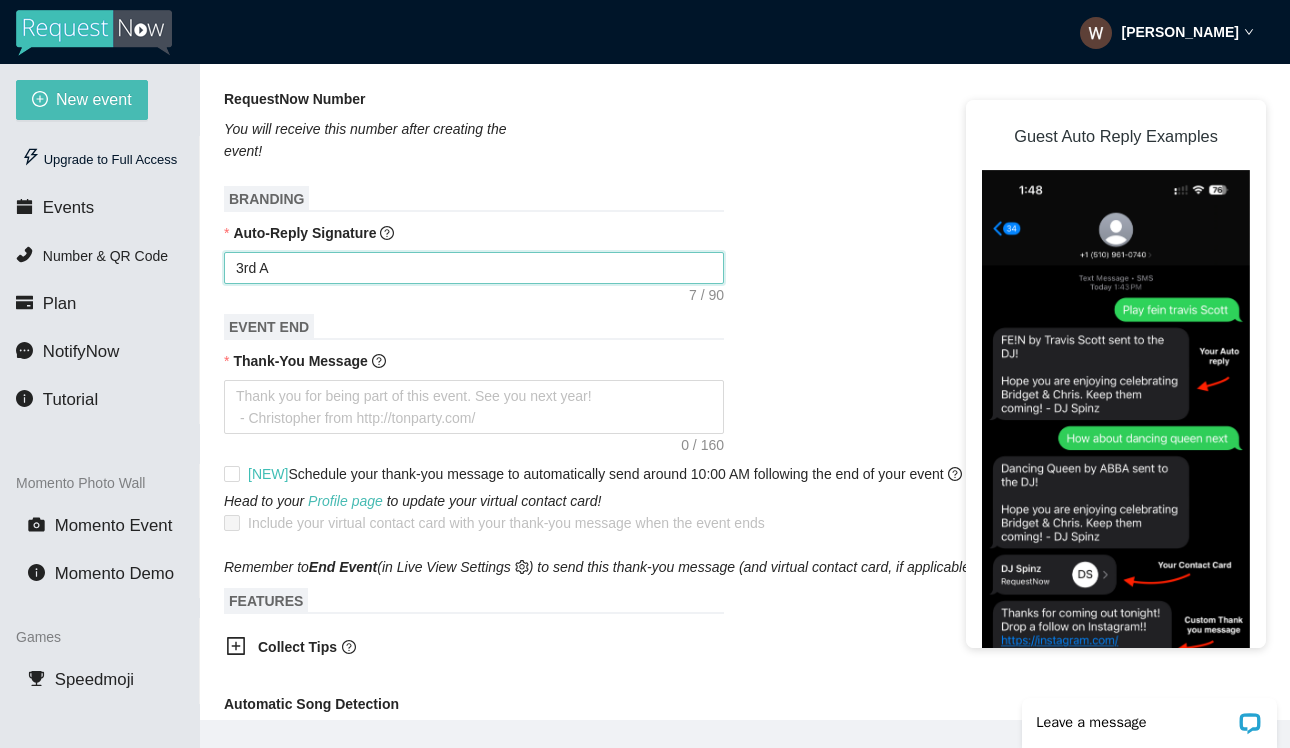 type on "3rd" 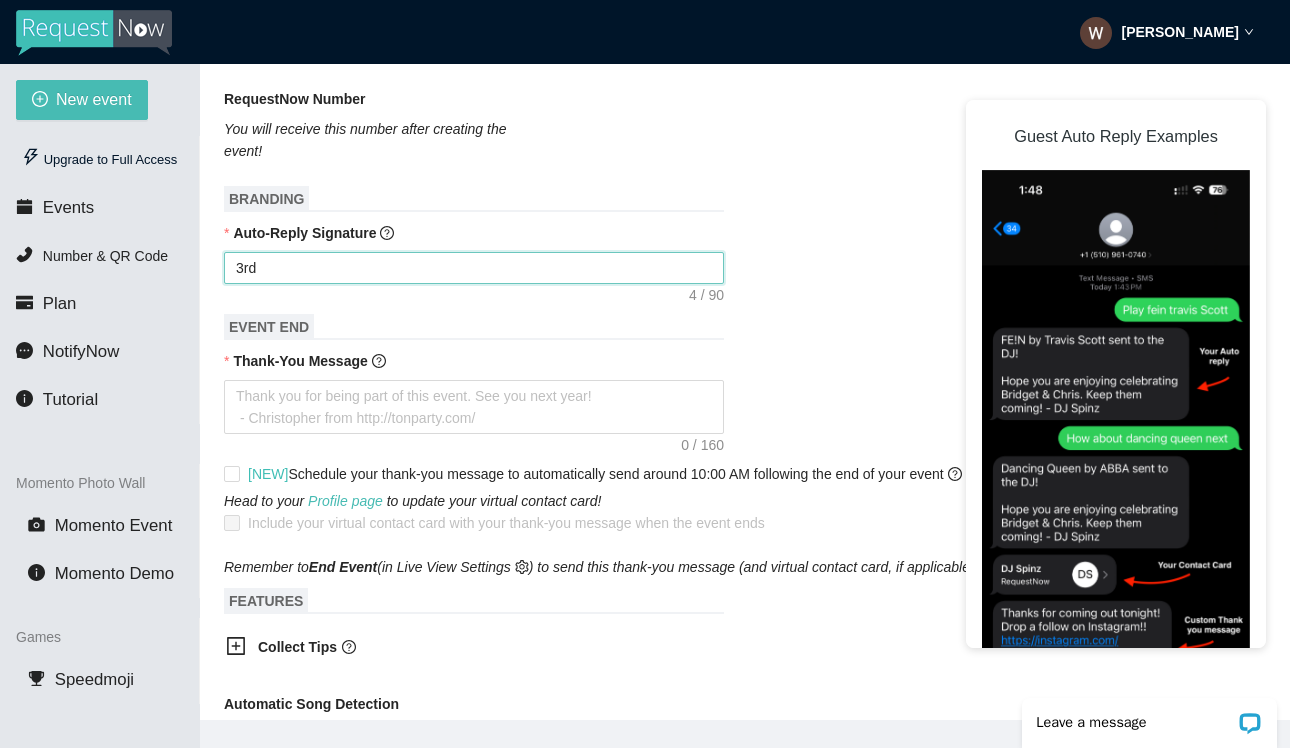 type on "3rd" 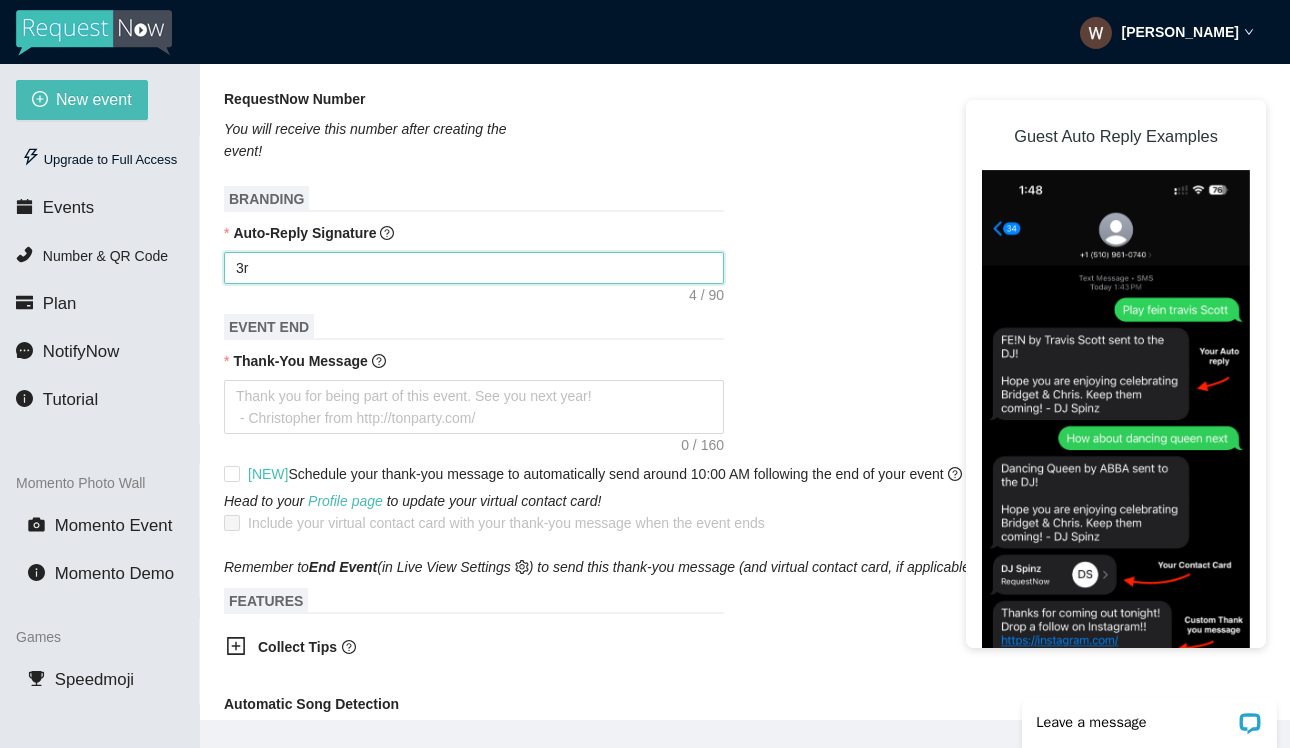 type on "3" 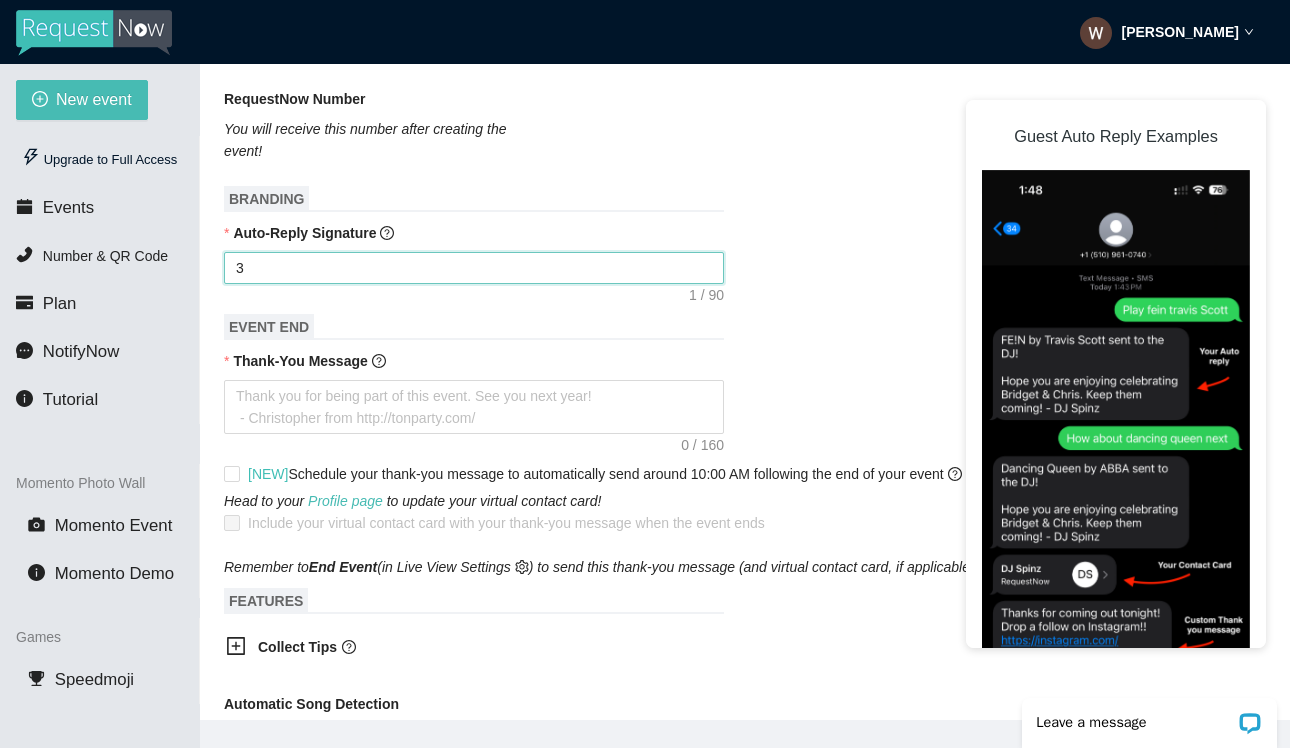type on "Enjoy celebrating Janet & Mark!
- DJ Christopher" 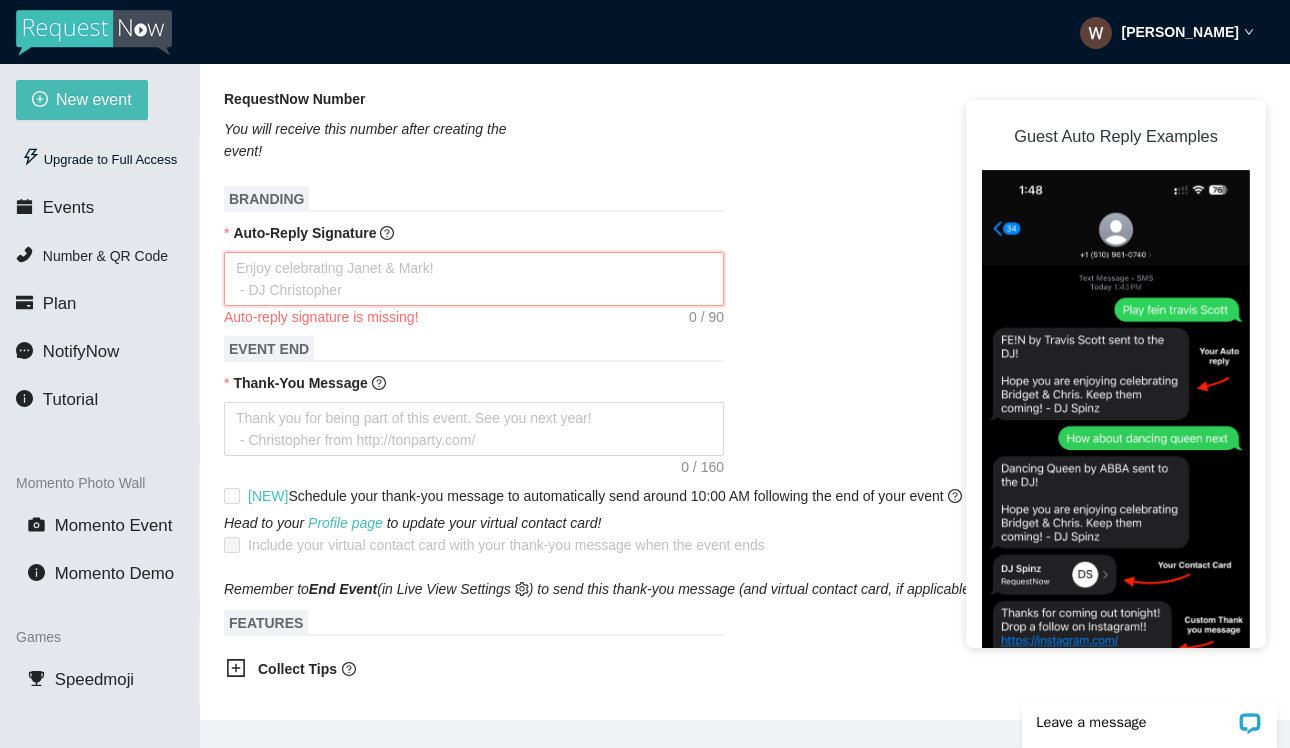 type on "E" 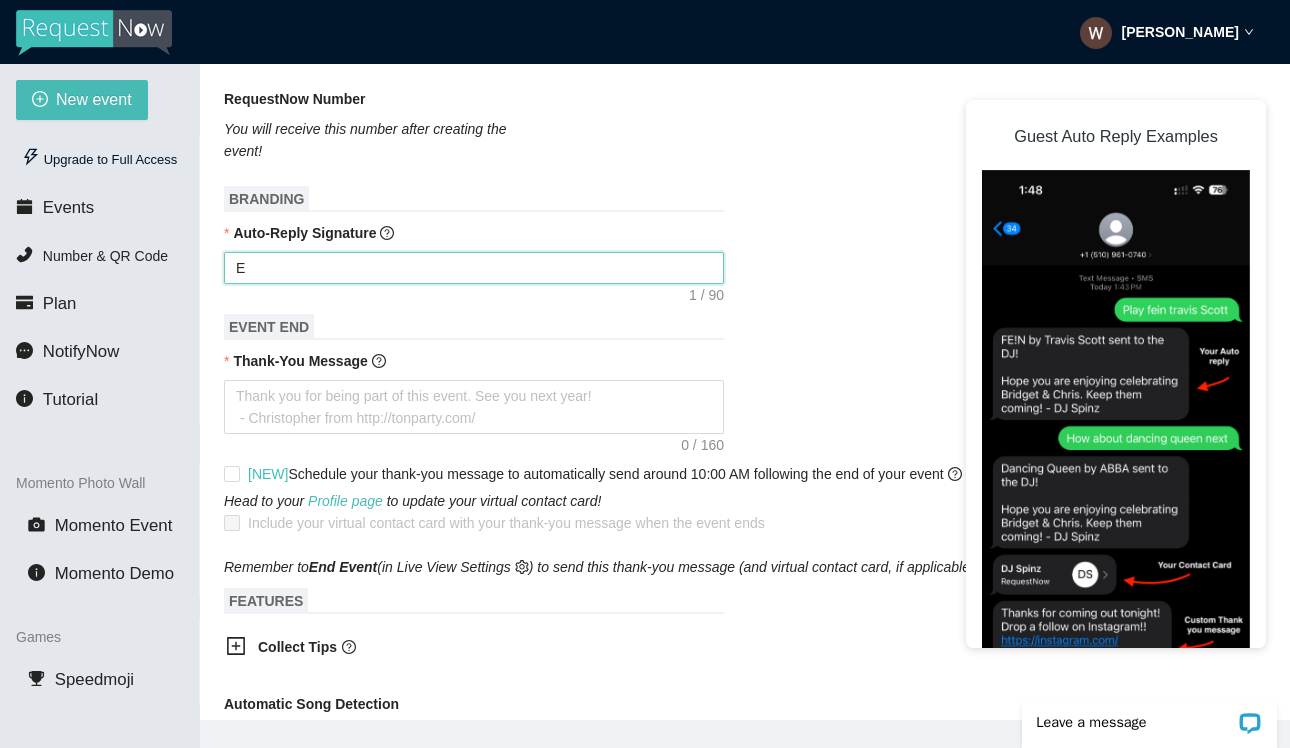 type on "En" 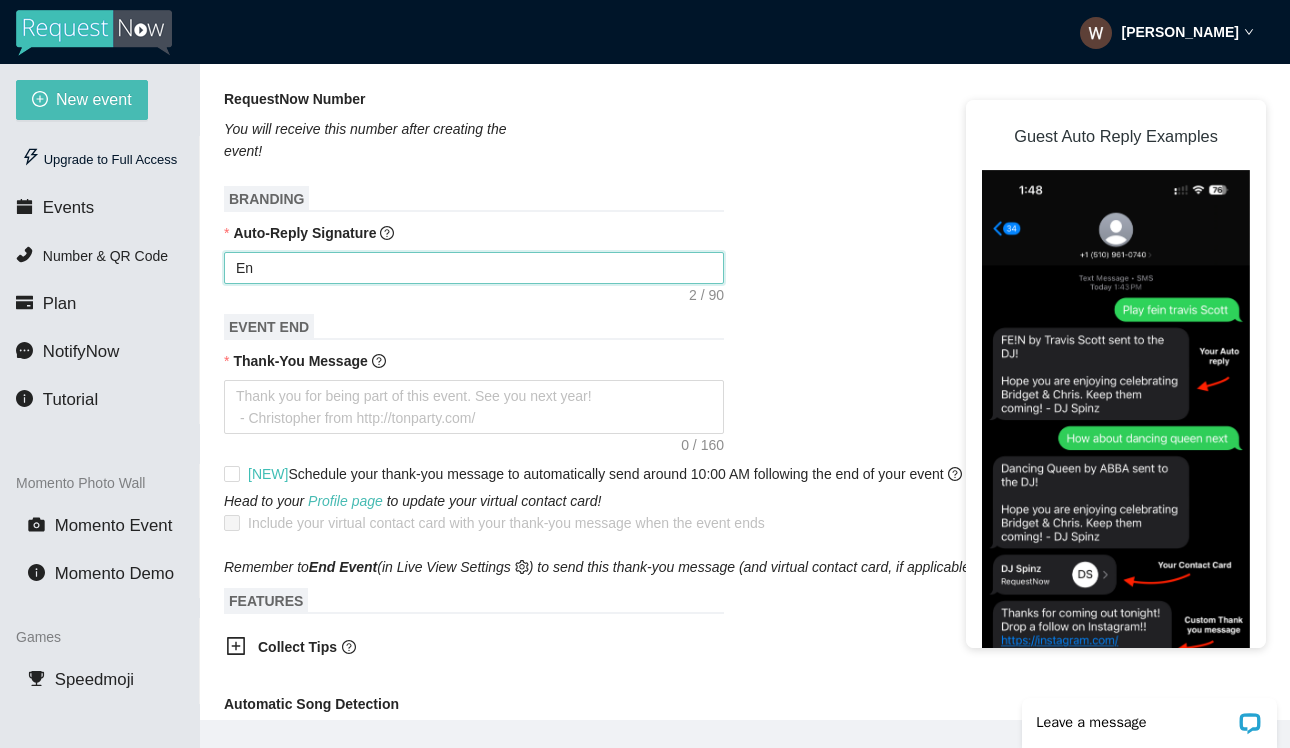 type on "Enj" 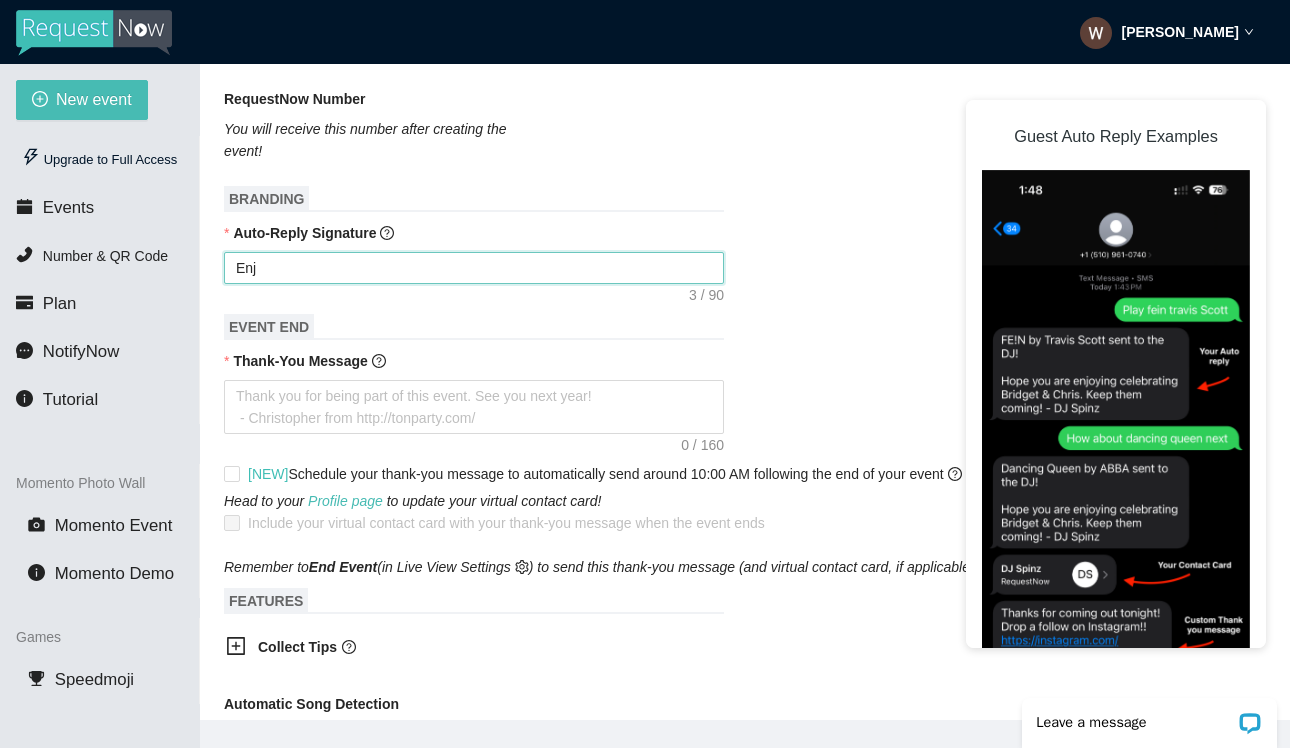 type on "Enjo" 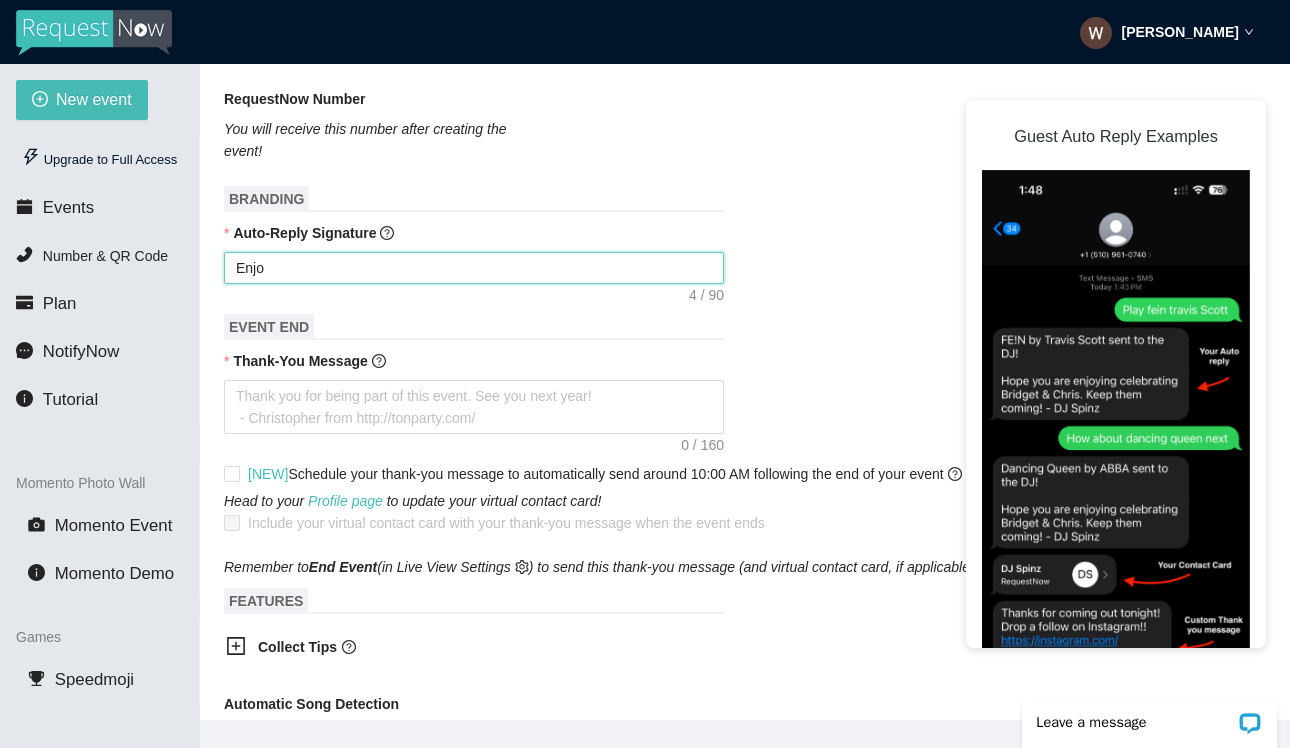 type on "Enjoy" 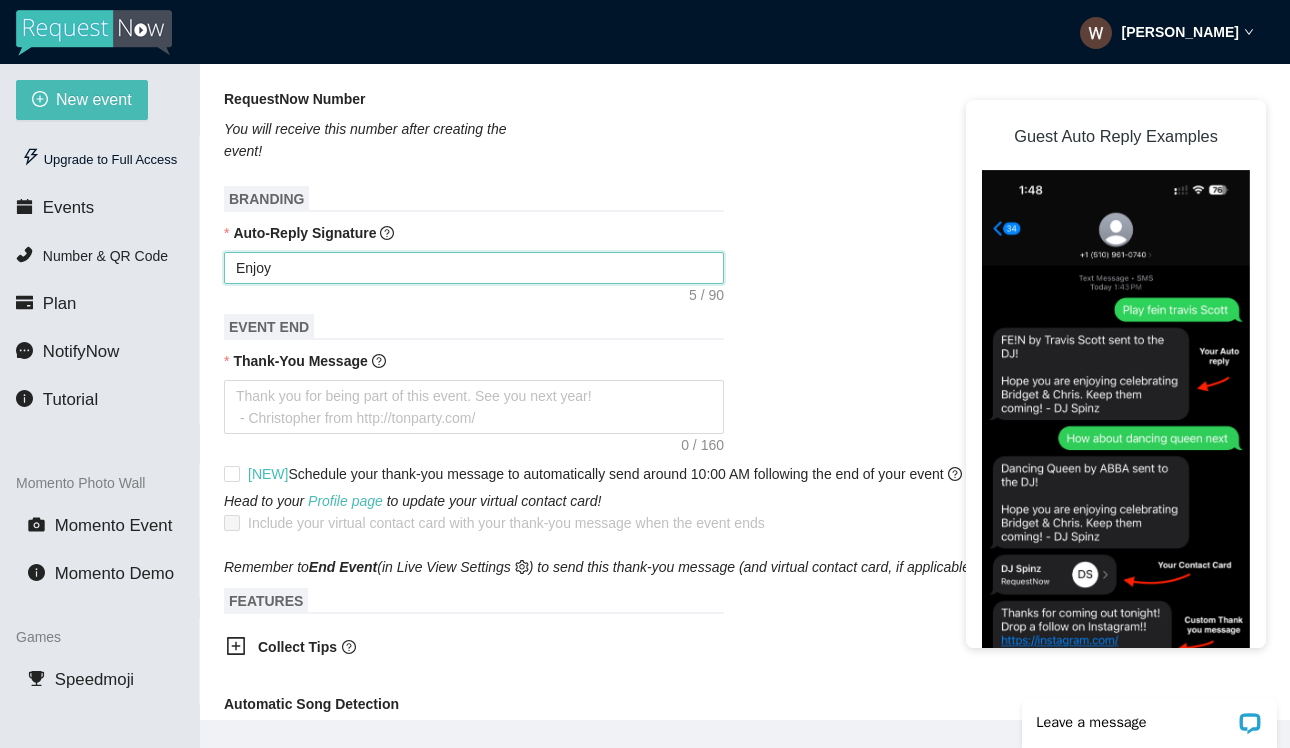 type on "Enjoy" 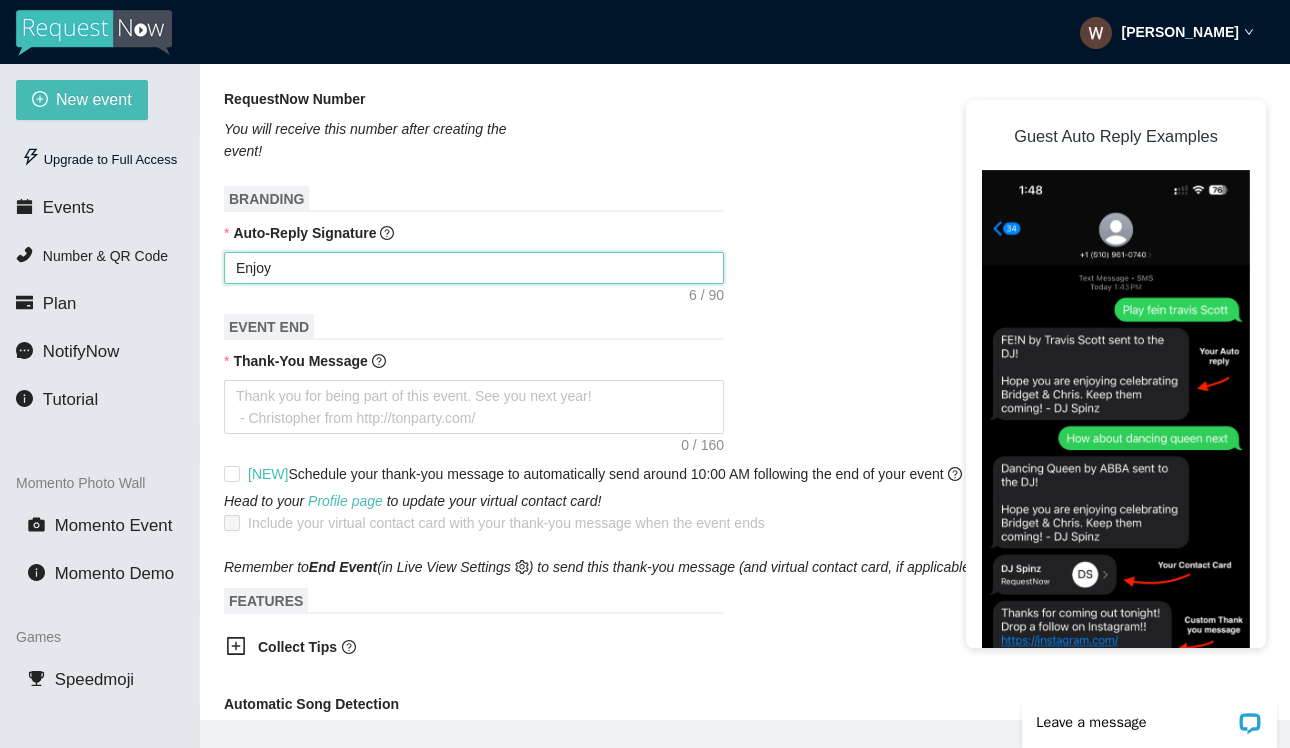 type on "Enjoy t" 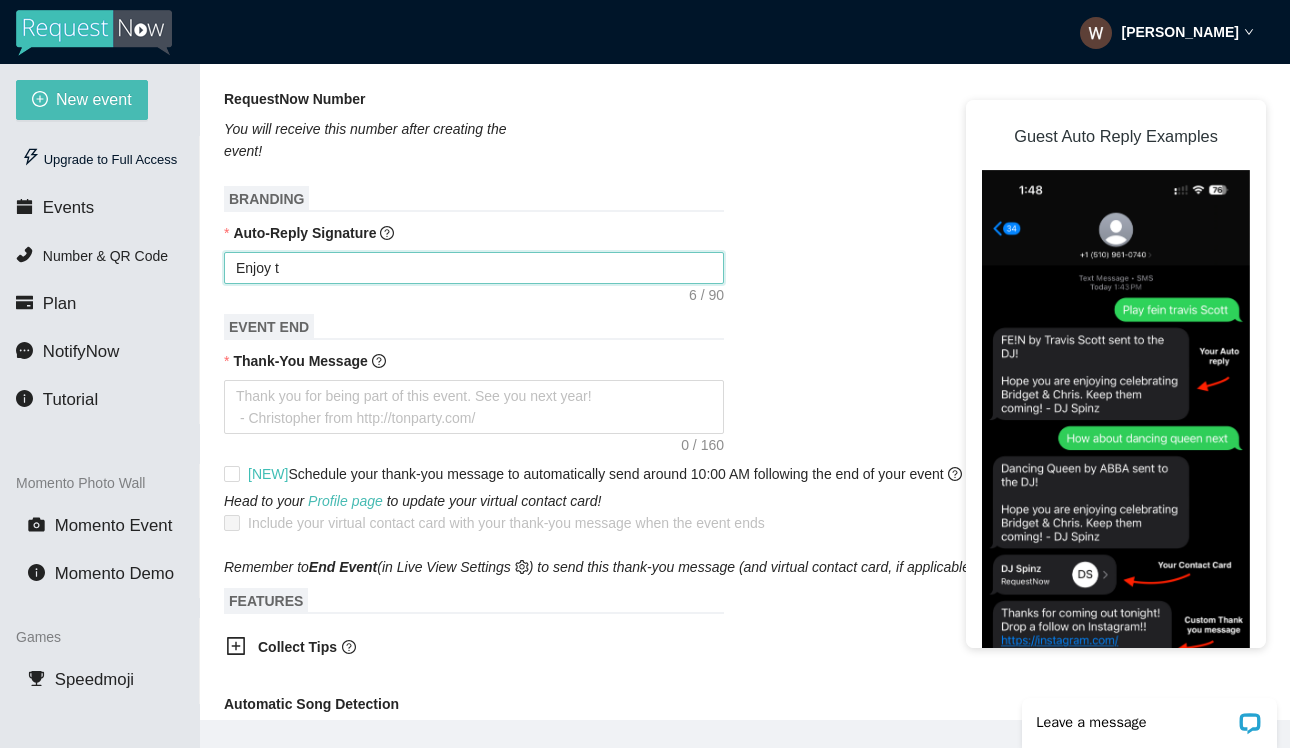 type on "Enjoy th" 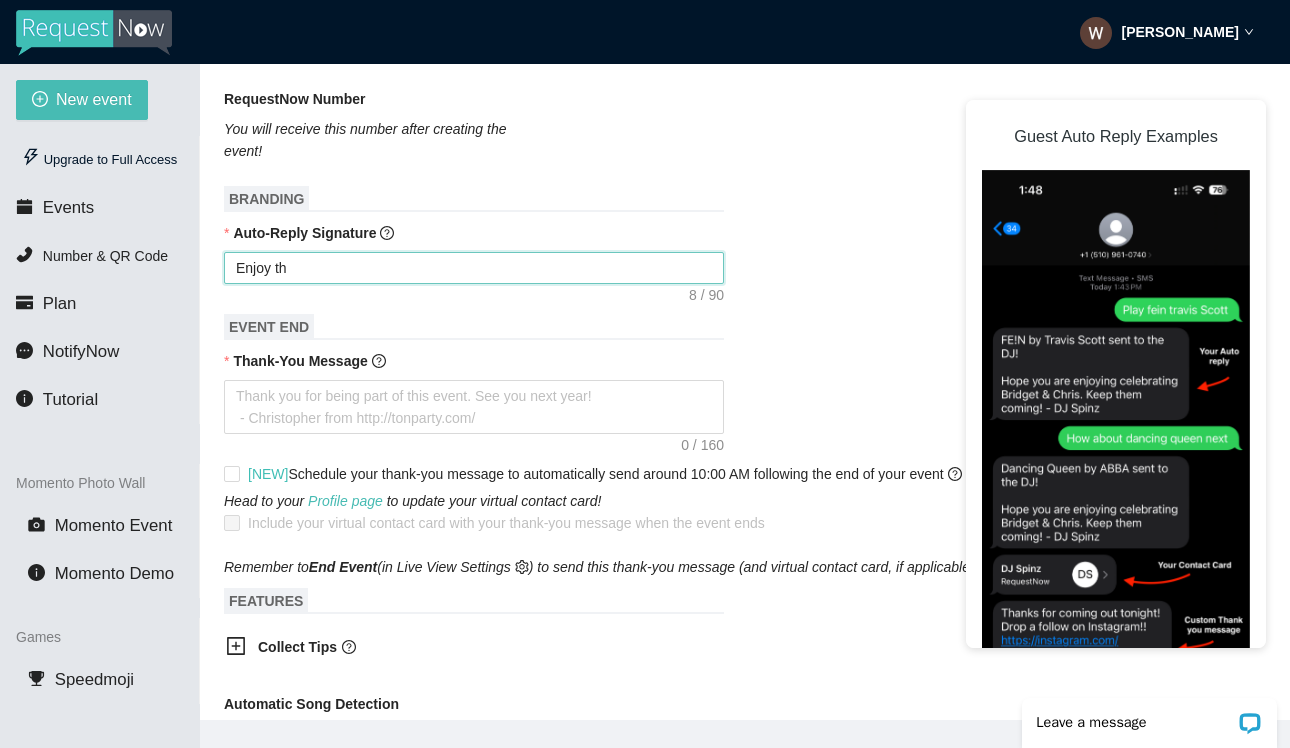 type on "Enjoy t" 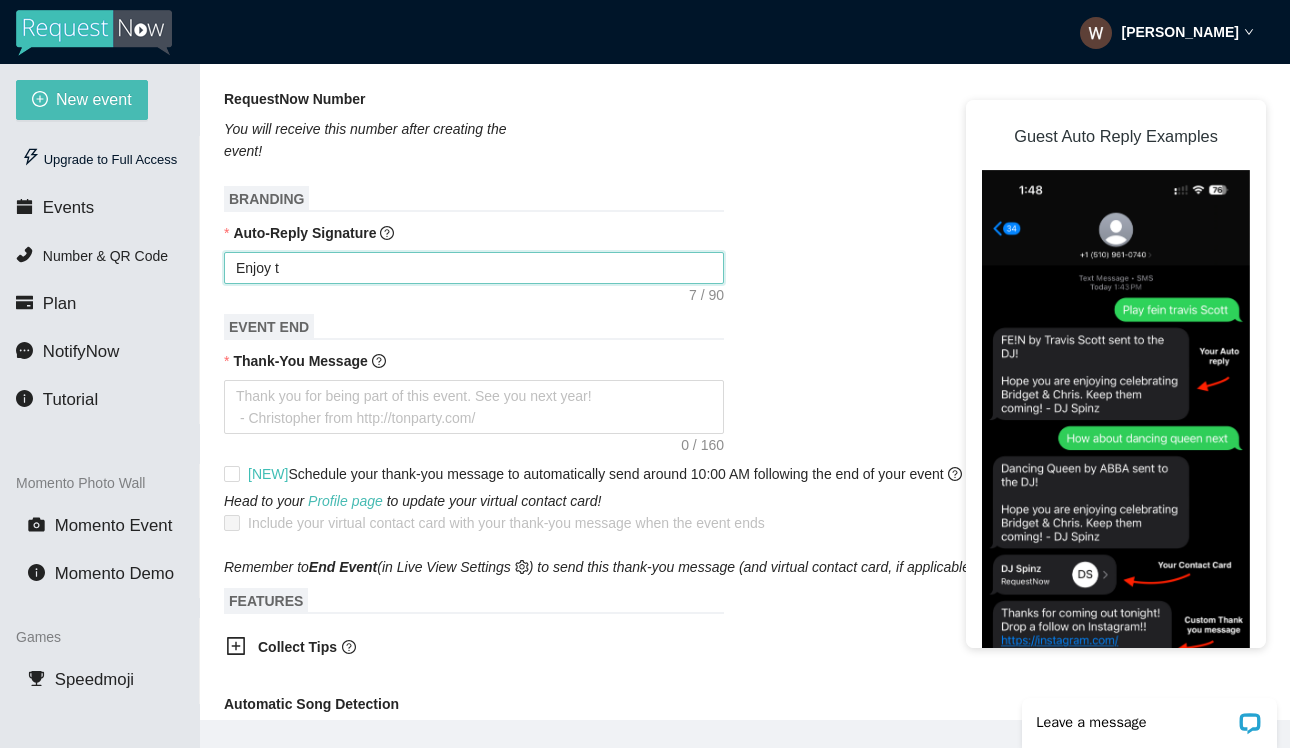 type on "Enjoy" 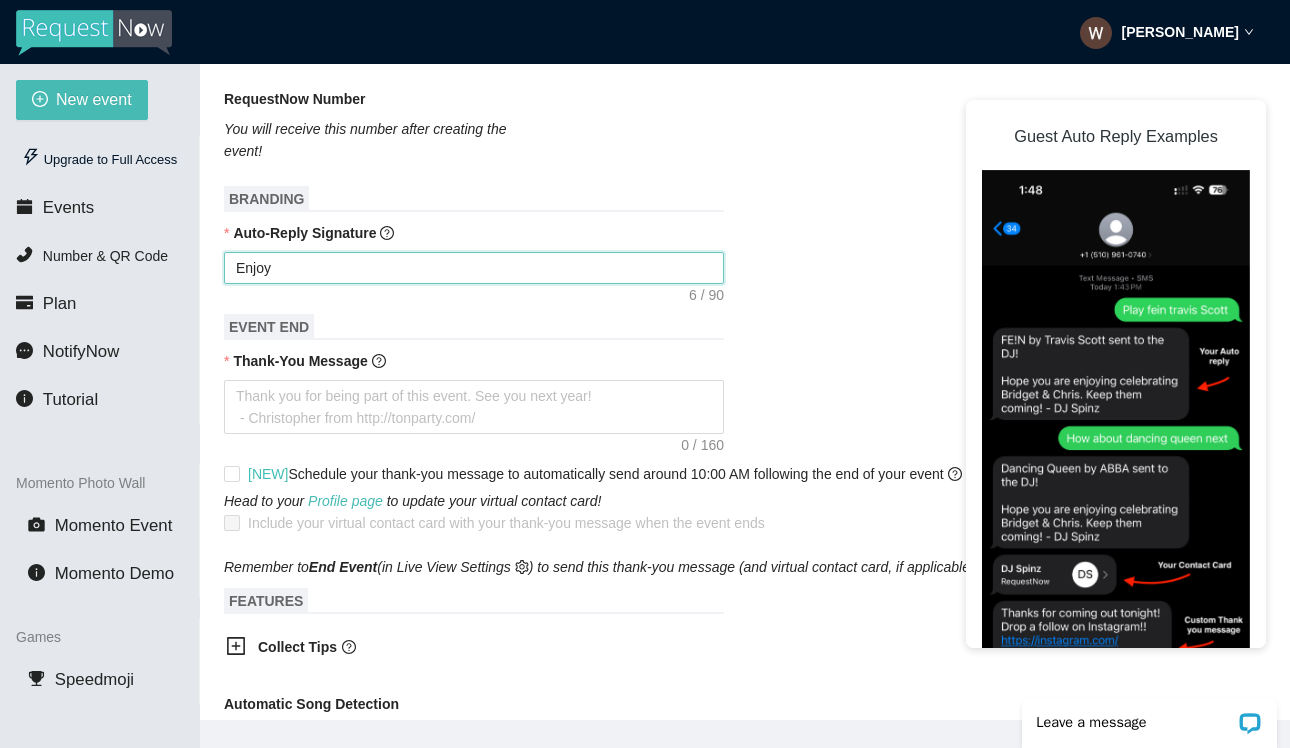 type on "Enjoy t" 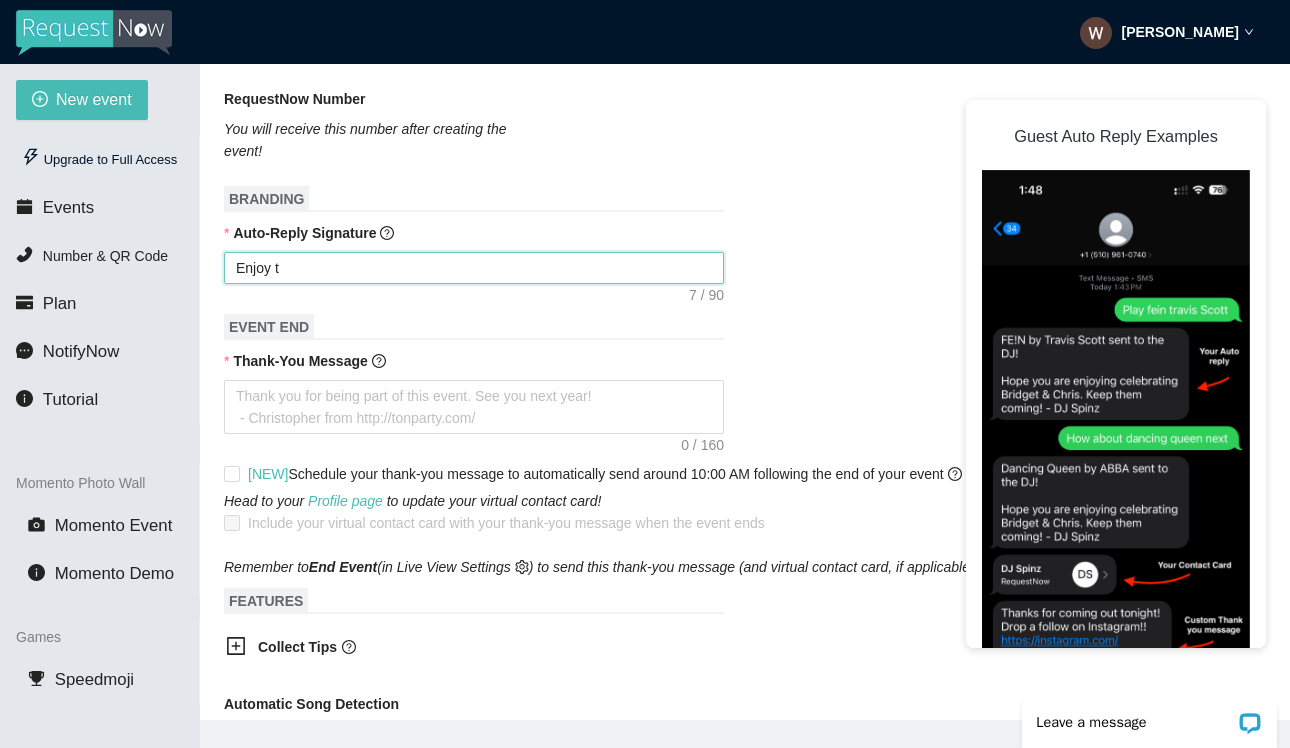 type on "Enjoy th" 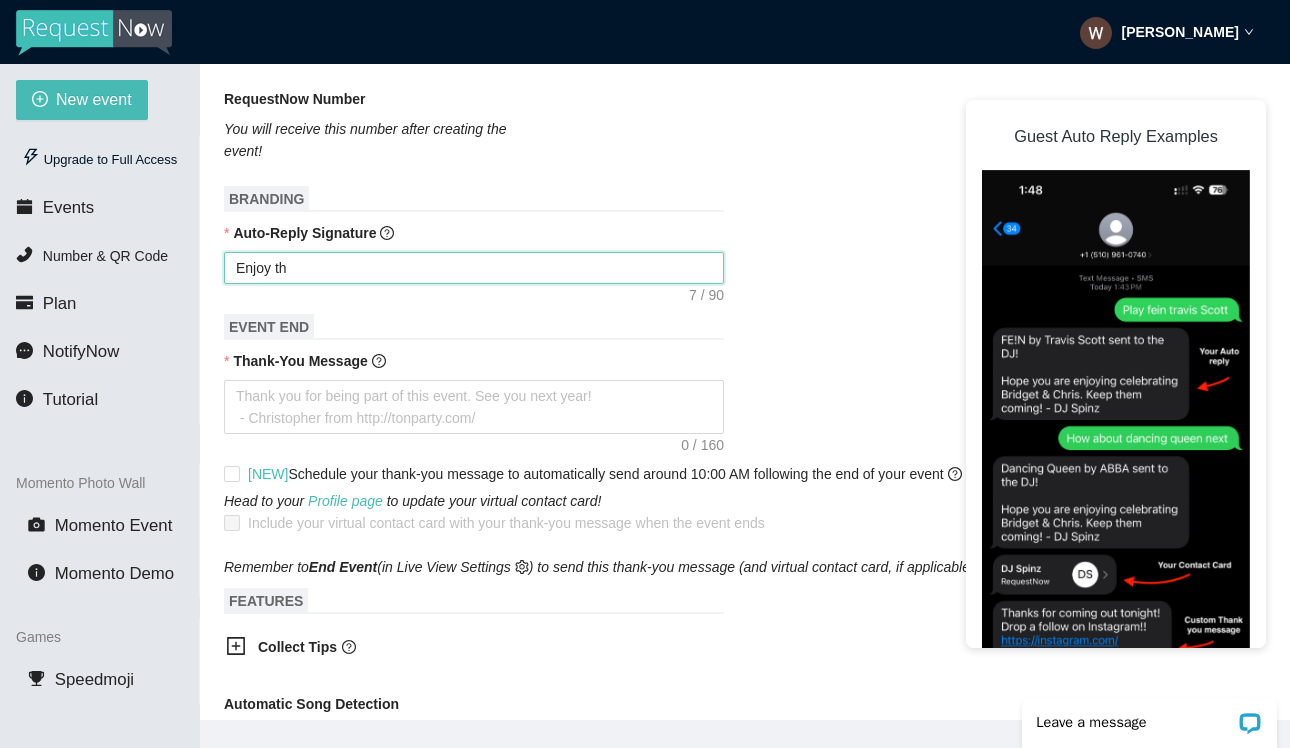 type on "Enjoy the" 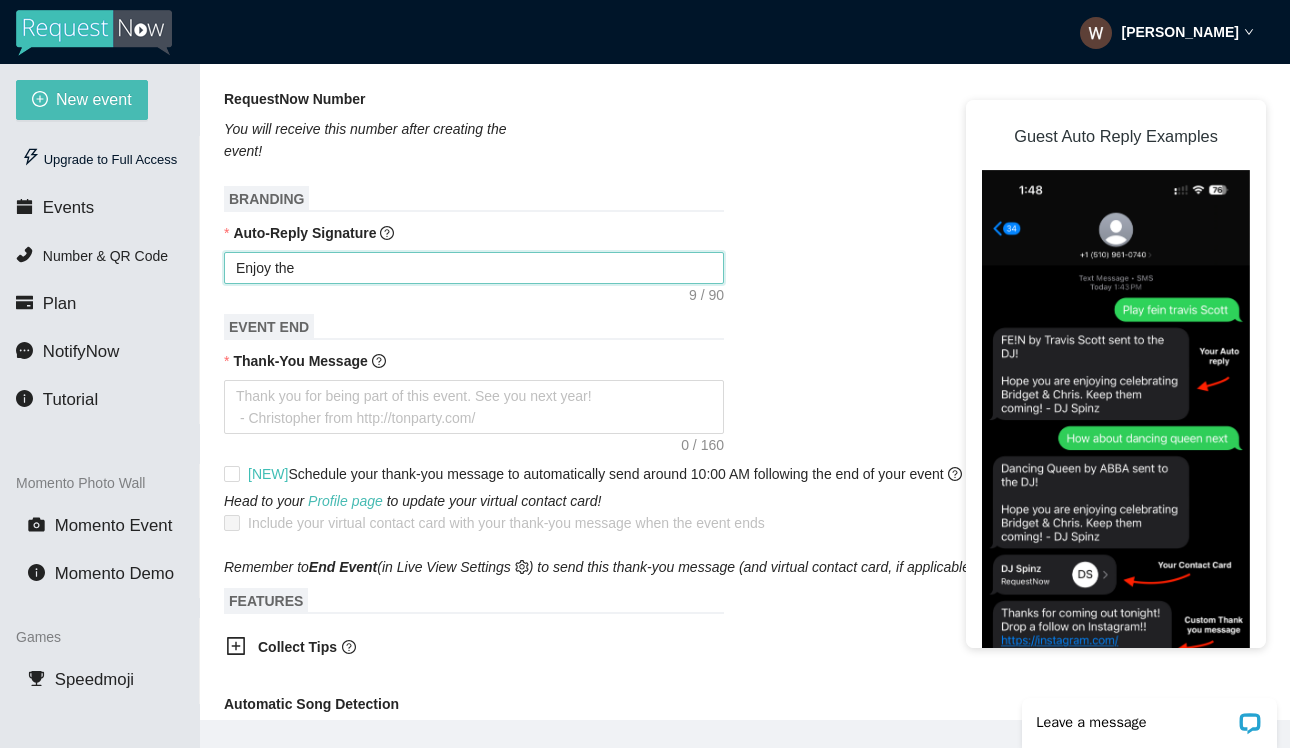 type on "Enjoy th" 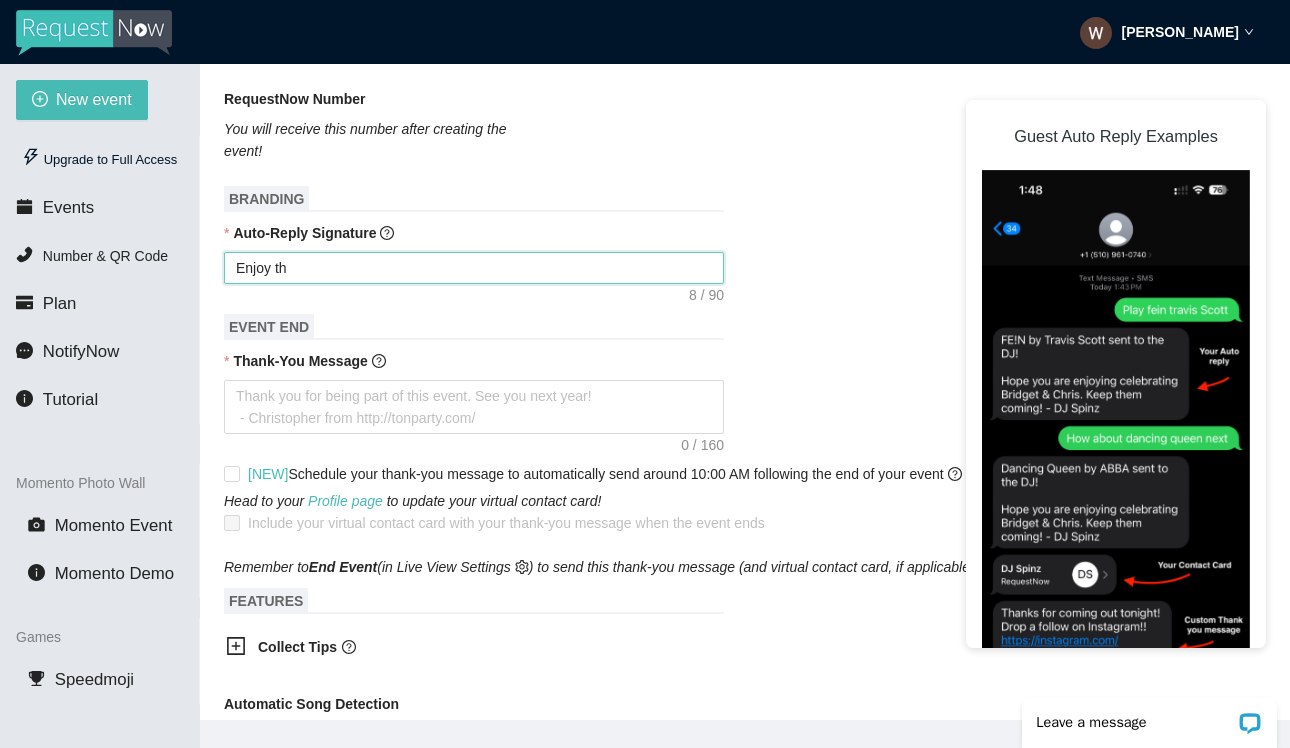 type on "Enjoy t" 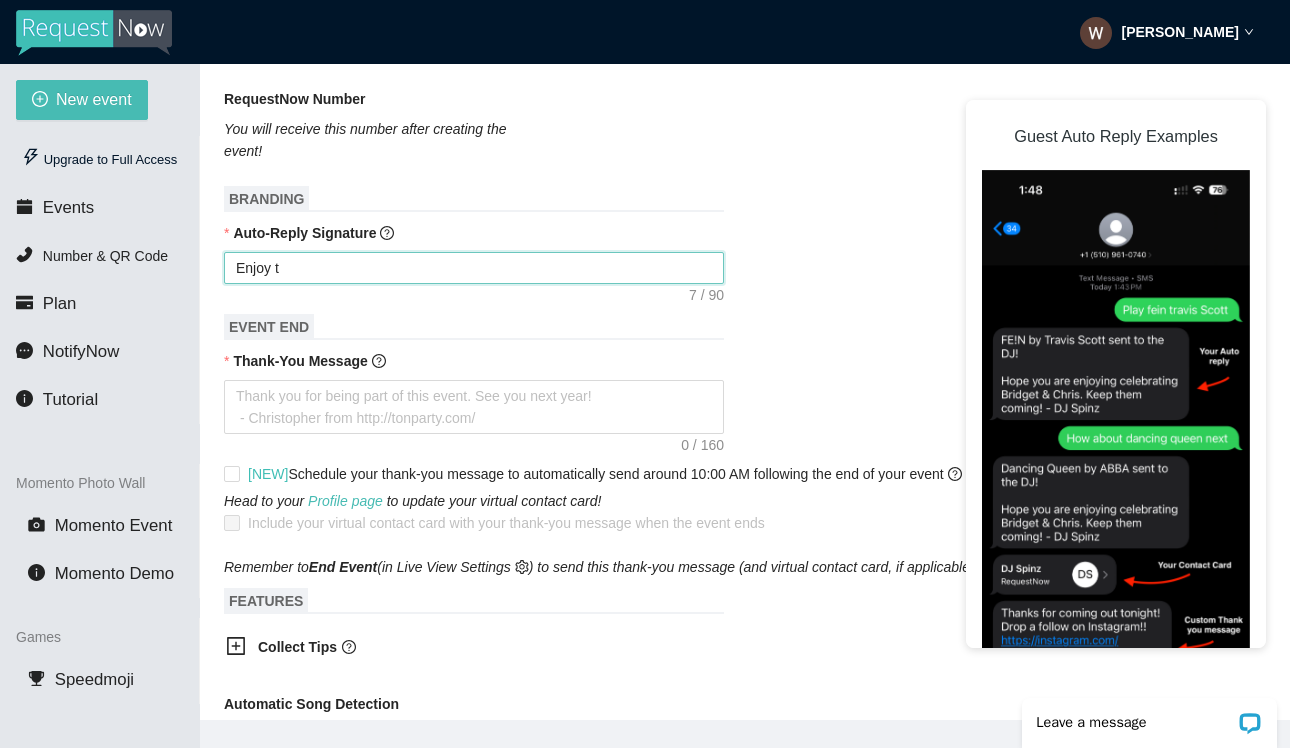 type on "Enjoy" 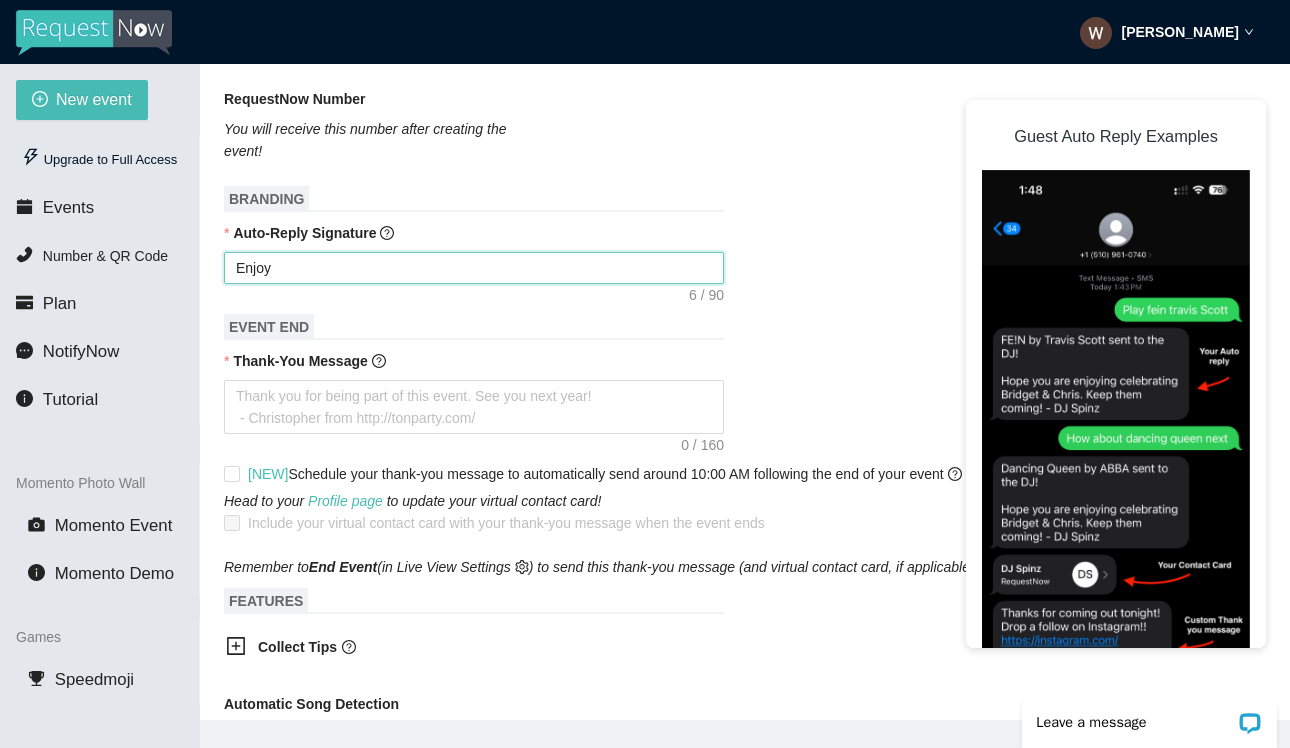 type on "Enjoy T" 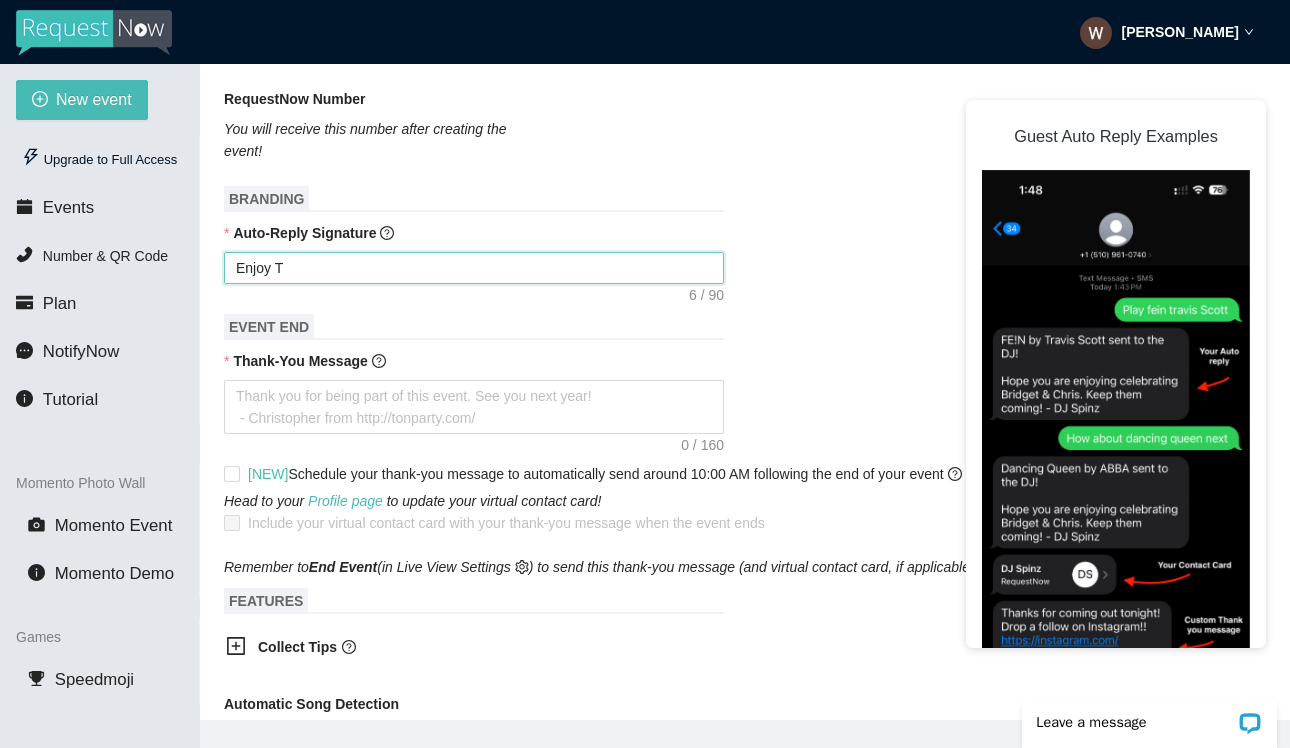 type on "Enjoy Th" 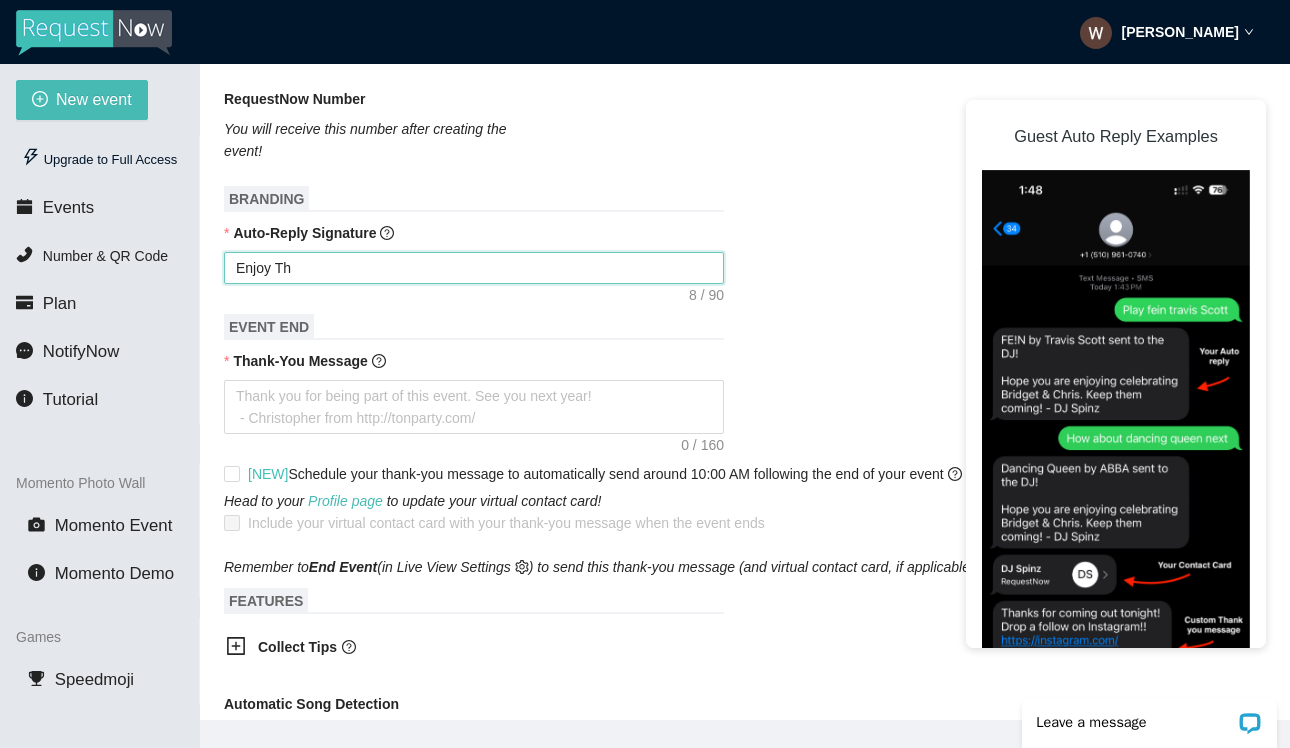 type on "Enjoy The" 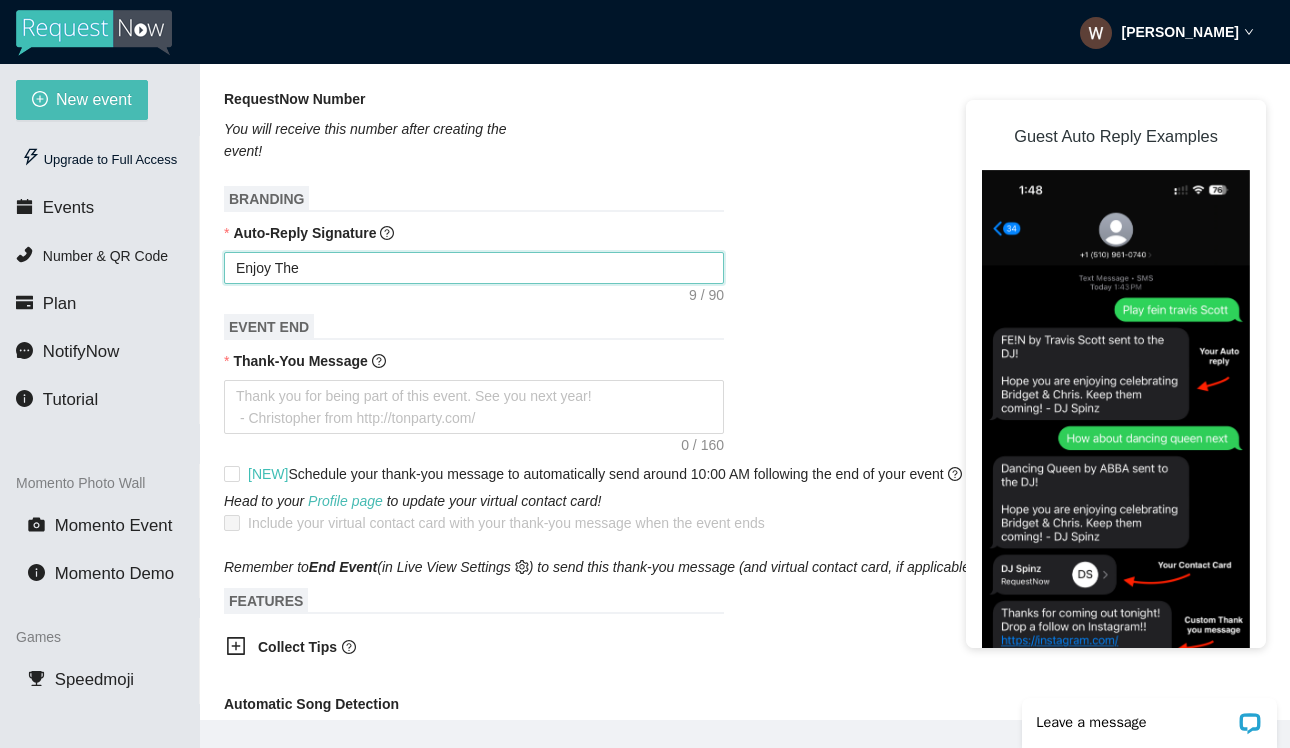 type on "Enjoy The" 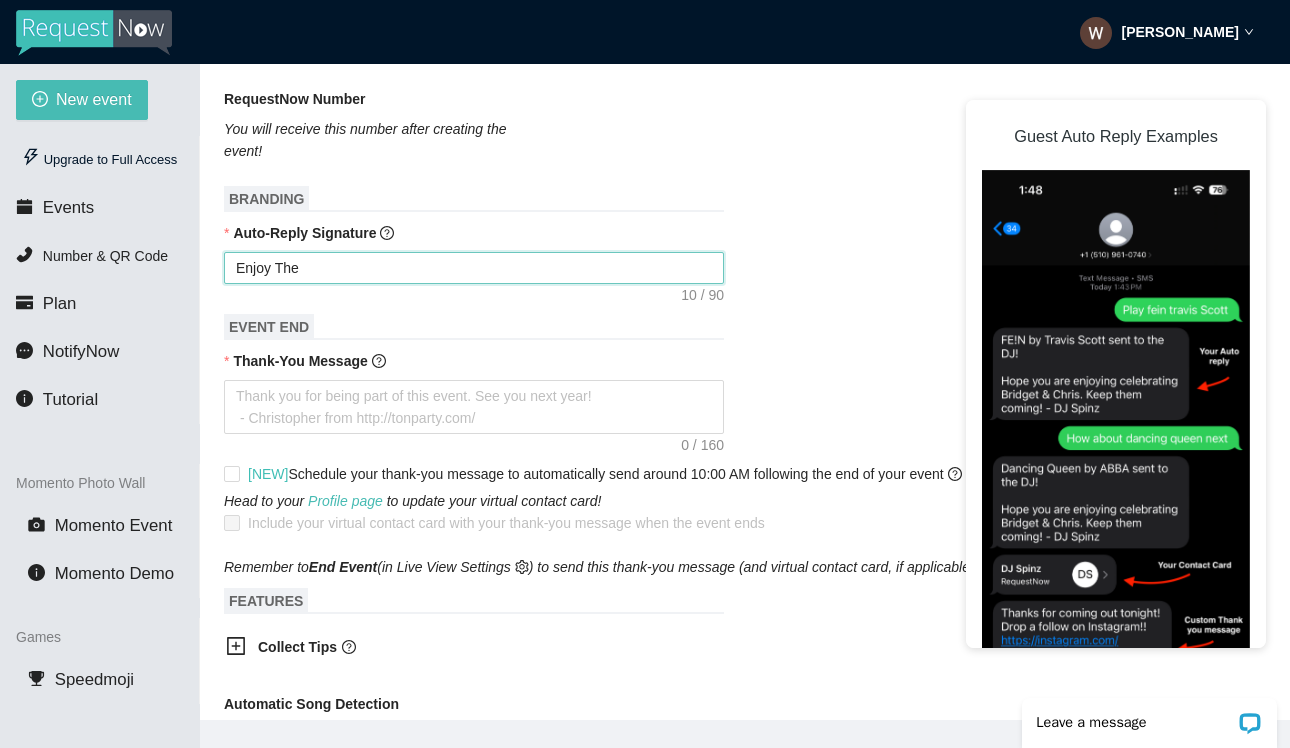 paste on "3rd Annual Sean Brian Ashline Golf Outing" 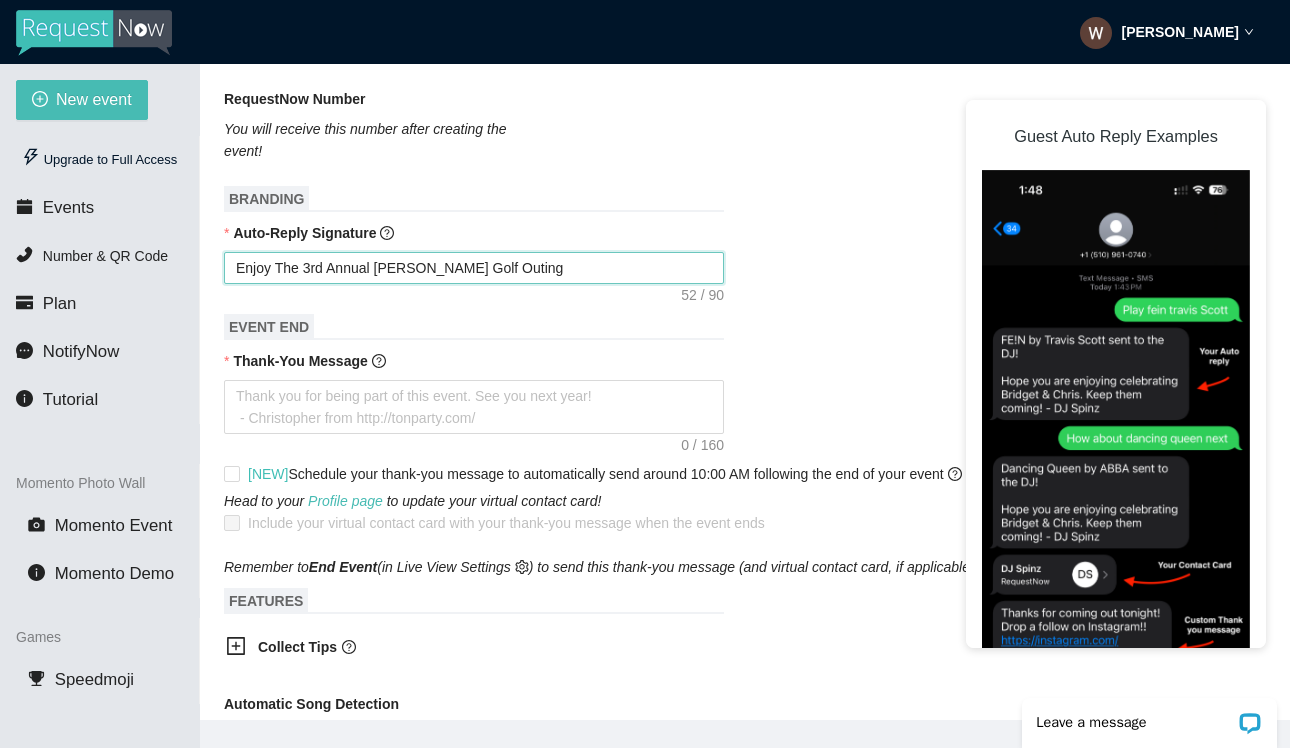 type on "Enjoy The 3rd Annual Sean Brian Ashline Golf Outing." 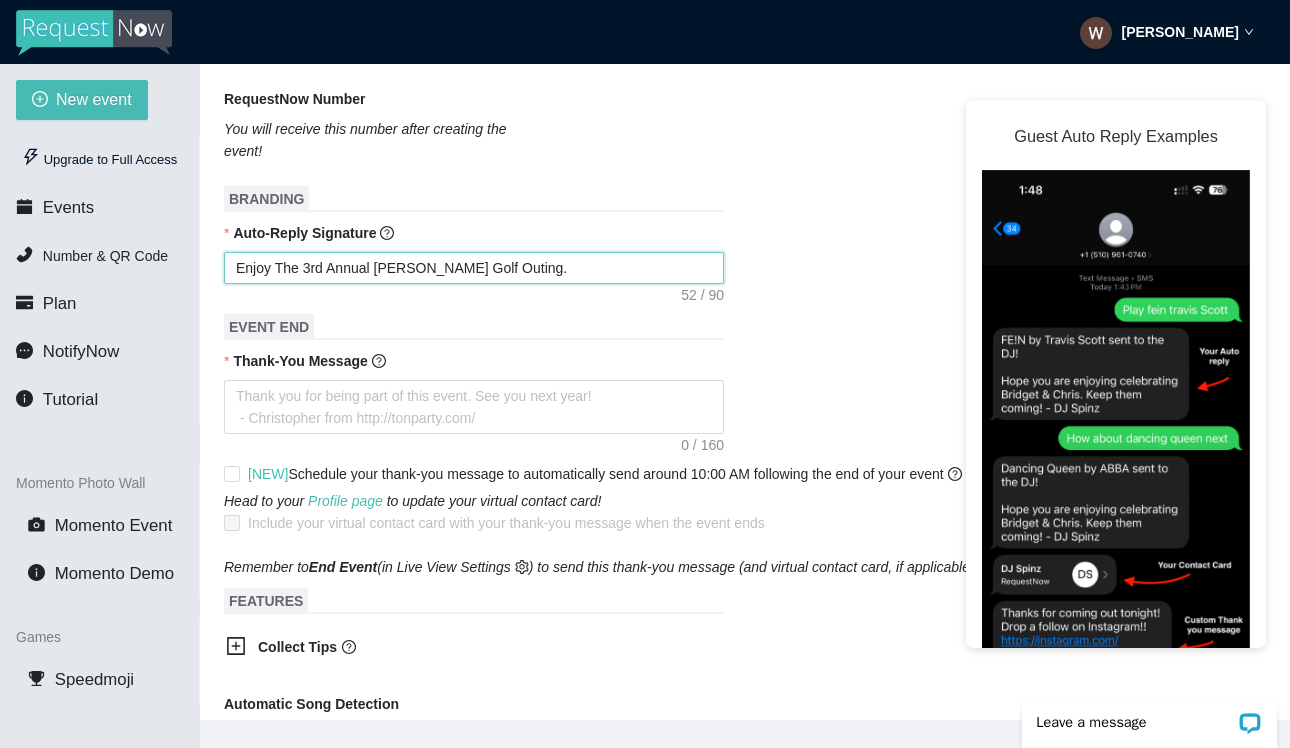 type on "Enjoy The 3rd Annual Sean Brian Ashline Golf Outing.." 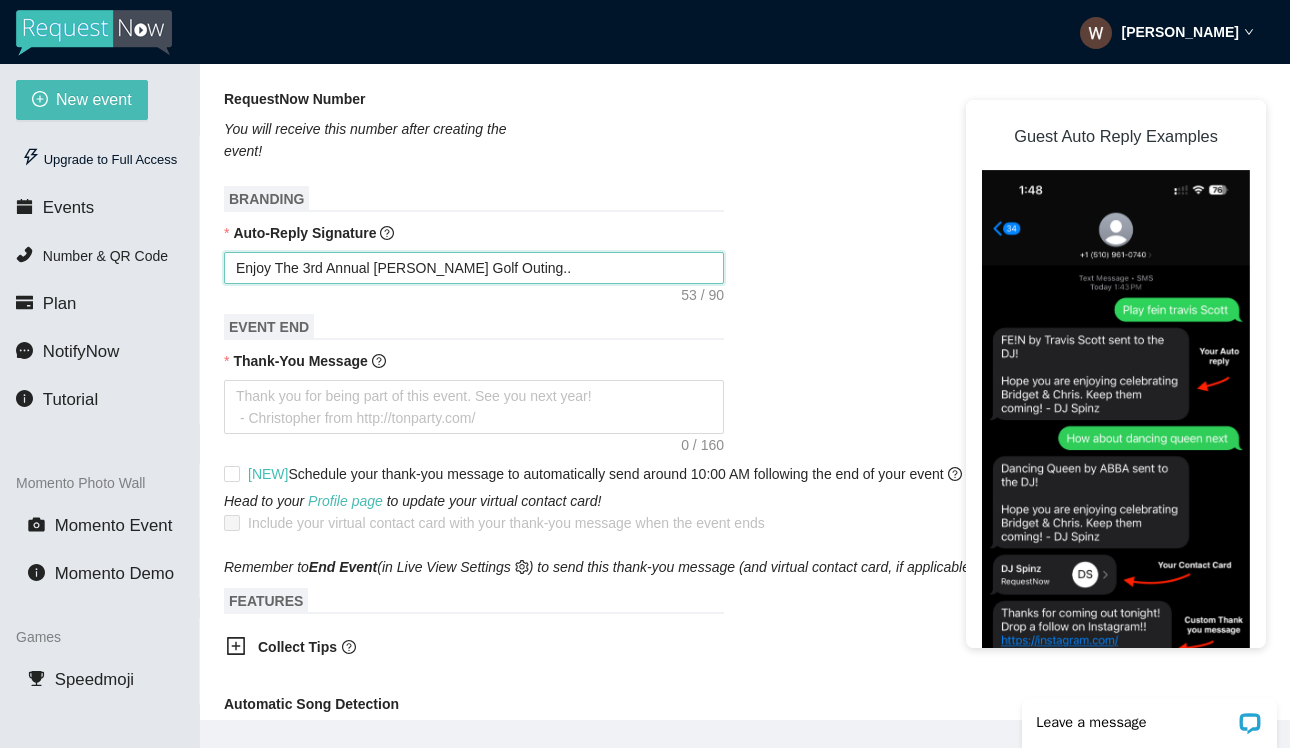 type on "Enjoy The 3rd Annual Sean Brian Ashline Golf Outing..." 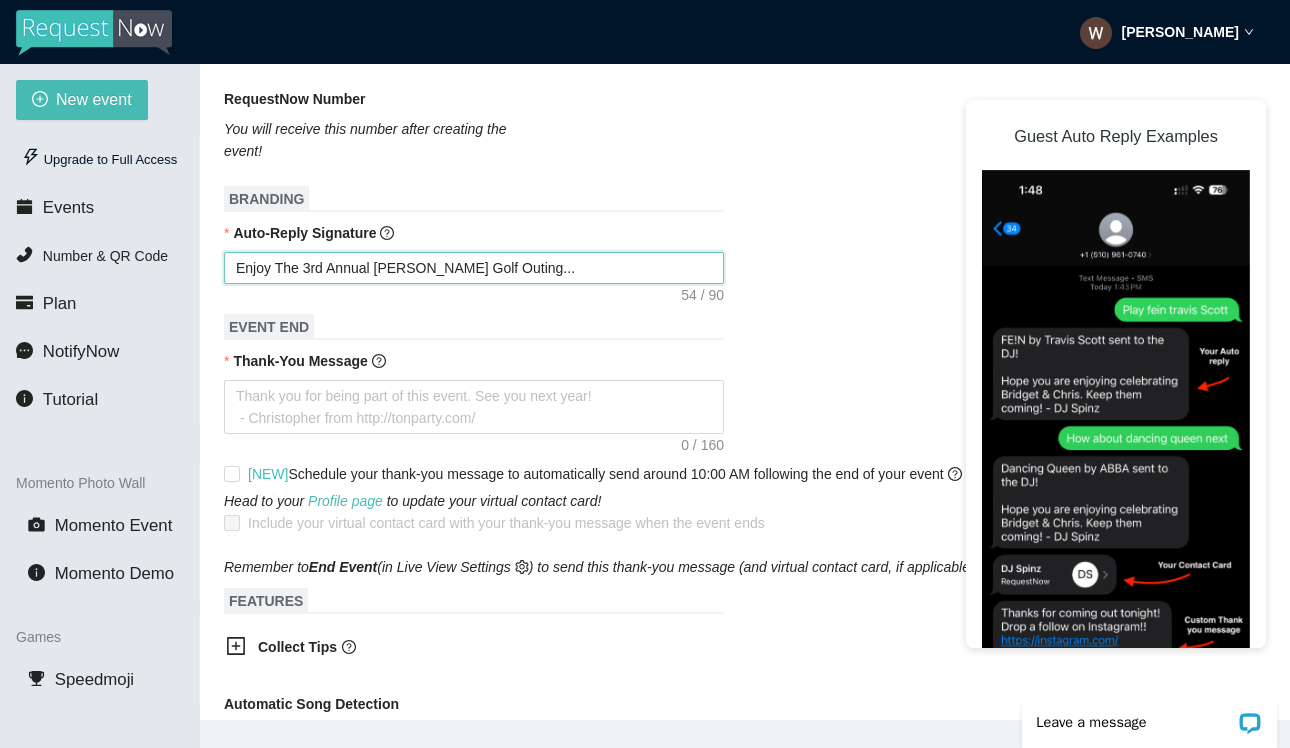 type on "Enjoy The 3rd Annual Sean Brian Ashline Golf Outing...D" 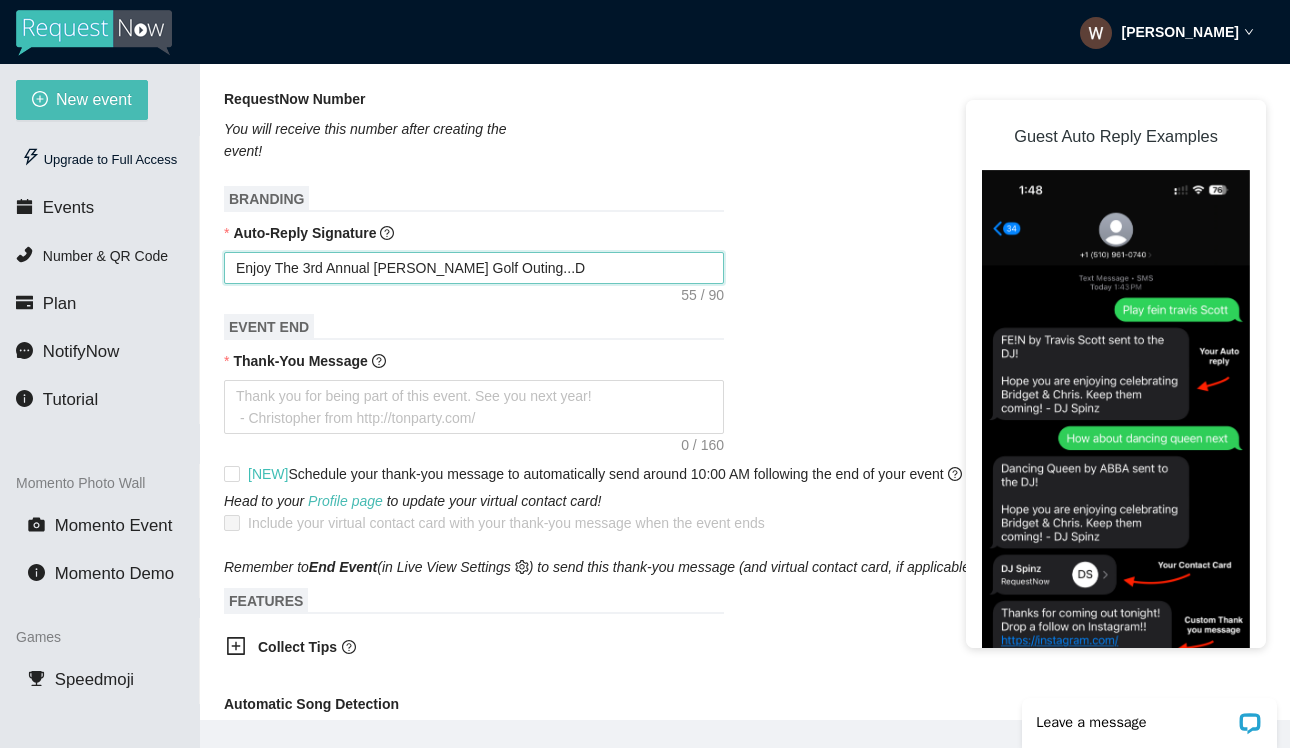 type on "Enjoy The 3rd Annual Sean Brian Ashline Golf Outing...DJ" 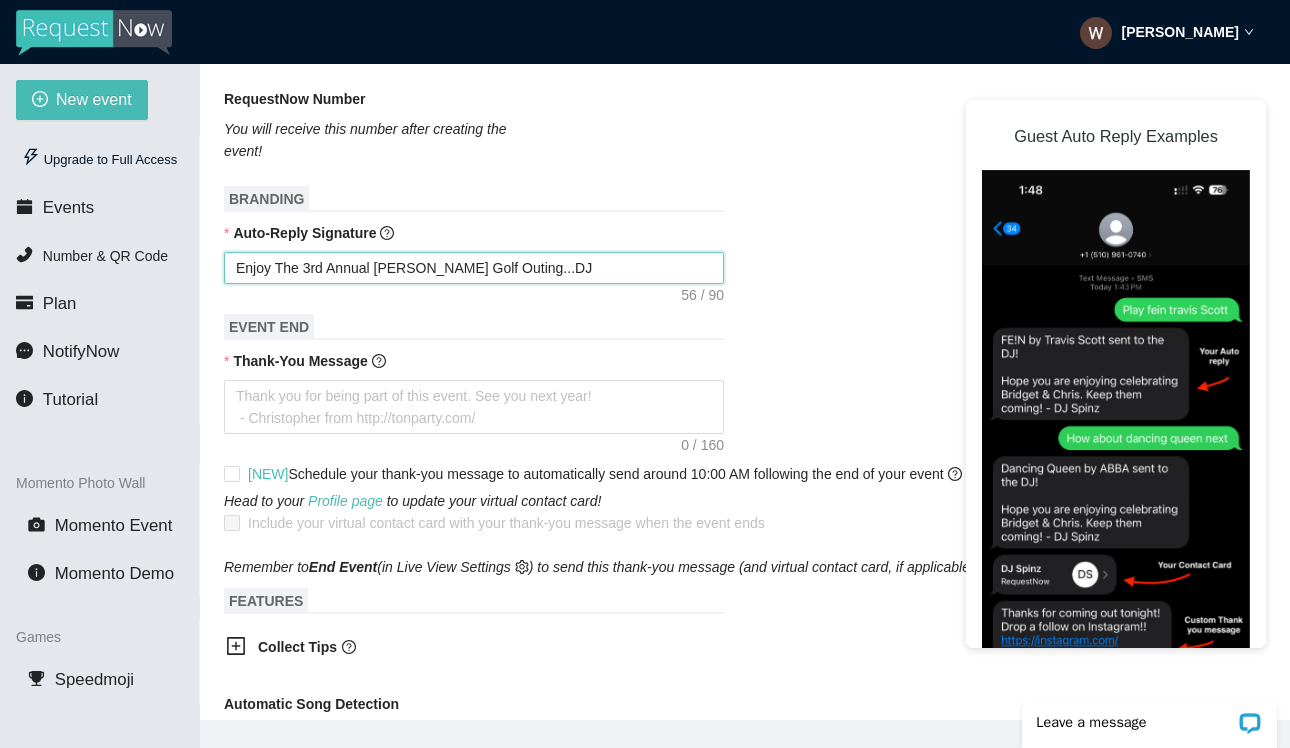 type on "Enjoy The 3rd Annual Sean Brian Ashline Golf Outing...DJ" 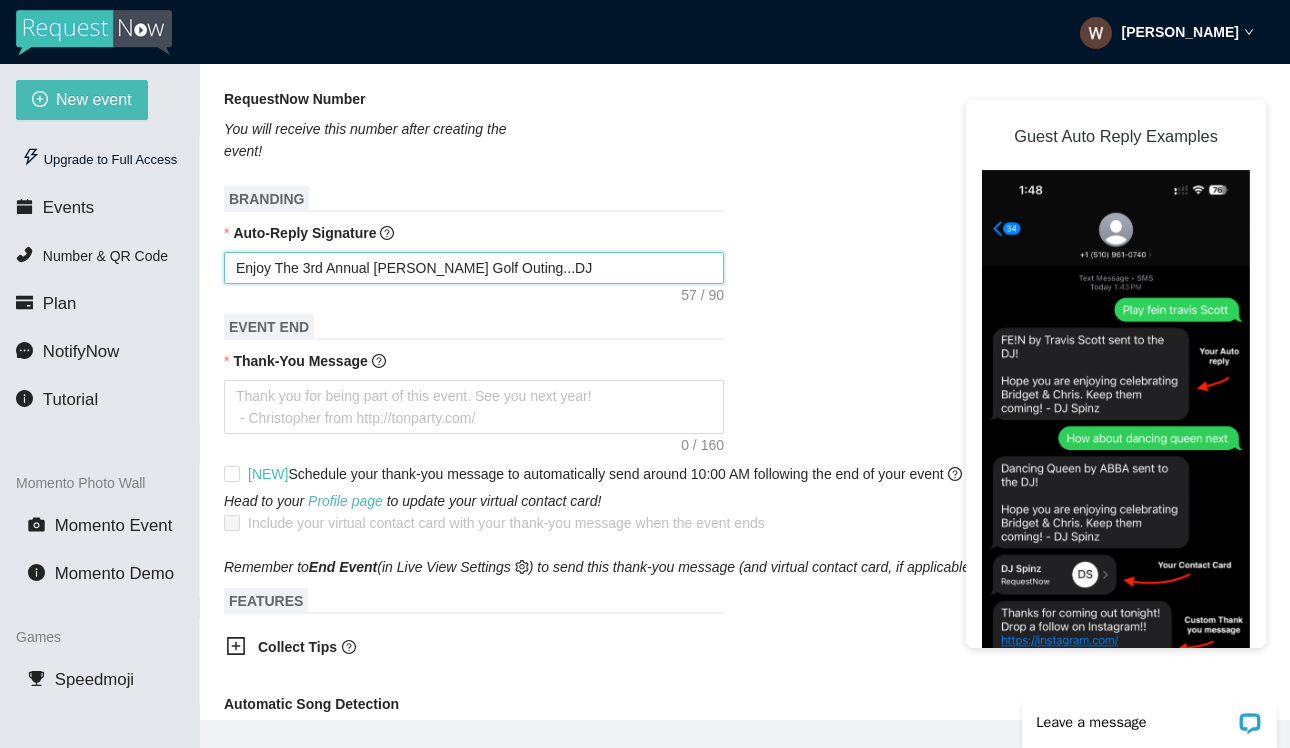 type on "Enjoy The 3rd Annual Sean Brian Ashline Golf Outing...DJ." 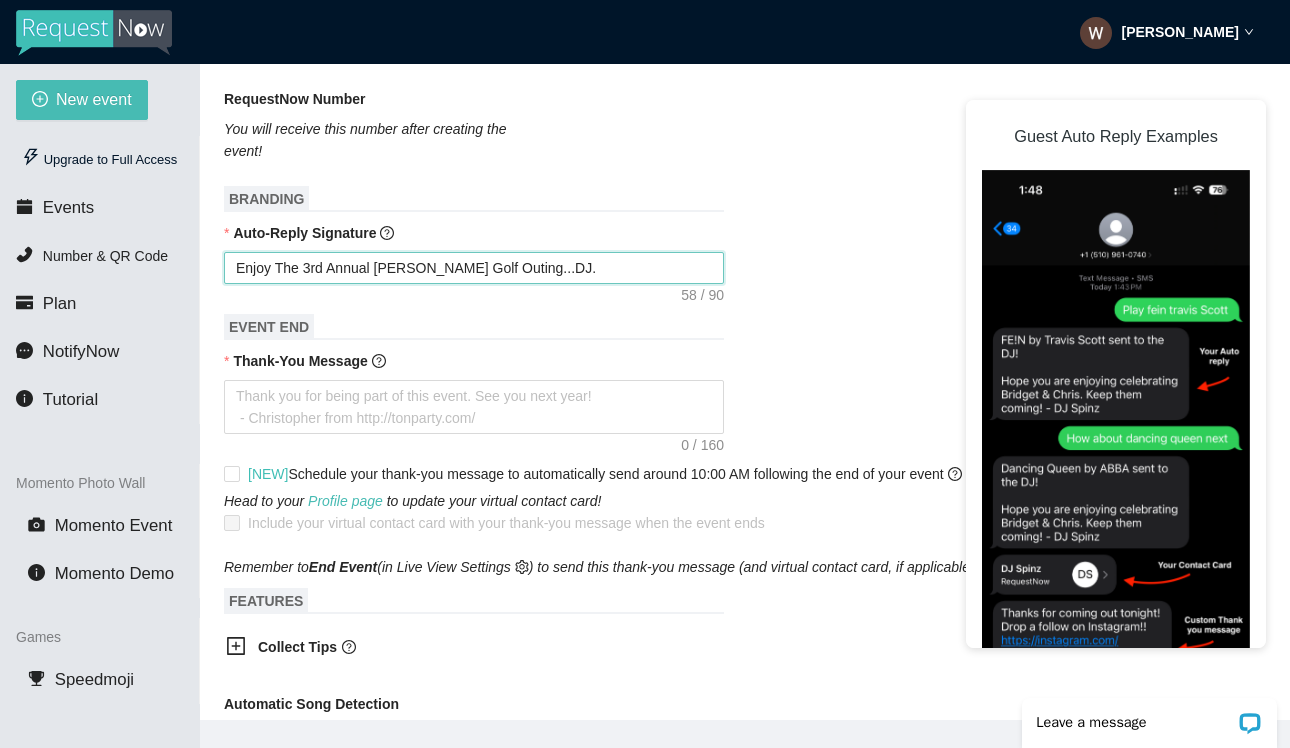 type on "Enjoy The 3rd Annual Sean Brian Ashline Golf Outing...DJ. F" 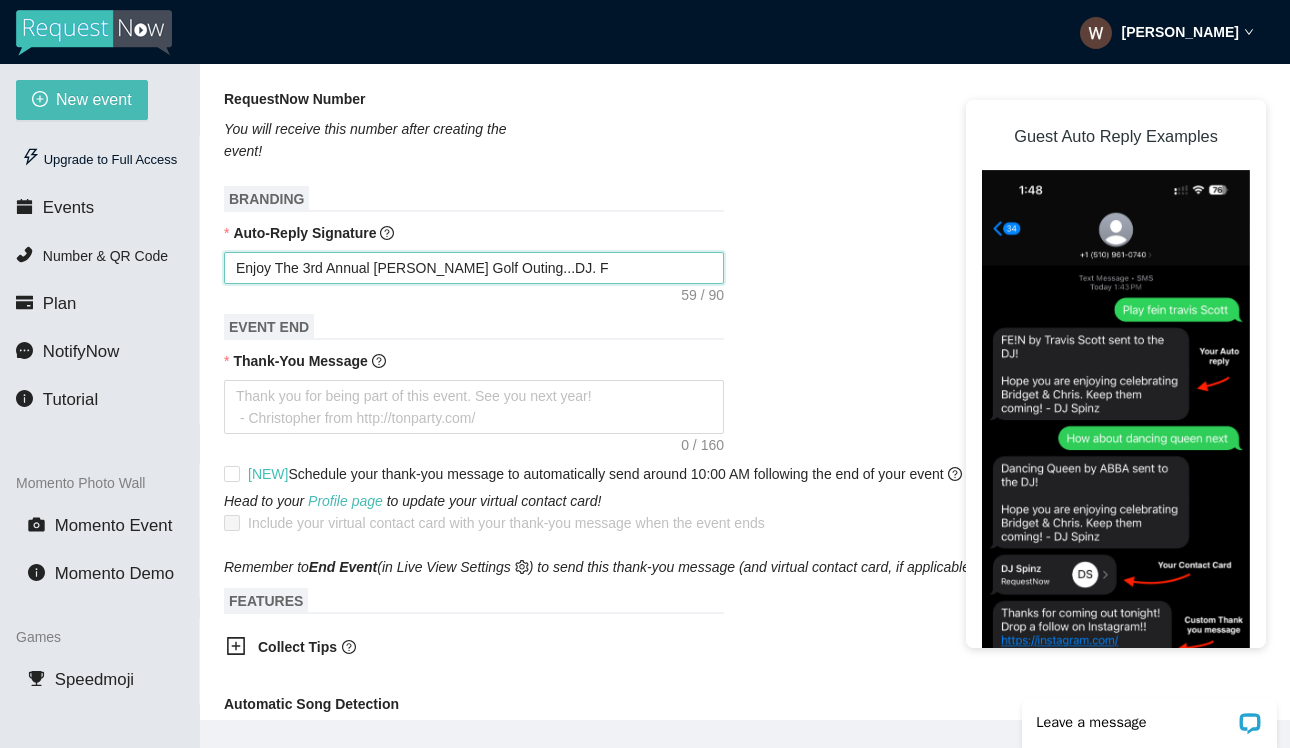 type on "Enjoy The 3rd Annual Sean Brian Ashline Golf Outing...DJ." 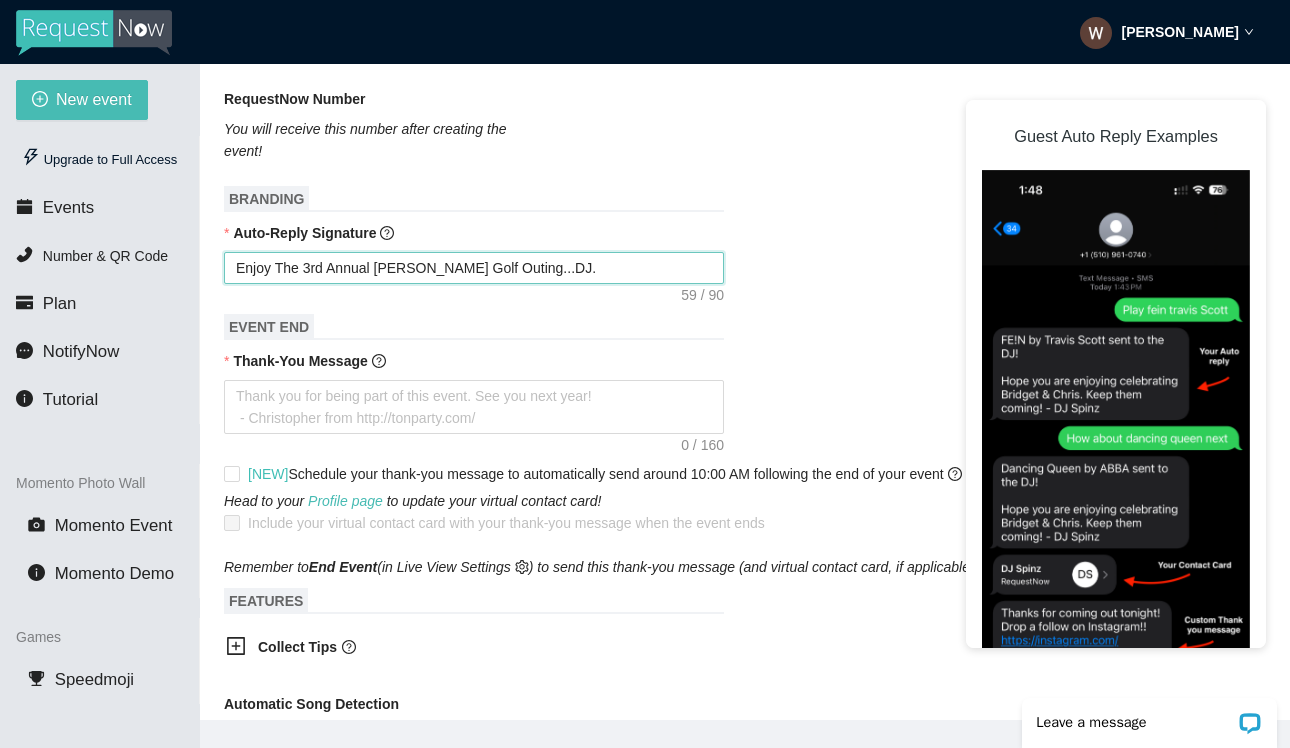 type on "Enjoy The 3rd Annual Sean Brian Ashline Golf Outing...DJ." 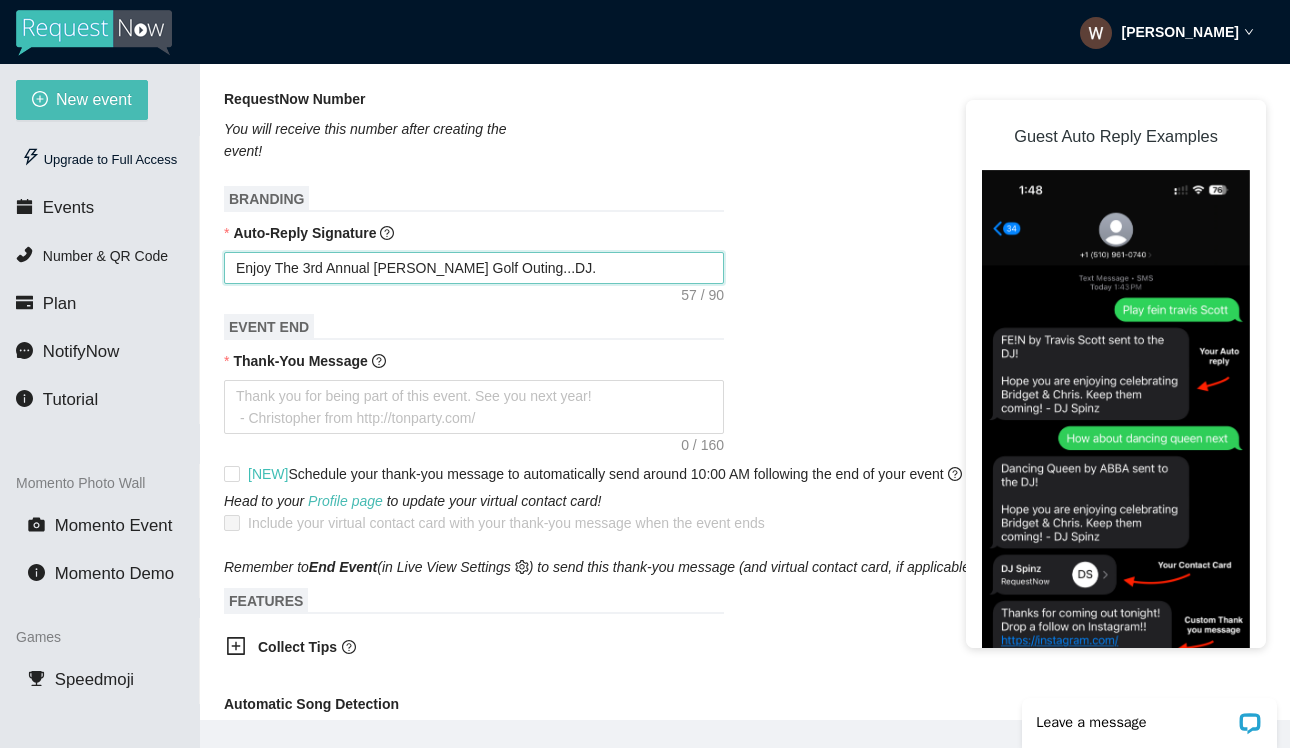 type on "Enjoy The 3rd Annual Sean Brian Ashline Golf Outing...DJ" 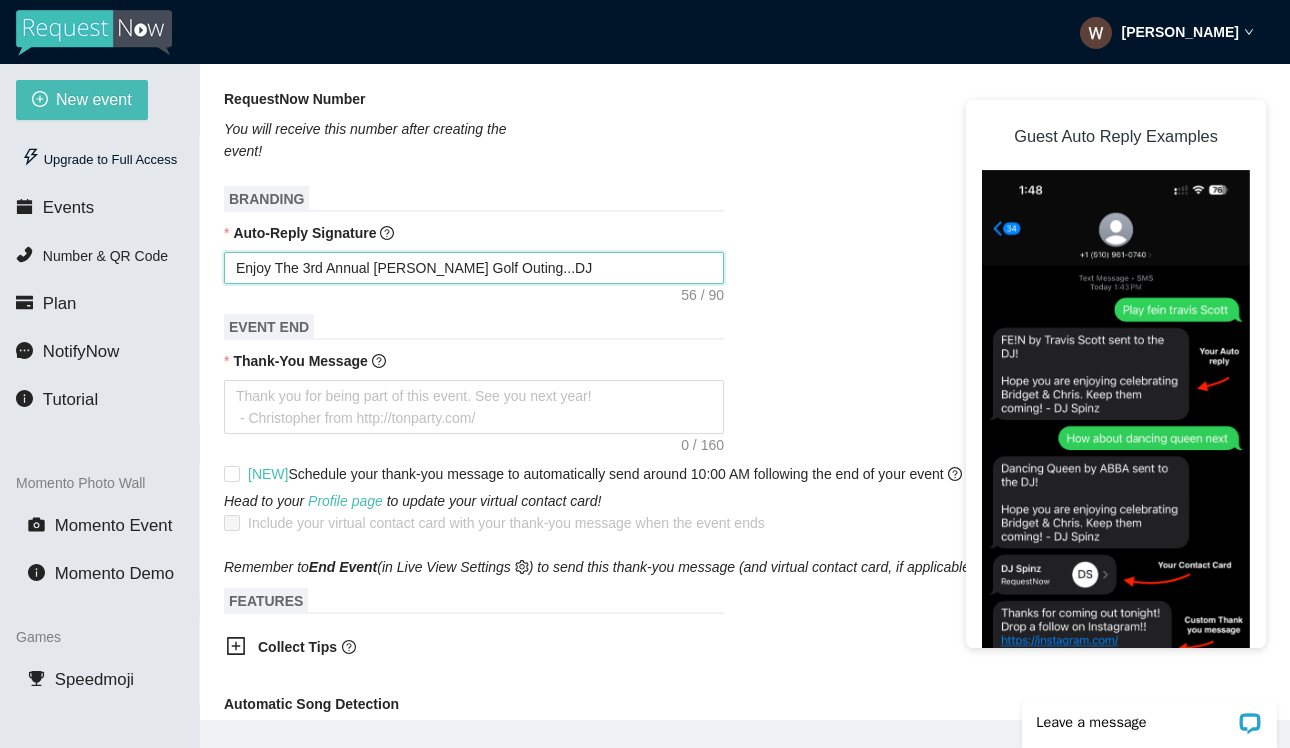 type on "Enjoy The 3rd Annual Sean Brian Ashline Golf Outing...DJ" 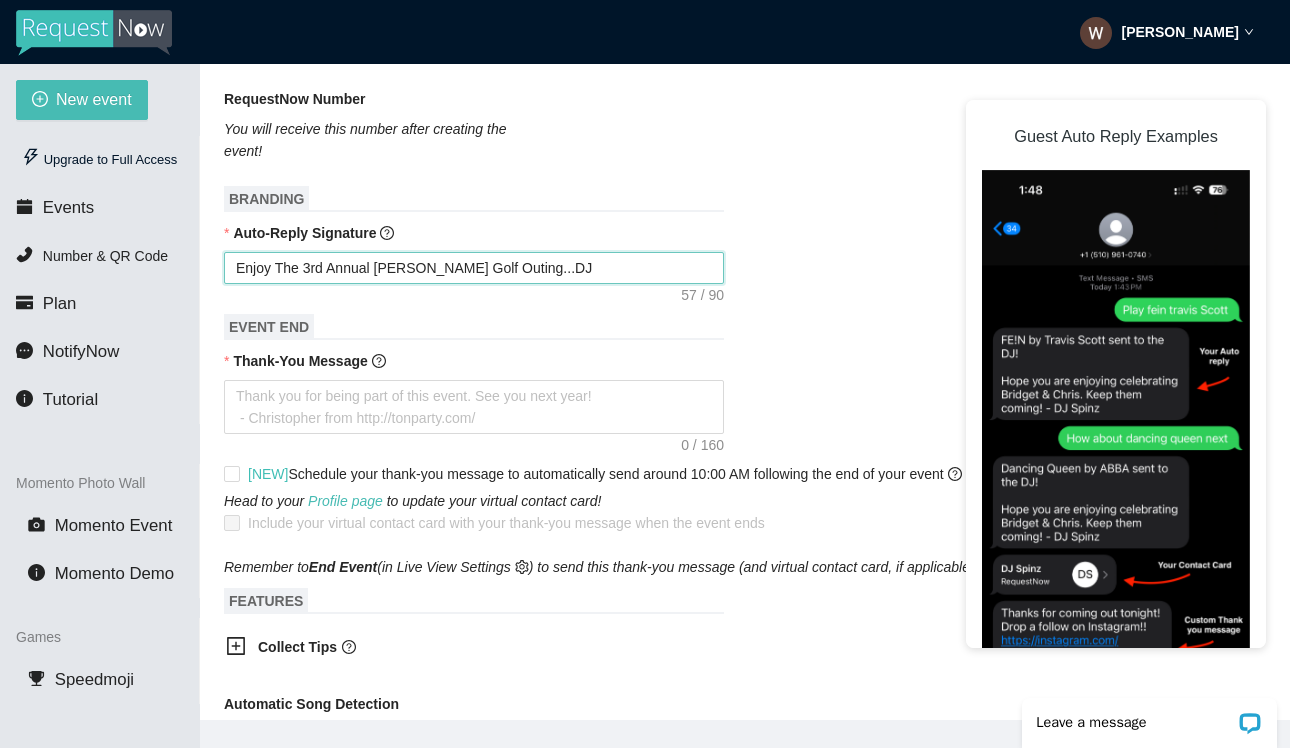 type on "Enjoy The 3rd Annual Sean Brian Ashline Golf Outing...DJ F" 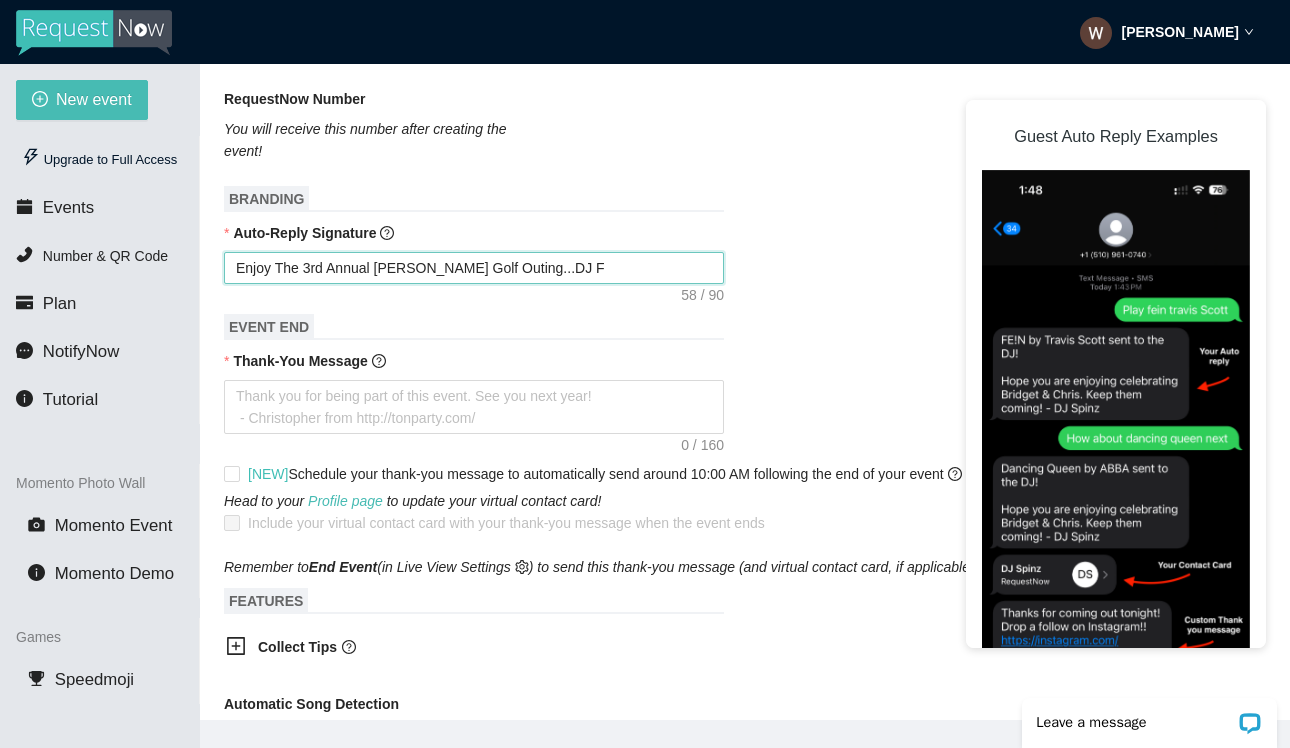 type on "Enjoy The 3rd Annual Sean Brian Ashline Golf Outing...DJ Fa" 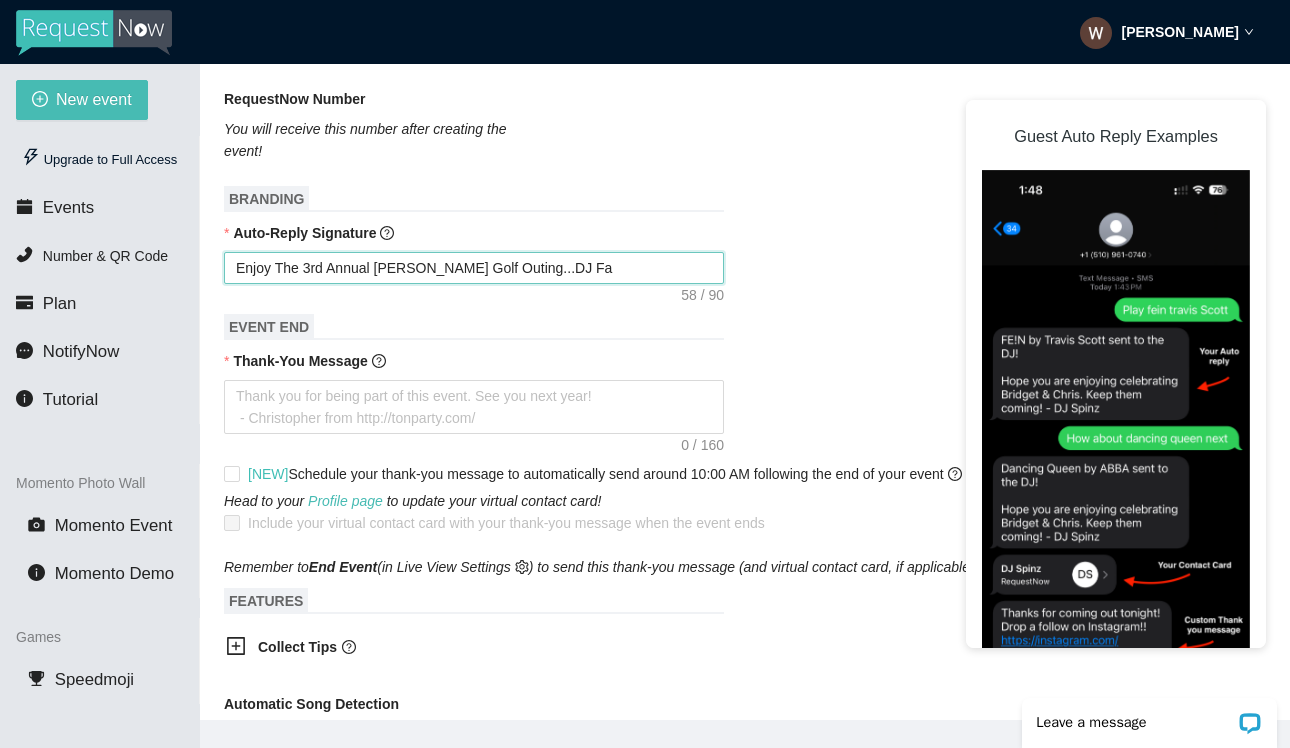 type on "Enjoy The 3rd Annual Sean Brian Ashline Golf Outing...DJ Fab" 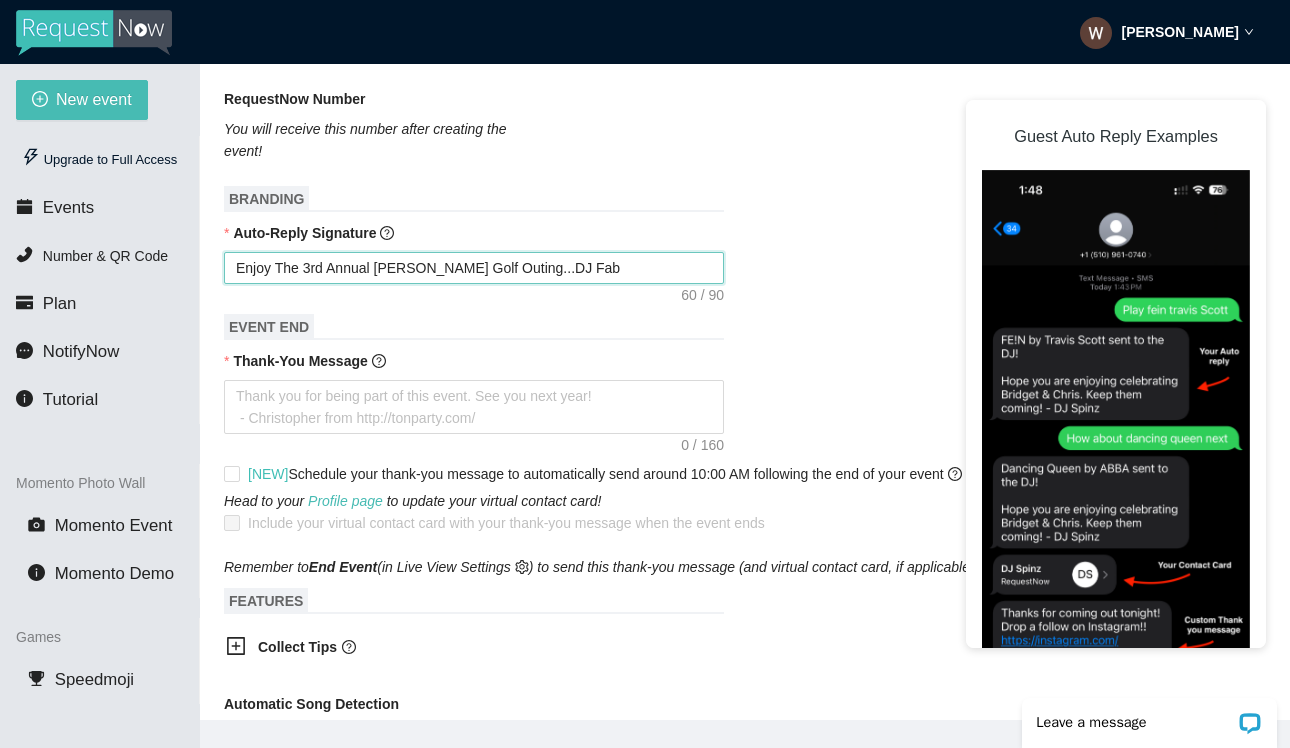 type on "Enjoy The 3rd Annual Sean Brian Ashline Golf Outing...DJ FabW" 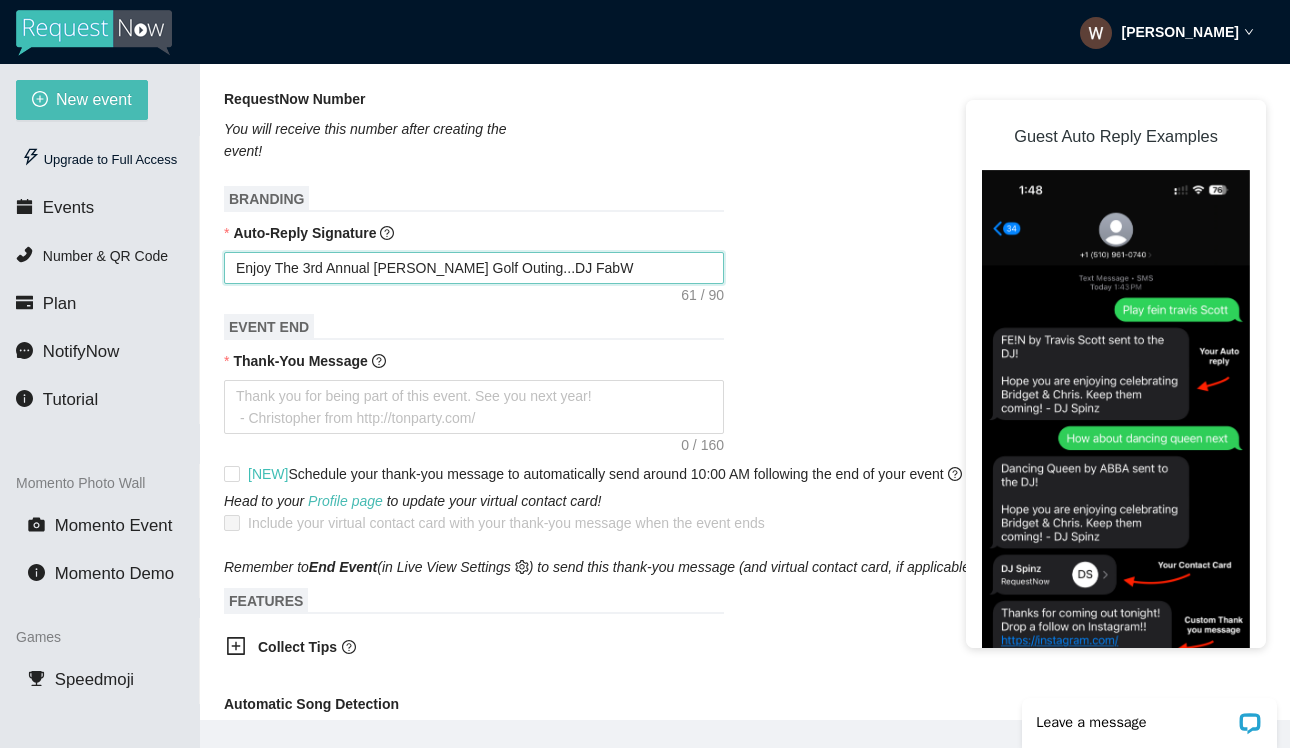 type on "Enjoy The 3rd Annual Sean Brian Ashline Golf Outing...DJ FabWu" 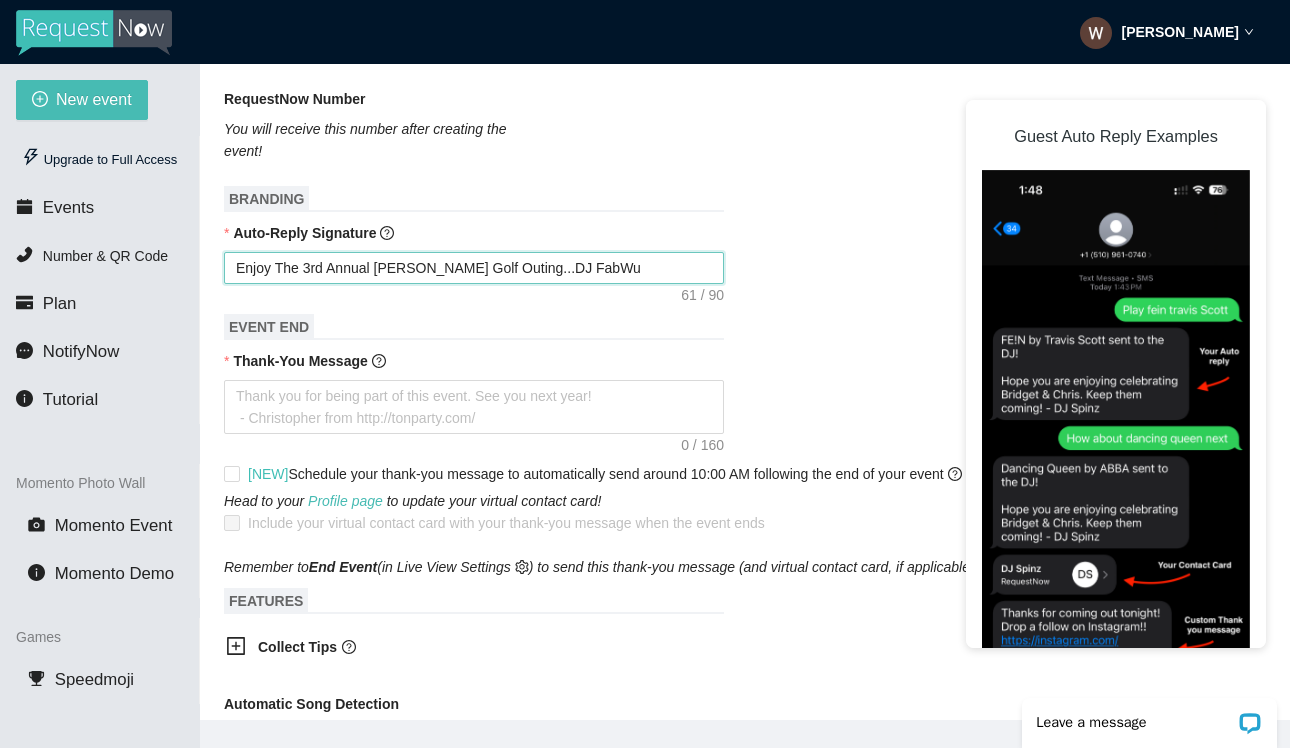 type on "Enjoy The 3rd Annual Sean Brian Ashline Golf Outing...DJ FabWul" 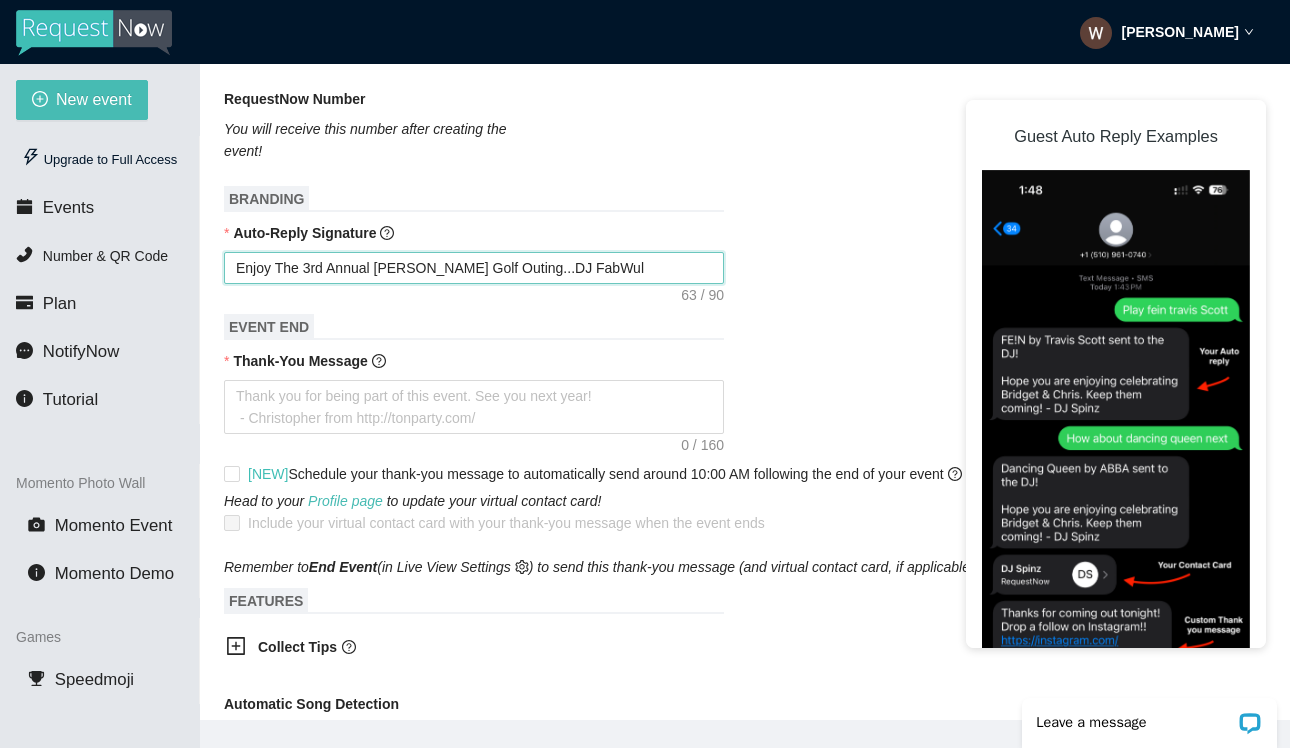 type on "Enjoy The 3rd Annual Sean Brian Ashline Golf Outing...DJ FabWulf" 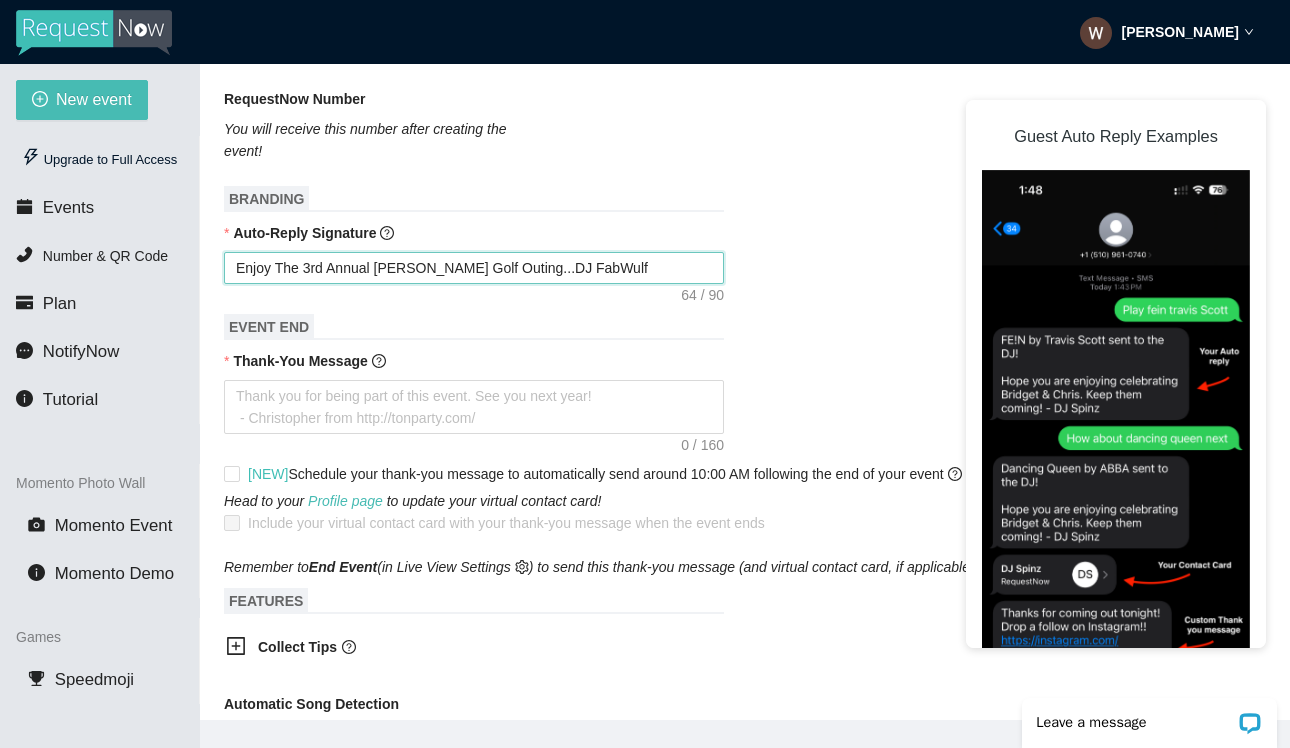 type on "Enjoy The 3rd Annual Sean Brian Ashline Golf Outing...DJ FabWulf" 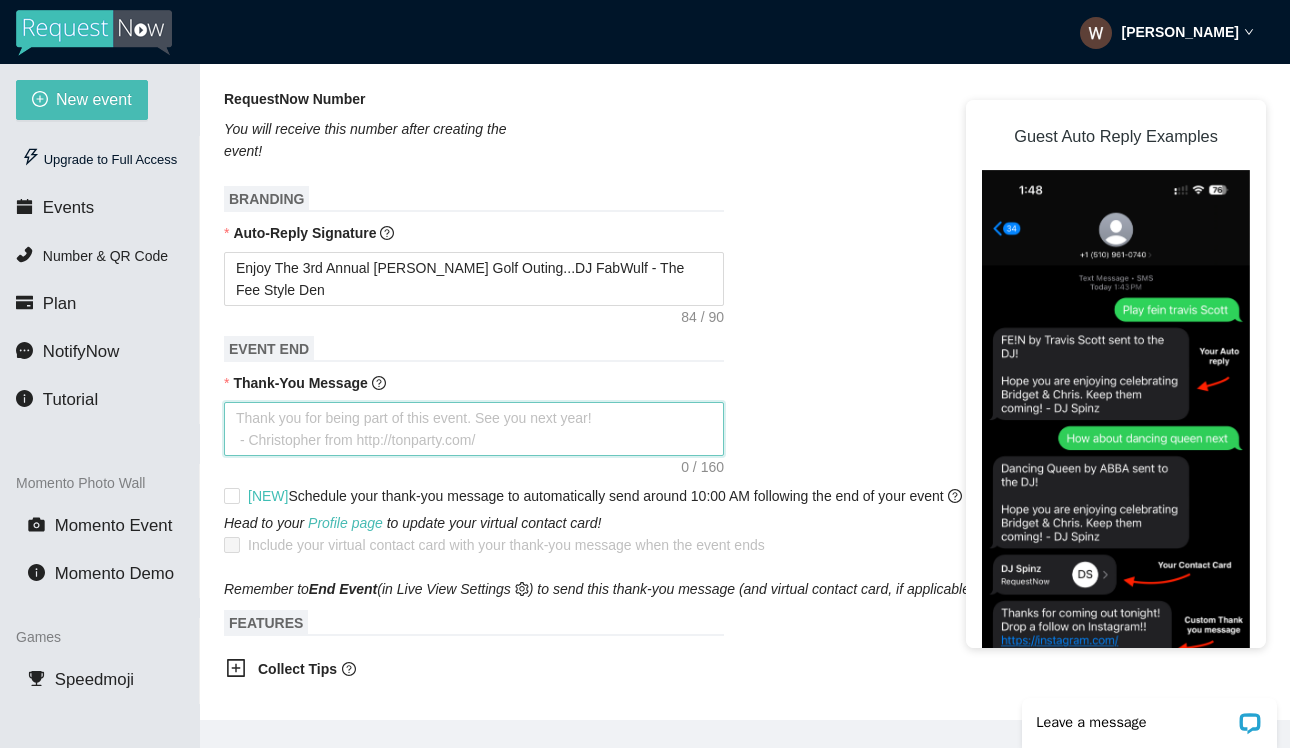click on "Thank-You Message" at bounding box center (474, 429) 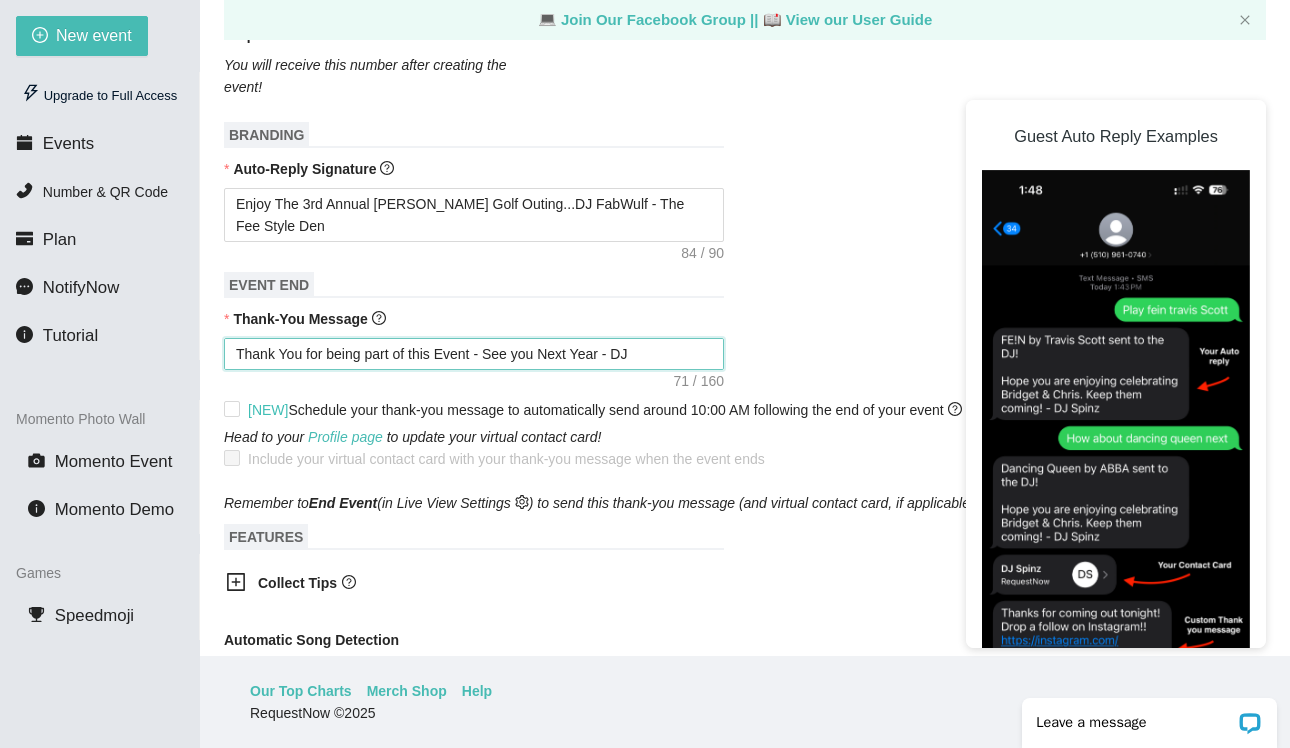 scroll, scrollTop: 64, scrollLeft: 0, axis: vertical 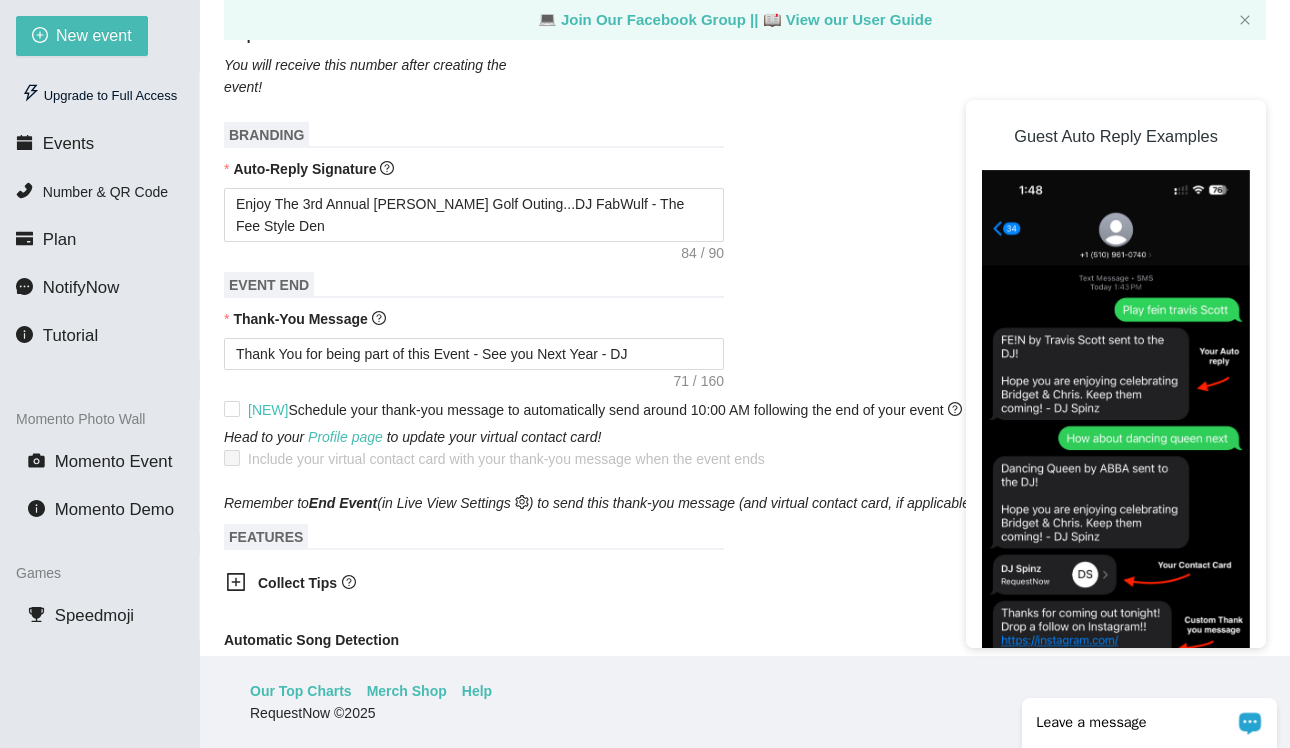 click 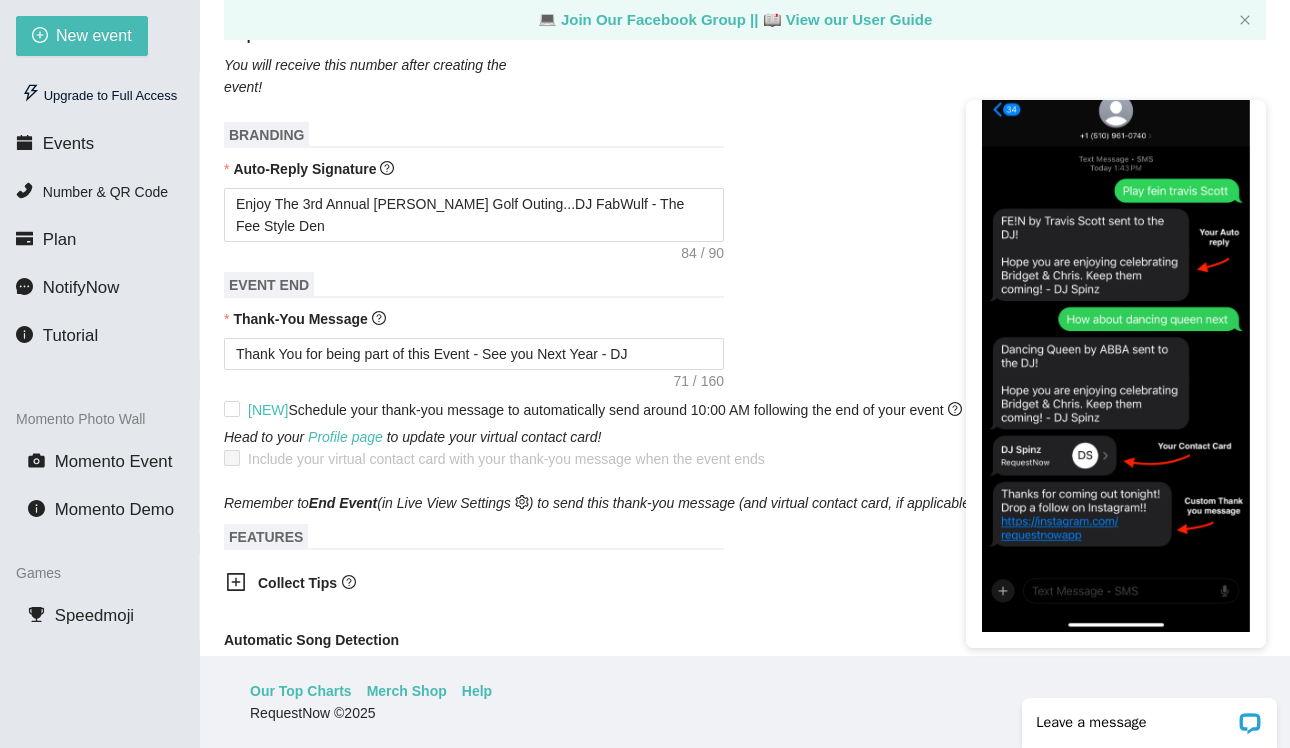 scroll, scrollTop: 118, scrollLeft: 0, axis: vertical 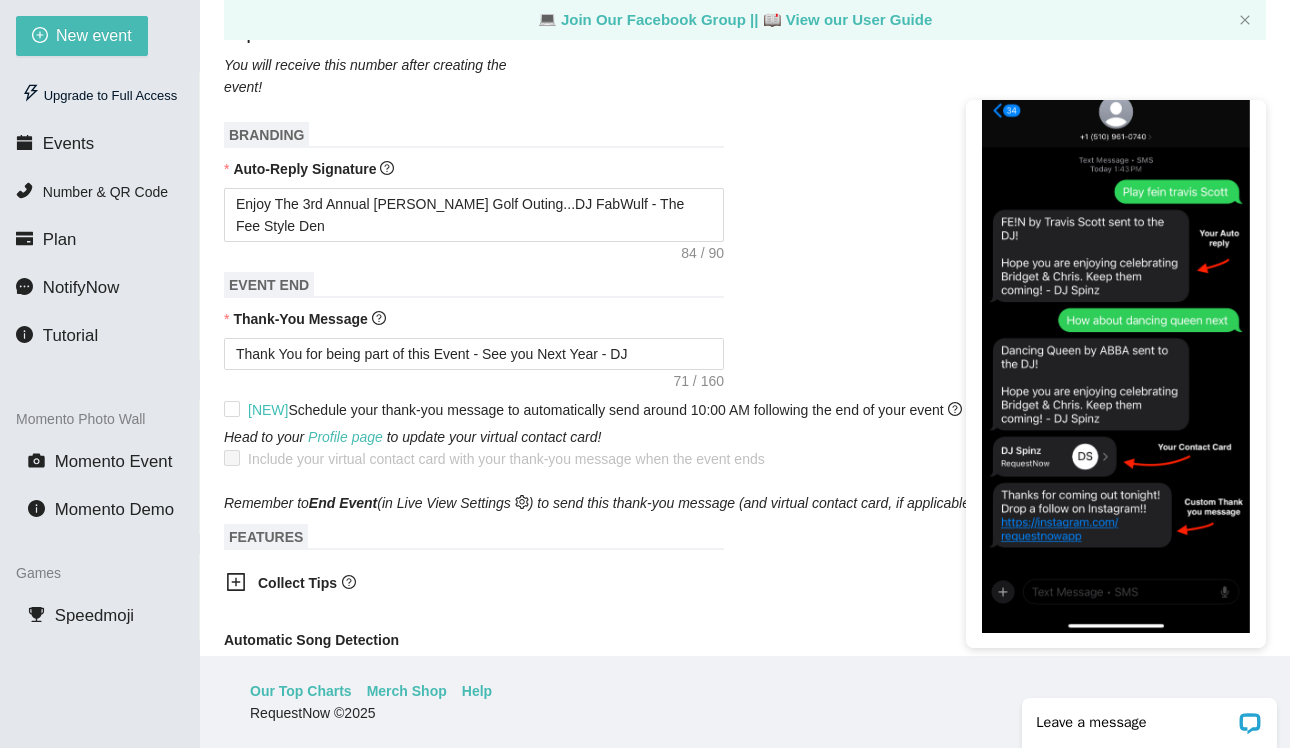 click at bounding box center [1116, 342] 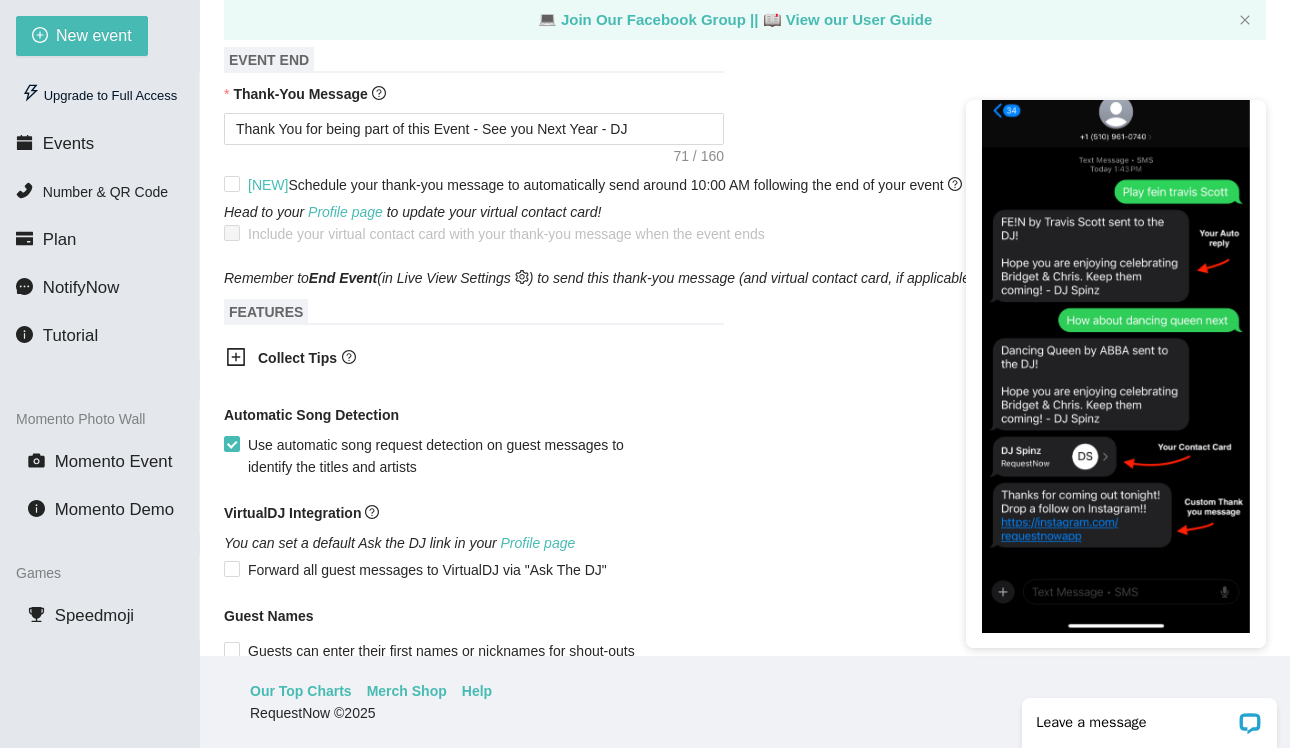 scroll, scrollTop: 860, scrollLeft: 0, axis: vertical 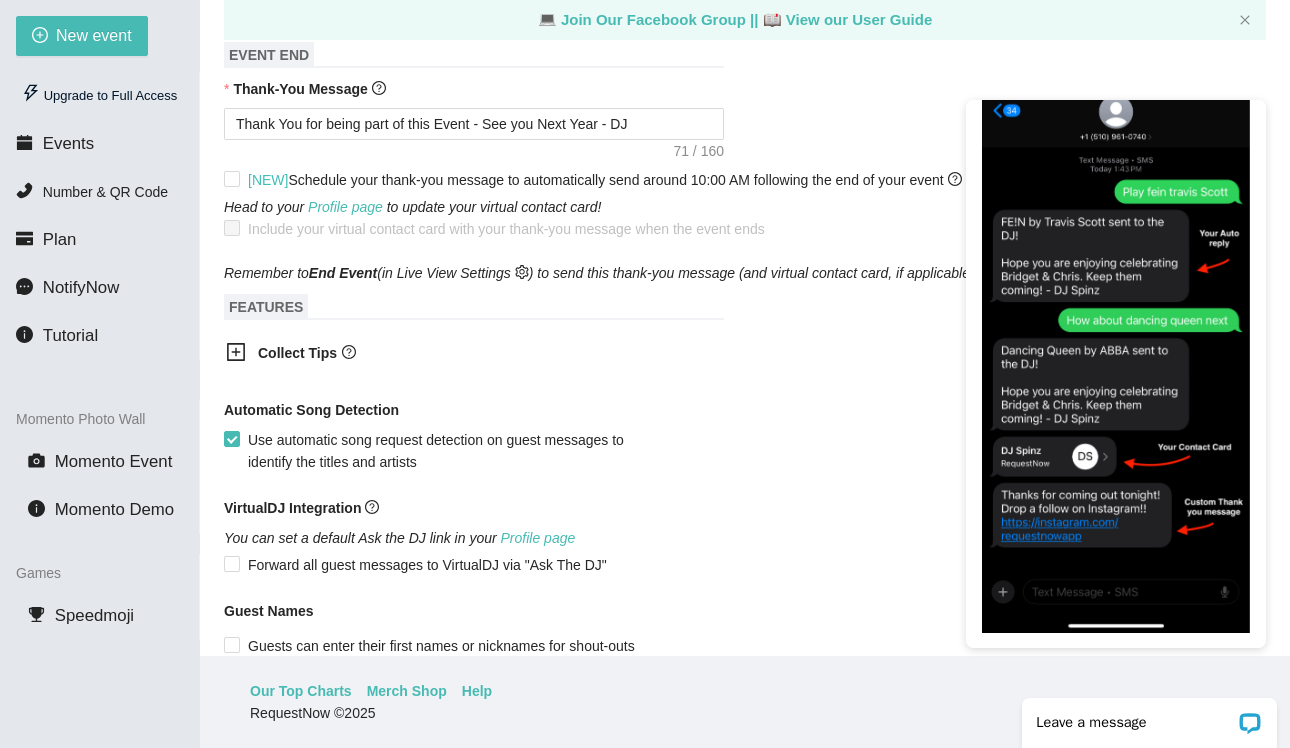 click 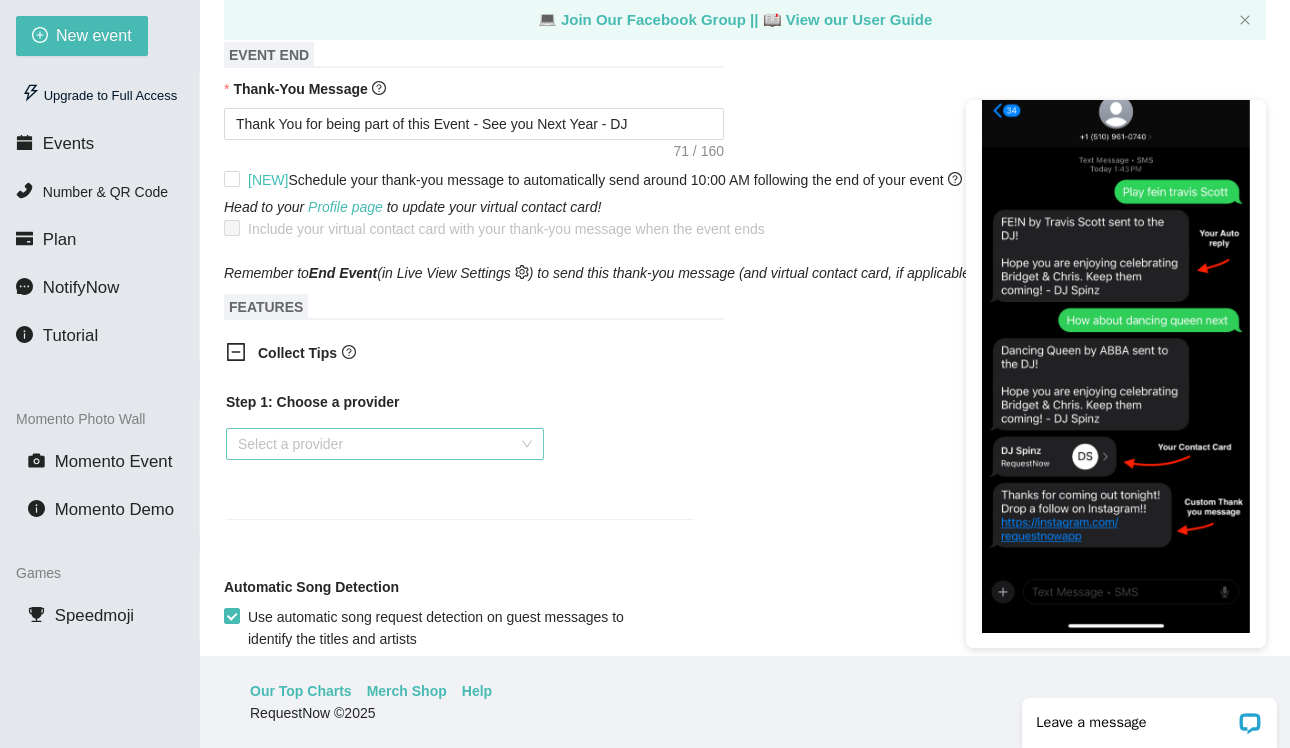 click at bounding box center (378, 444) 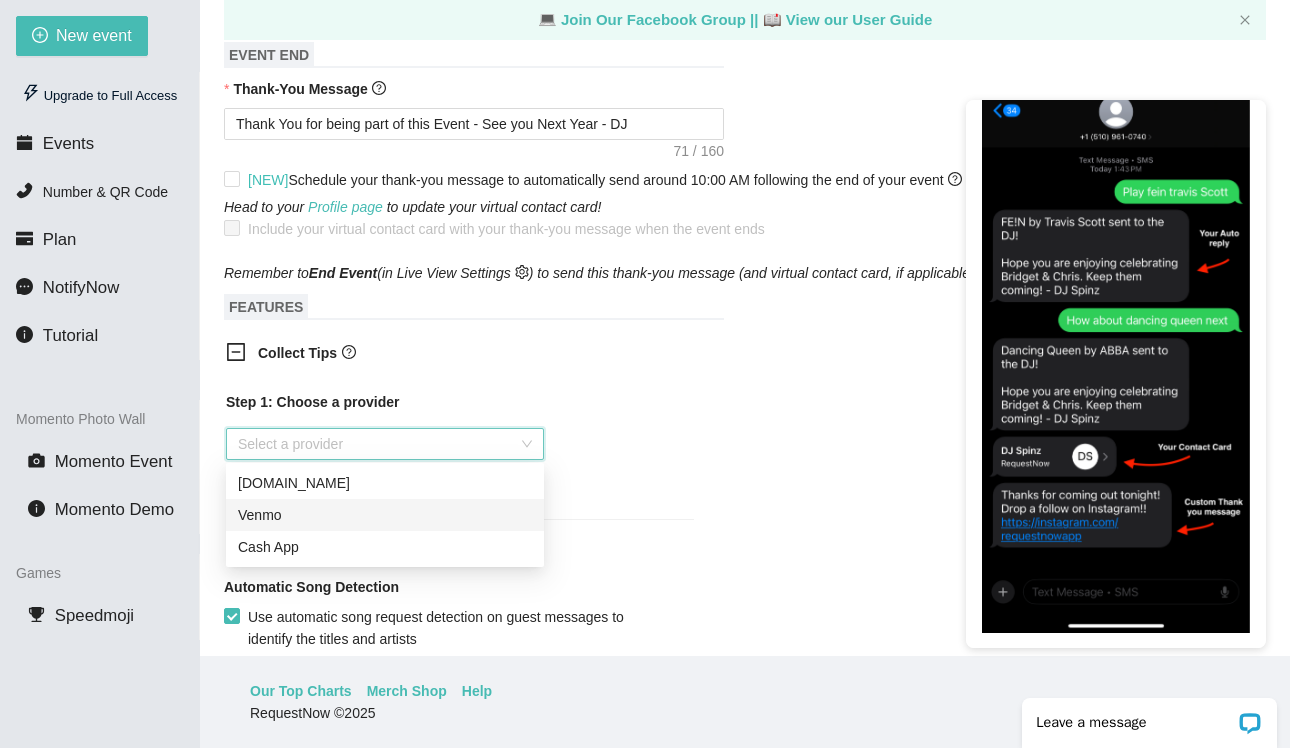click on "Venmo" at bounding box center [385, 515] 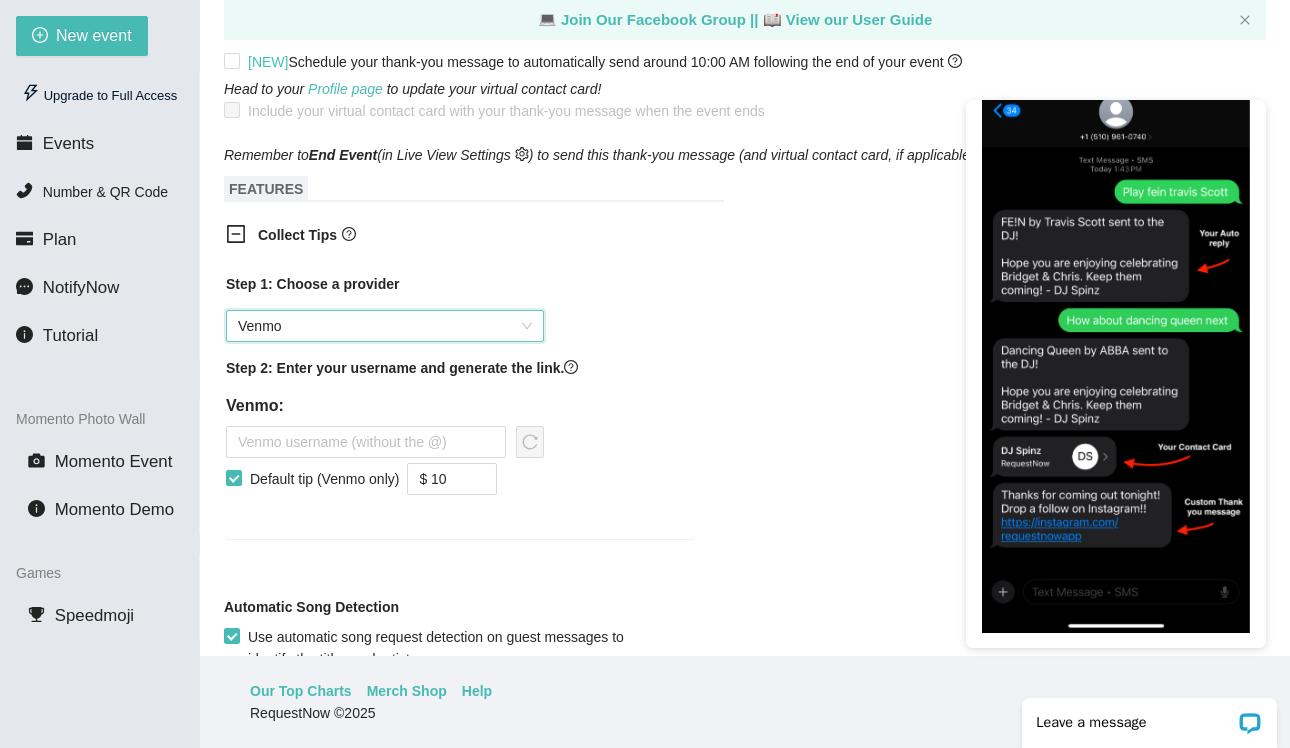 scroll, scrollTop: 980, scrollLeft: 0, axis: vertical 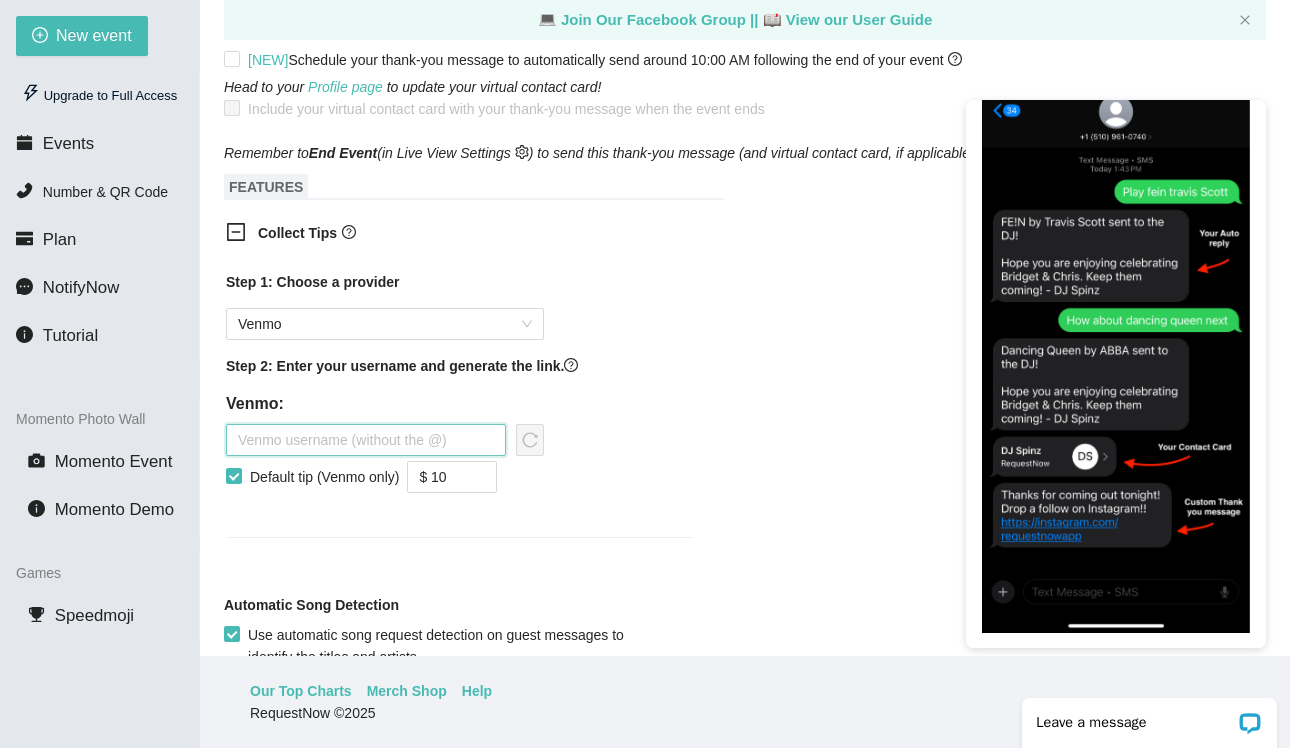 click at bounding box center (366, 440) 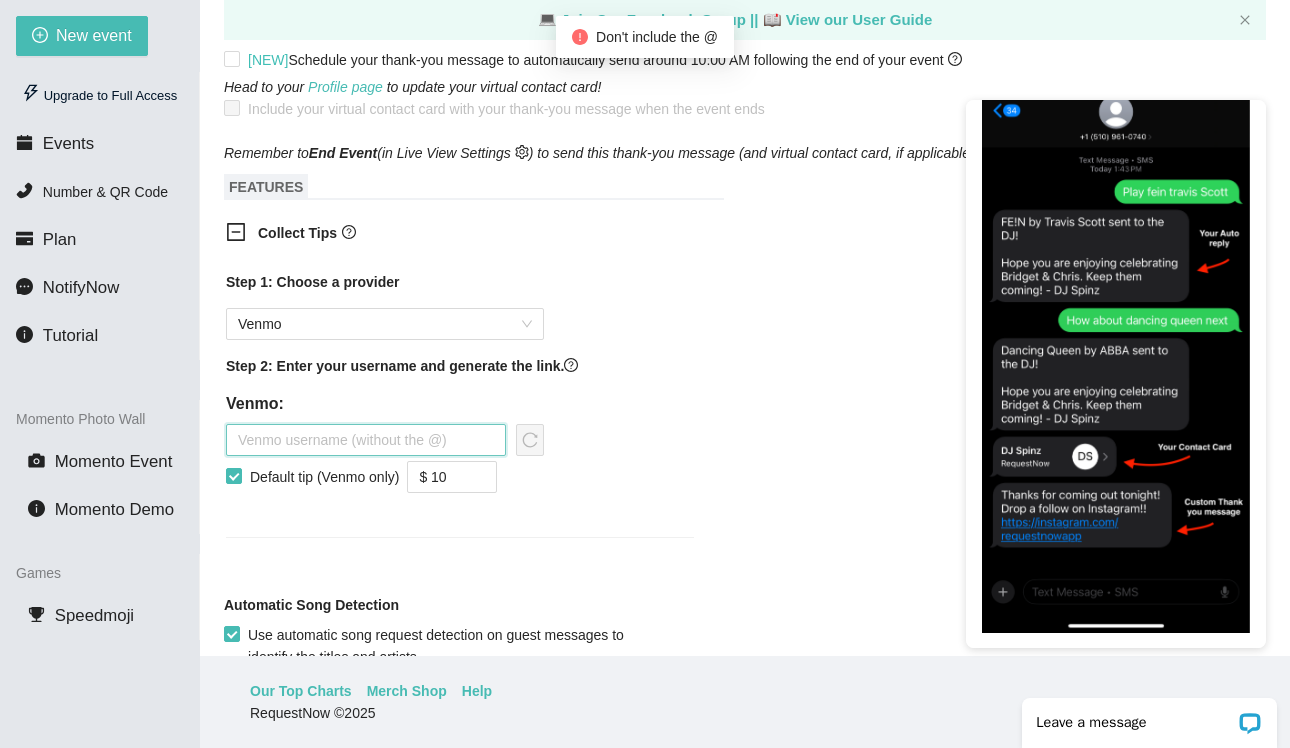 click at bounding box center [366, 440] 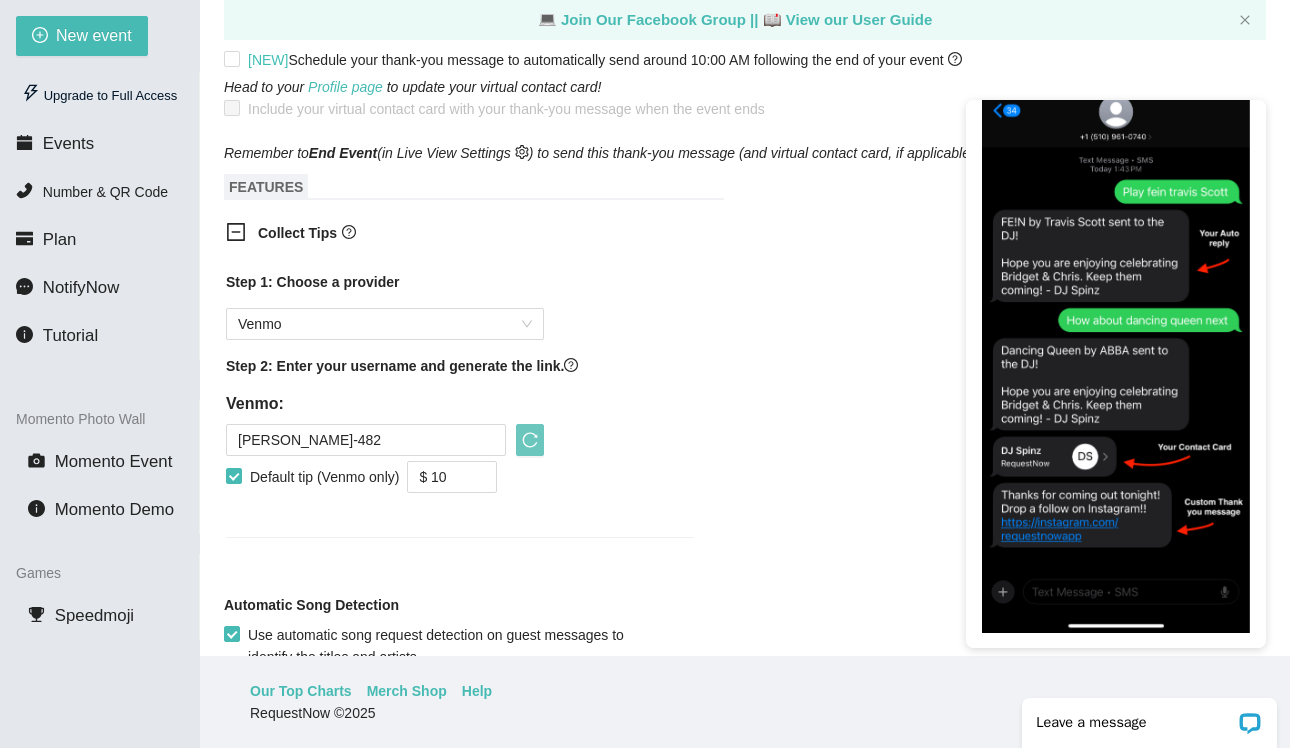 click 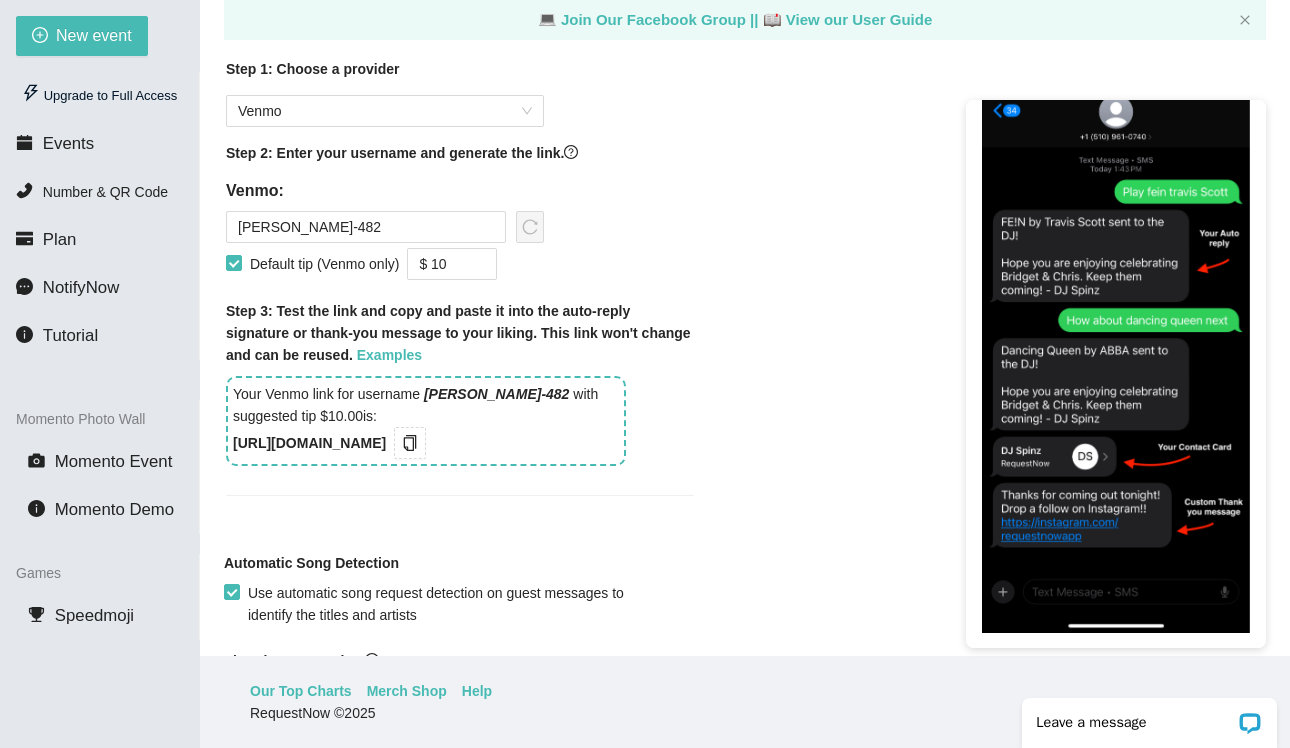 scroll, scrollTop: 1198, scrollLeft: 0, axis: vertical 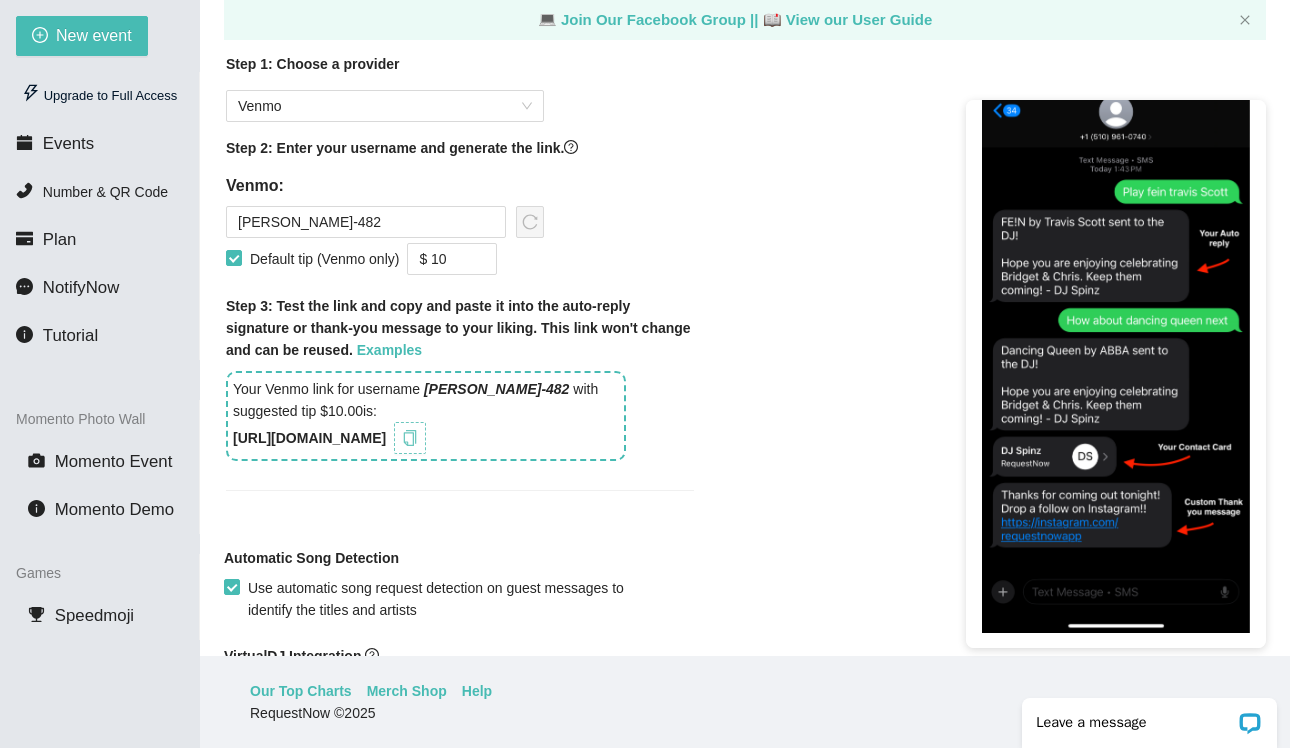 click 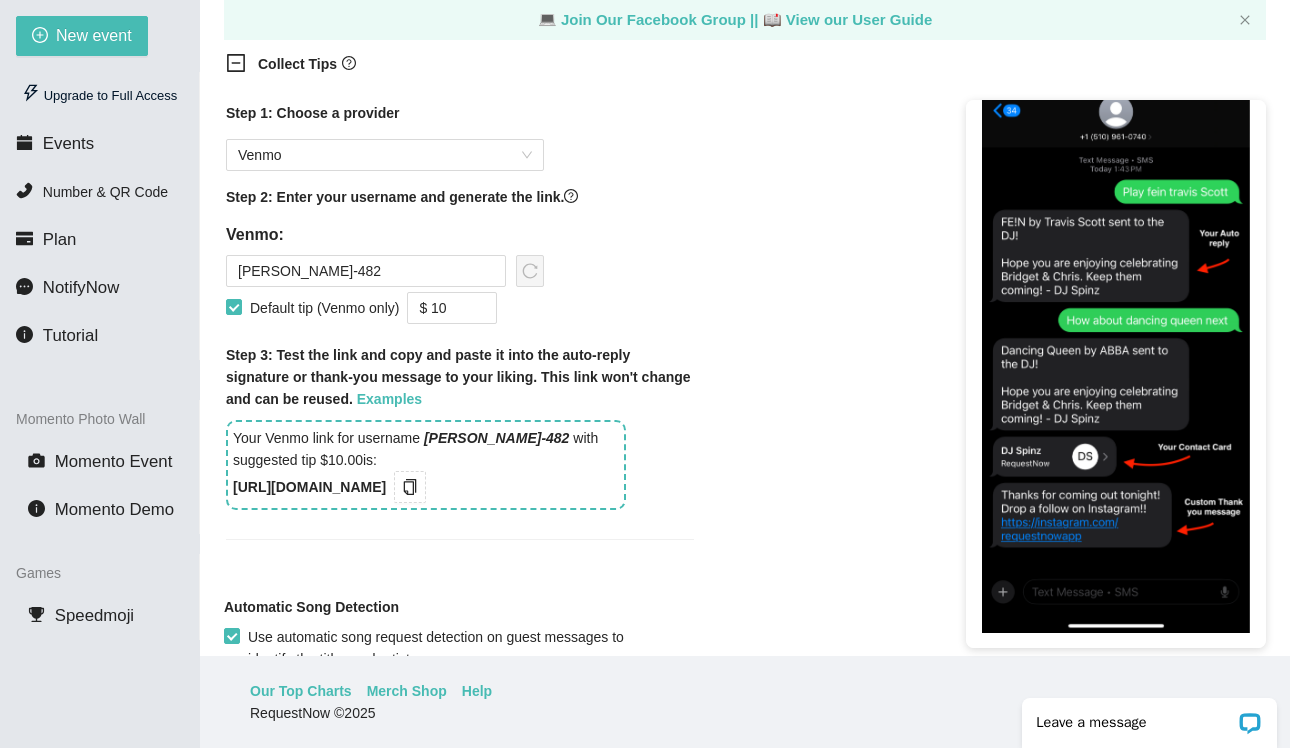 scroll, scrollTop: 1150, scrollLeft: 0, axis: vertical 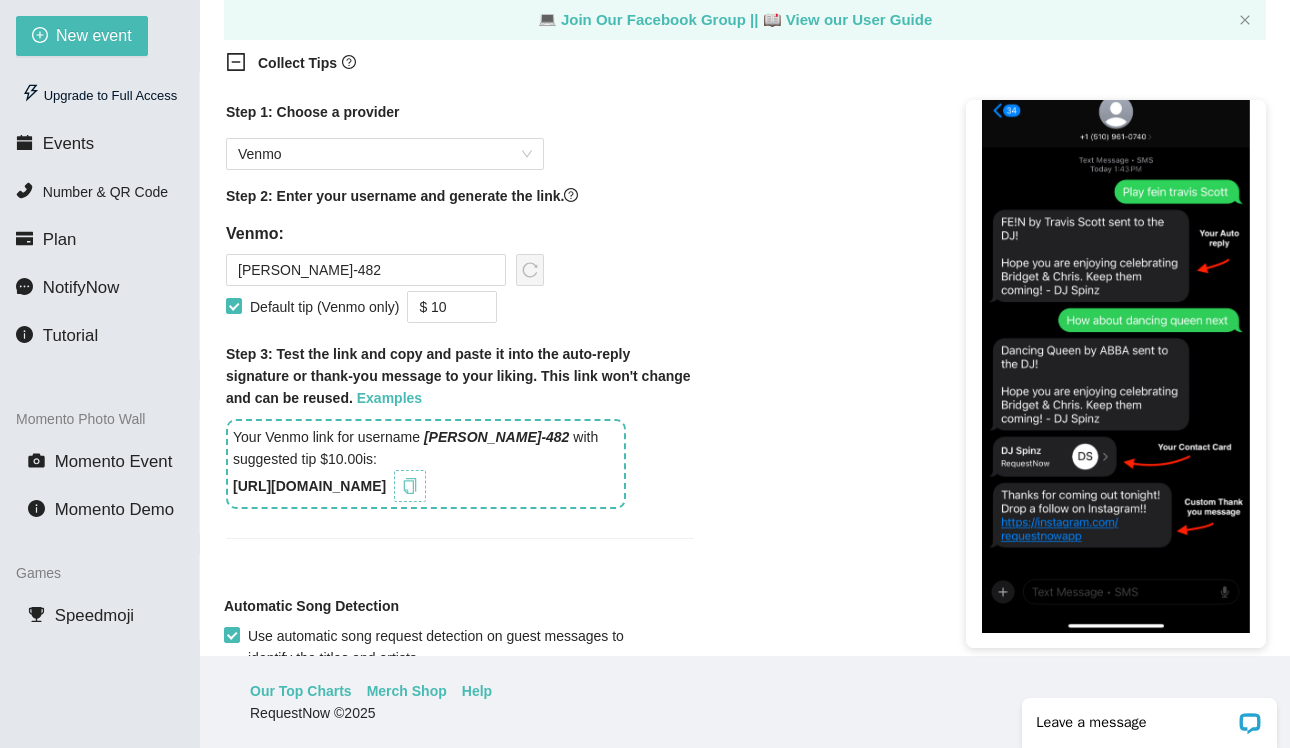 click 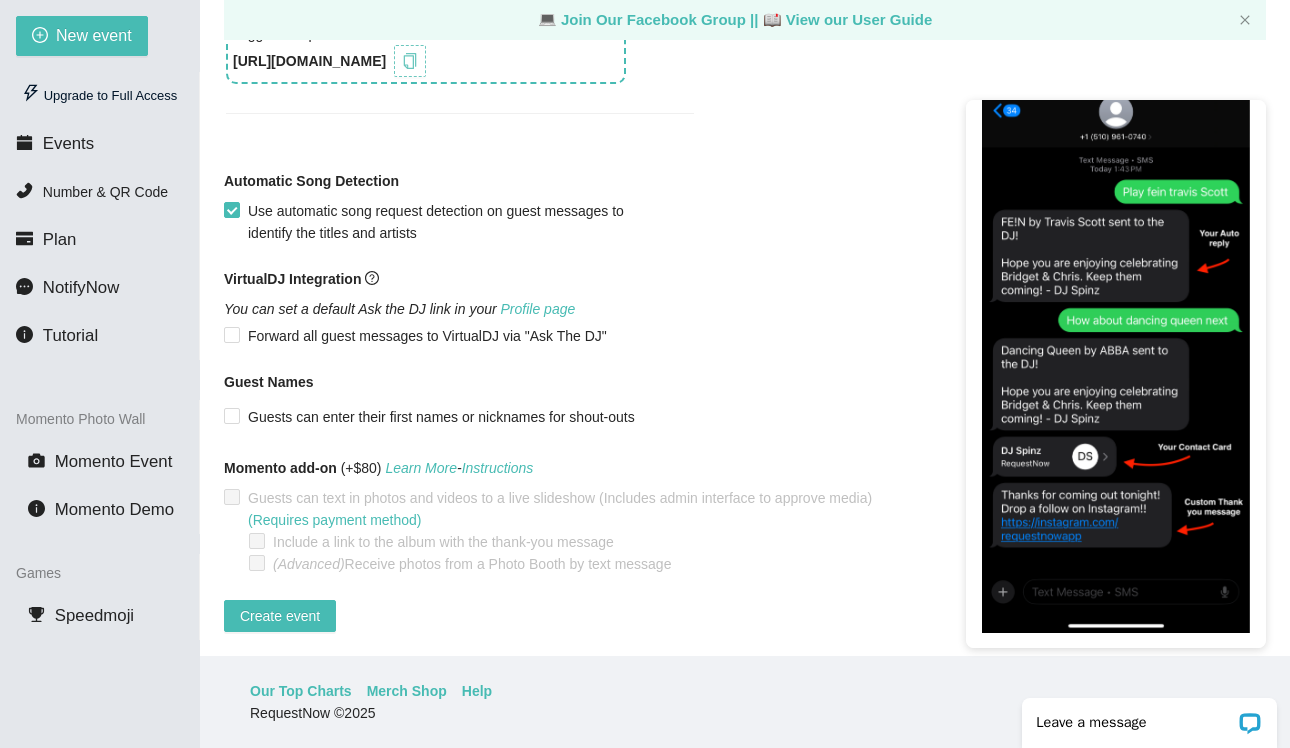scroll, scrollTop: 1589, scrollLeft: 0, axis: vertical 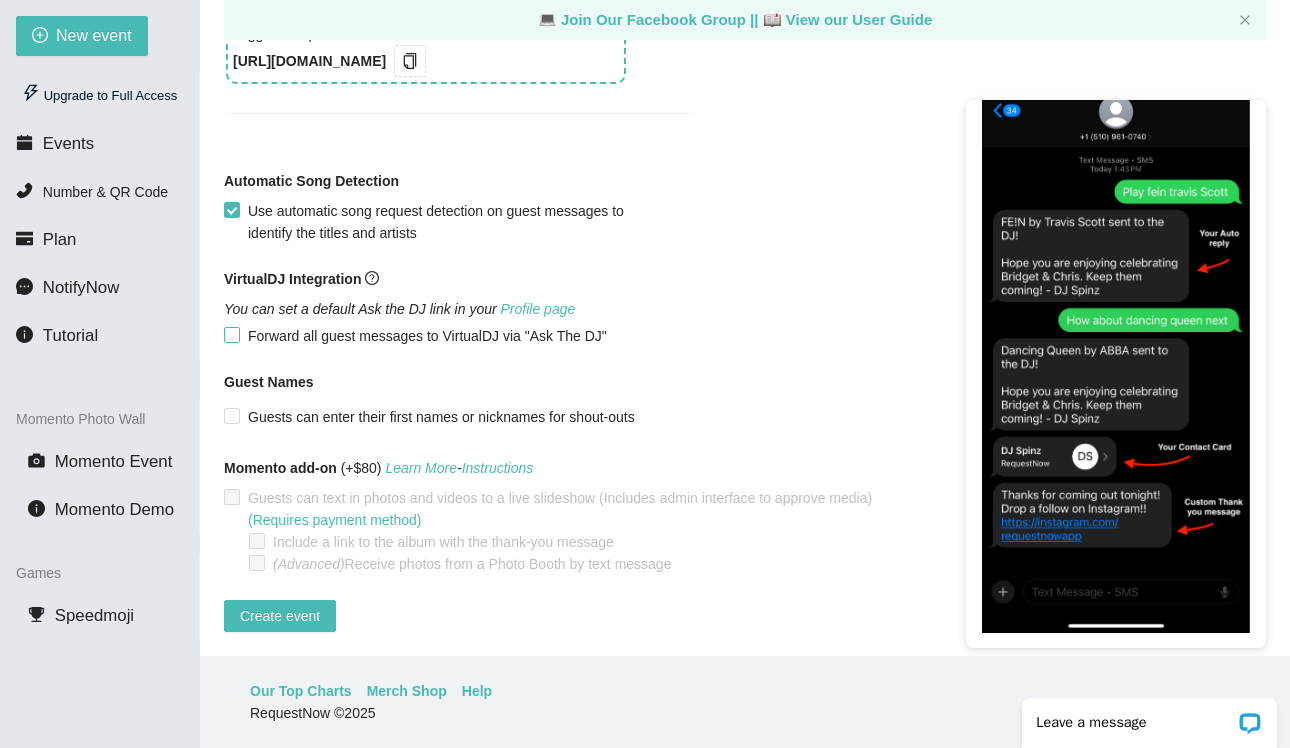 click on "Forward all guest messages to VirtualDJ via "Ask The DJ"" at bounding box center (231, 334) 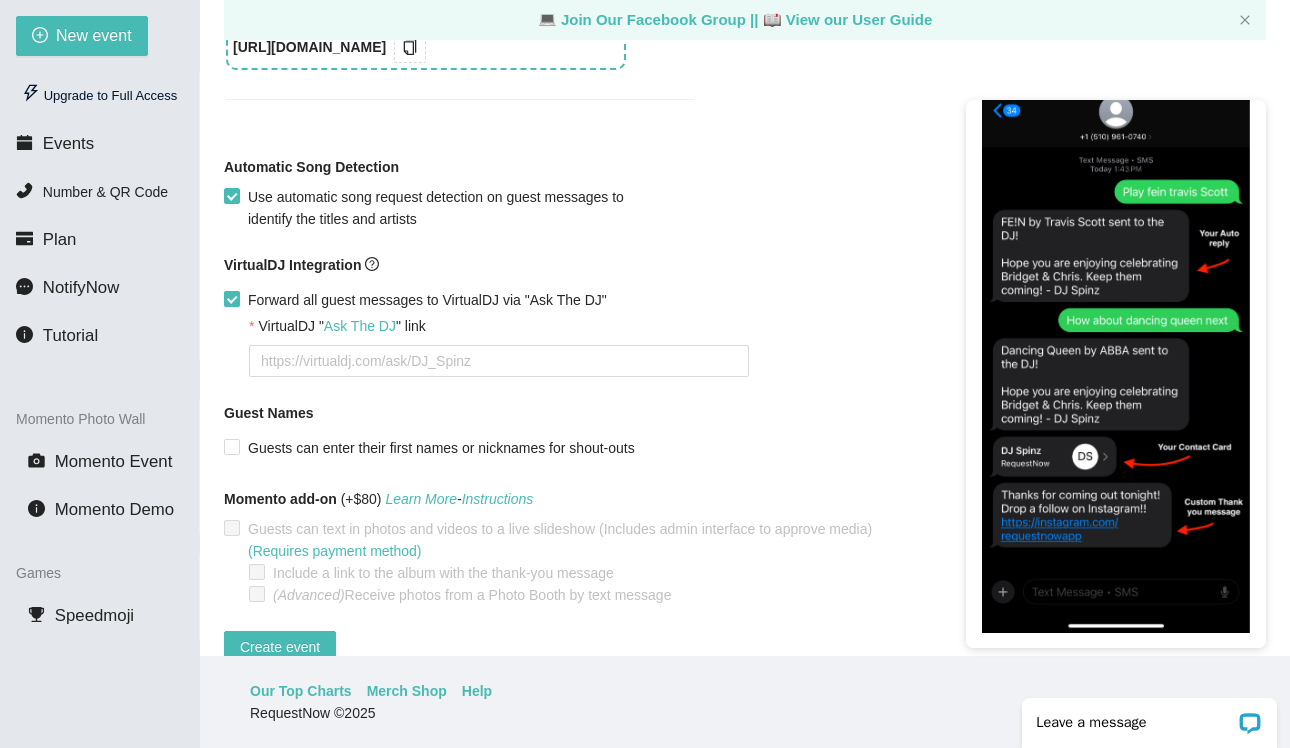 click on "Forward all guest messages to VirtualDJ via "Ask The DJ"" at bounding box center [231, 298] 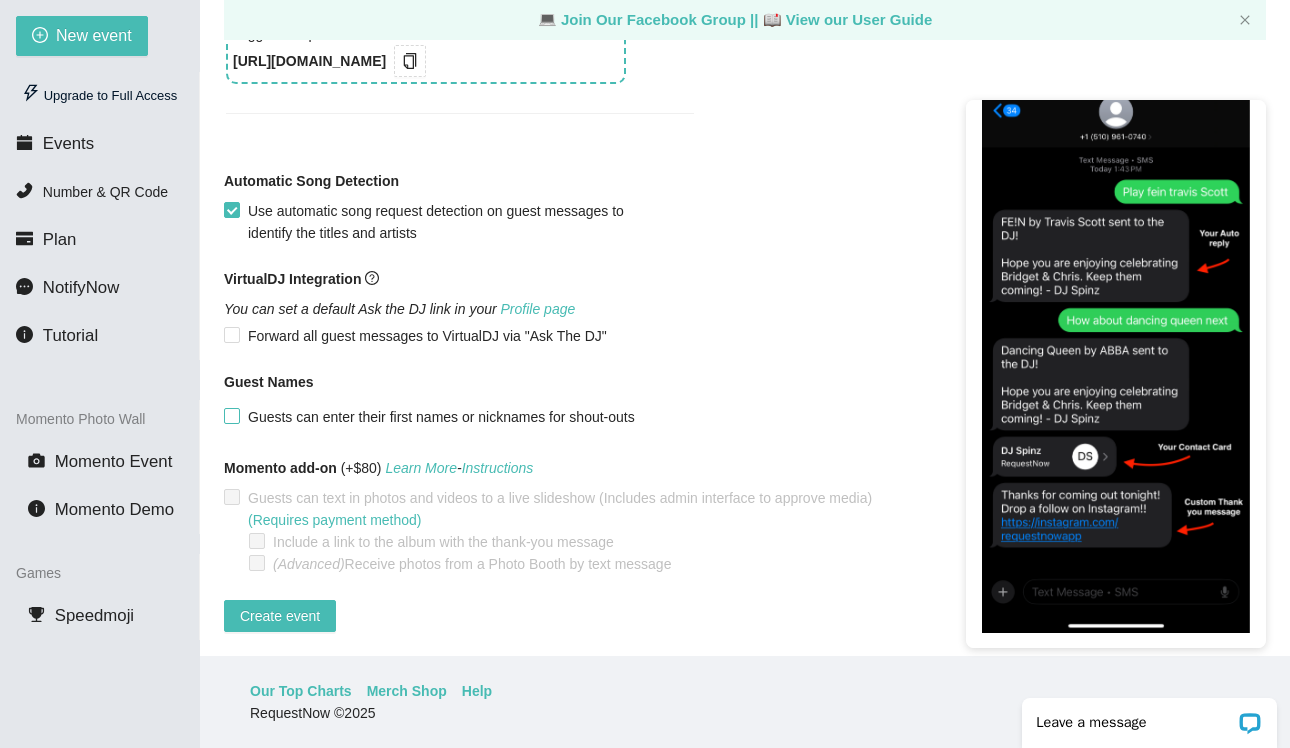 click on "Guests can enter their first names or nicknames for shout-outs" at bounding box center (231, 415) 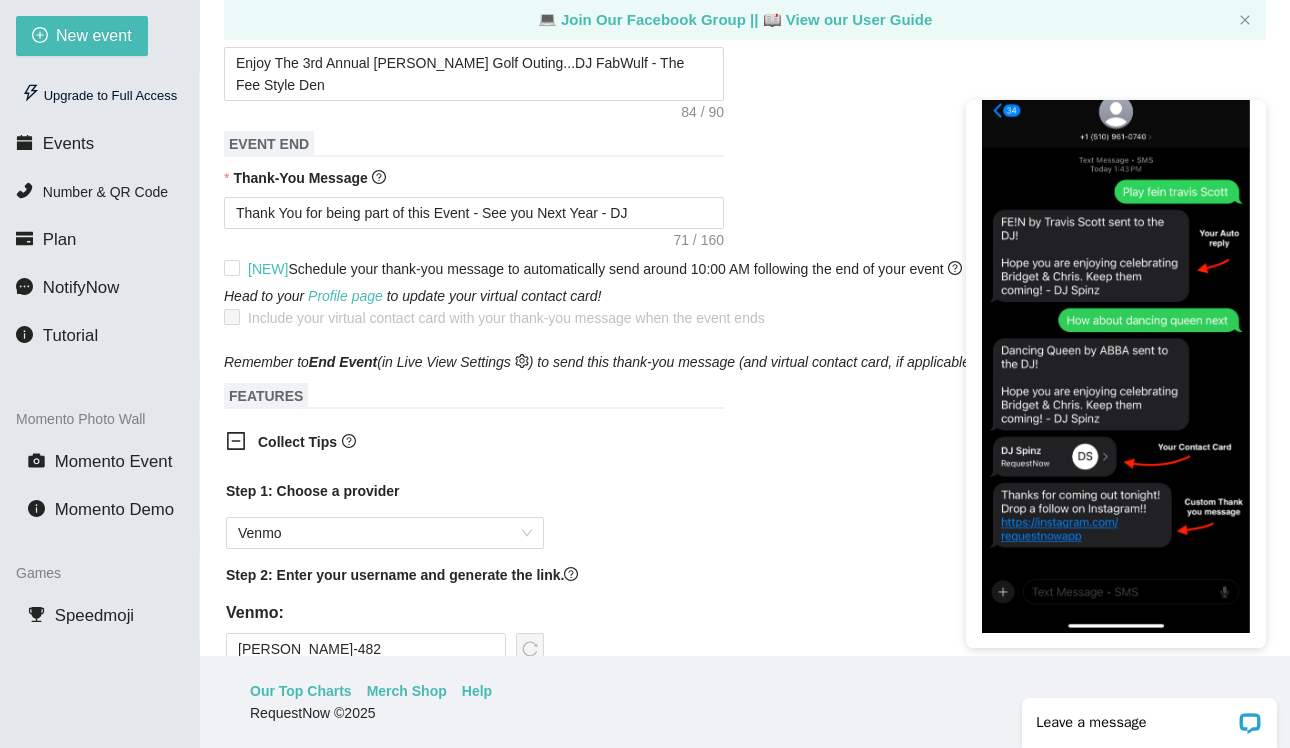 scroll, scrollTop: 763, scrollLeft: 0, axis: vertical 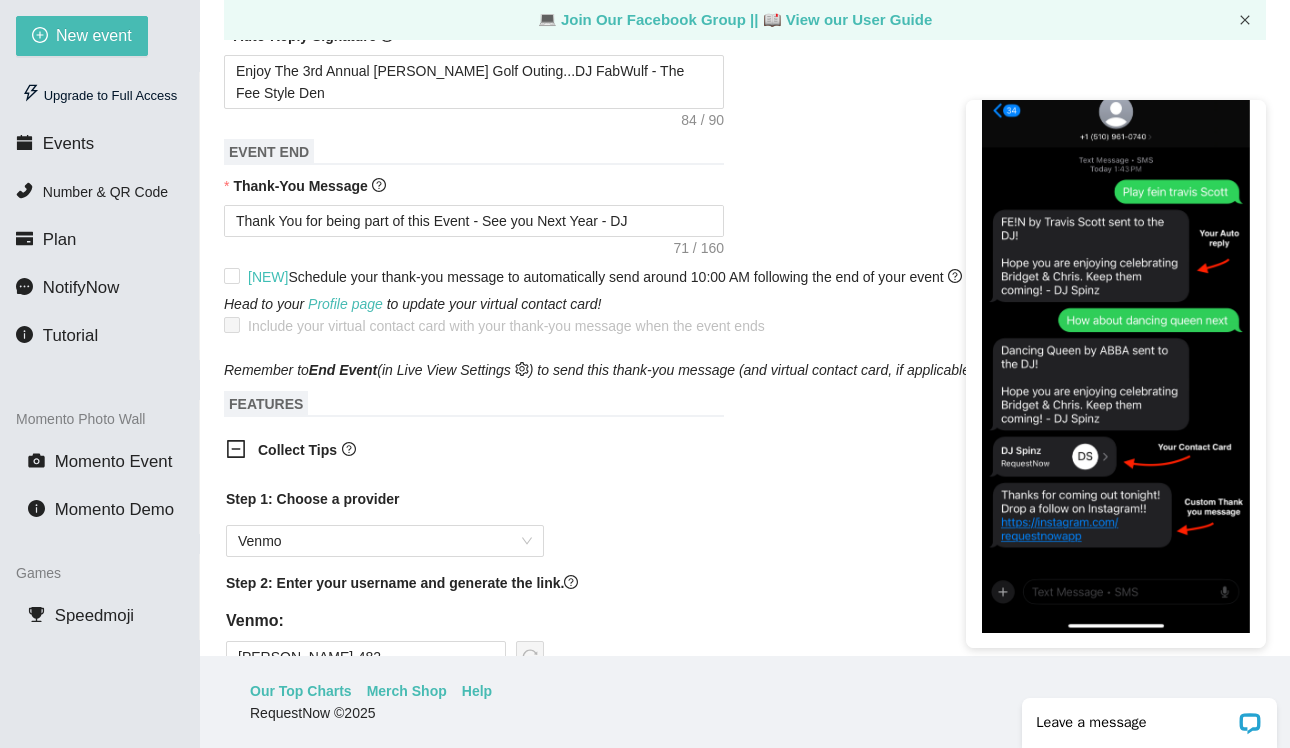 click 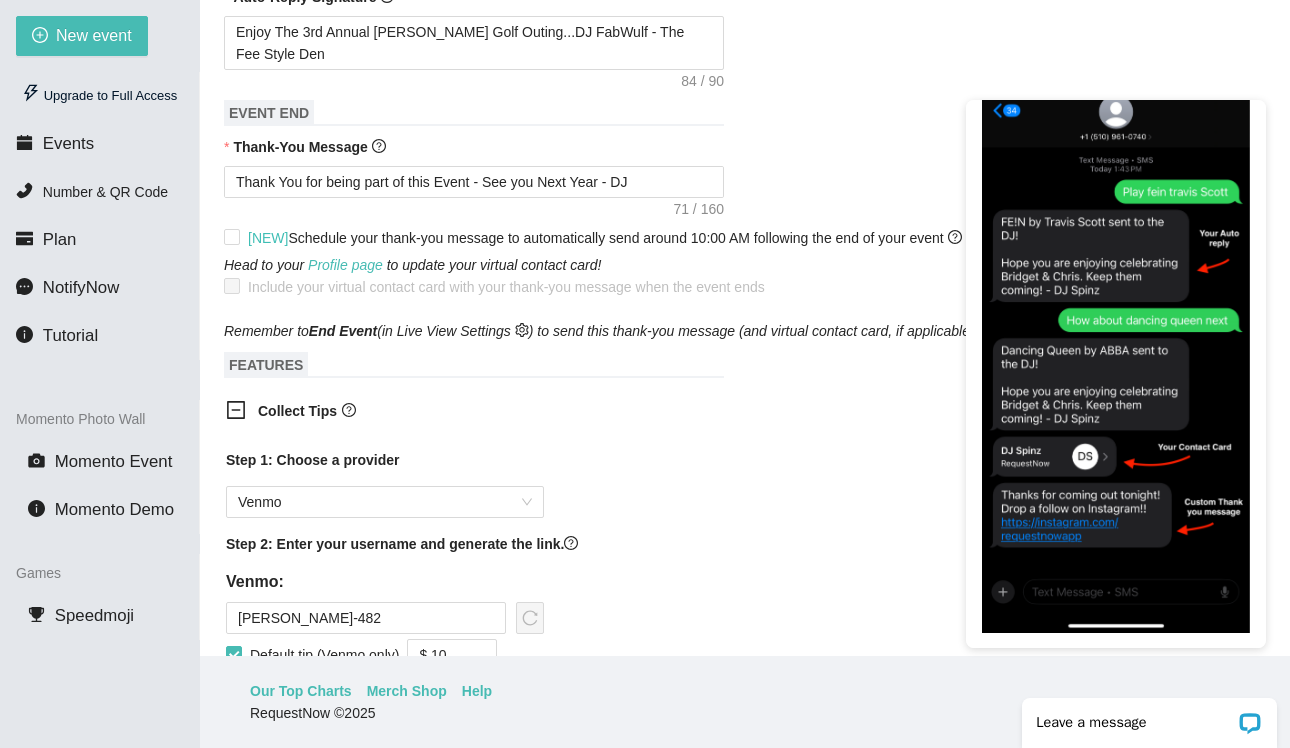 click at bounding box center [1116, 342] 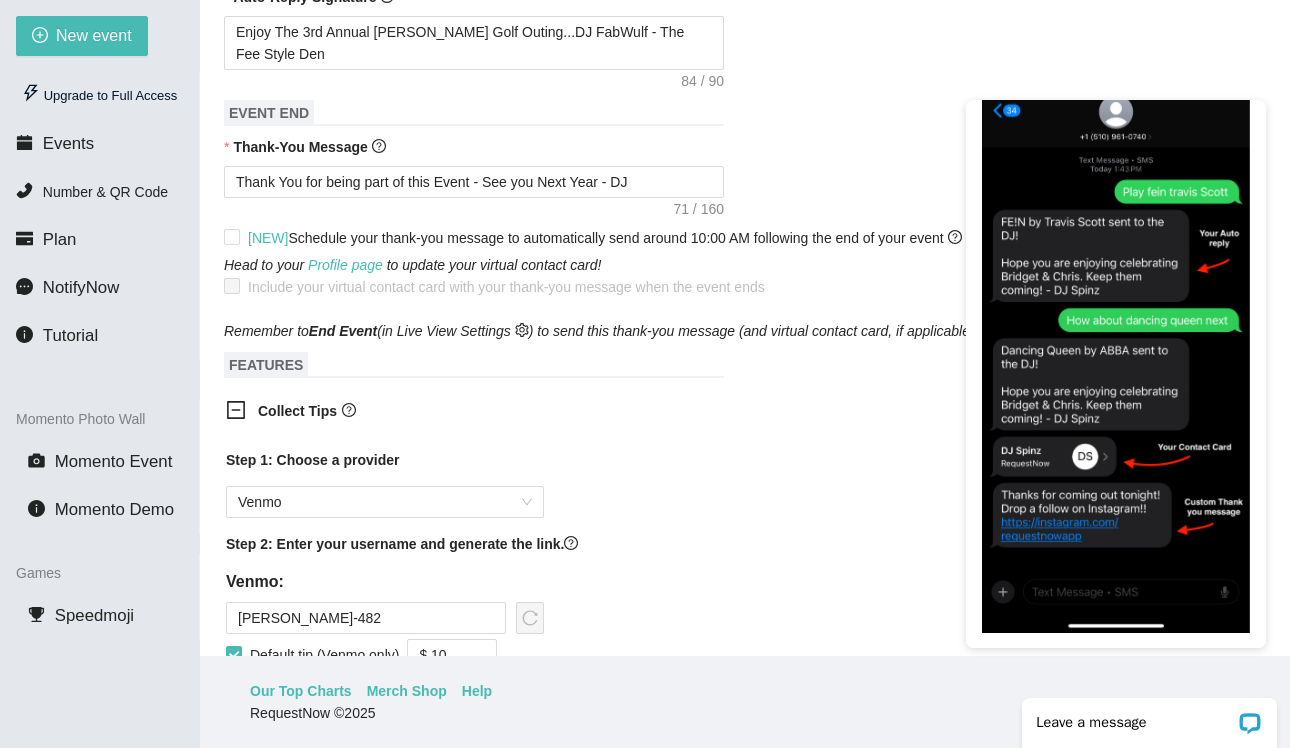 click at bounding box center [1116, 342] 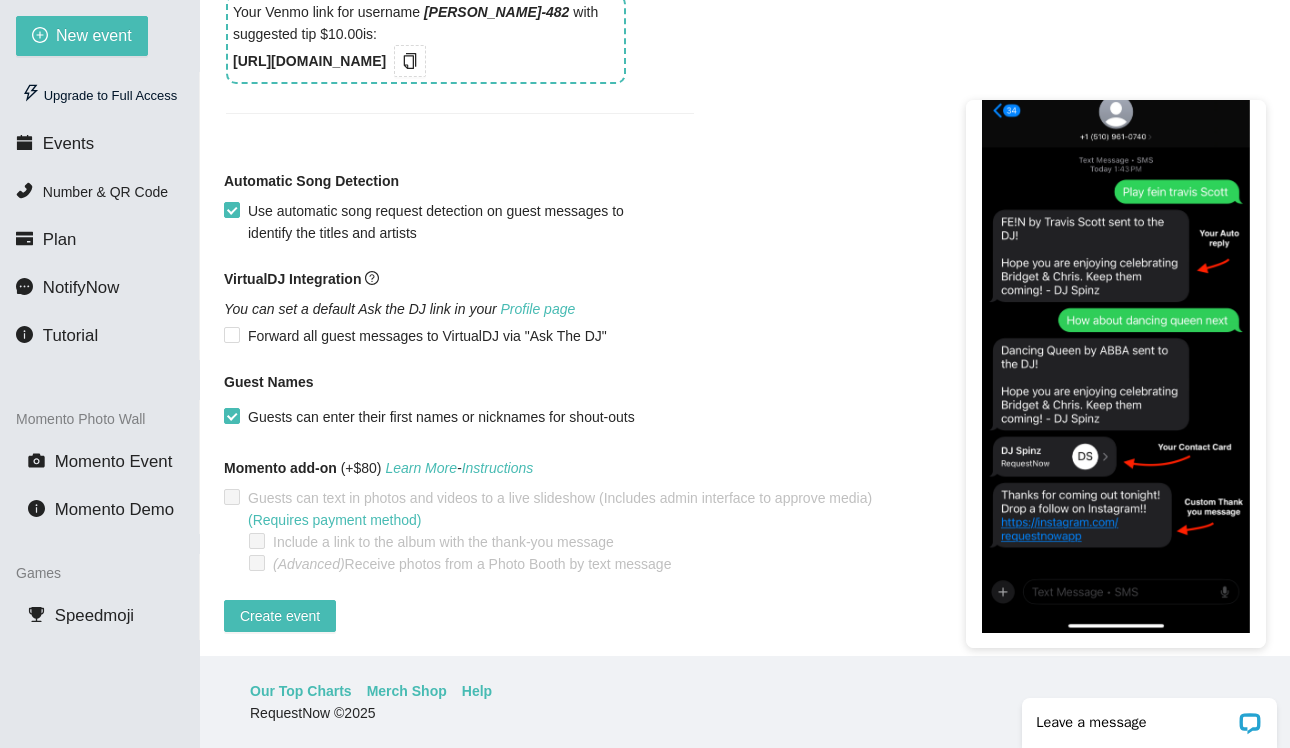 scroll, scrollTop: 1550, scrollLeft: 0, axis: vertical 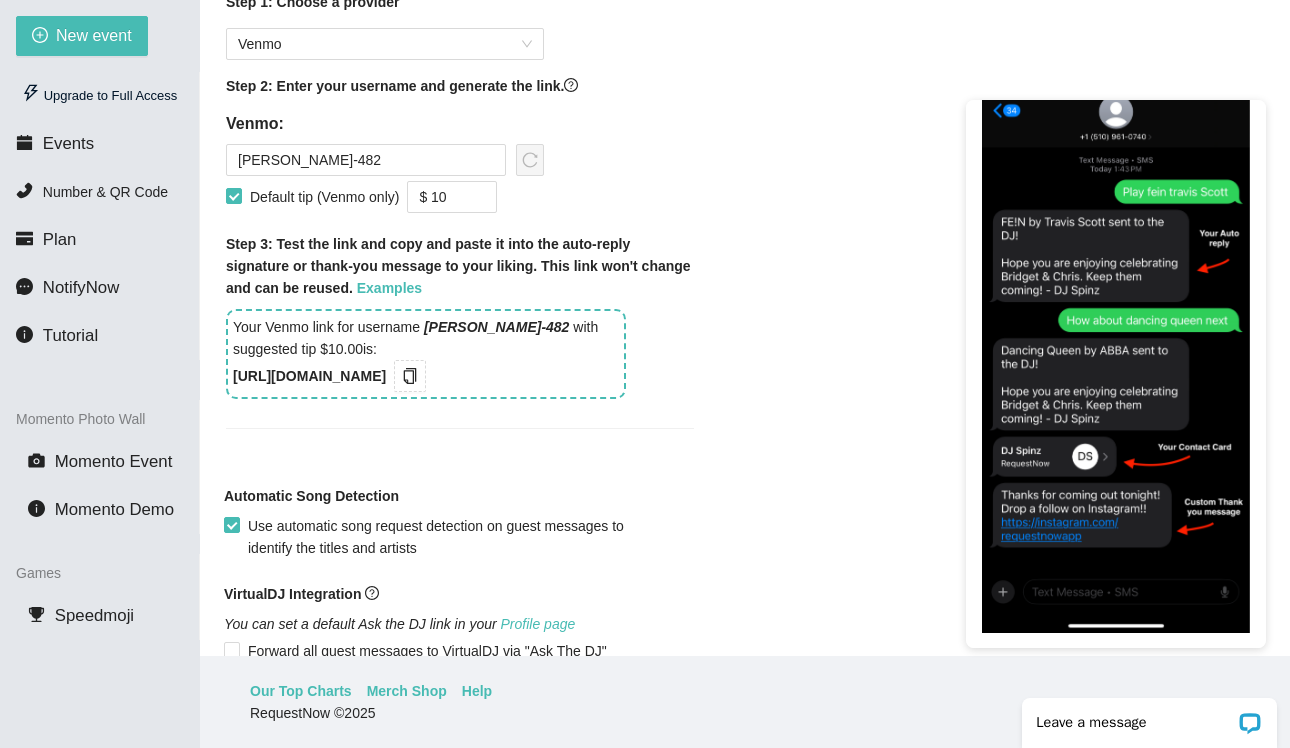 click on "Your Venmo link for username   William-Young-482   with suggested tip $10.00  is:  https://songtip.me/3UkS3qC" at bounding box center [426, 354] 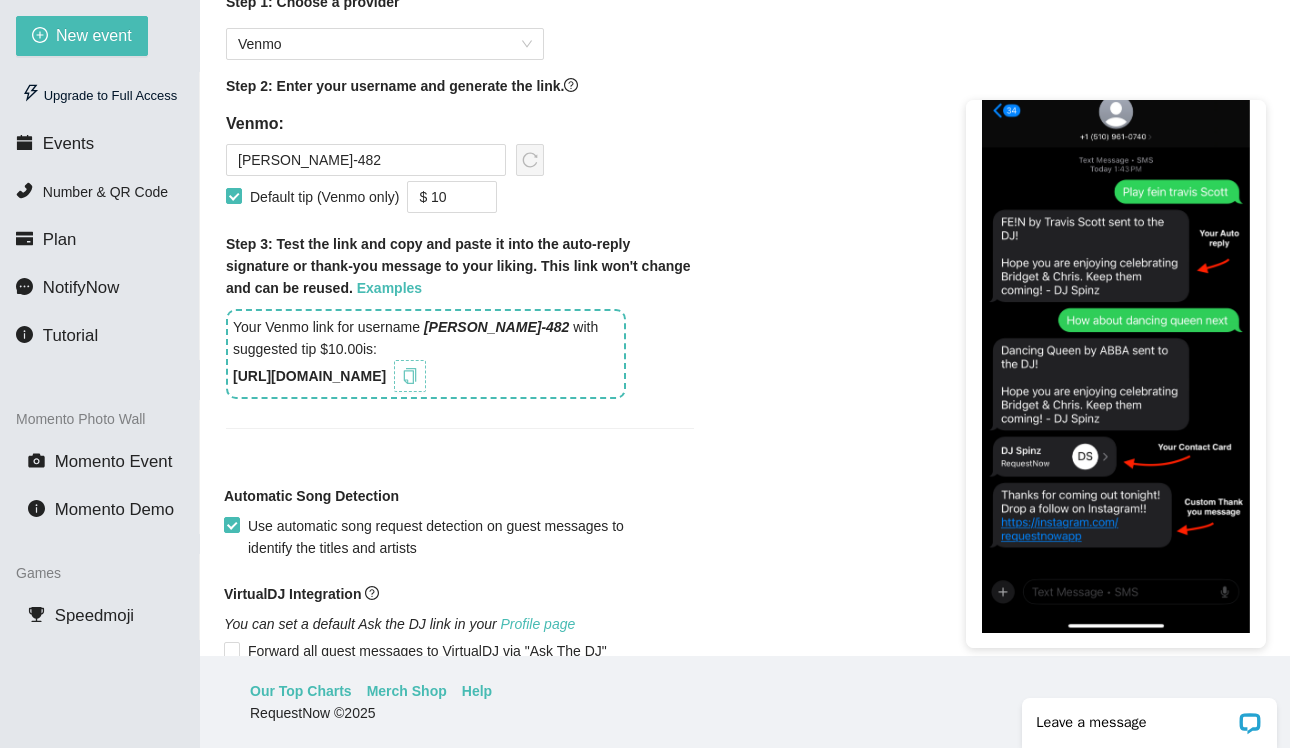 click 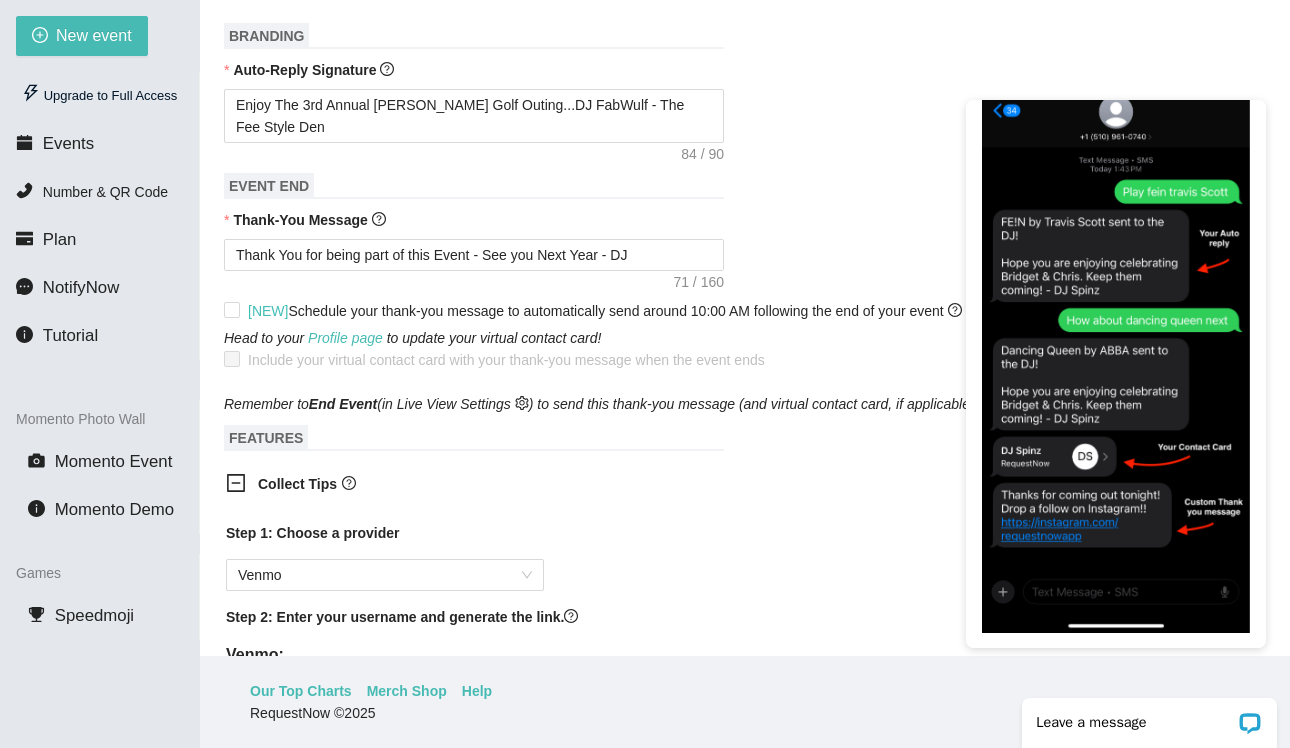 scroll, scrollTop: 685, scrollLeft: 0, axis: vertical 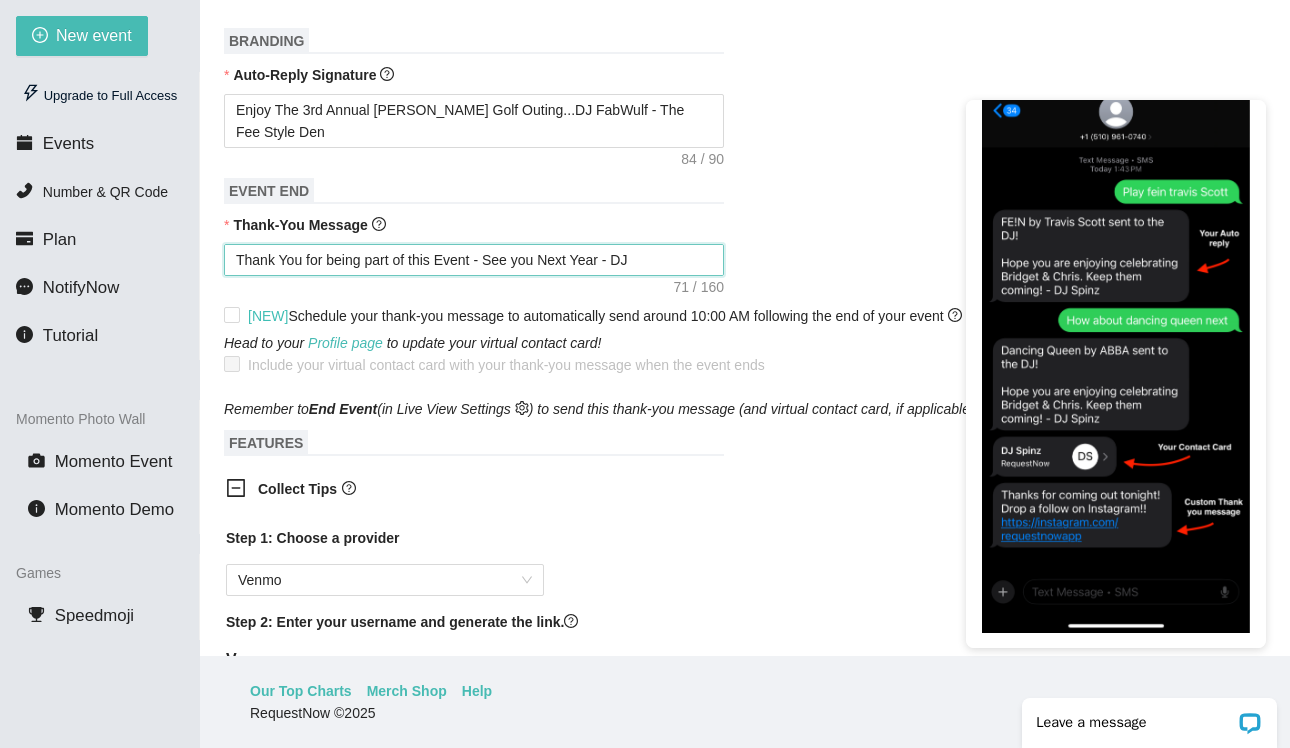 click on "Thank You for being part of this Event - See you Next Year - DJ FabWulf" at bounding box center [474, 260] 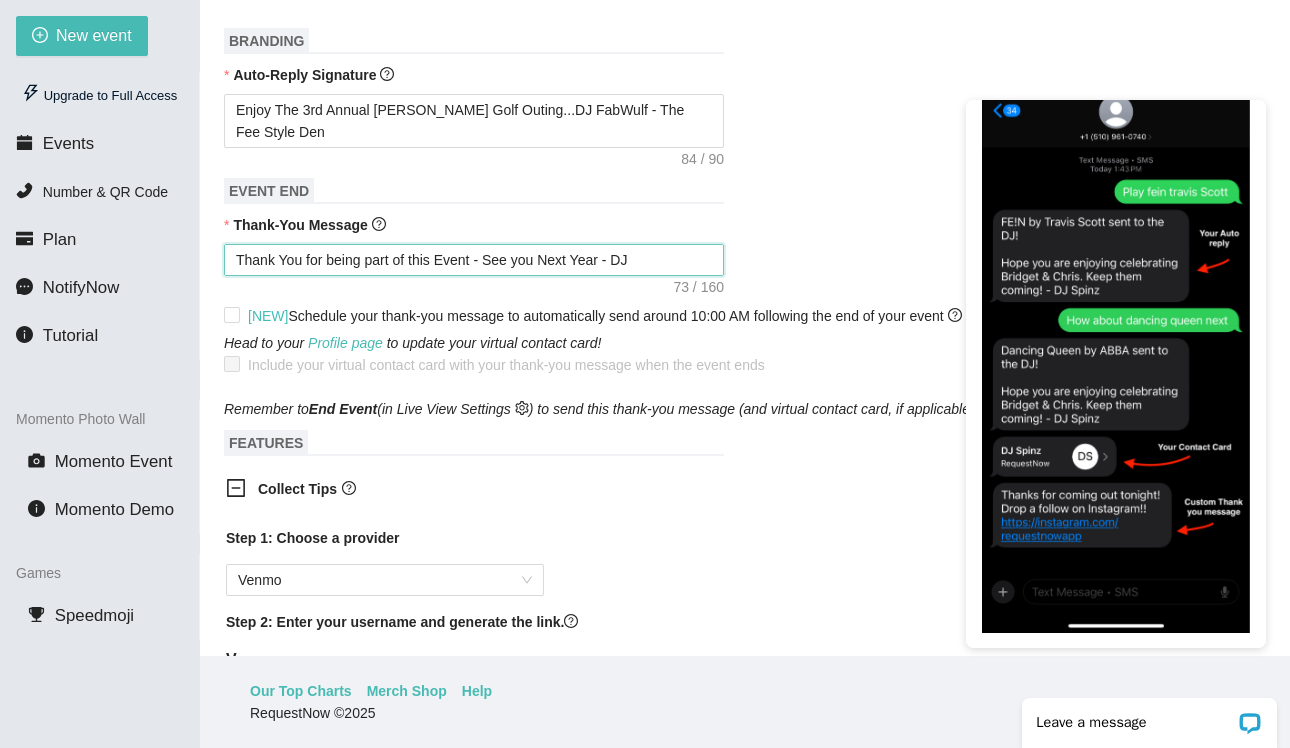 paste on "https://songtip.me/3UkS3qC" 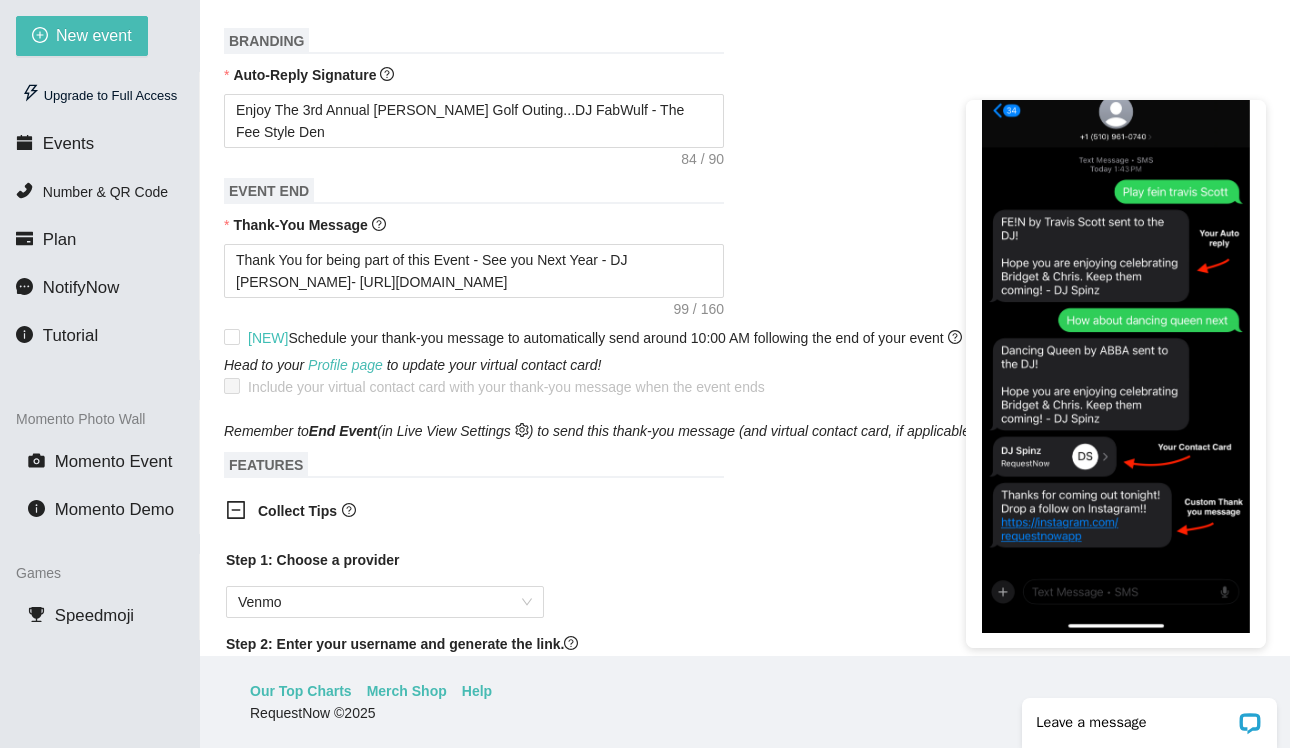 click on "Collect Tips" at bounding box center (460, 512) 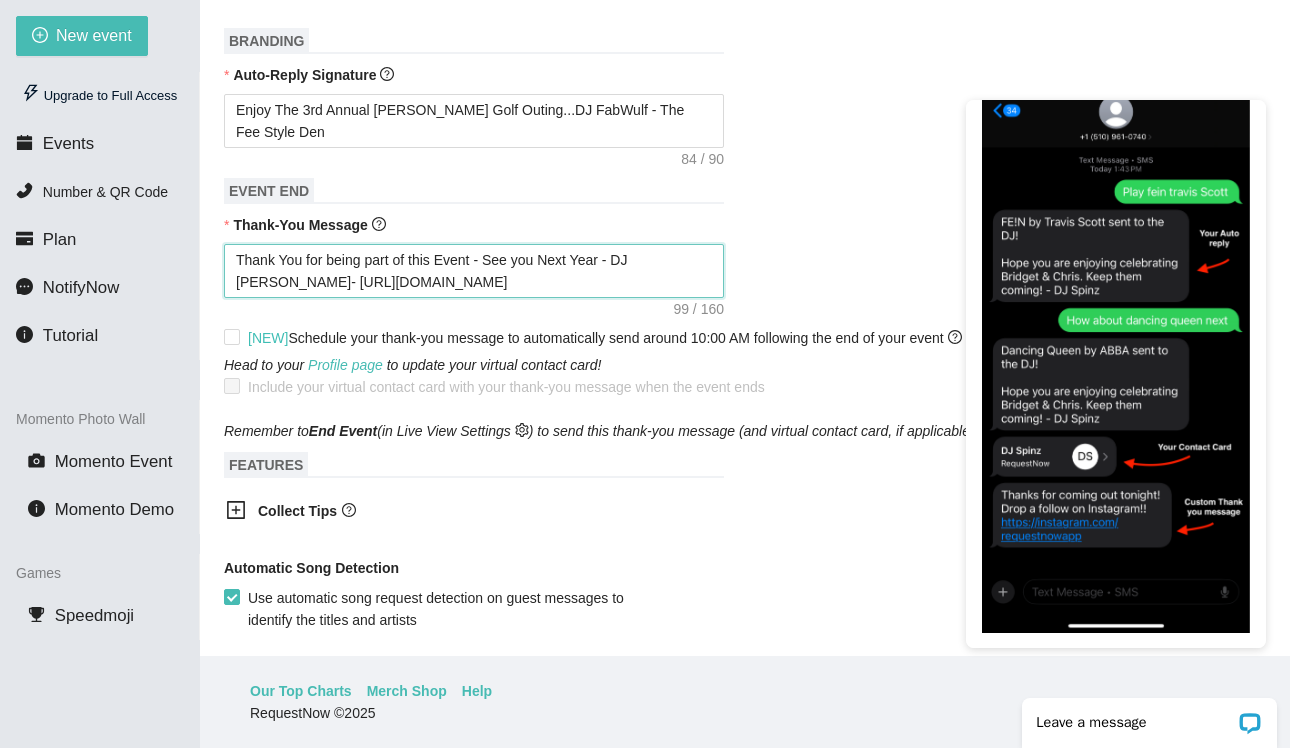 drag, startPoint x: 431, startPoint y: 276, endPoint x: 200, endPoint y: 268, distance: 231.13849 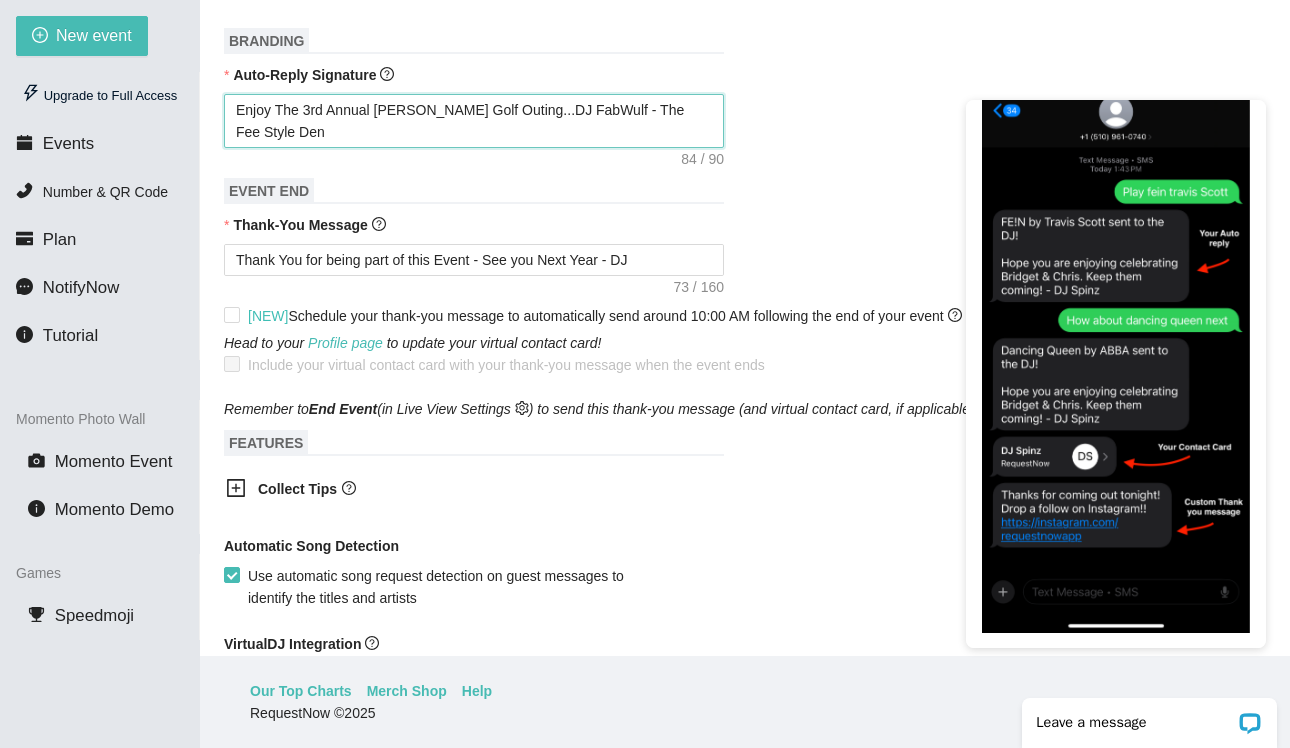 click on "Enjoy The 3rd Annual Sean Brian Ashline Golf Outing...DJ FabWulf - The Fee Style Den" at bounding box center (474, 121) 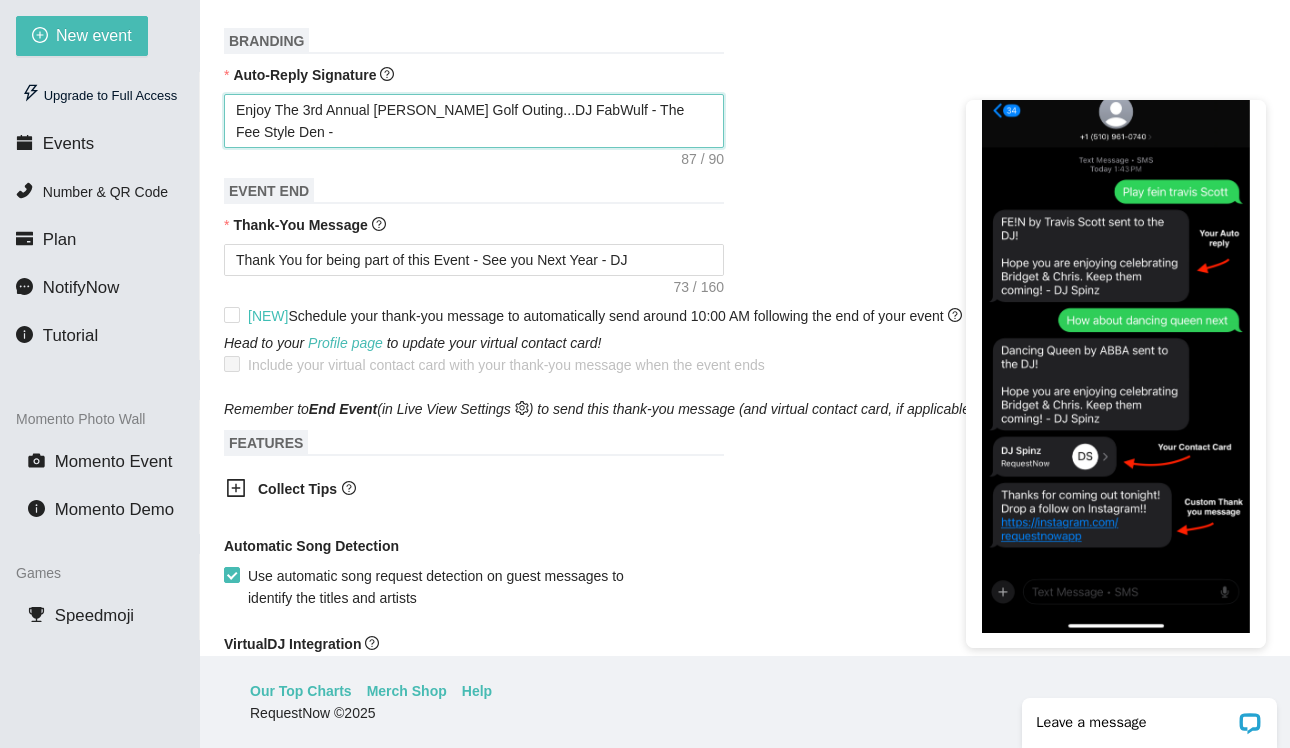 paste on "htt" 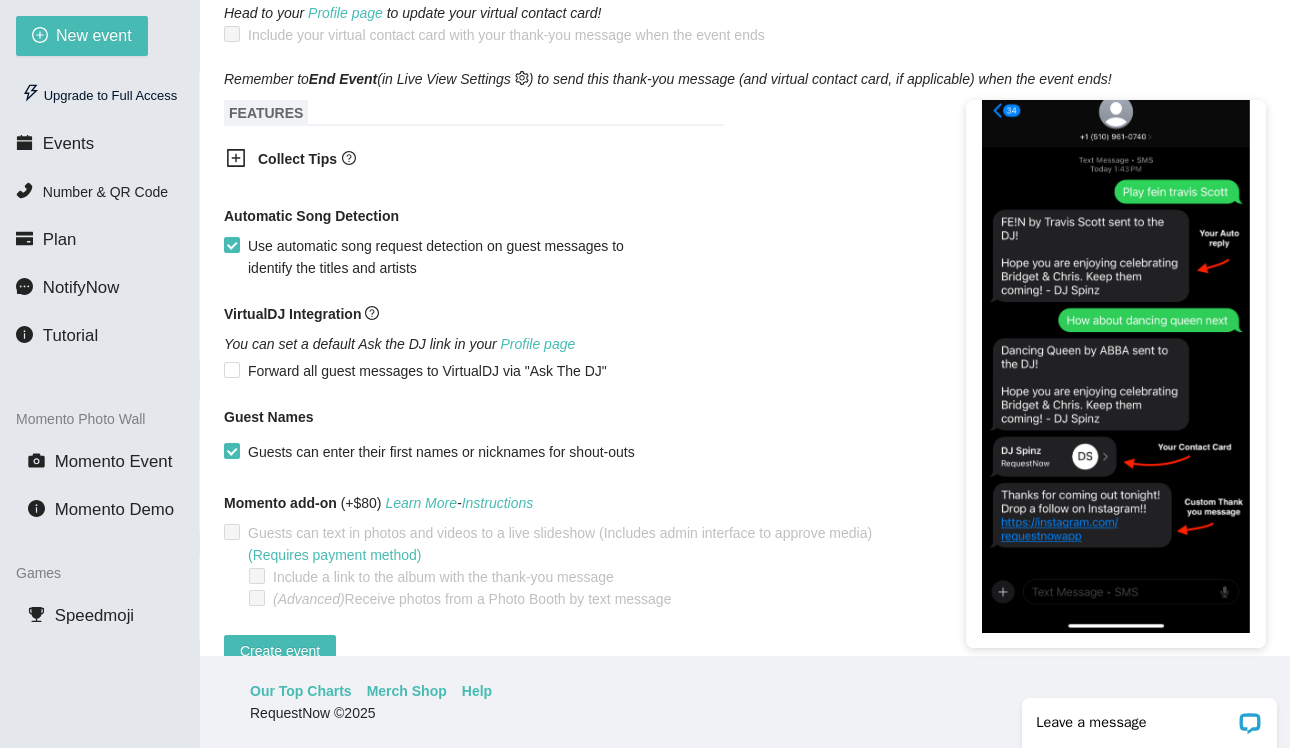 scroll, scrollTop: 976, scrollLeft: 0, axis: vertical 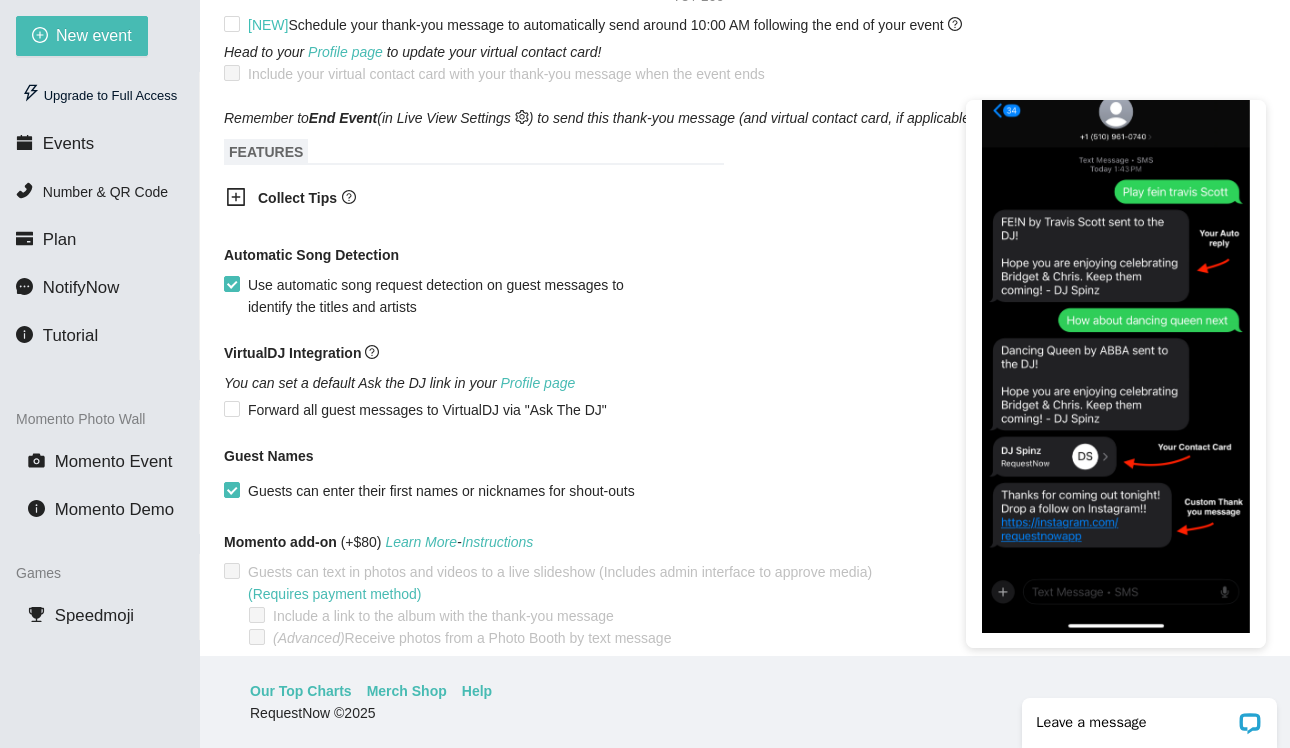 click 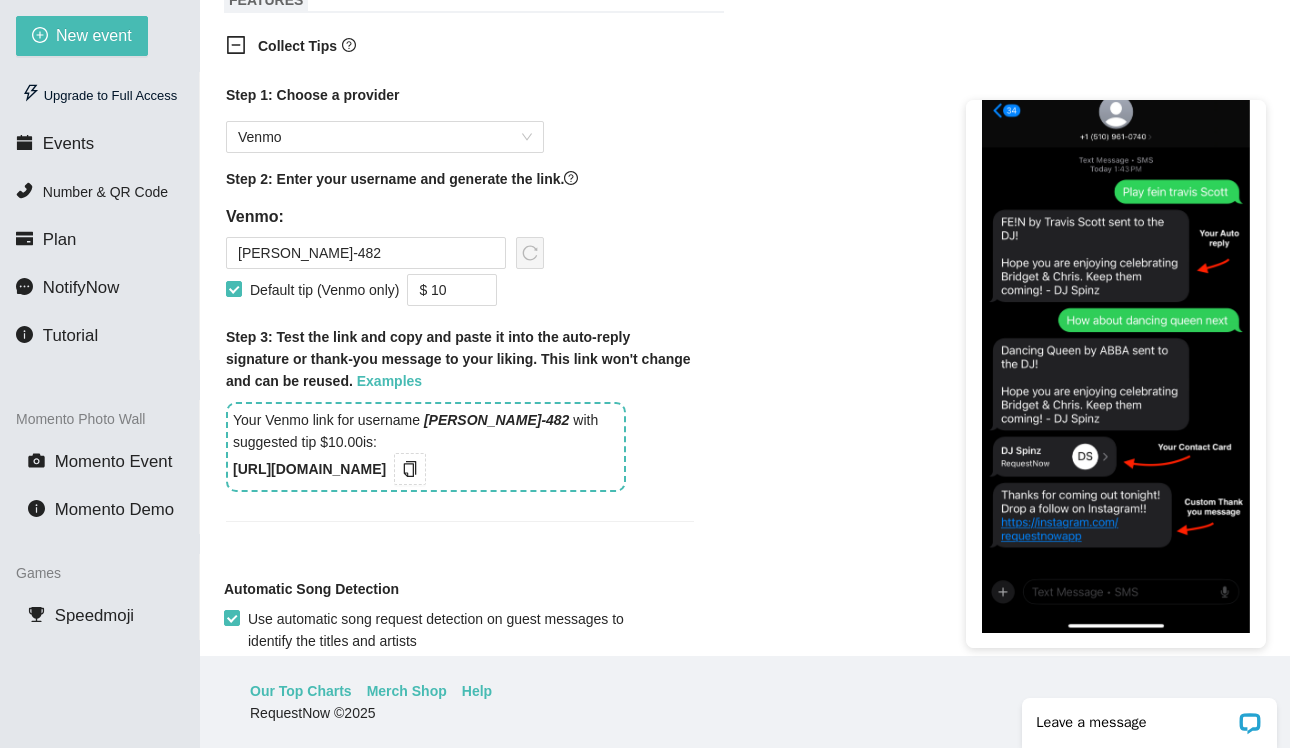 scroll, scrollTop: 1165, scrollLeft: 0, axis: vertical 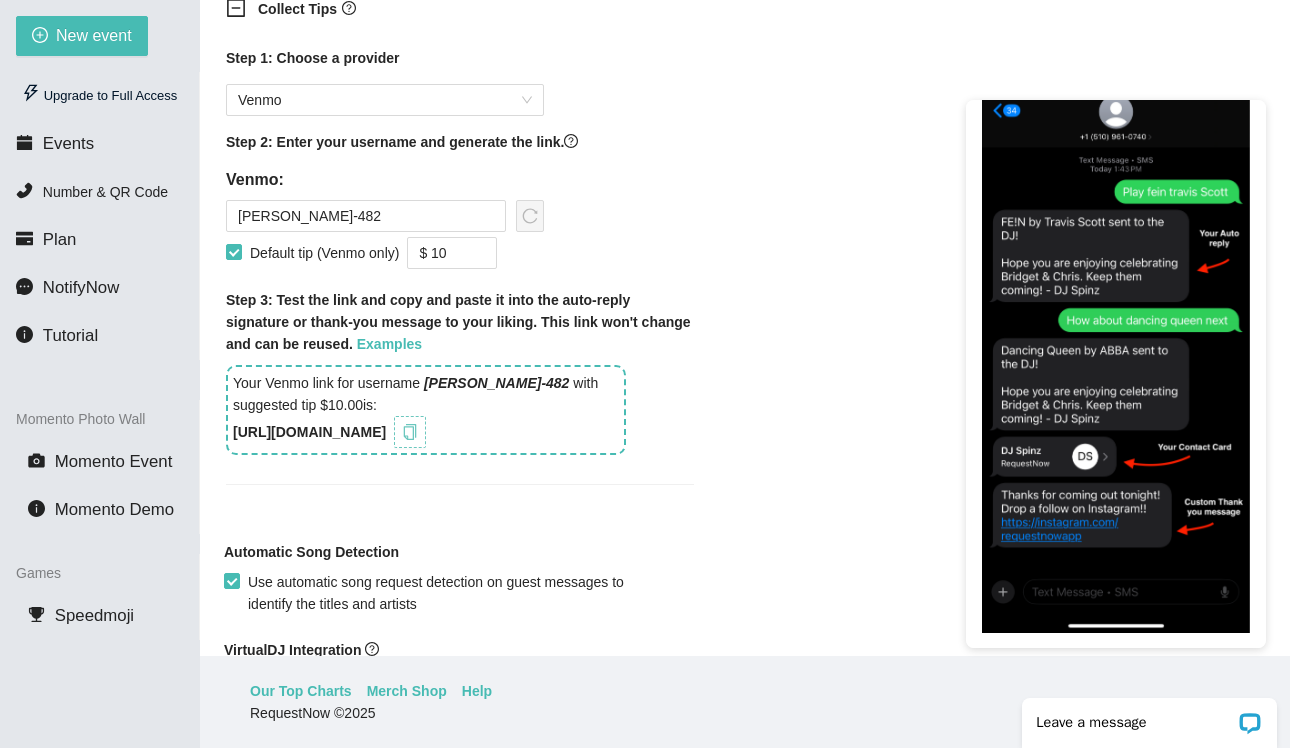 click 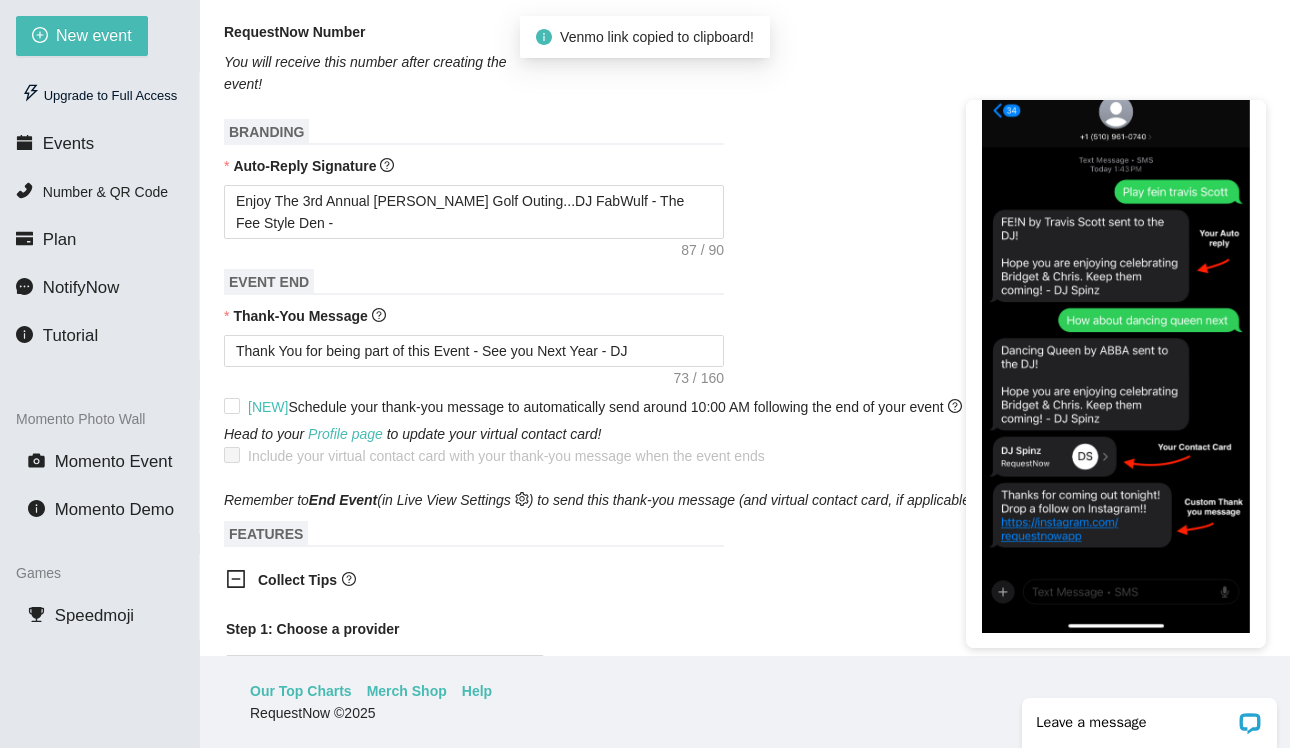 scroll, scrollTop: 557, scrollLeft: 0, axis: vertical 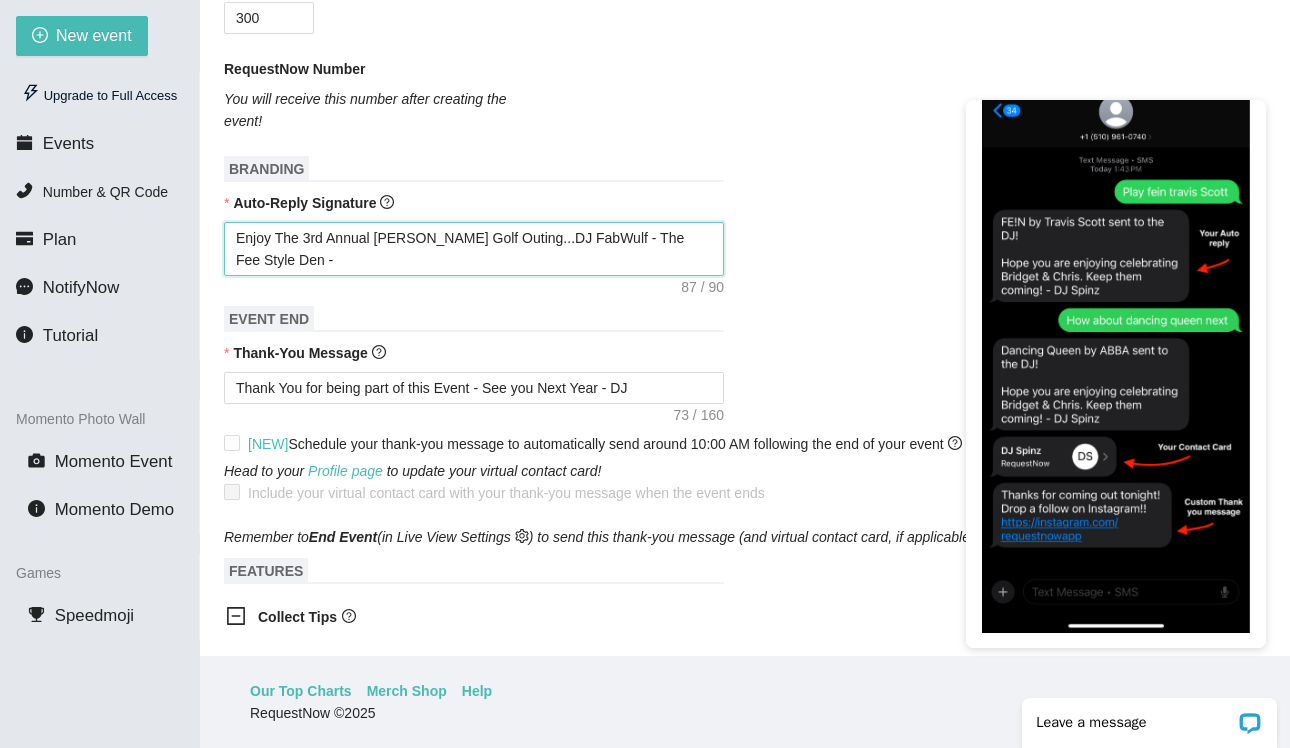click on "Enjoy The 3rd Annual Sean Brian Ashline Golf Outing...DJ FabWulf - The Fee Style Den -" at bounding box center (474, 249) 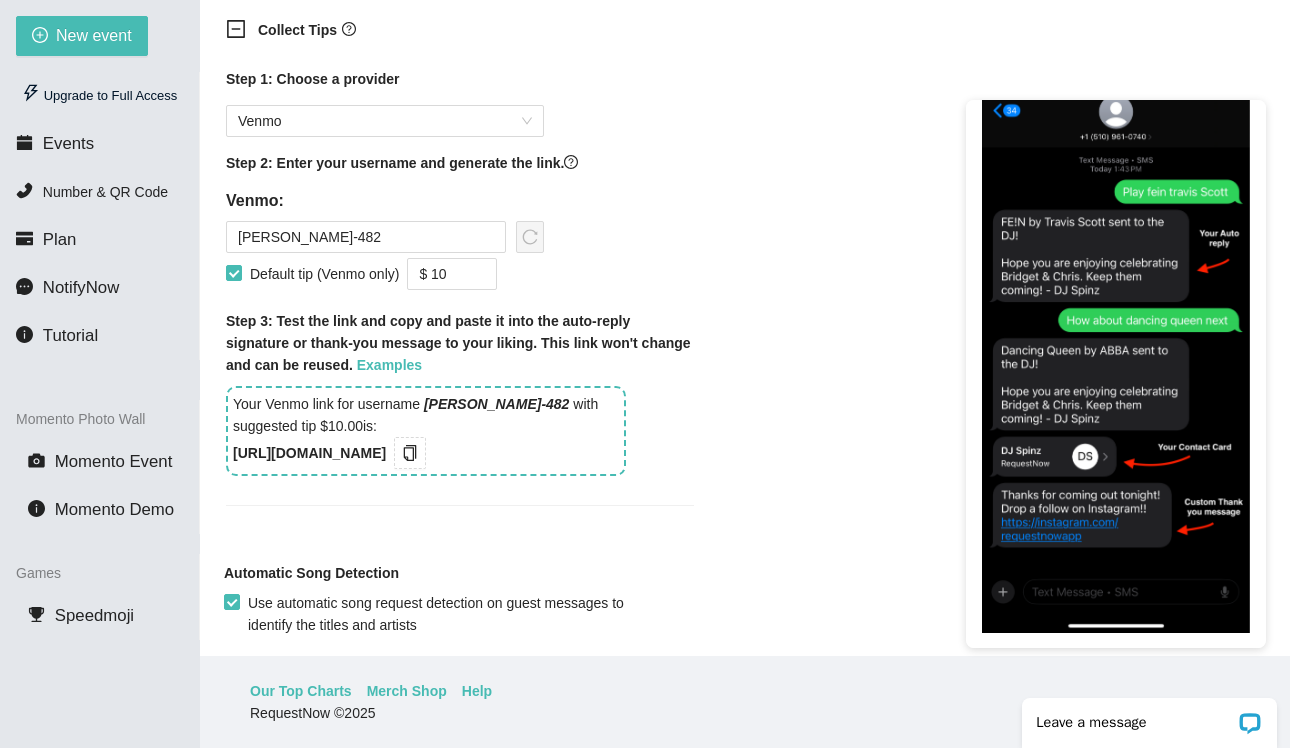 scroll, scrollTop: 1229, scrollLeft: 0, axis: vertical 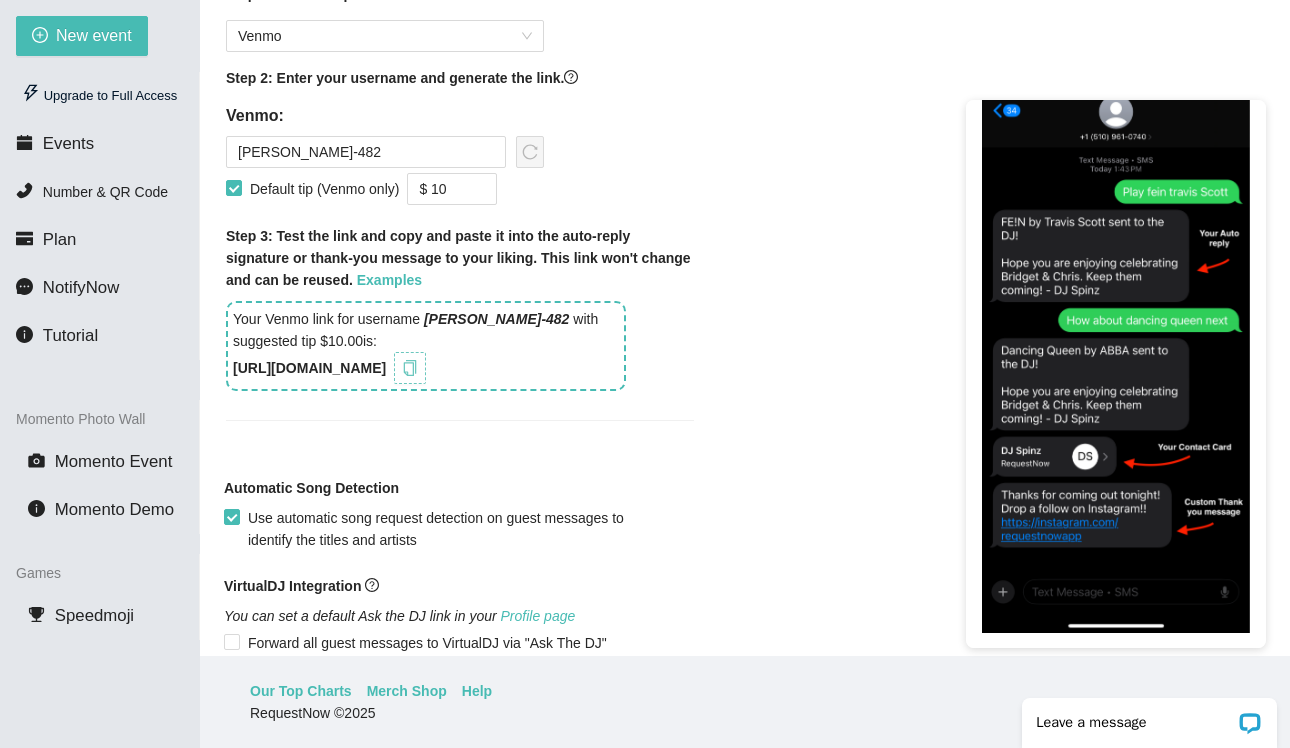 click 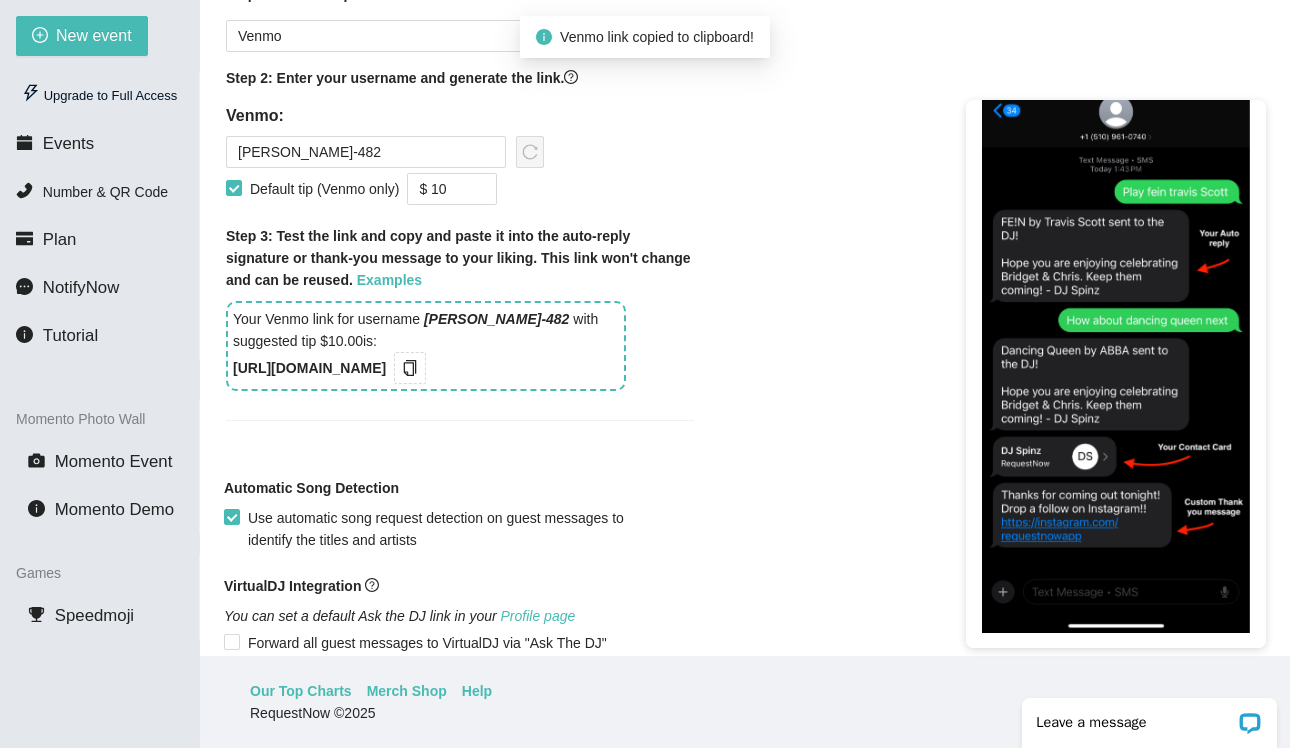 drag, startPoint x: 429, startPoint y: 363, endPoint x: 213, endPoint y: 352, distance: 216.2799 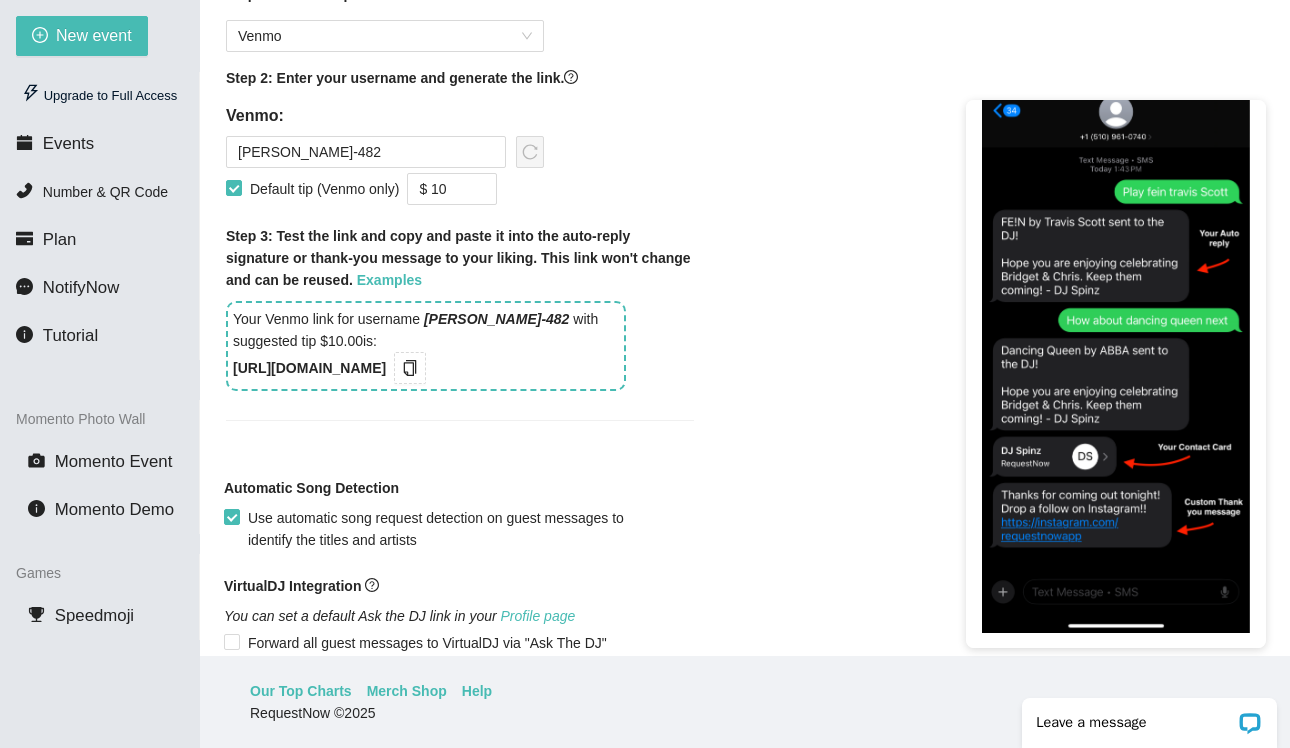 copy on "https://songtip.me/3UkS3qC" 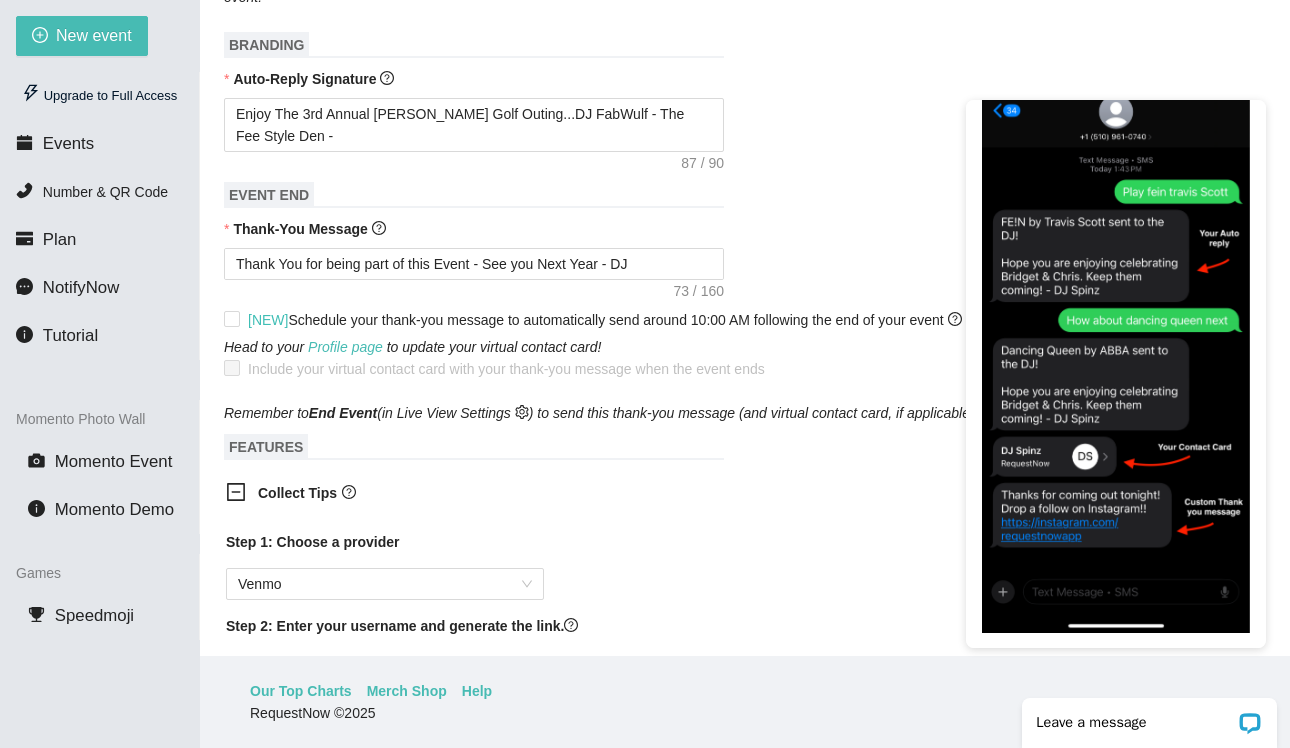 scroll, scrollTop: 659, scrollLeft: 0, axis: vertical 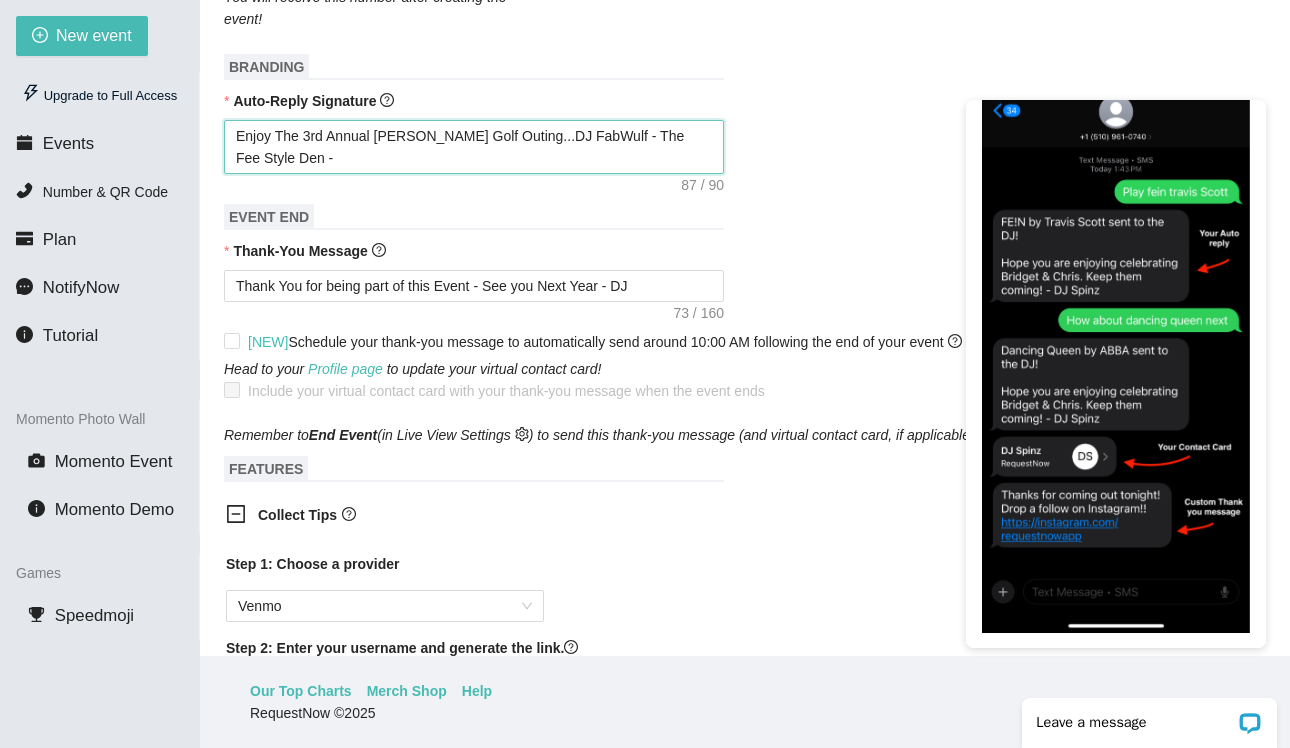click on "Enjoy The 3rd Annual Sean Brian Ashline Golf Outing...DJ FabWulf - The Fee Style Den -" at bounding box center (474, 147) 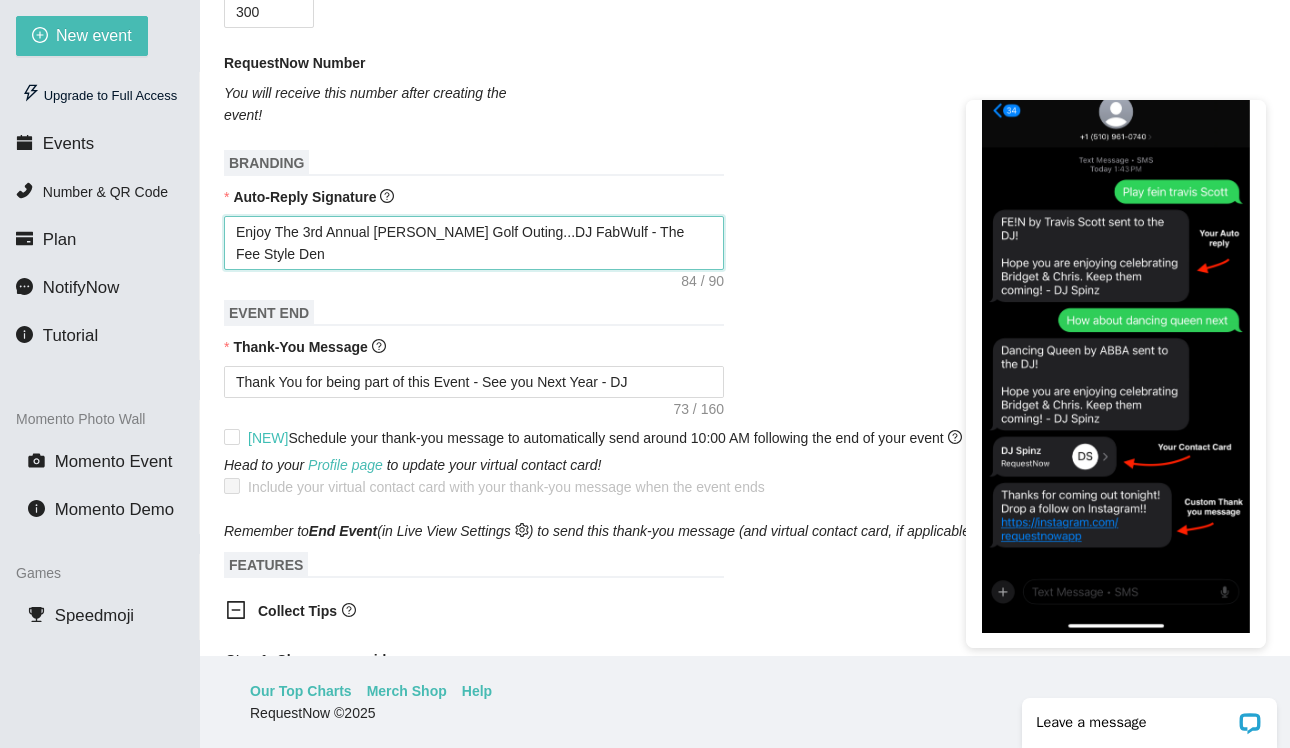 scroll, scrollTop: 571, scrollLeft: 0, axis: vertical 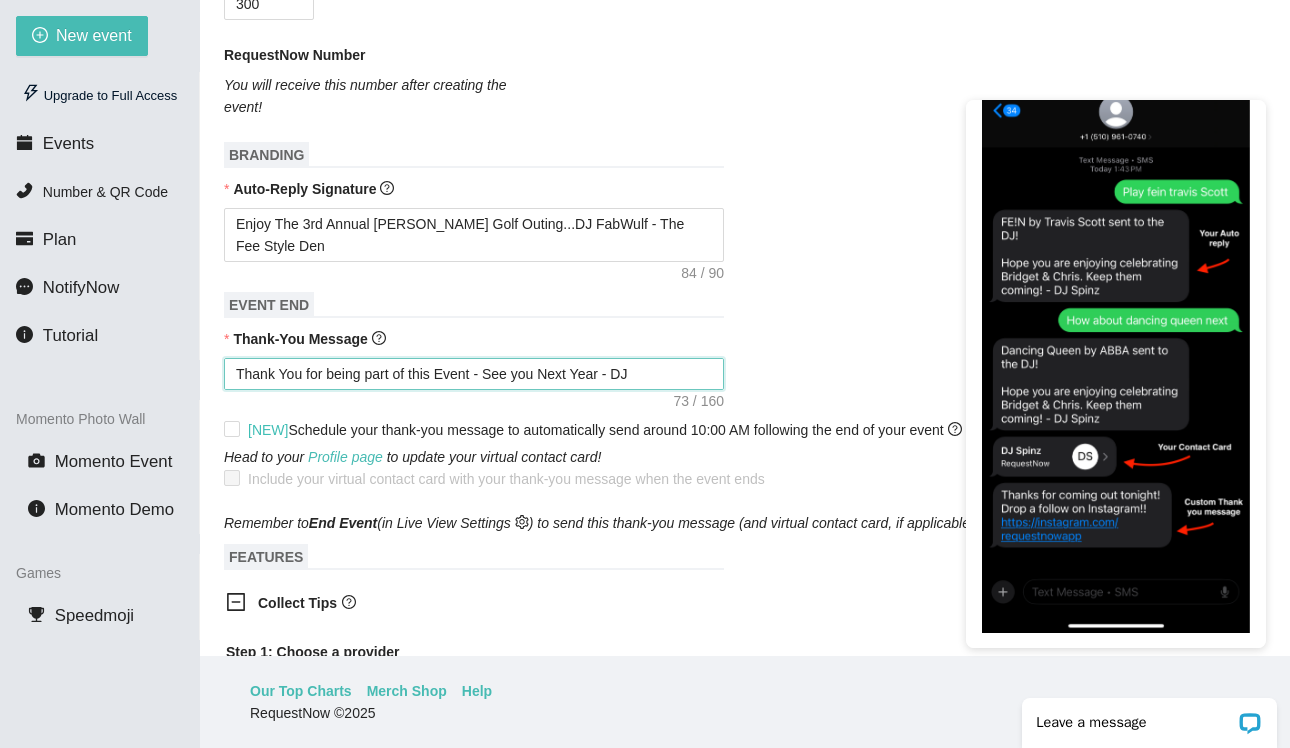 click on "Thank You for being part of this Event - See you Next Year - DJ FabWulf-" at bounding box center (474, 374) 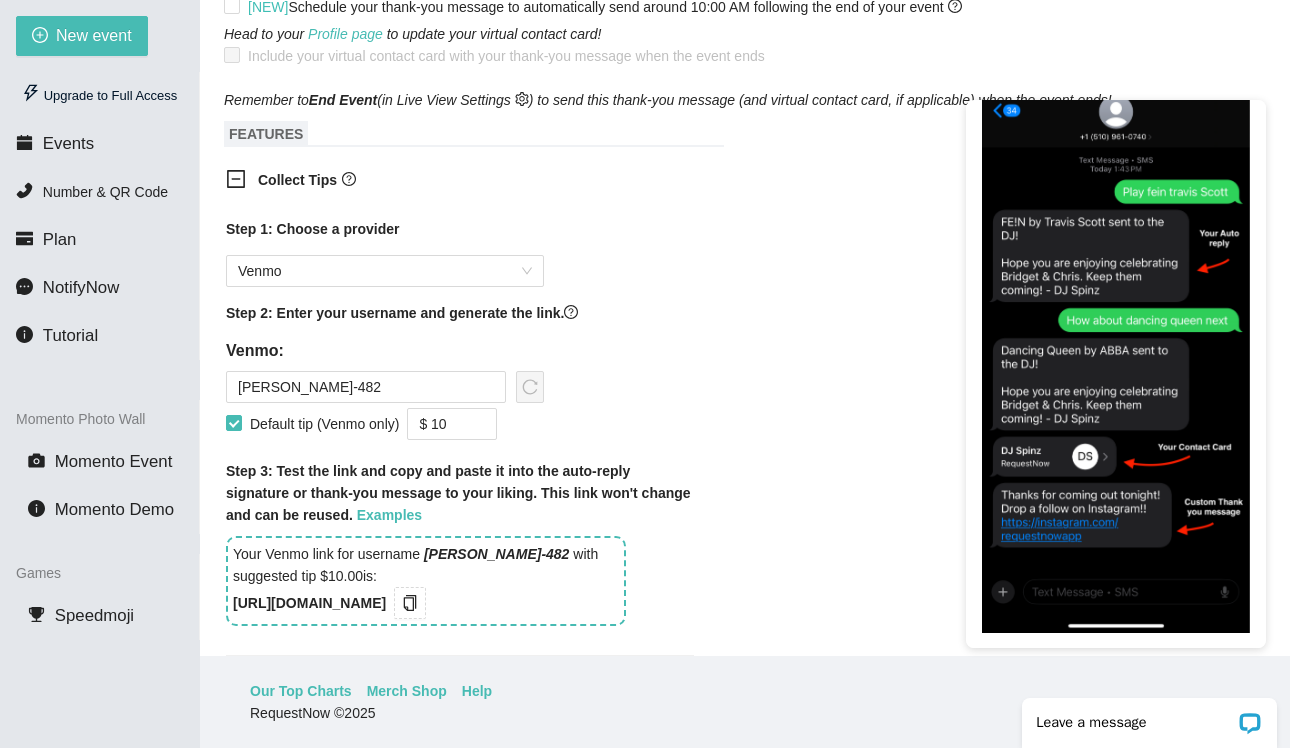 scroll, scrollTop: 1020, scrollLeft: 0, axis: vertical 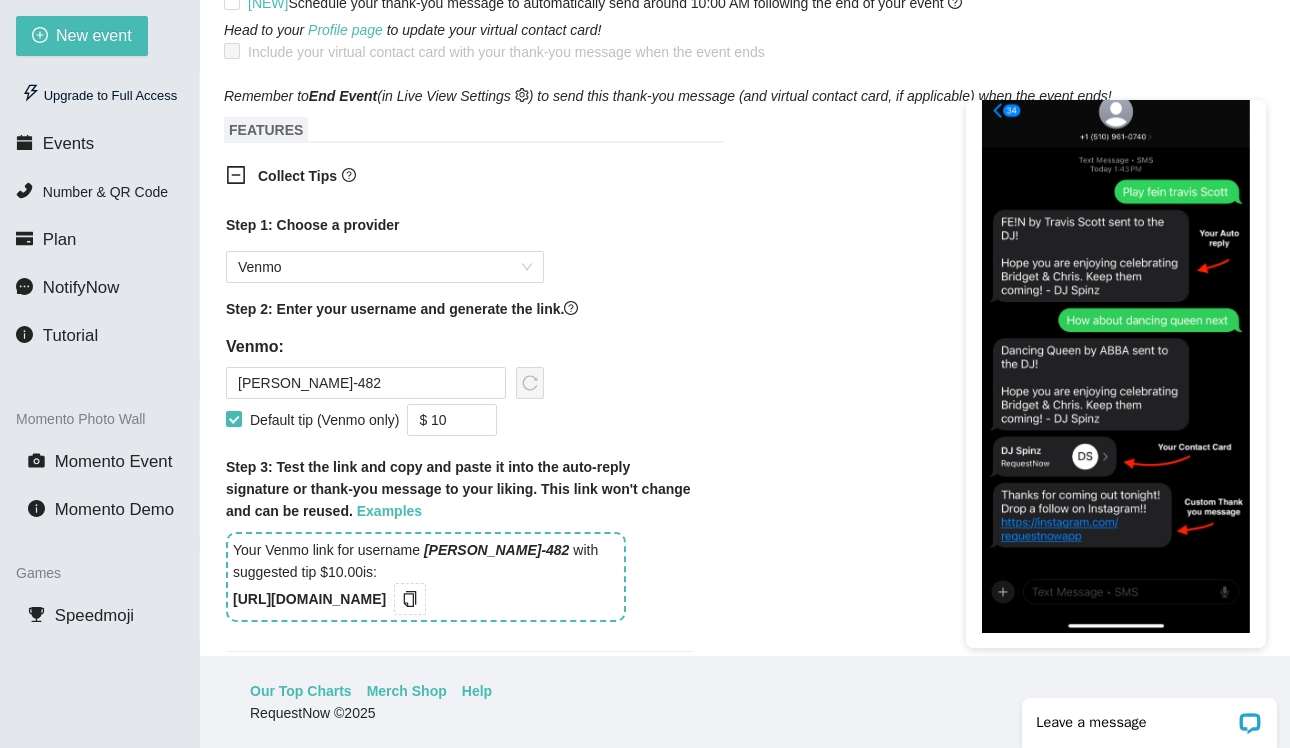 click 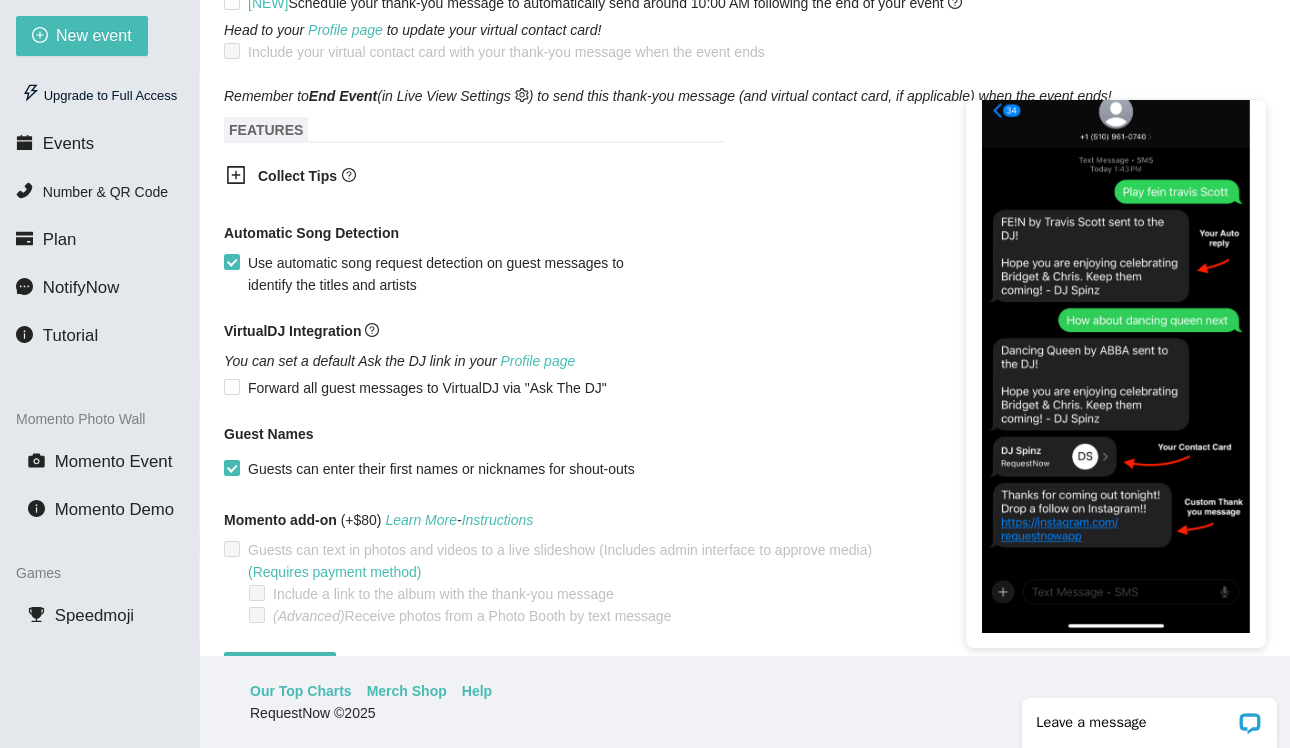 click 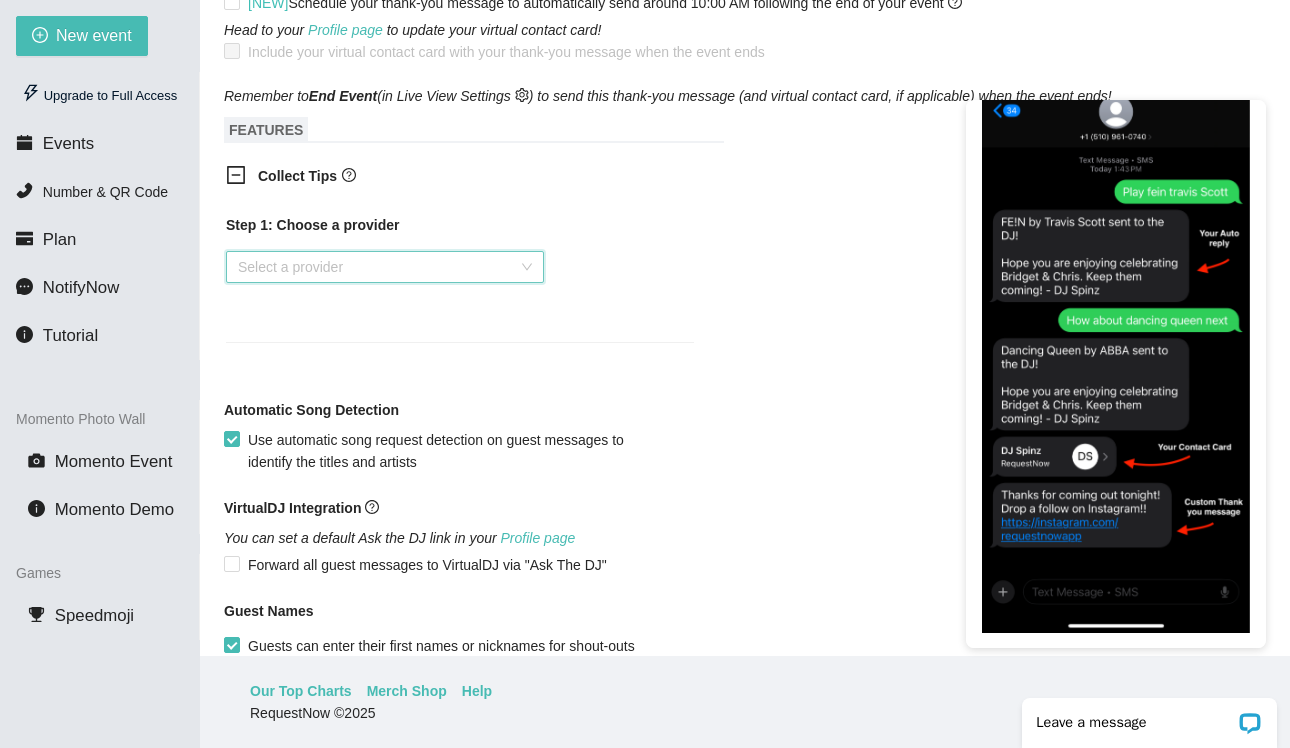 click on "Select a provider" at bounding box center (385, 267) 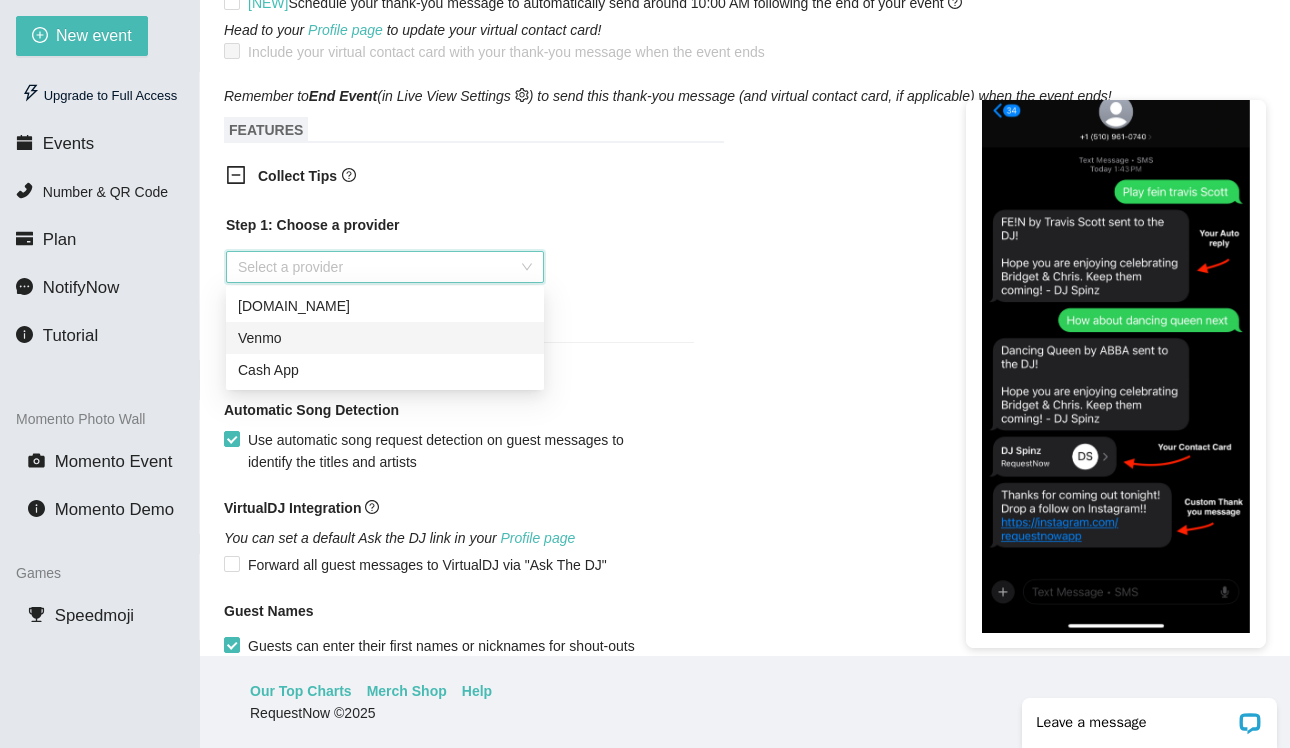 click on "Venmo" at bounding box center (385, 338) 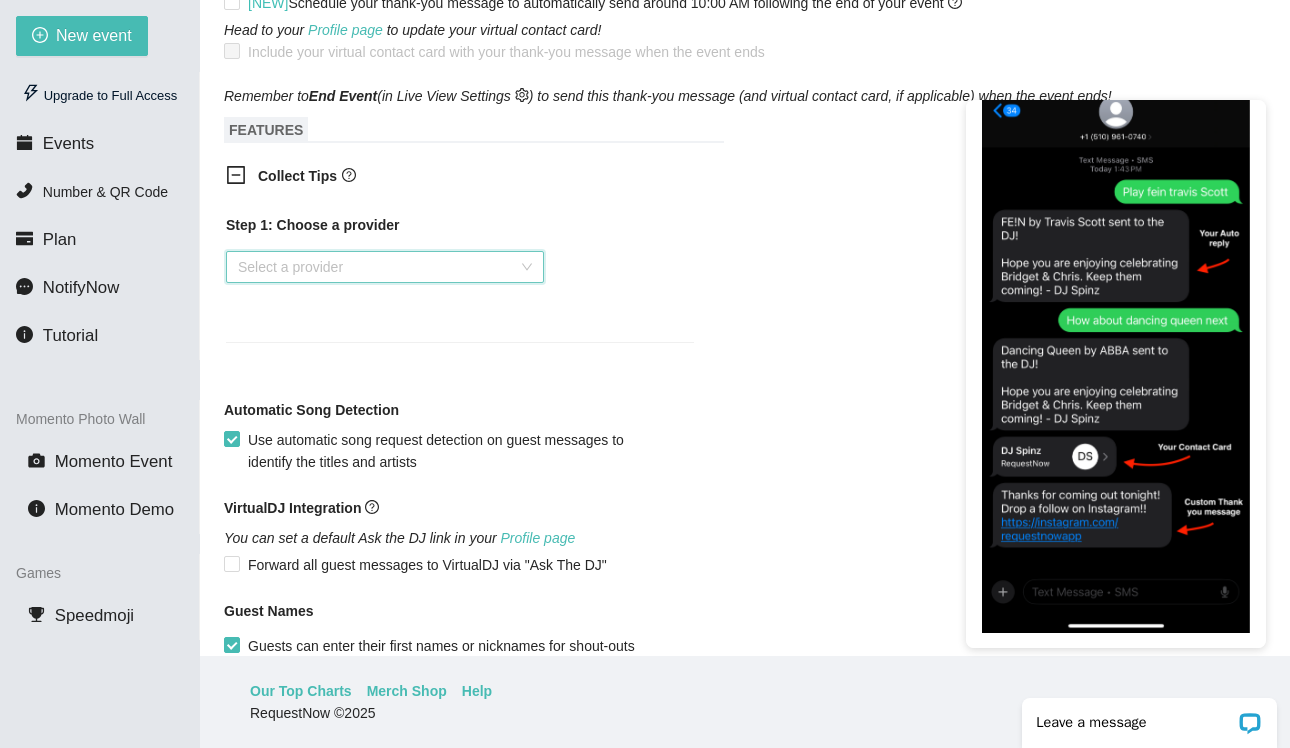 click on "Select a provider" at bounding box center (385, 267) 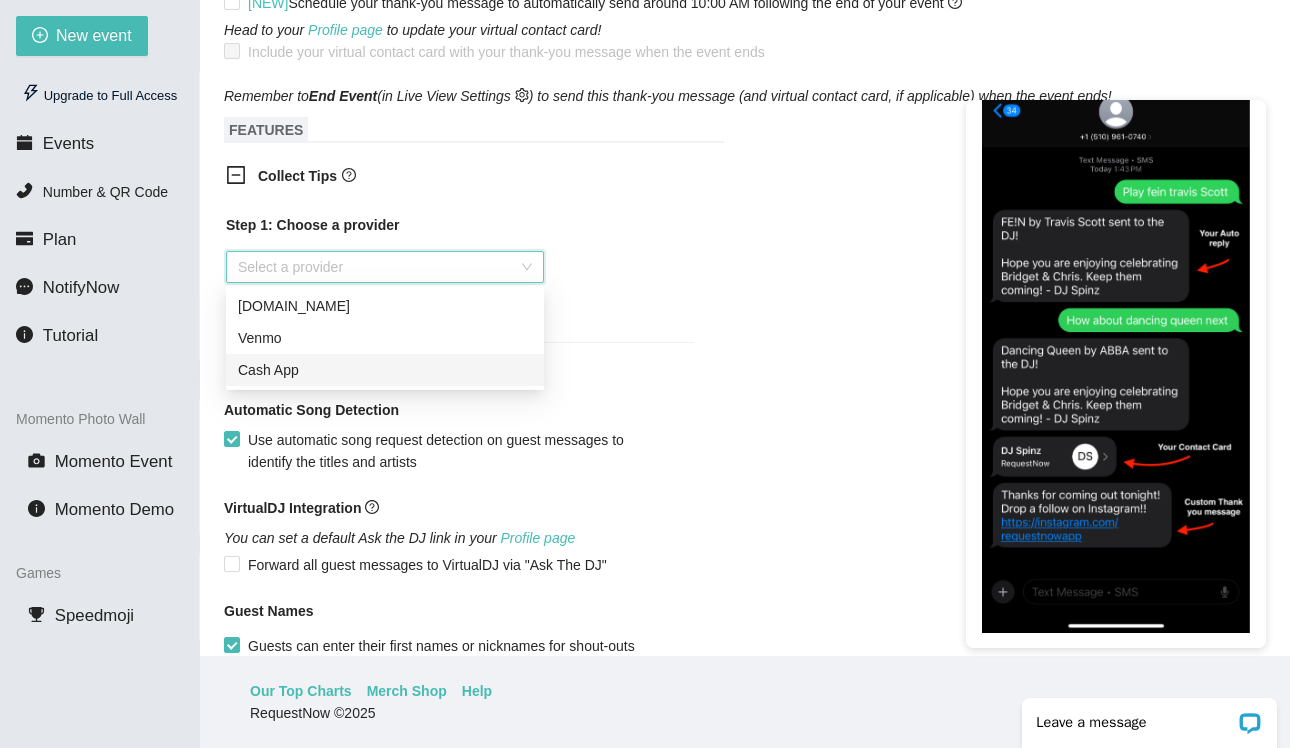click on "Cash App" at bounding box center (385, 370) 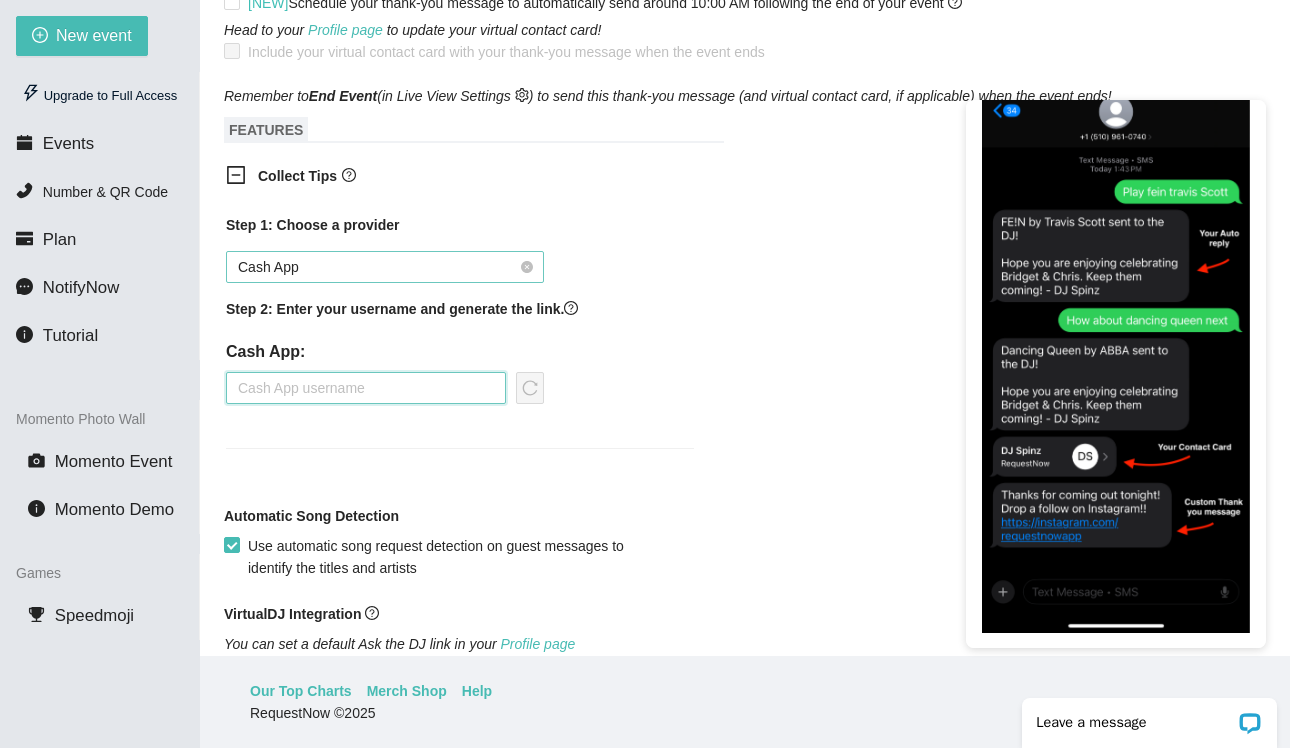 click at bounding box center [366, 388] 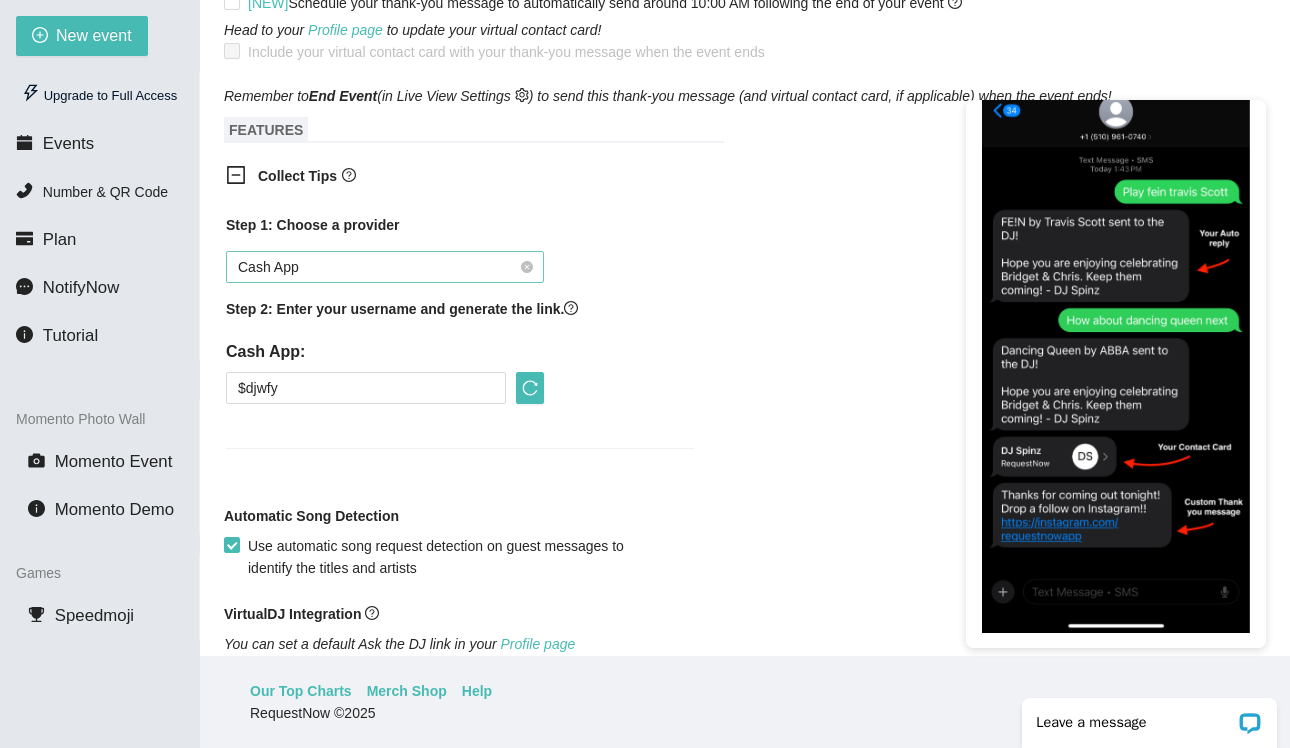 click on "Step 1: Choose a provider  Cash App Step 2: Enter your username and generate the link.  Cash App: $djwfy" at bounding box center [460, 343] 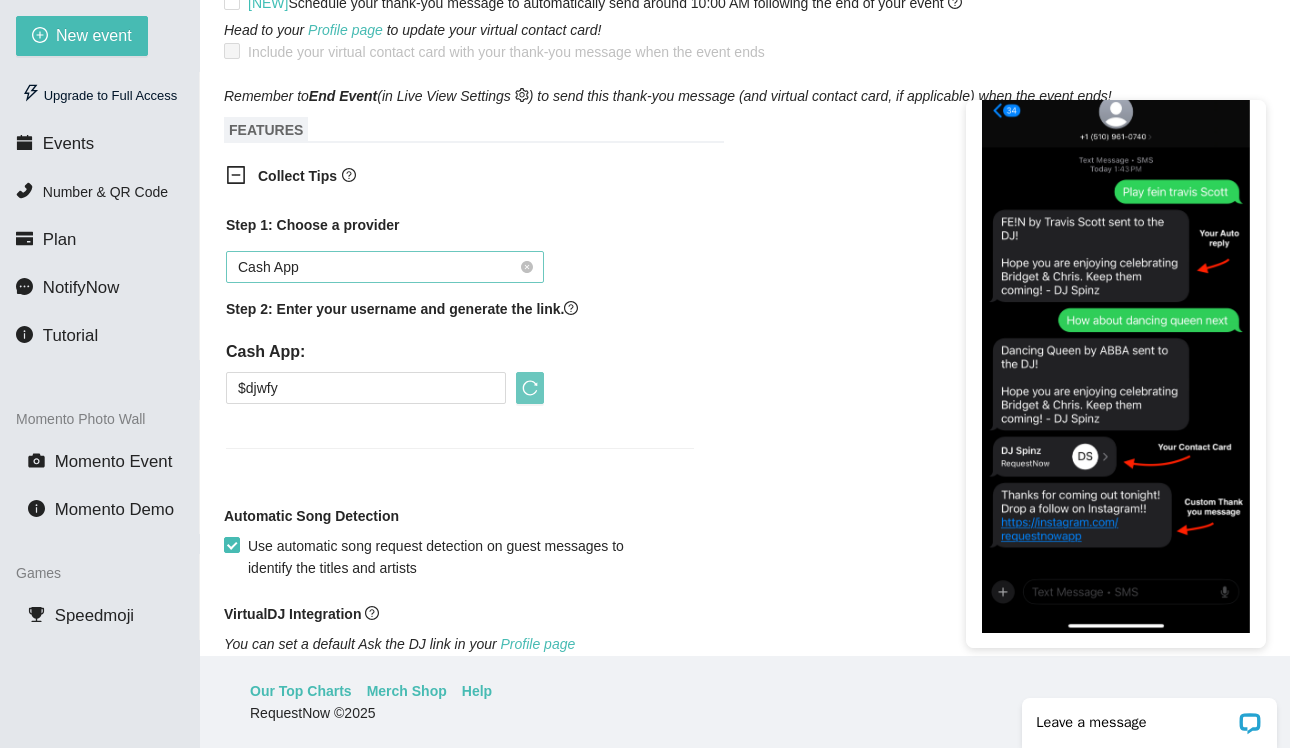 click 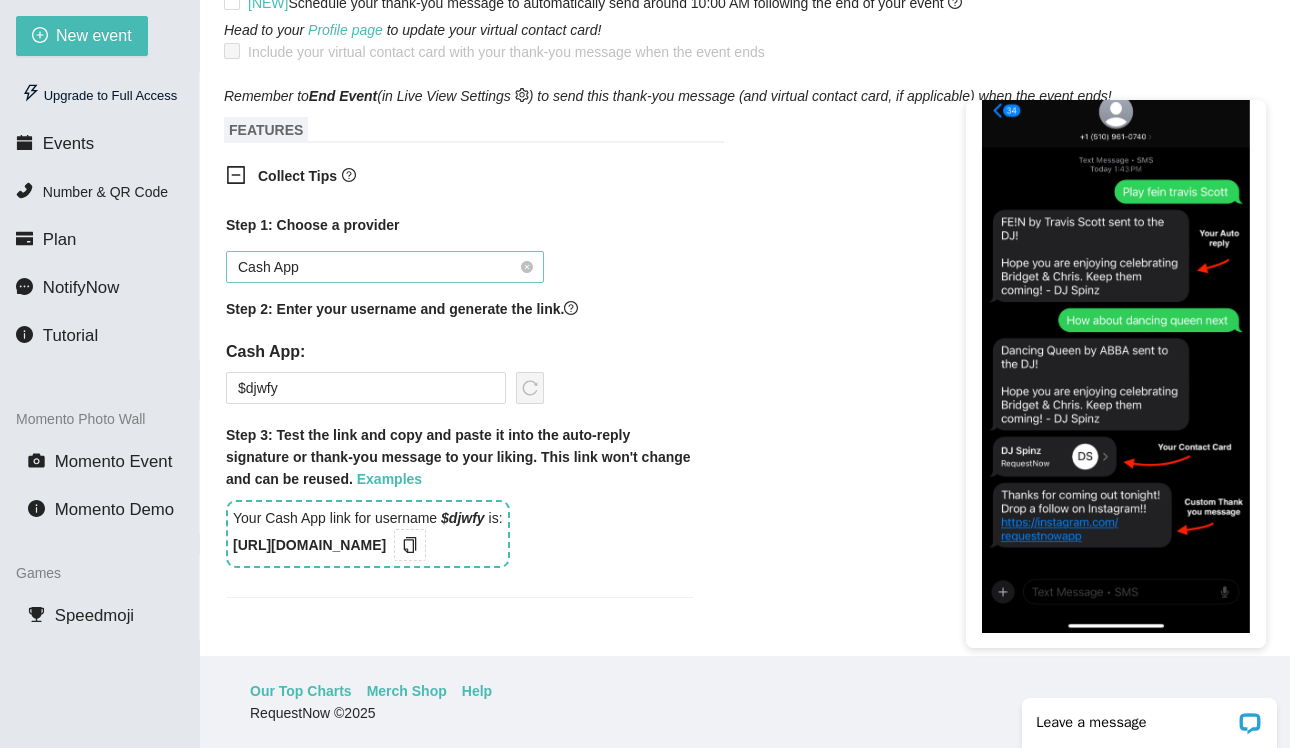 drag, startPoint x: 425, startPoint y: 536, endPoint x: 201, endPoint y: 544, distance: 224.1428 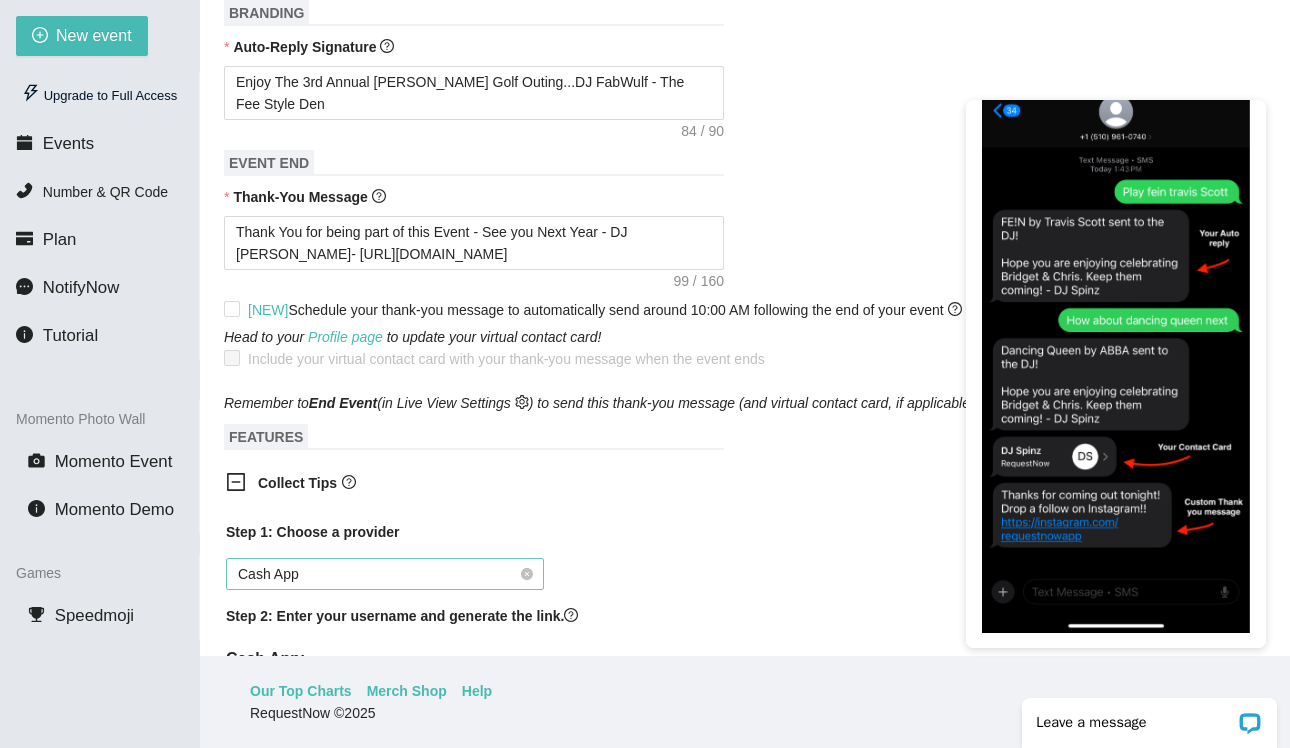 scroll, scrollTop: 700, scrollLeft: 0, axis: vertical 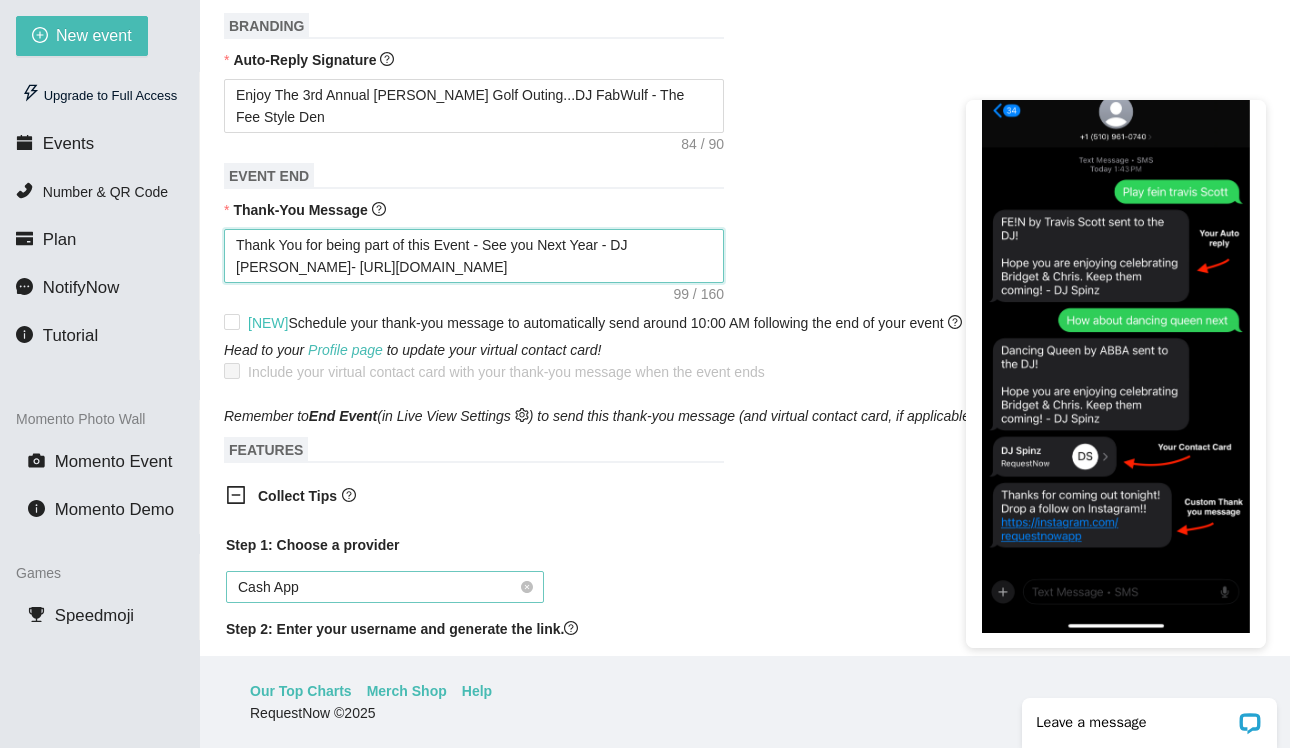 click on "Thank You for being part of this Event - See you Next Year - DJ FabWulf- https://songtip.me/3UkS3qC" at bounding box center (474, 256) 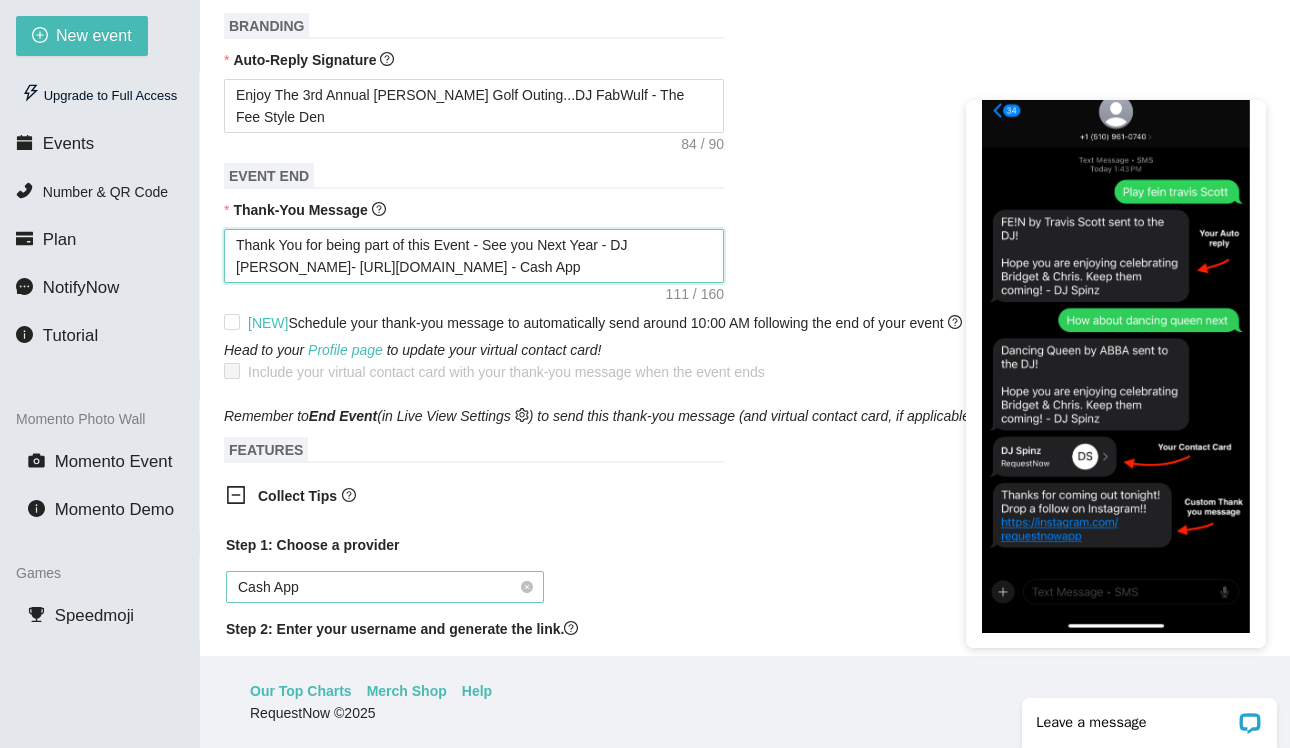 paste on "https://songtip.me/3ICYhj6" 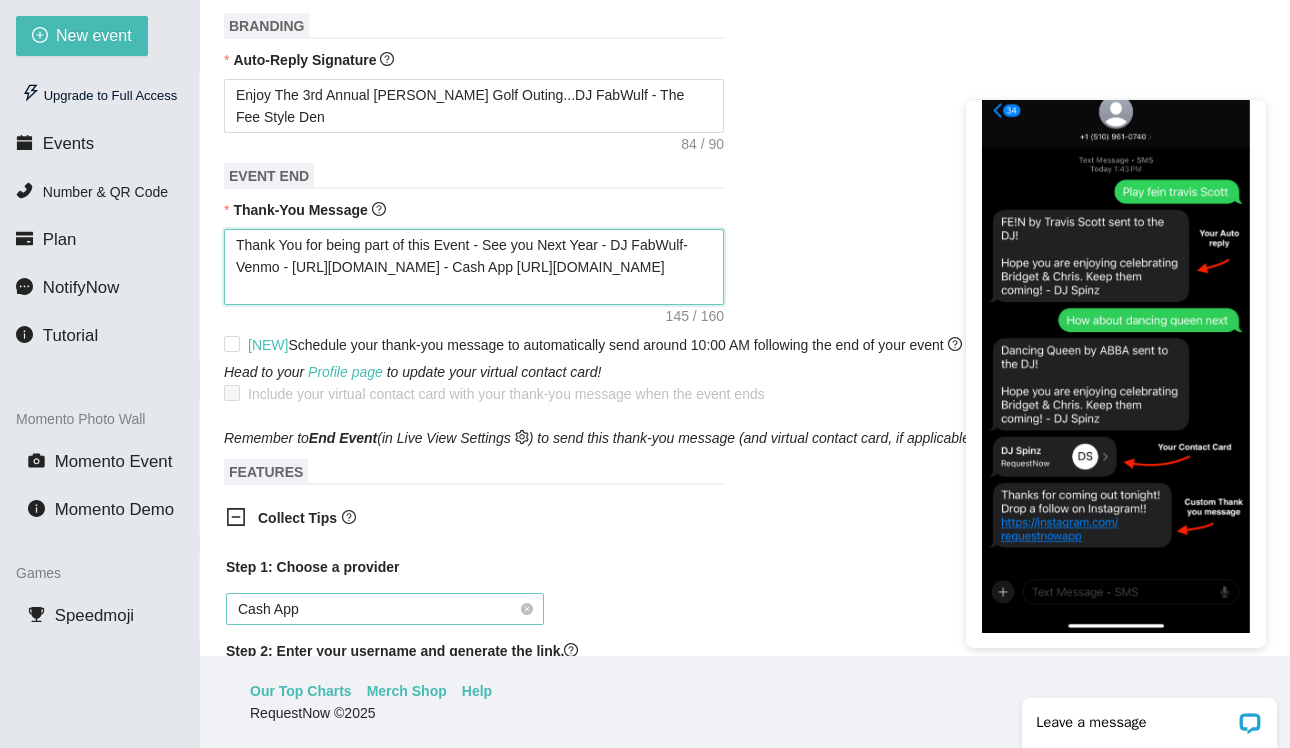 click on "Thank You for being part of this Event - See you Next Year - DJ FabWulf- Venmo - https://songtip.me/3UkS3qC - Cash App https://songtip.me/3ICYhj6" at bounding box center [474, 267] 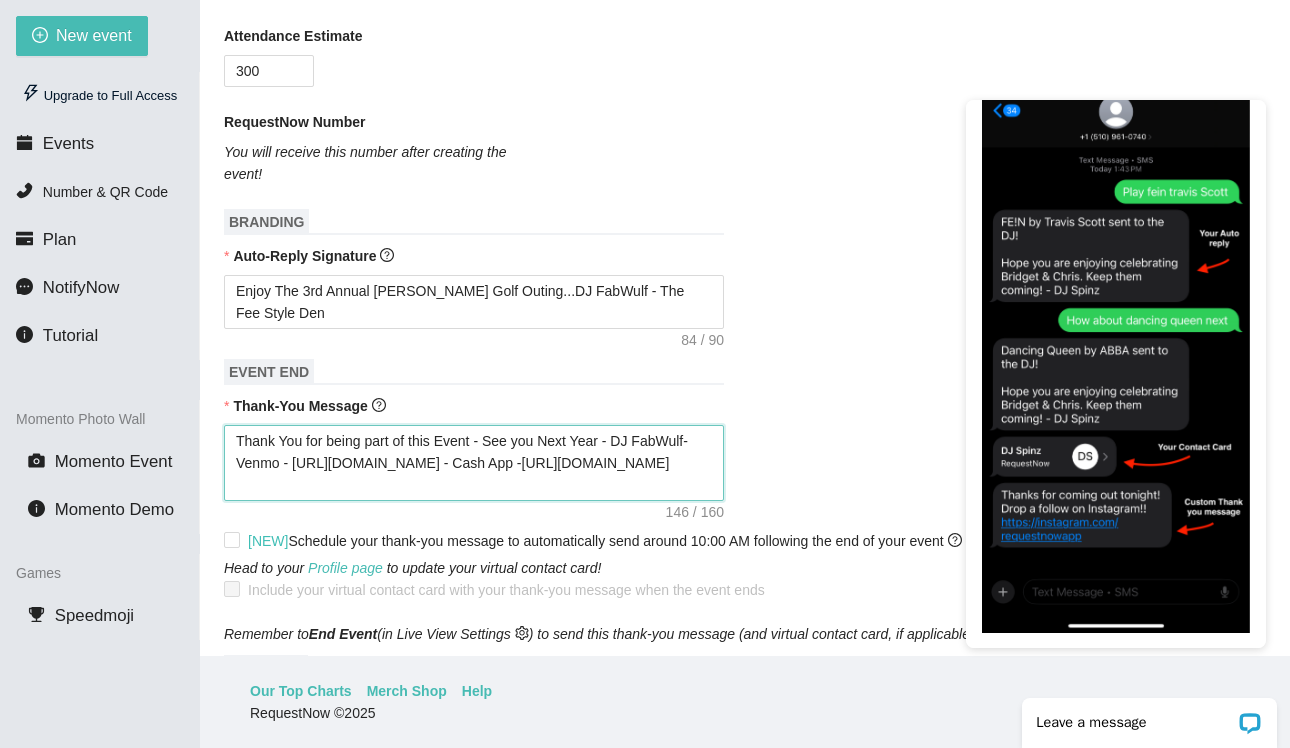 scroll, scrollTop: 512, scrollLeft: 0, axis: vertical 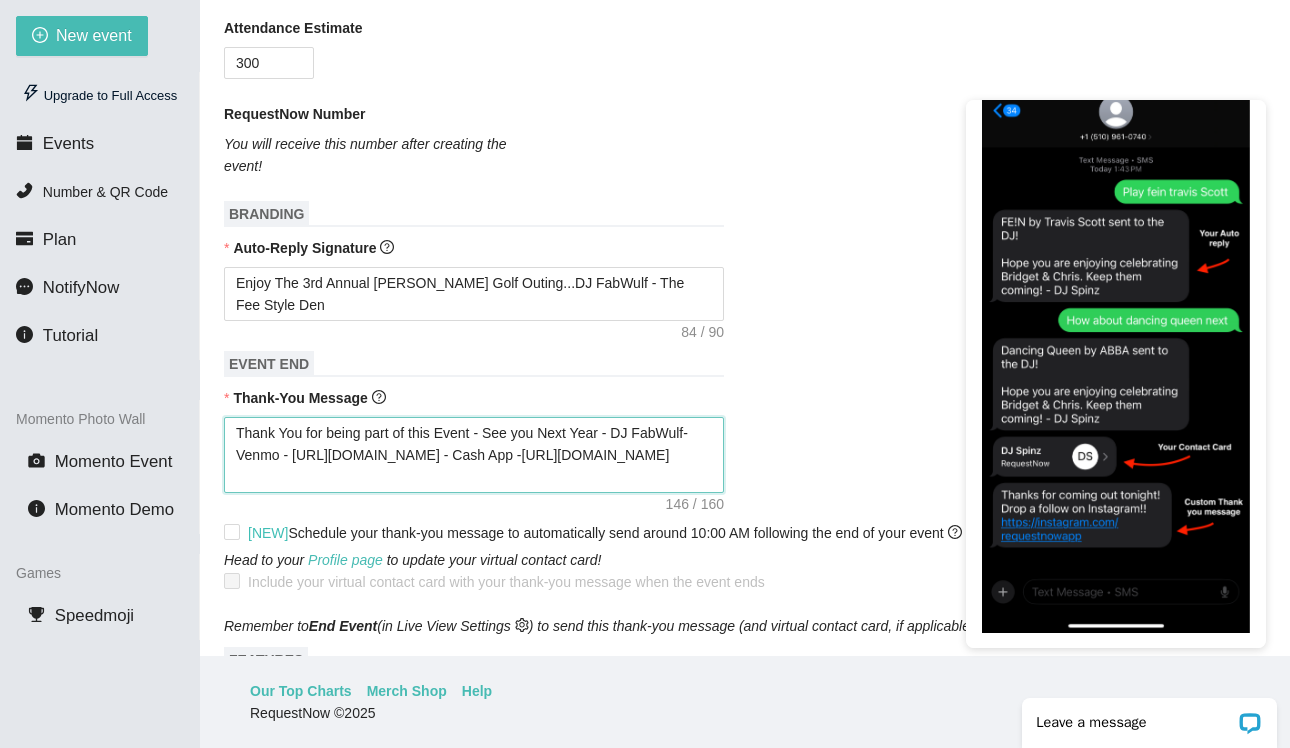 click on "Thank You for being part of this Event - See you Next Year - DJ FabWulf- Venmo - https://songtip.me/3UkS3qC - Cash App -https://songtip.me/3ICYhj6" at bounding box center (474, 455) 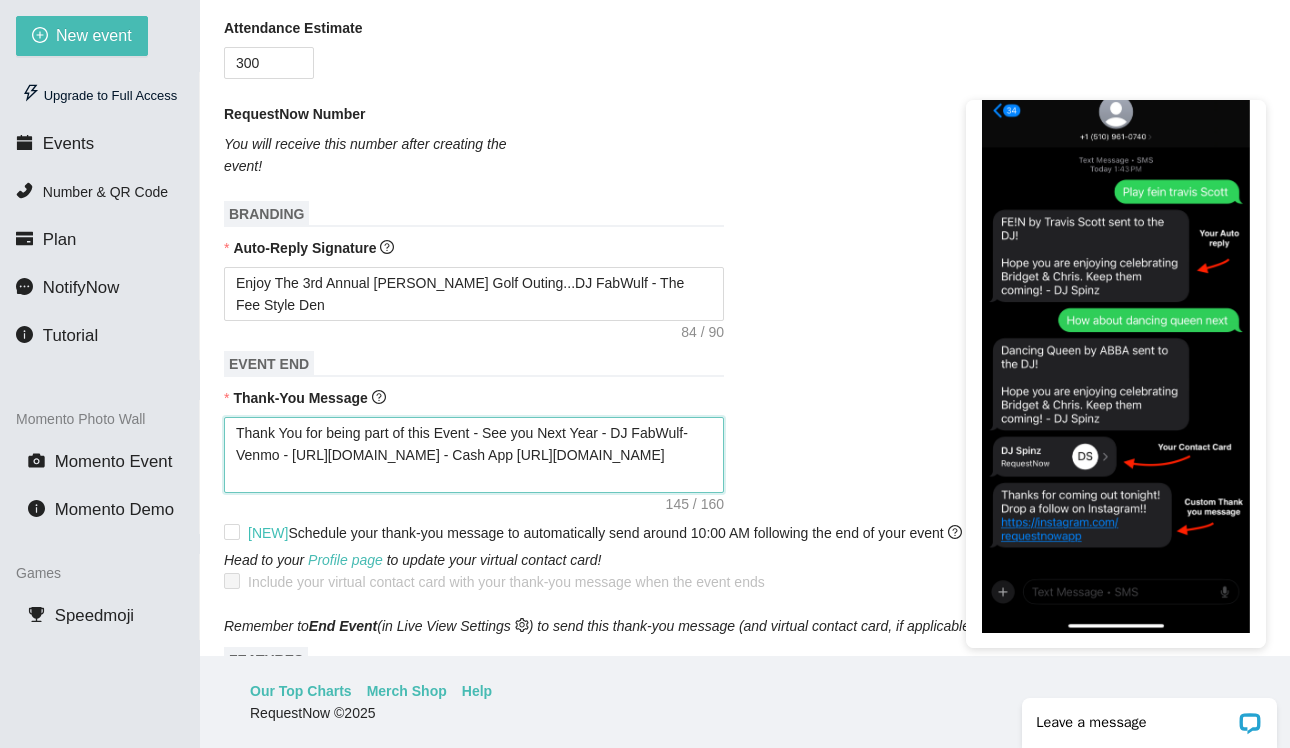 click on "Thank You for being part of this Event - See you Next Year - DJ FabWulf- Venmo - https://songtip.me/3UkS3qC - Cash App https://songtip.me/3ICYhj6" at bounding box center (474, 455) 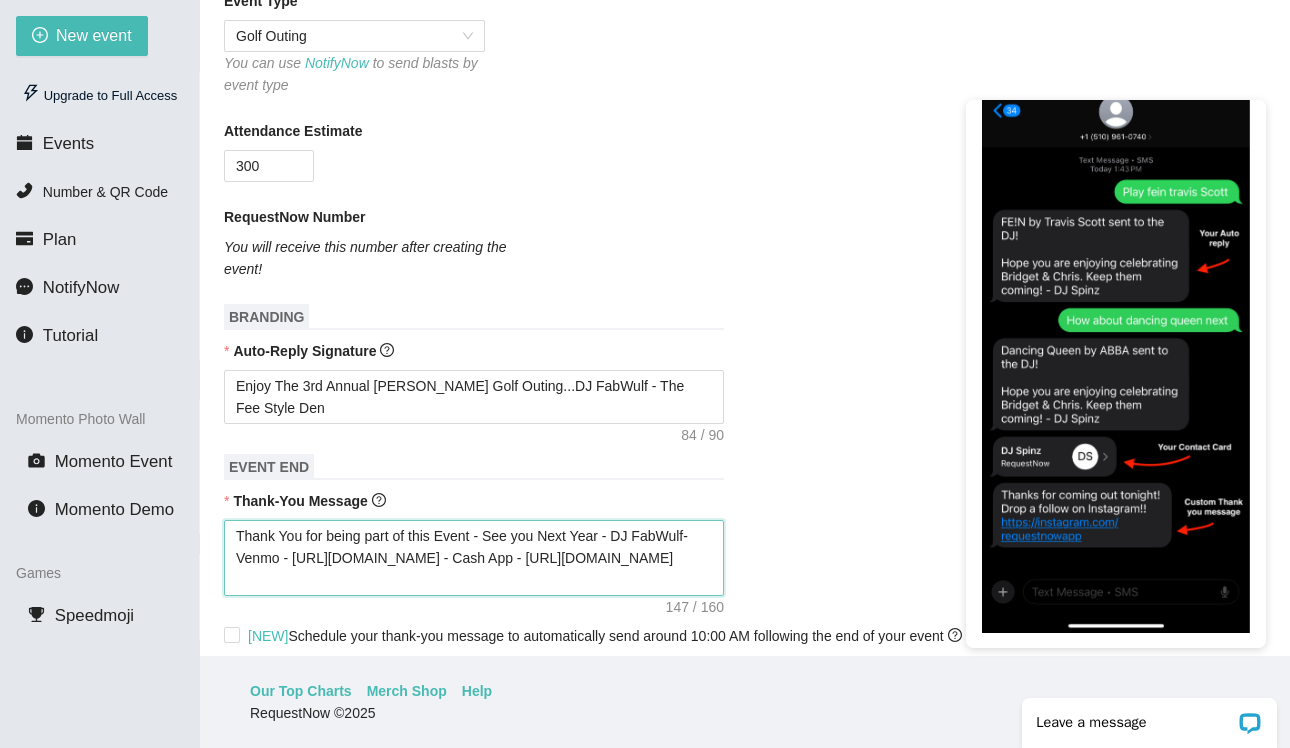 scroll, scrollTop: 421, scrollLeft: 0, axis: vertical 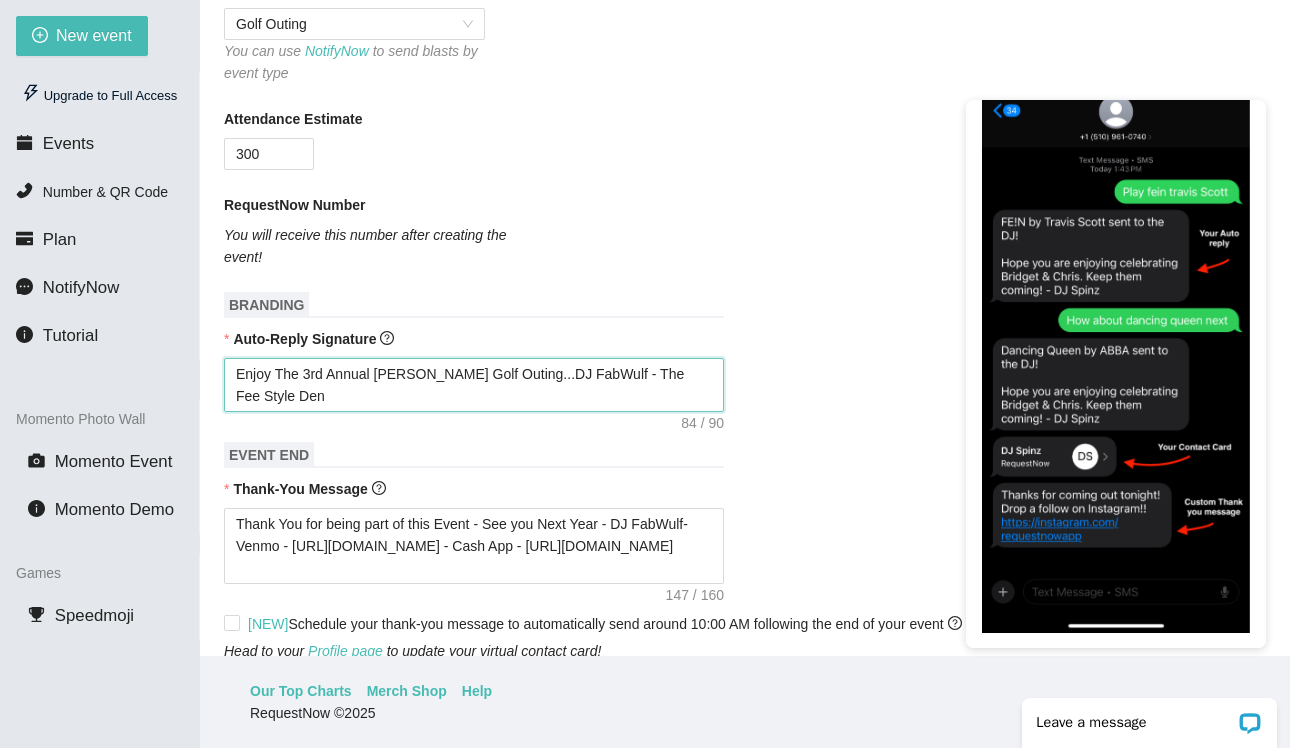click on "Enjoy The 3rd Annual Sean Brian Ashline Golf Outing...DJ FabWulf - The Fee Style Den" at bounding box center [474, 385] 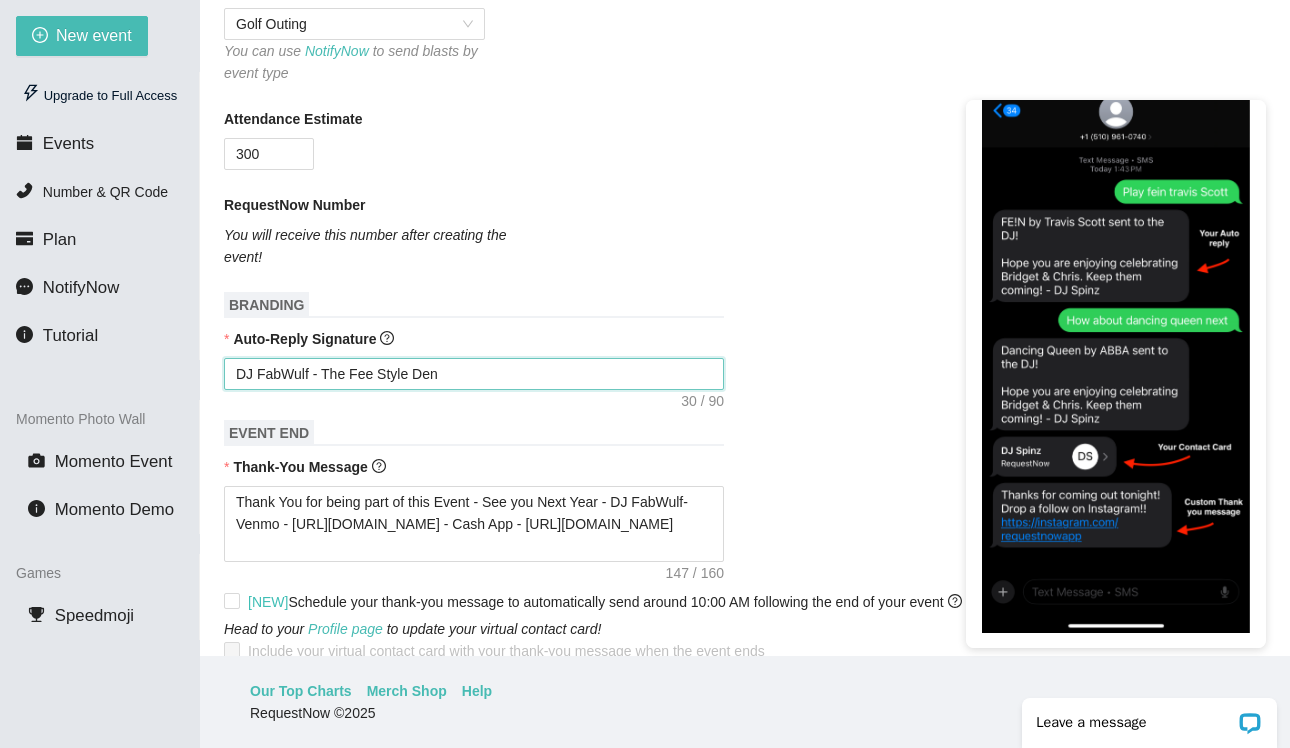 click on "DJ FabWulf - The Fee Style Den" at bounding box center [474, 374] 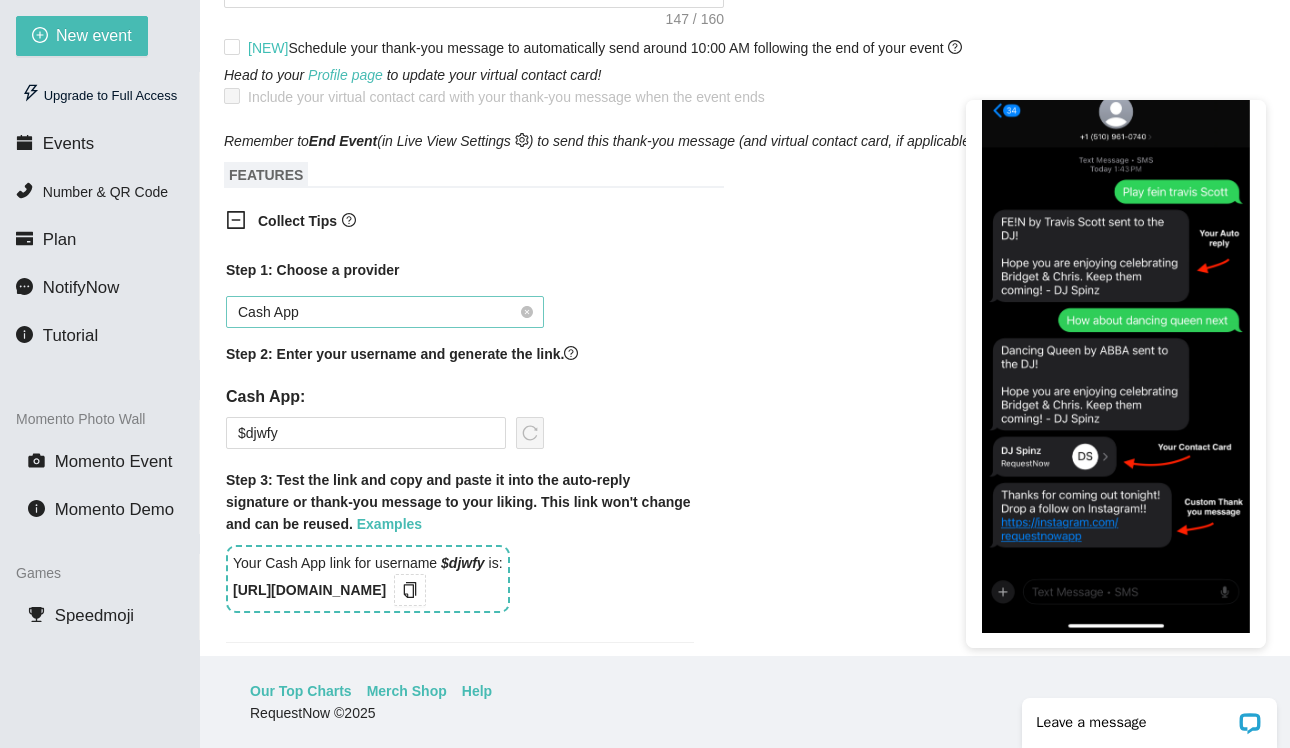 scroll, scrollTop: 1044, scrollLeft: 0, axis: vertical 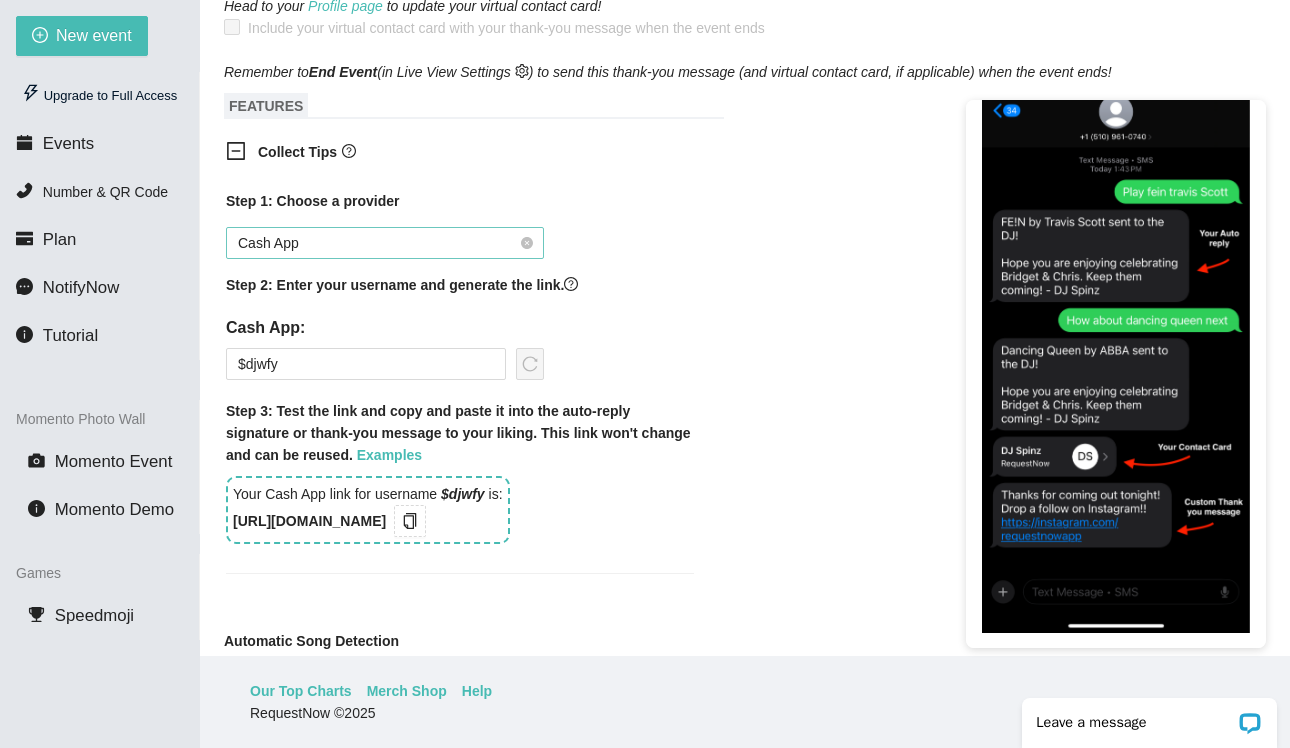 click 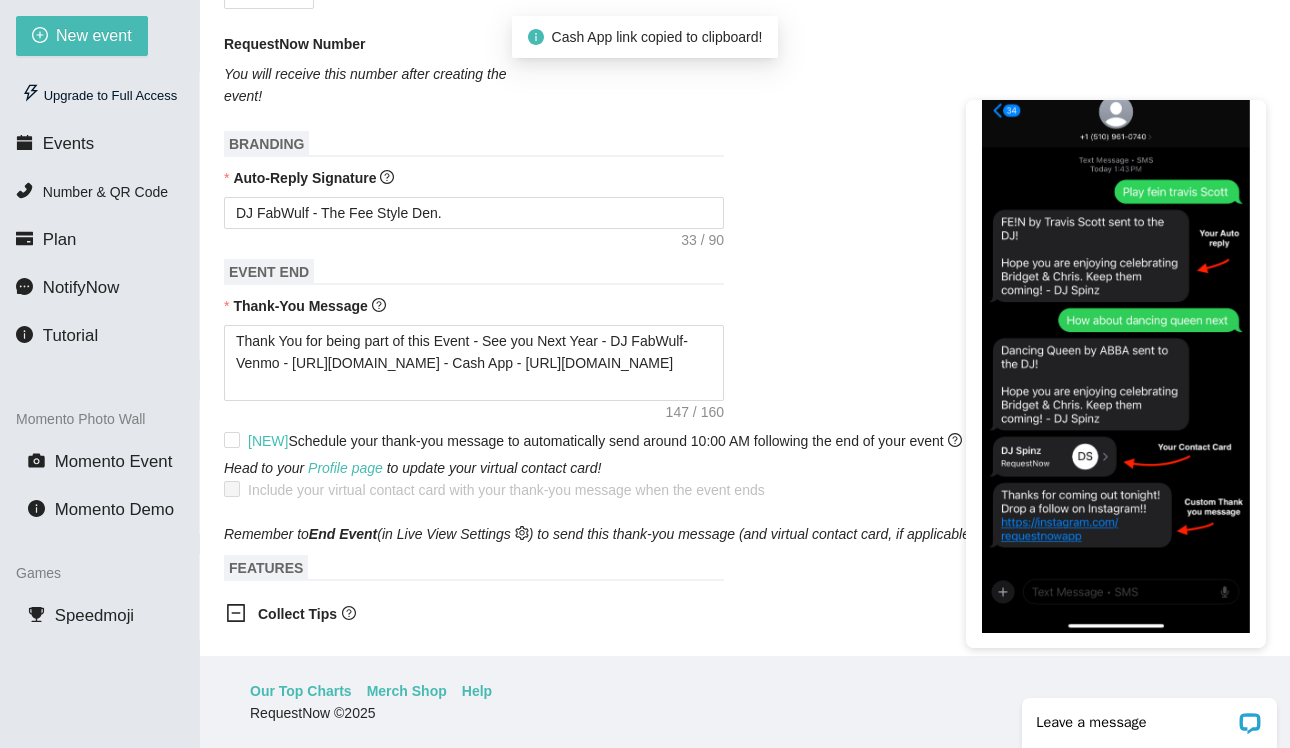 scroll, scrollTop: 577, scrollLeft: 0, axis: vertical 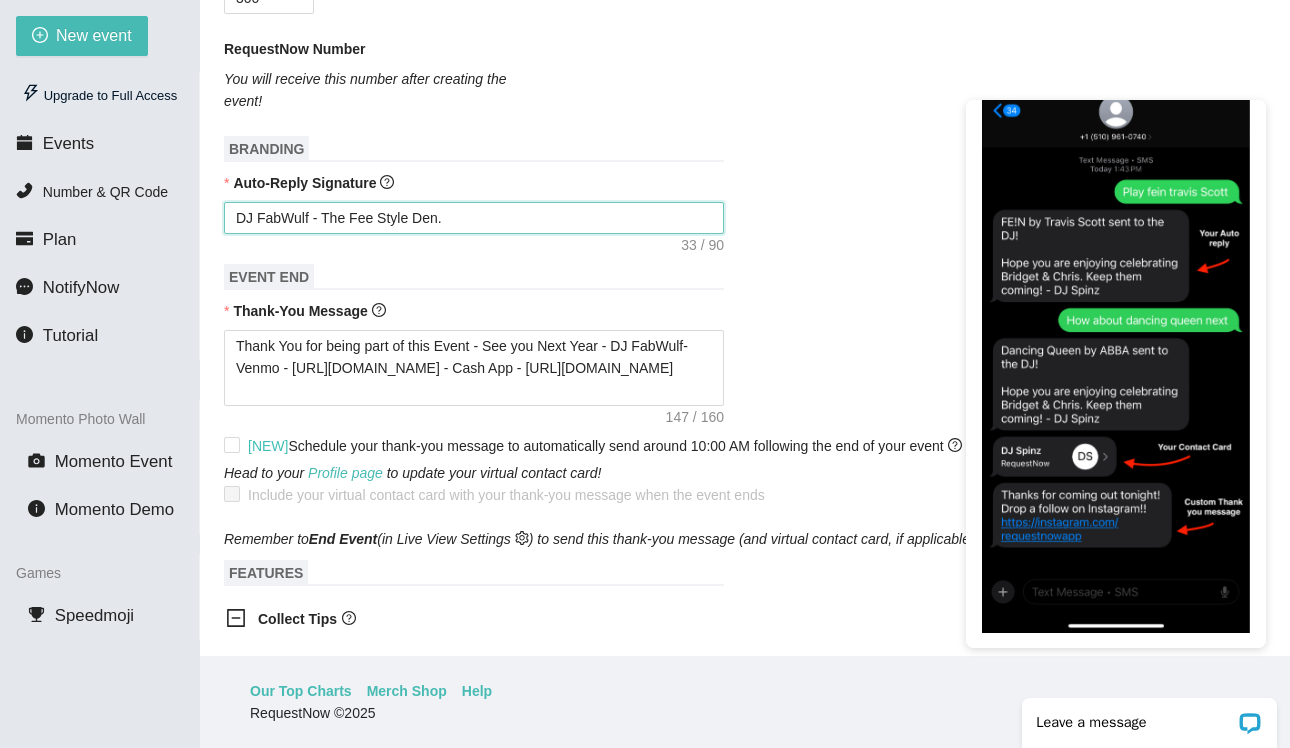 click on "DJ FabWulf - The Fee Style Den." at bounding box center [474, 218] 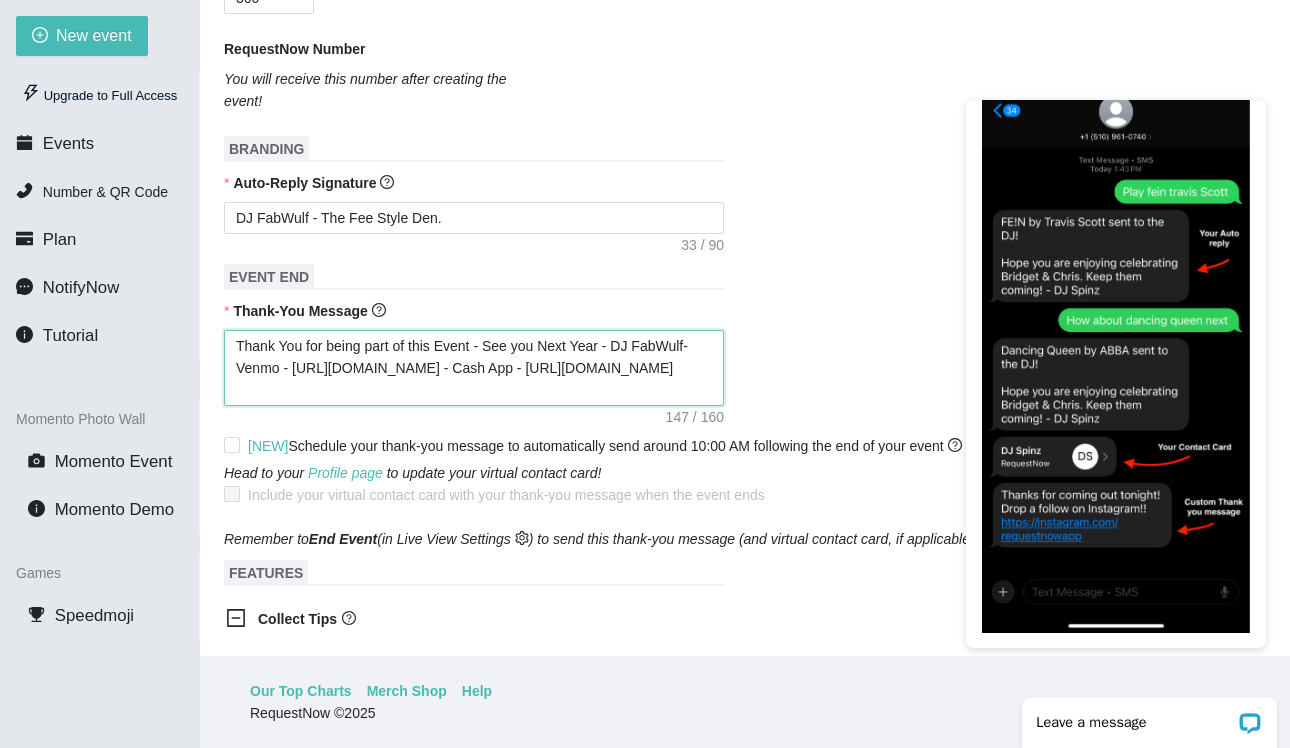 drag, startPoint x: 545, startPoint y: 474, endPoint x: 413, endPoint y: 393, distance: 154.87091 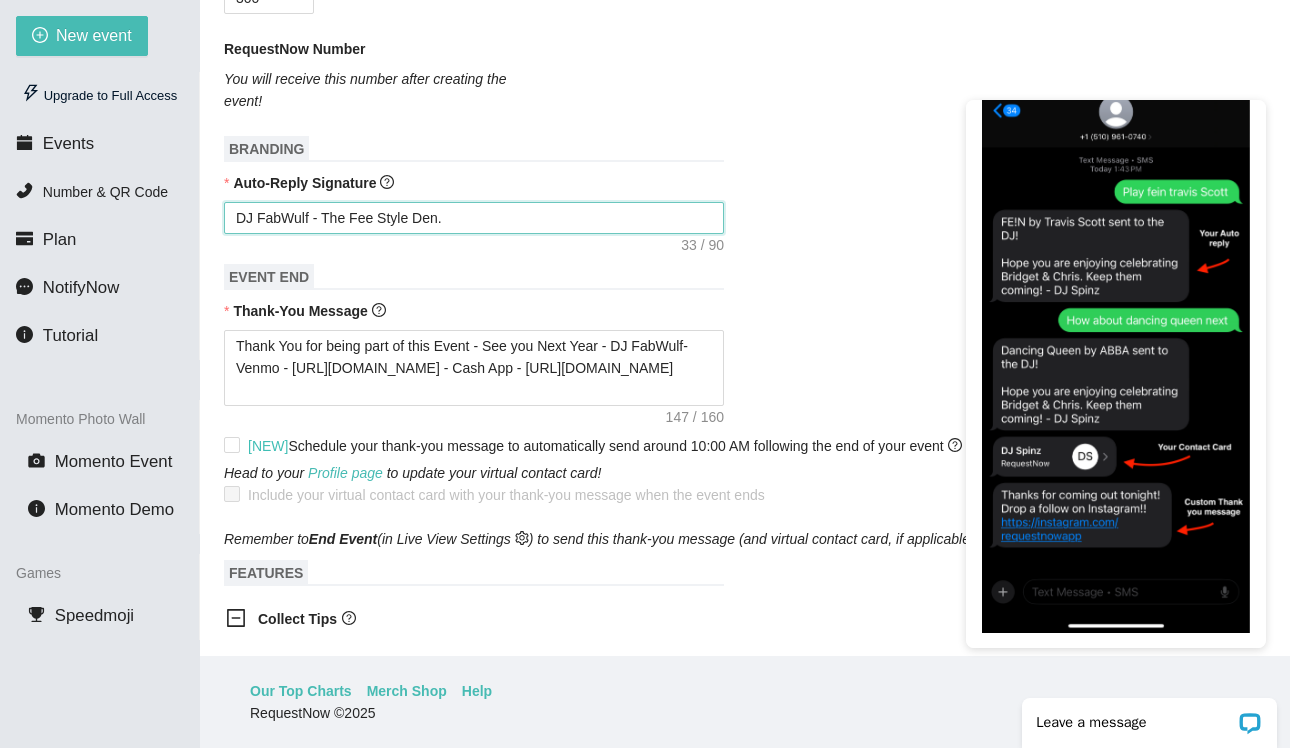 click on "DJ FabWulf - The Fee Style Den." at bounding box center (474, 218) 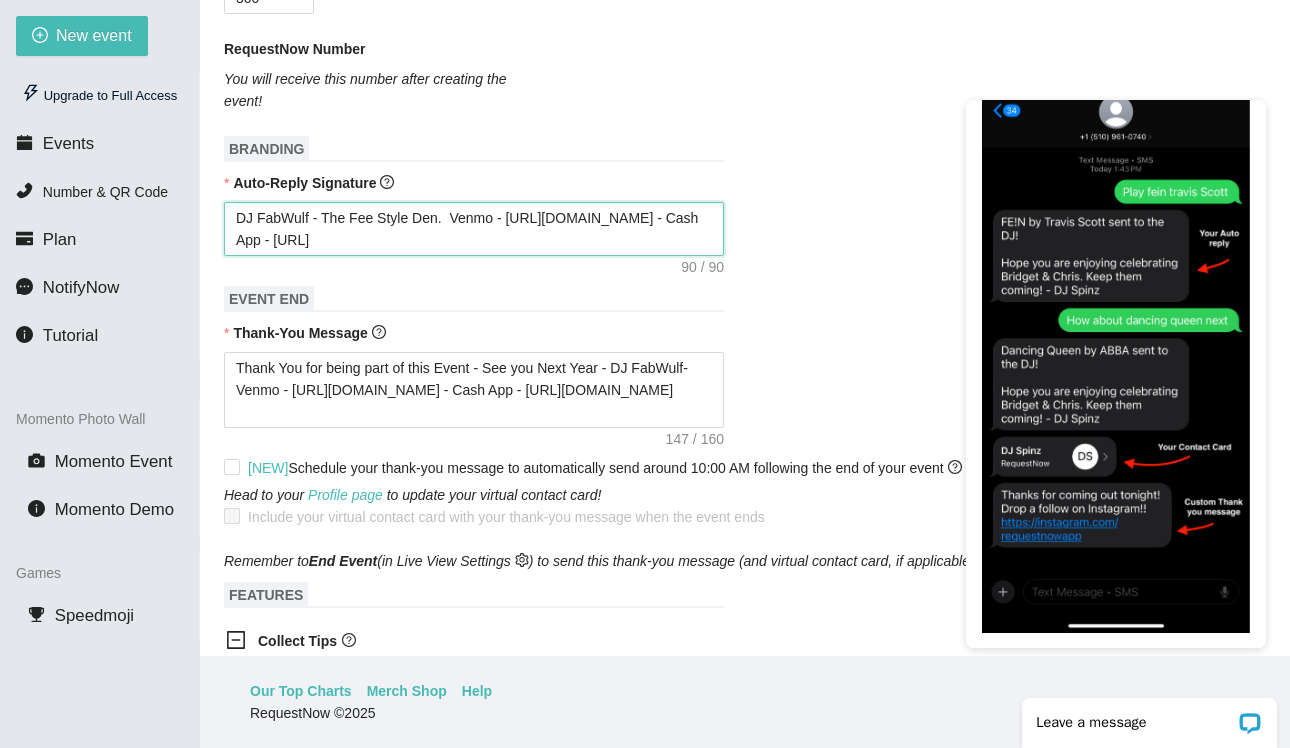 drag, startPoint x: 232, startPoint y: 215, endPoint x: 433, endPoint y: 268, distance: 207.87015 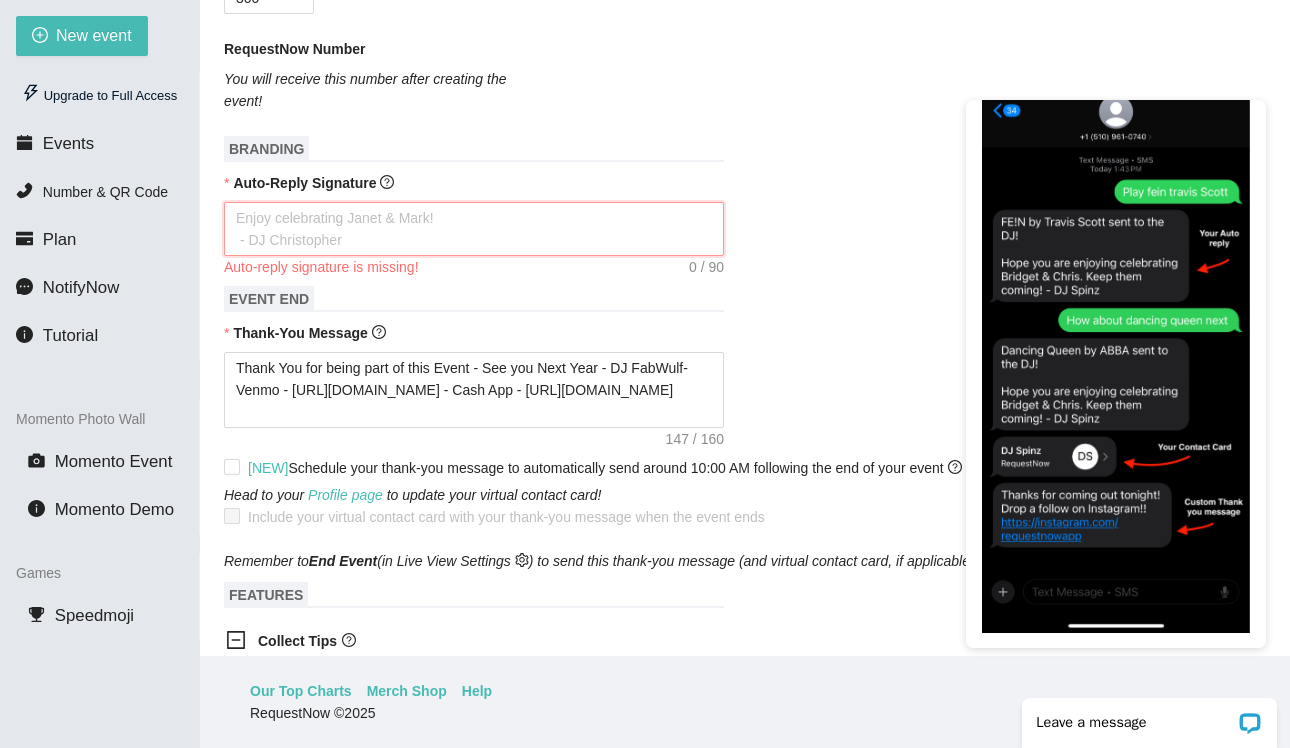 paste on "Venmo - https://songtip.me/3UkS3qC - Cash App - https://songtip.me/3ICYhj6" 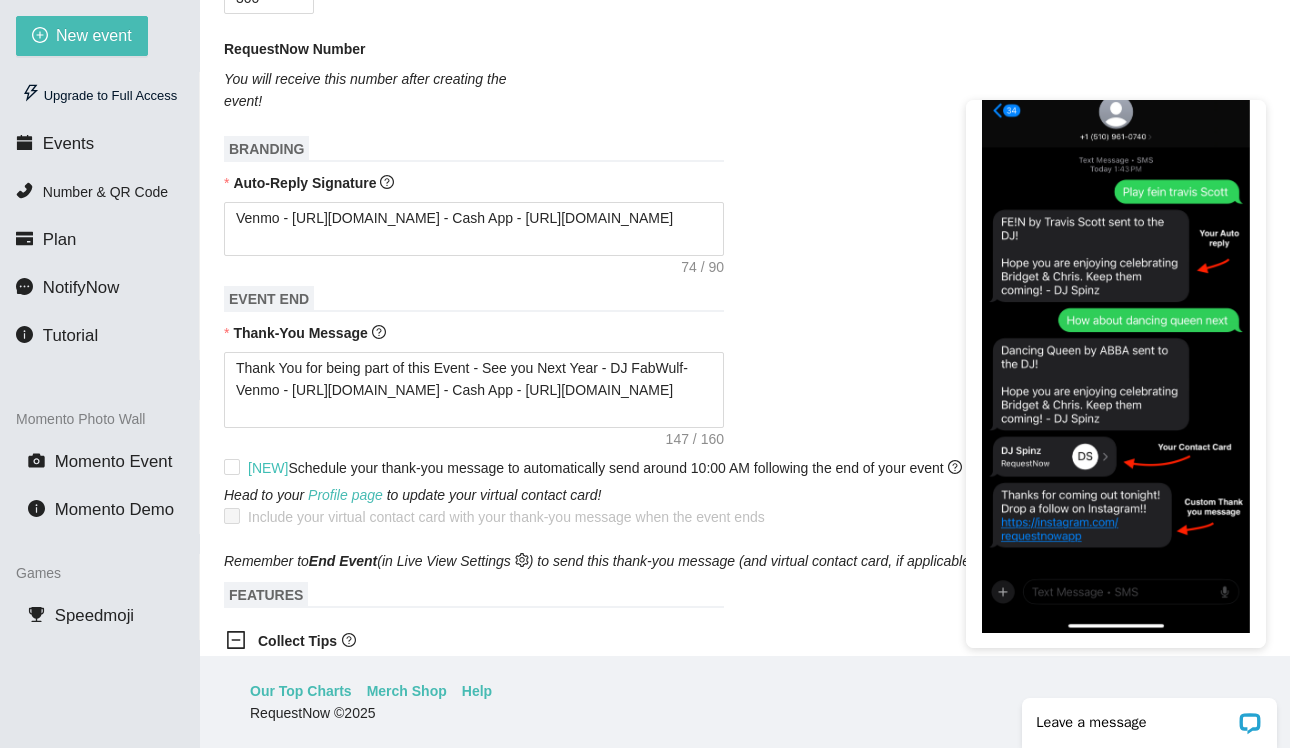 click on "Thank You for being part of this Event - See you Next Year - DJ FabWulf- Venmo - https://songtip.me/3UkS3qC - Cash App - https://songtip.me/3ICYhj6" at bounding box center (745, 390) 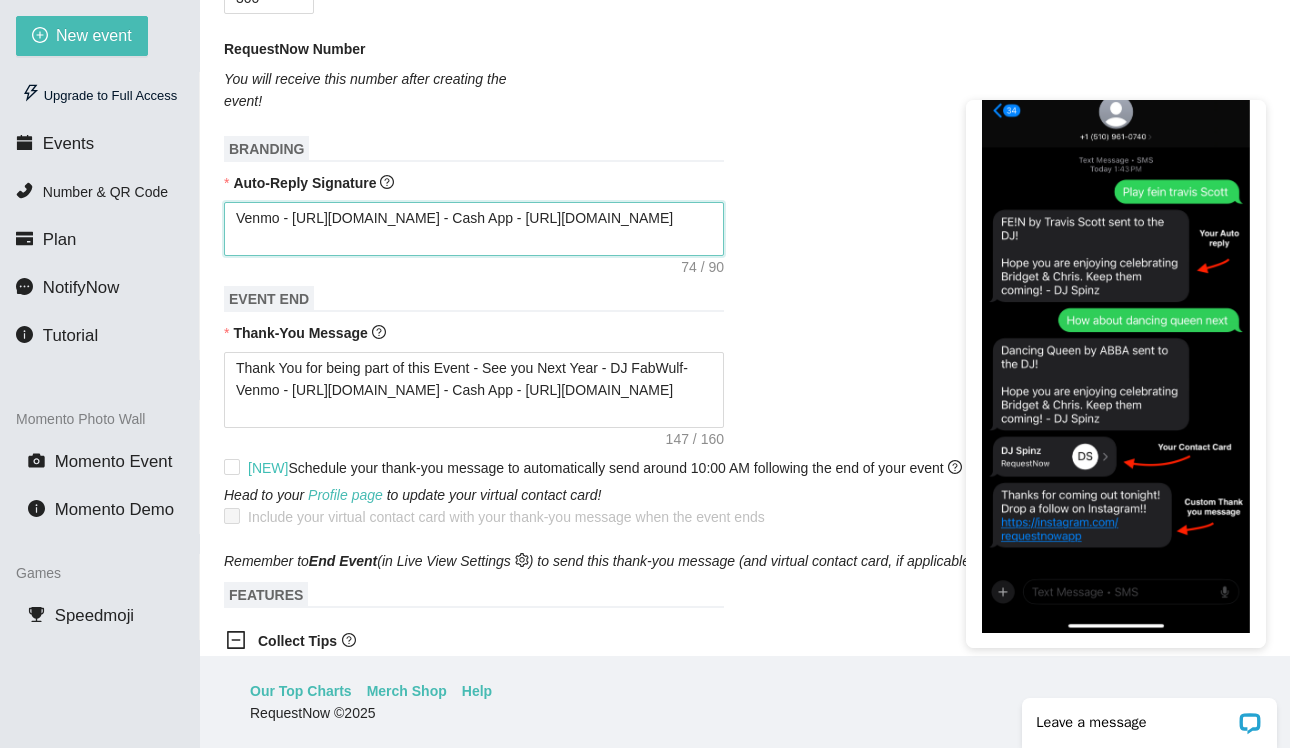 click on "Venmo - https://songtip.me/3UkS3qC - Cash App - https://songtip.me/3ICYhj6" at bounding box center (474, 229) 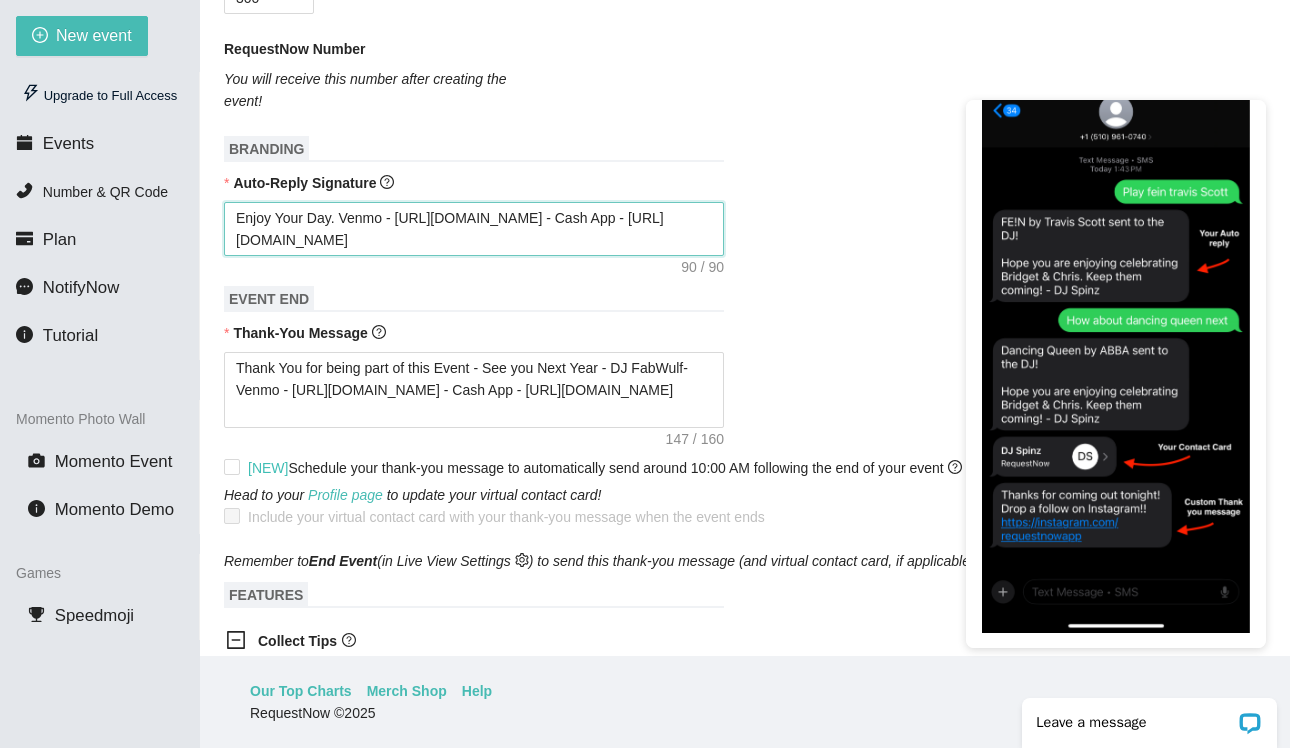 click on "Enjoy Your Day. Venmo - https://songtip.me/3UkS3qC - Cash App - https://songtip.me/3ICYhj6" at bounding box center (474, 229) 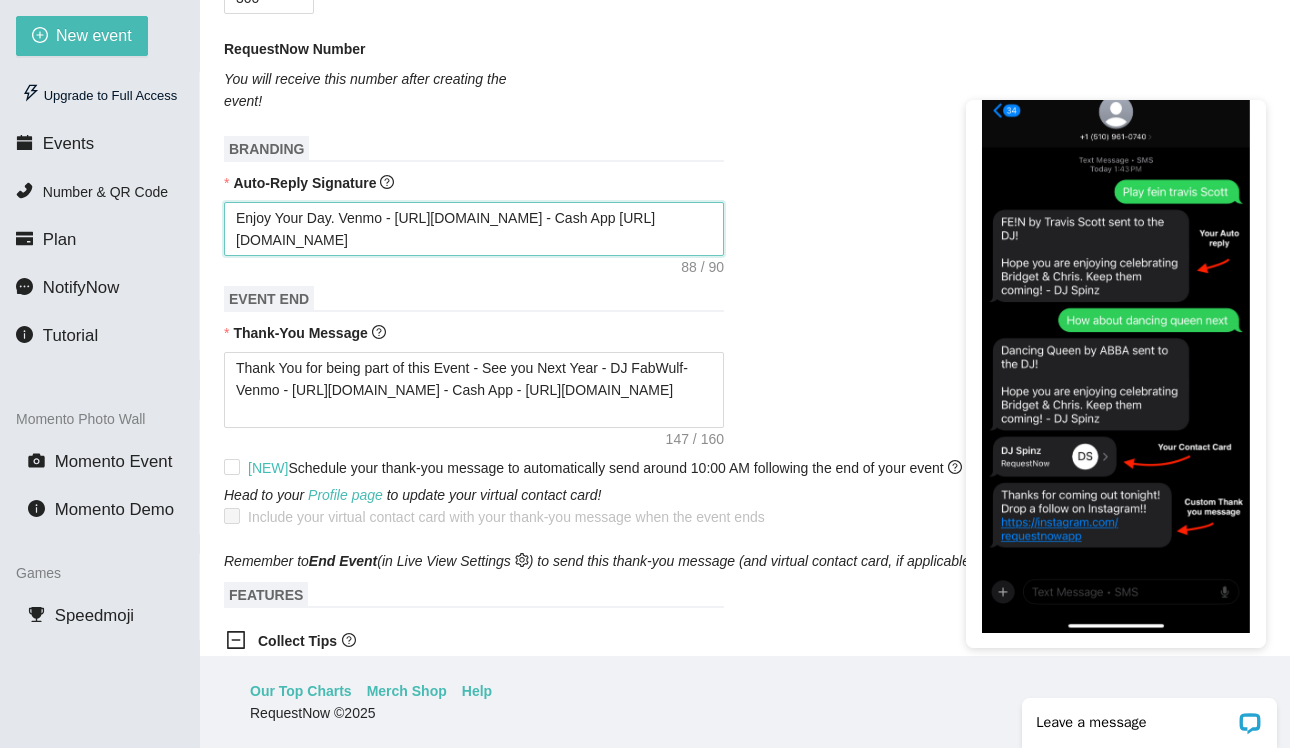 click on "Enjoy Your Day. Venmo - https://songtip.me/3UkS3qC - Cash App https://songtip.me/3ICYhj6" at bounding box center [474, 229] 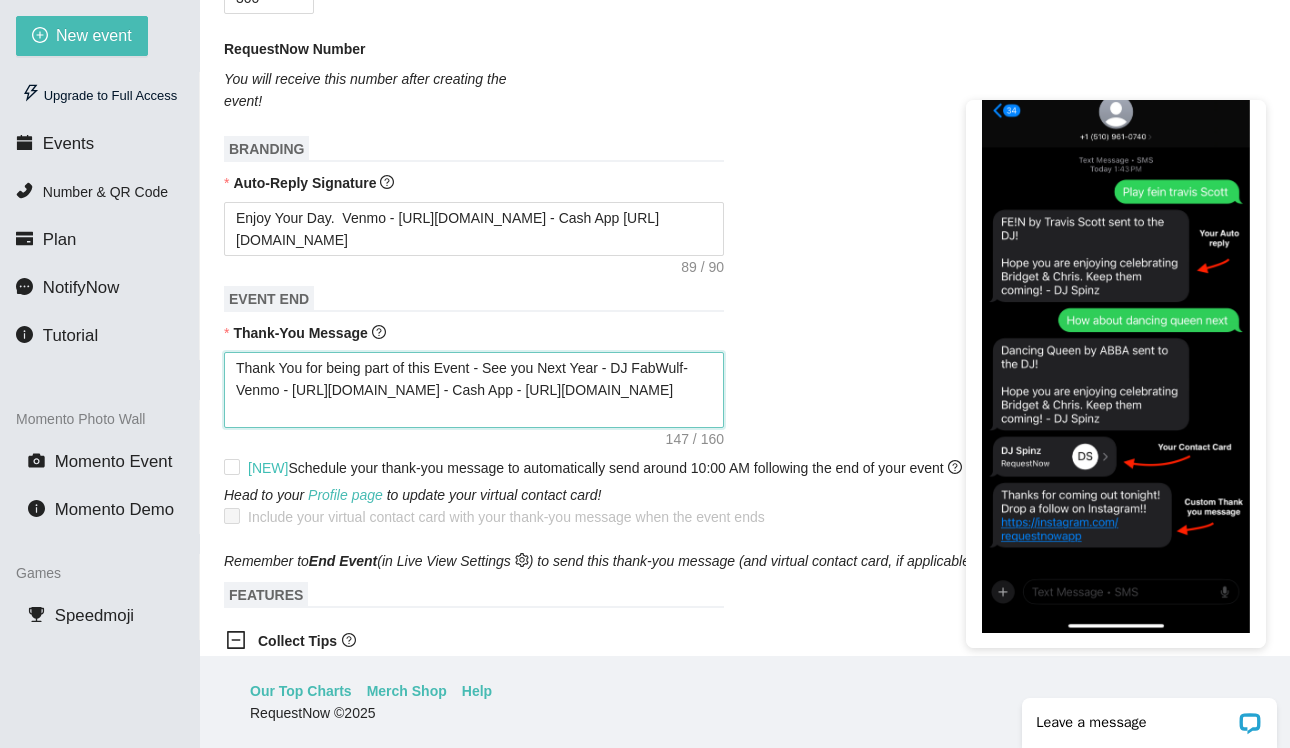 drag, startPoint x: 242, startPoint y: 382, endPoint x: 565, endPoint y: 421, distance: 325.34598 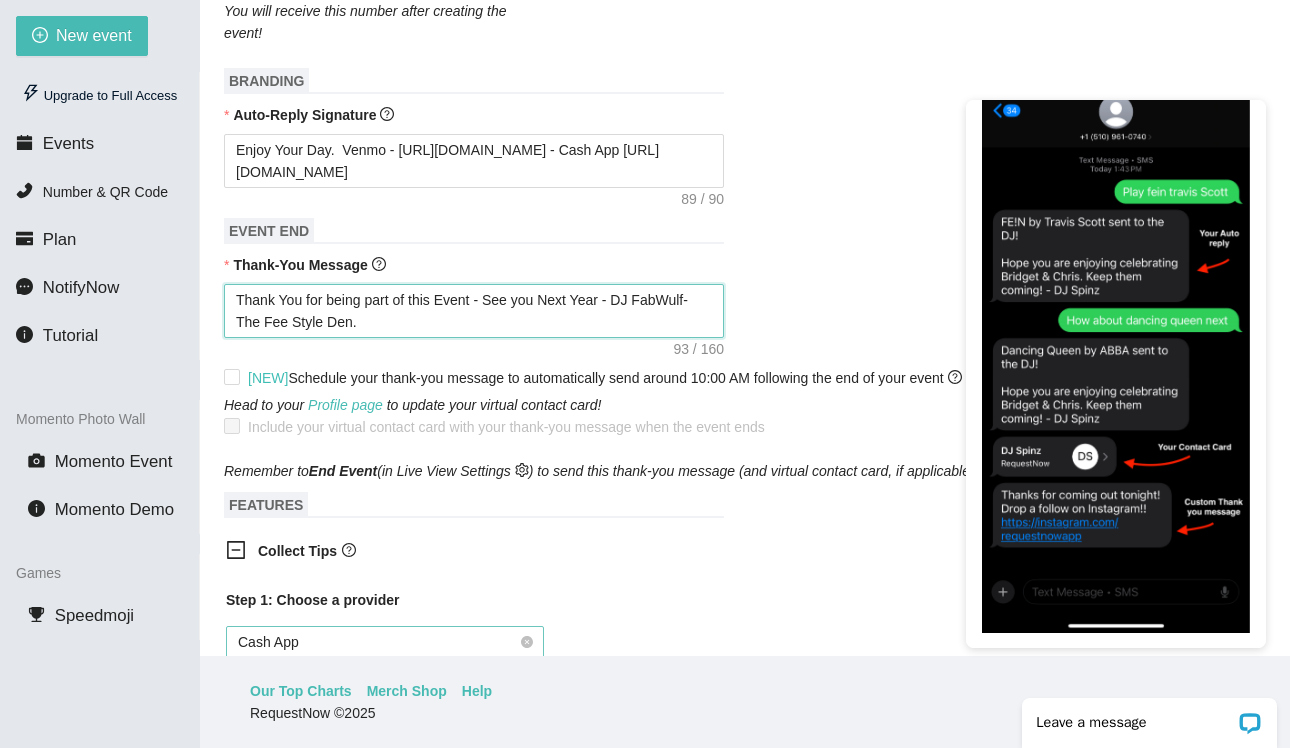 scroll, scrollTop: 651, scrollLeft: 0, axis: vertical 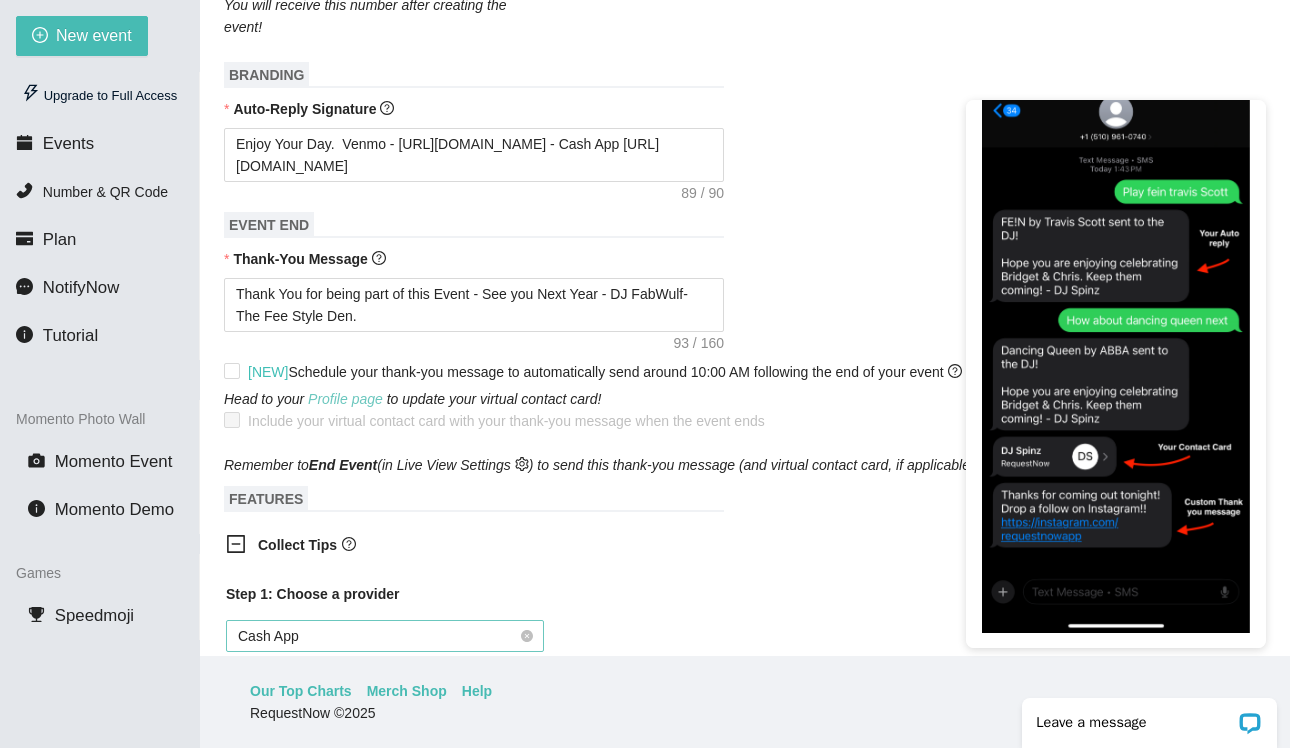 click on "Profile page" at bounding box center (345, 399) 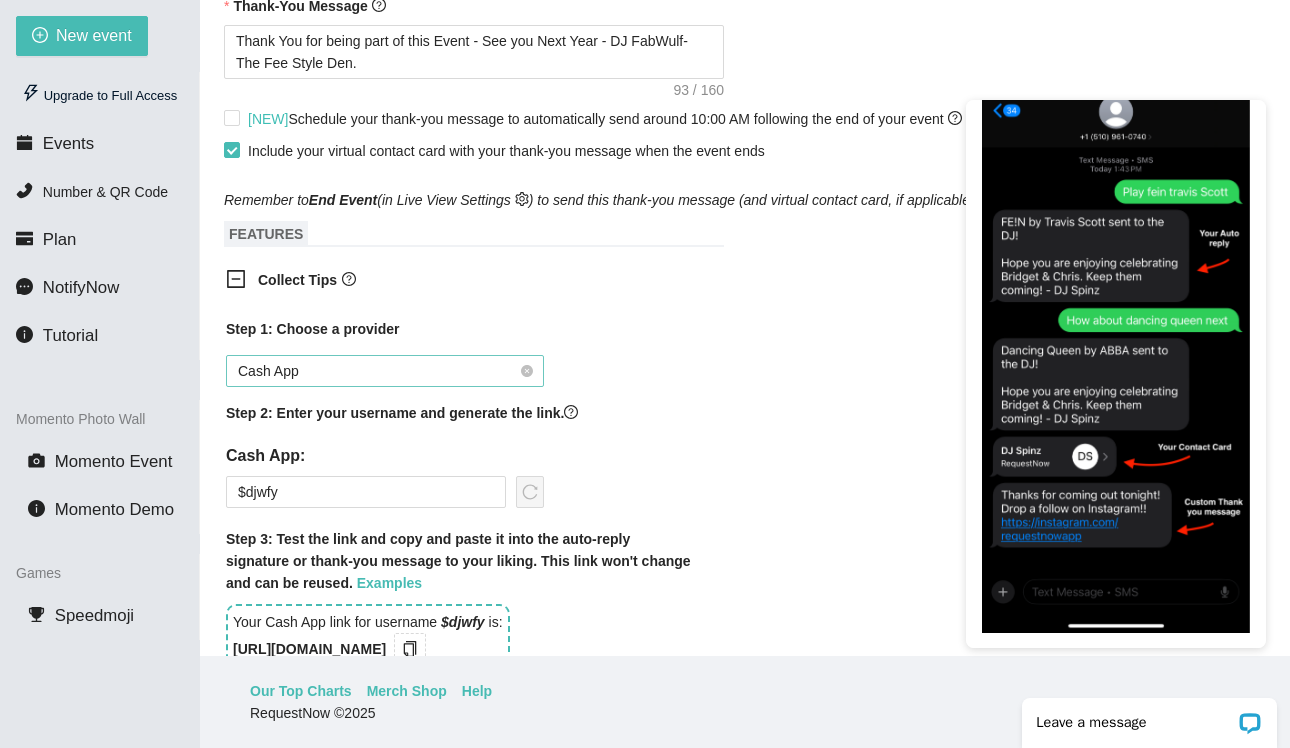 scroll, scrollTop: 926, scrollLeft: 0, axis: vertical 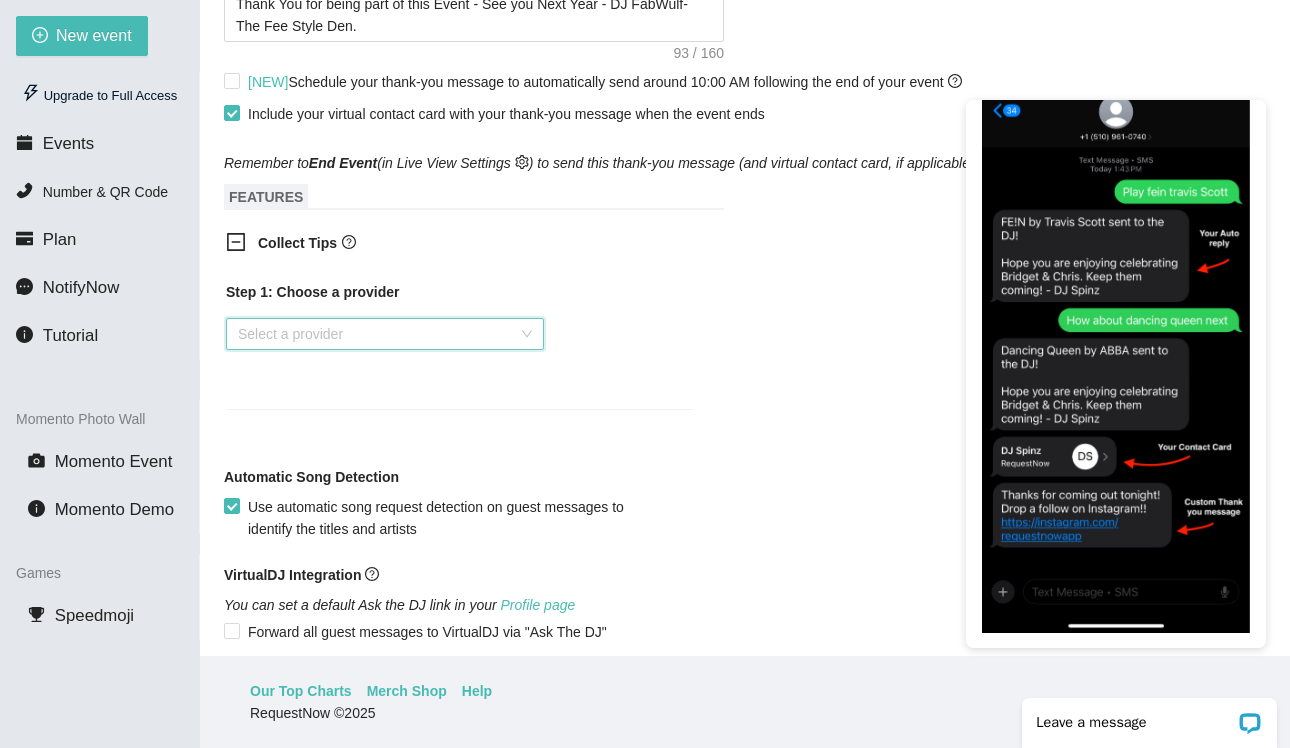 click on "Select a provider" at bounding box center [385, 334] 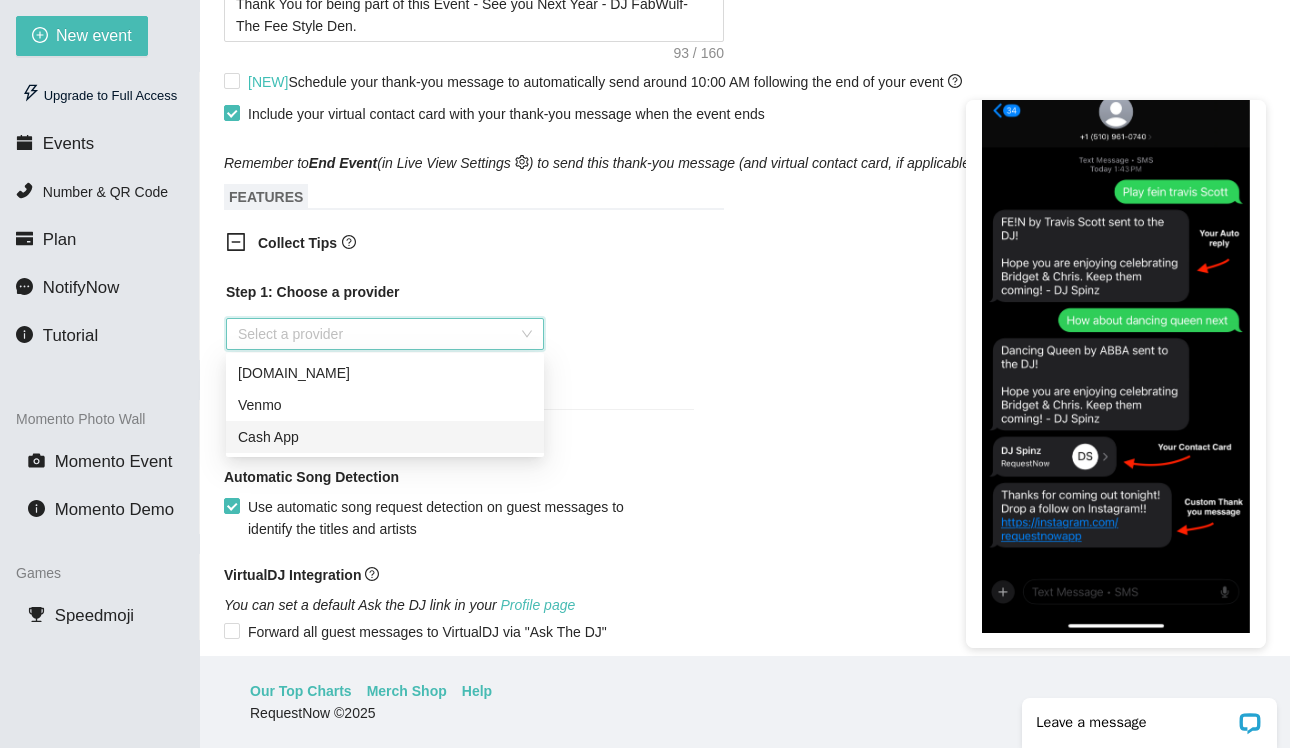 click on "Collect Tips Step 1: Choose a provider  Select a provider" at bounding box center (745, 333) 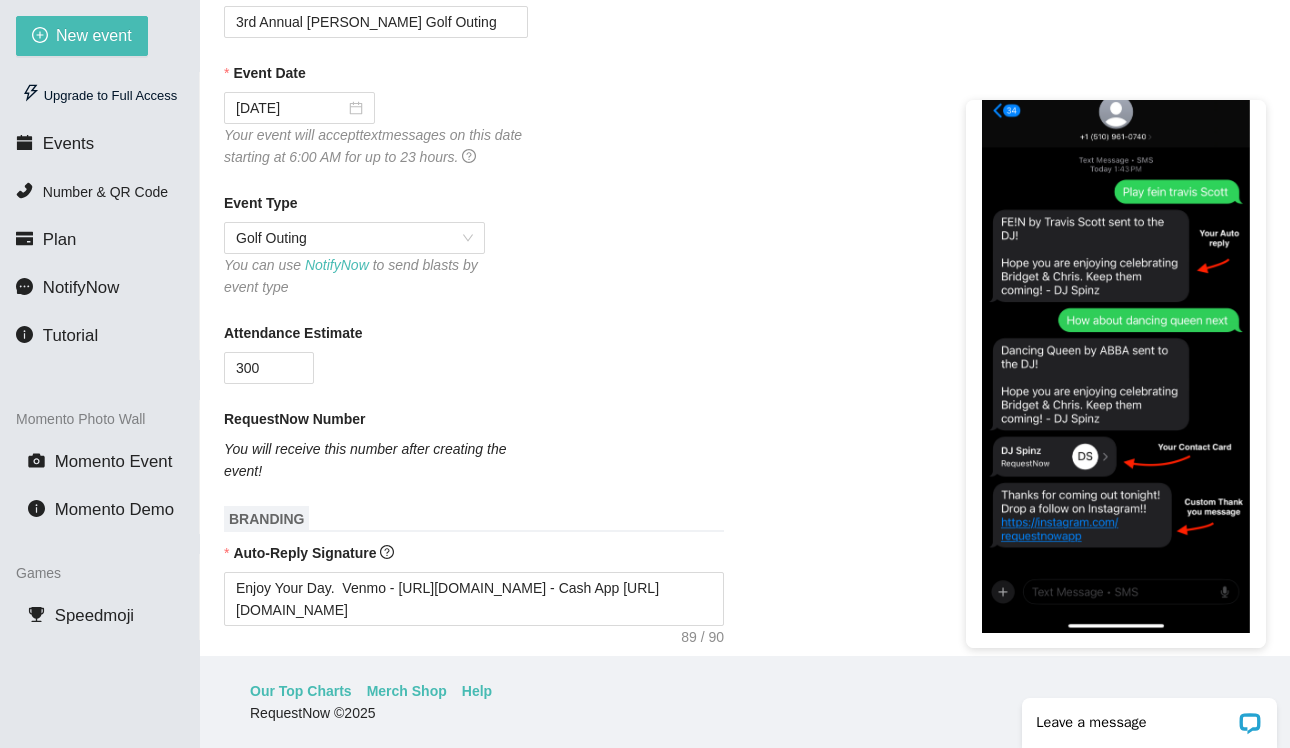 scroll, scrollTop: 197, scrollLeft: 0, axis: vertical 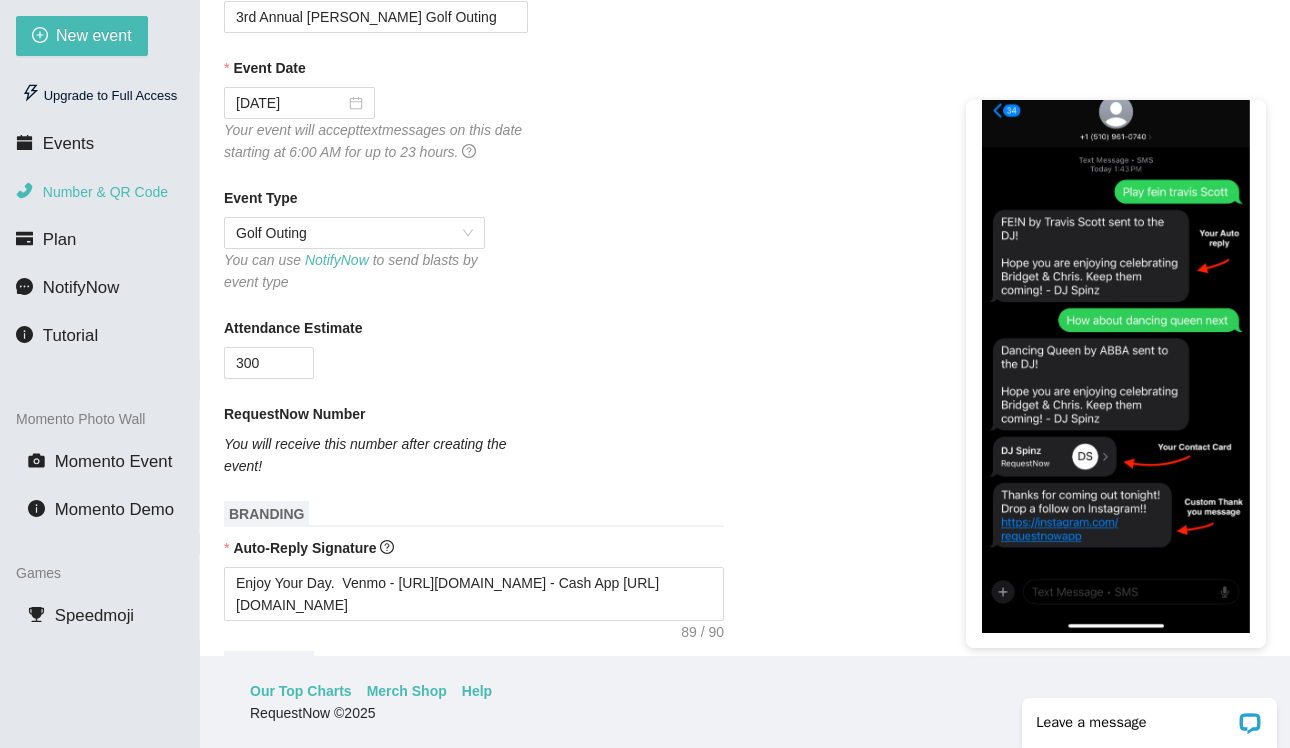 click on "Number & QR Code" at bounding box center (105, 192) 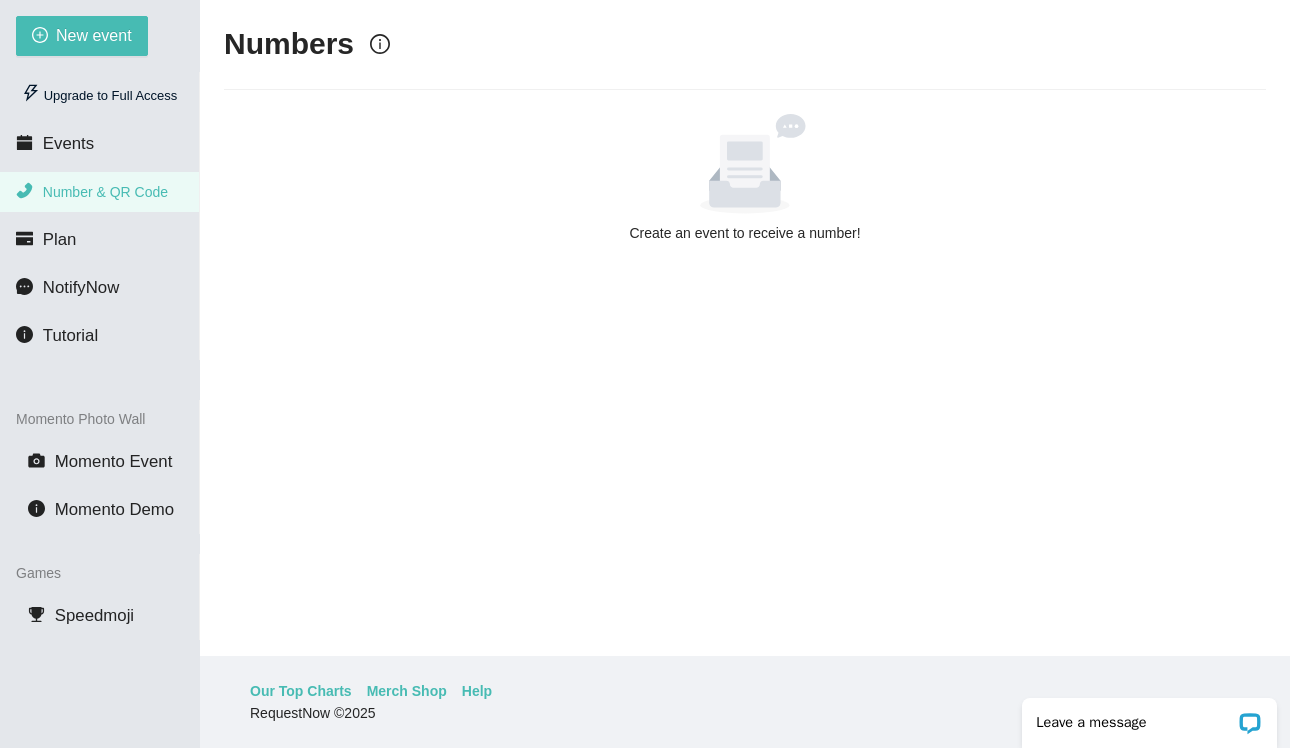 scroll, scrollTop: 0, scrollLeft: 0, axis: both 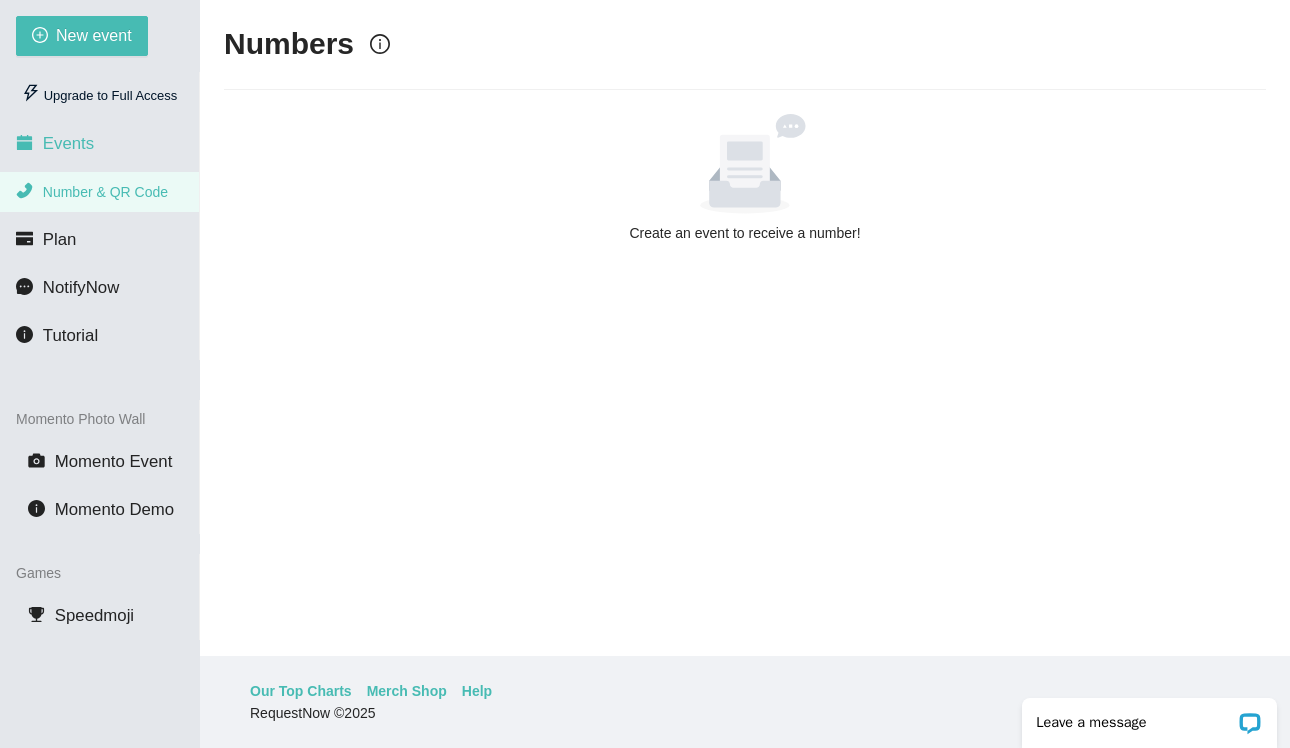 click on "Events" at bounding box center (99, 144) 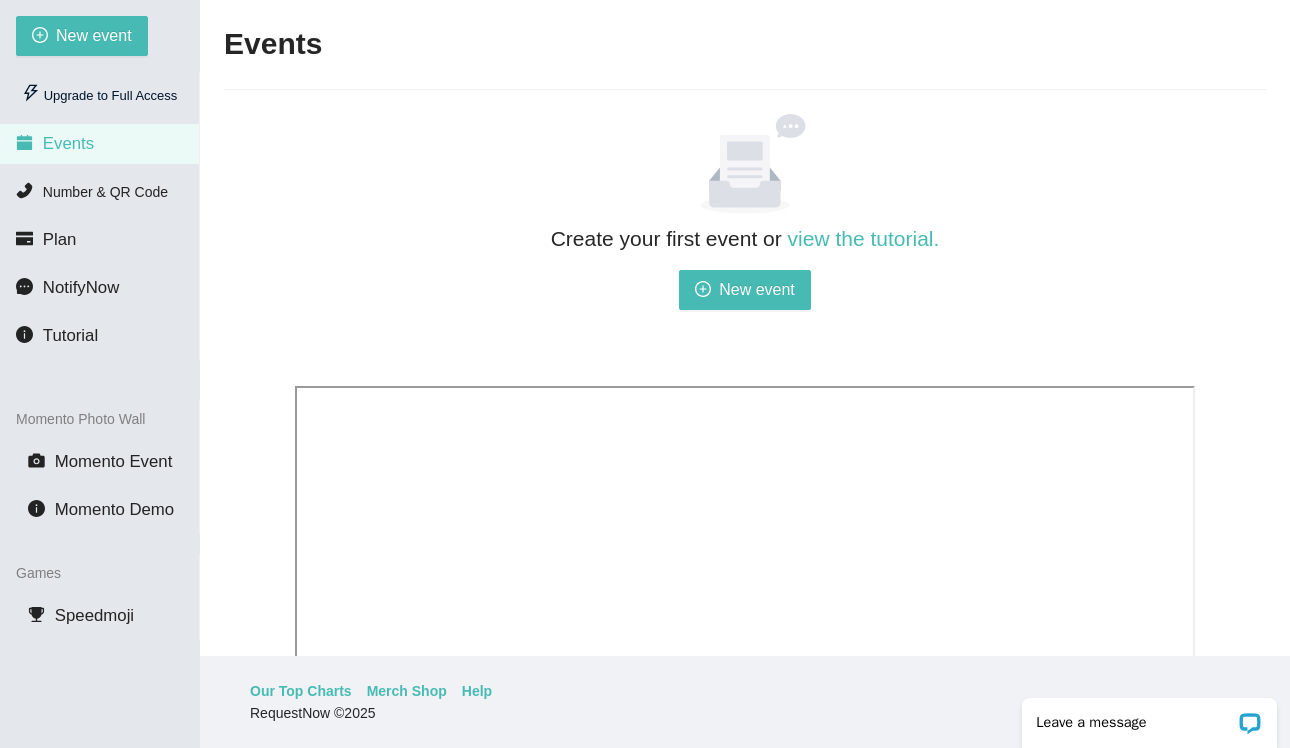 scroll, scrollTop: 0, scrollLeft: 0, axis: both 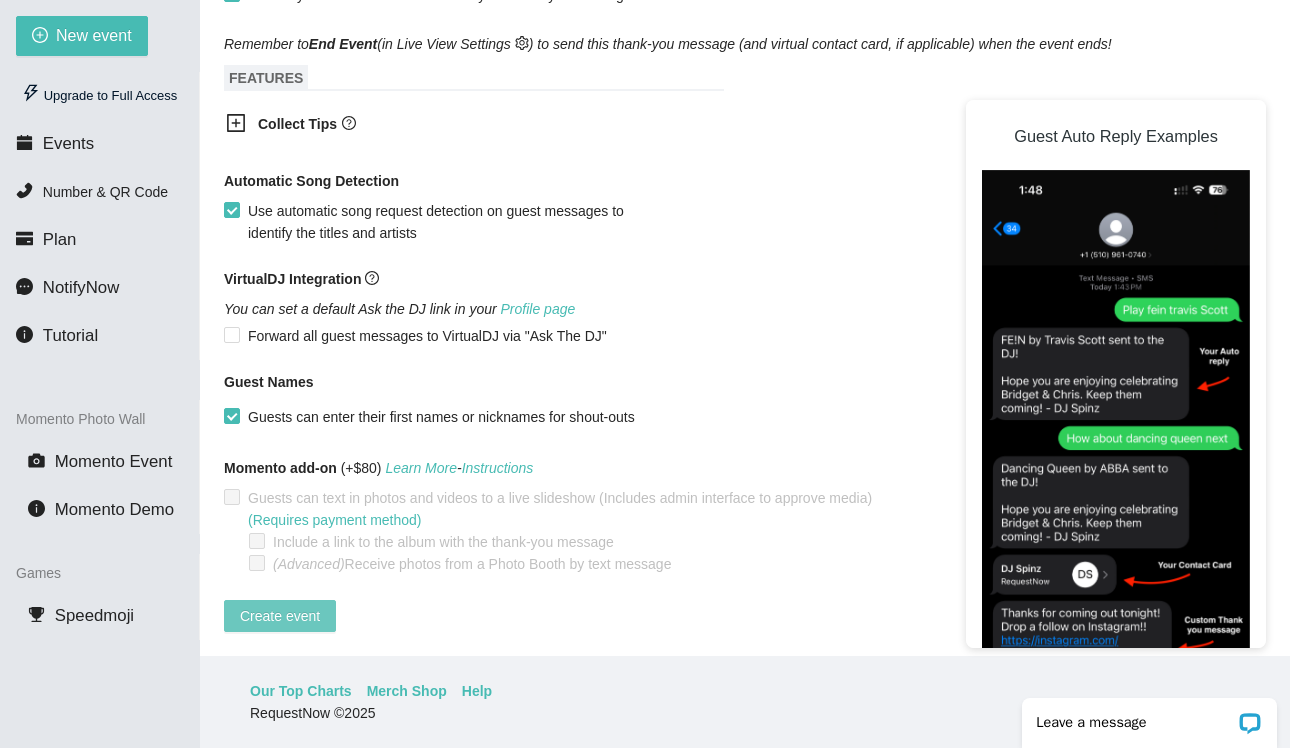 click on "Create event" at bounding box center [280, 616] 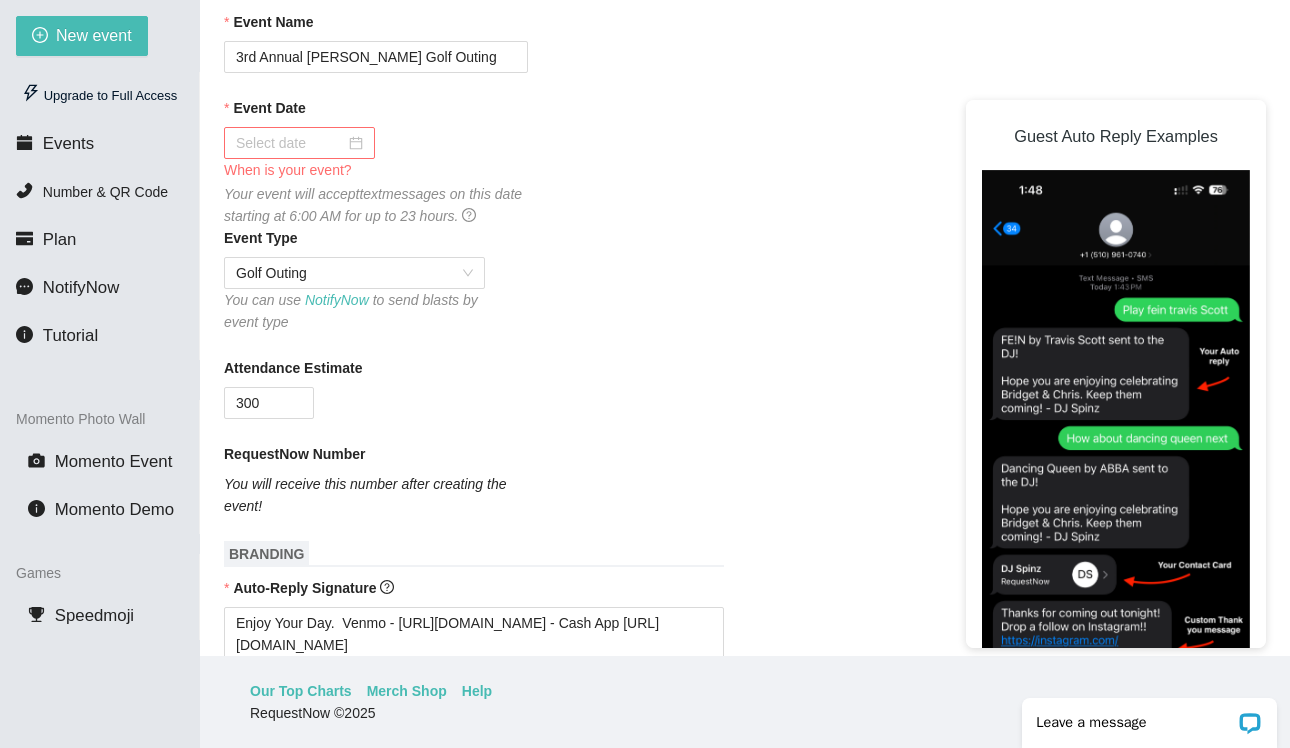 scroll, scrollTop: 48, scrollLeft: 0, axis: vertical 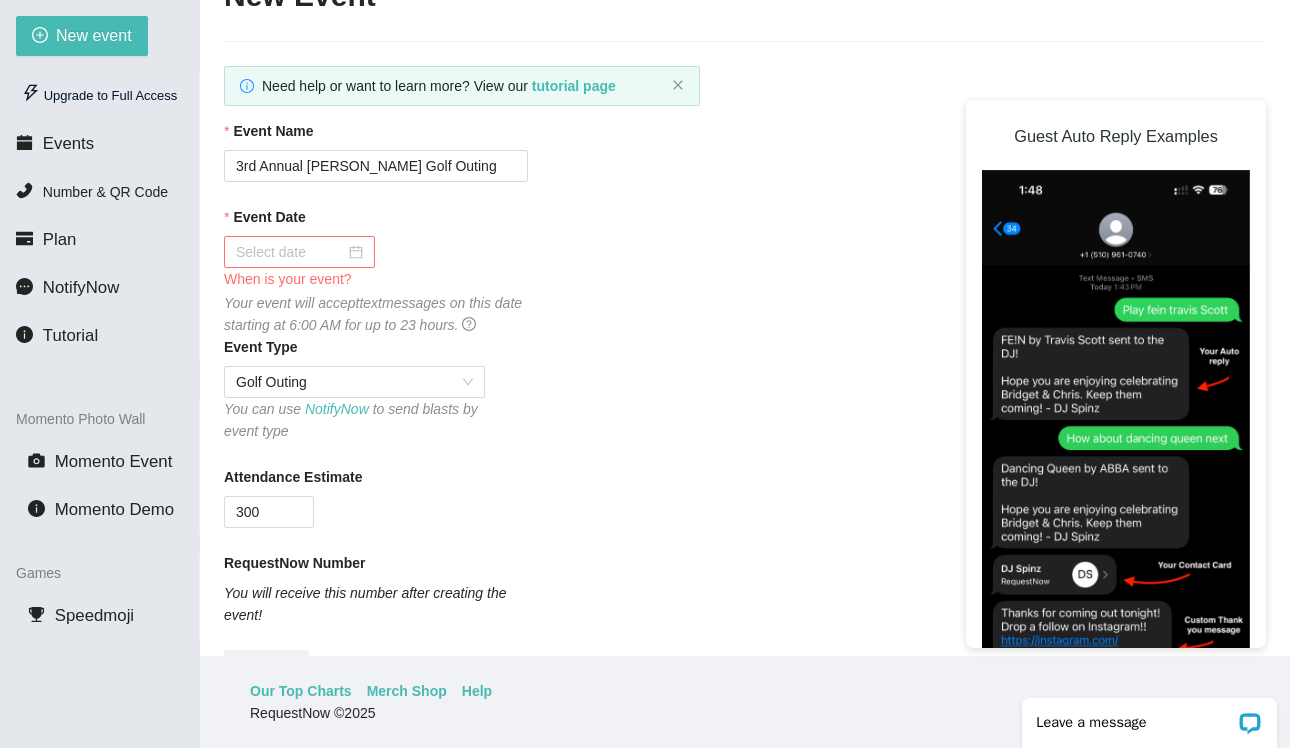 click at bounding box center [299, 252] 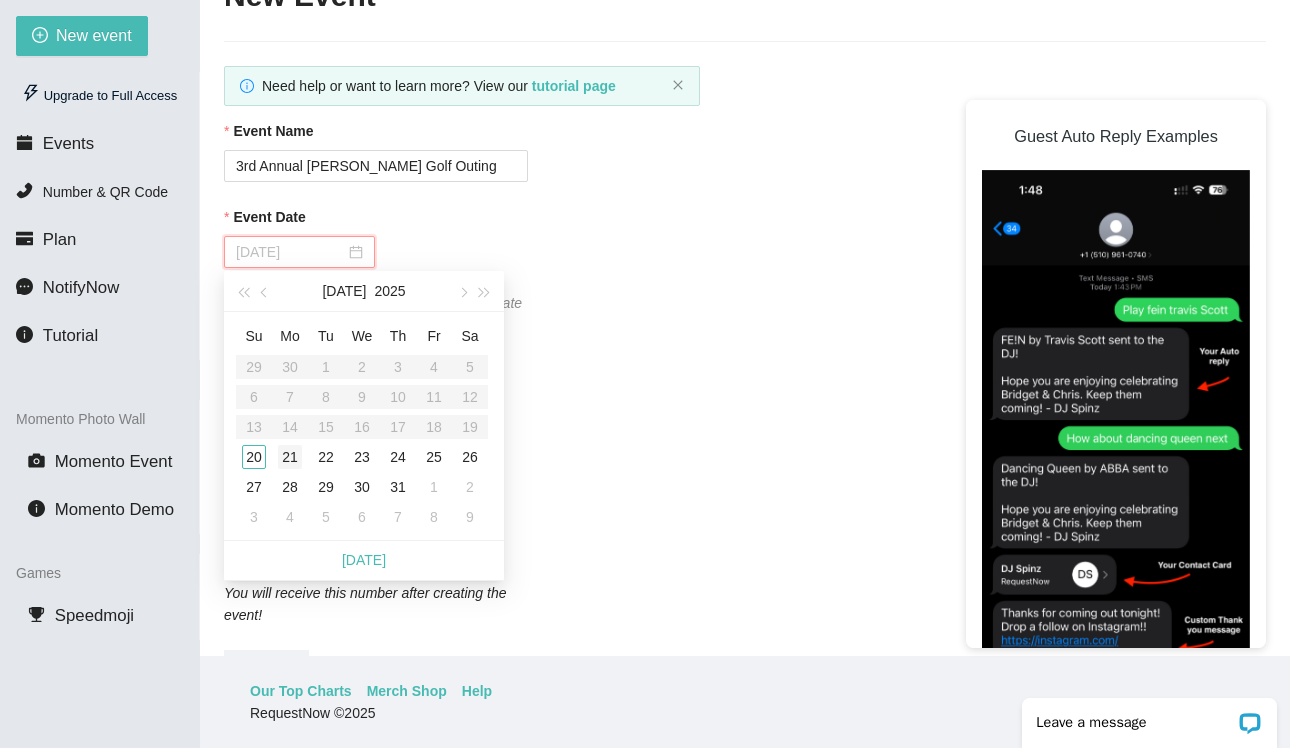 click on "21" at bounding box center (290, 457) 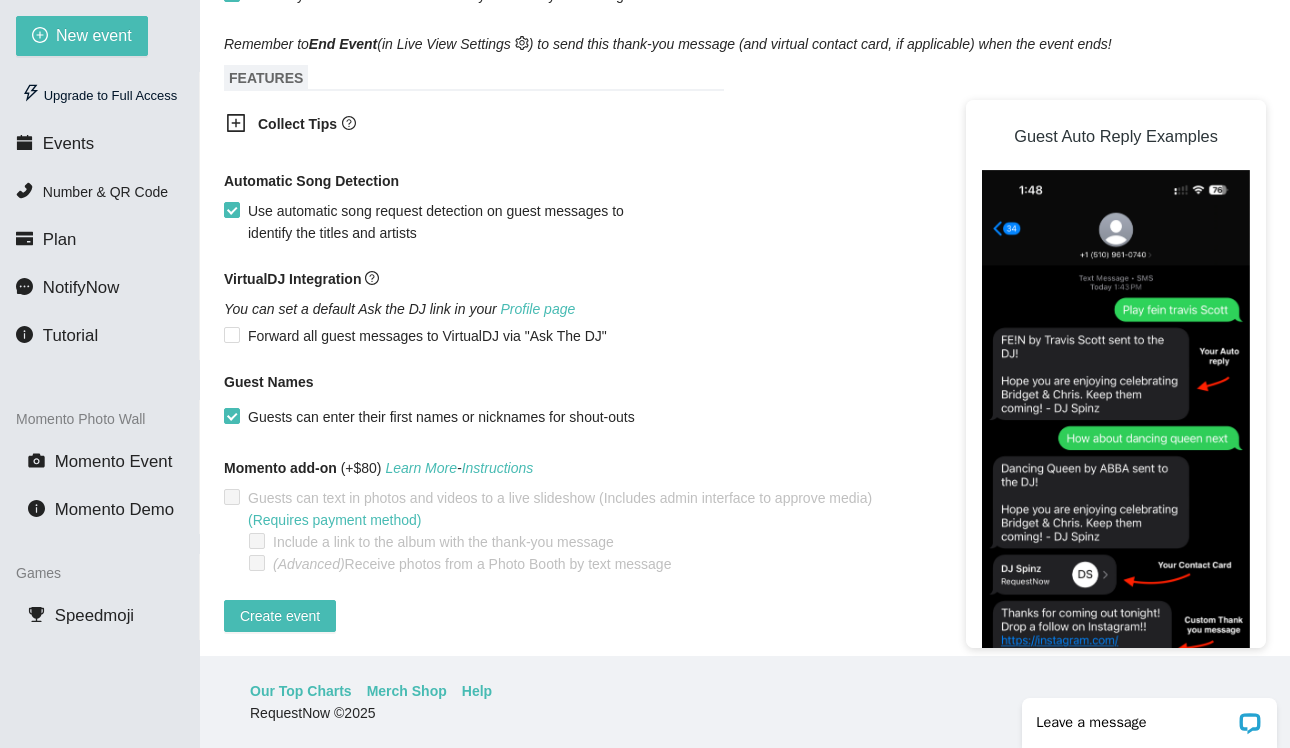scroll, scrollTop: 1059, scrollLeft: 0, axis: vertical 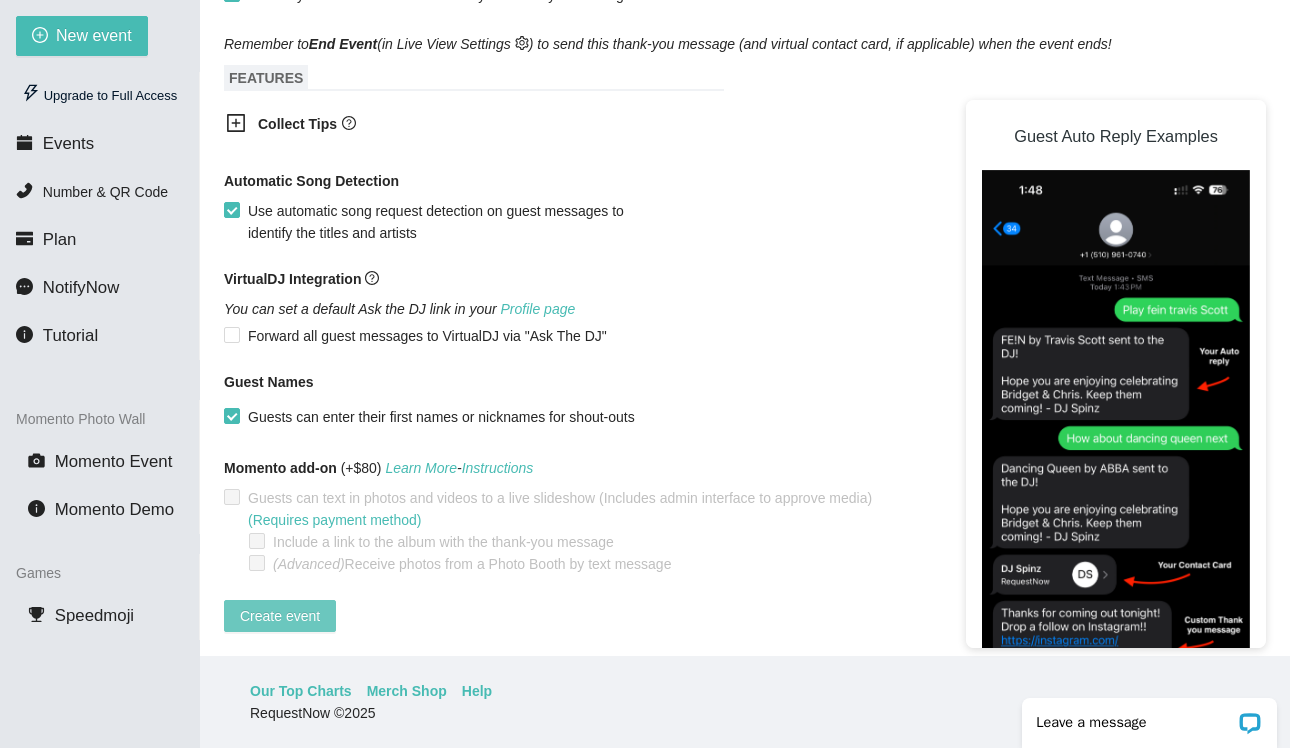 click on "Create event" at bounding box center (280, 616) 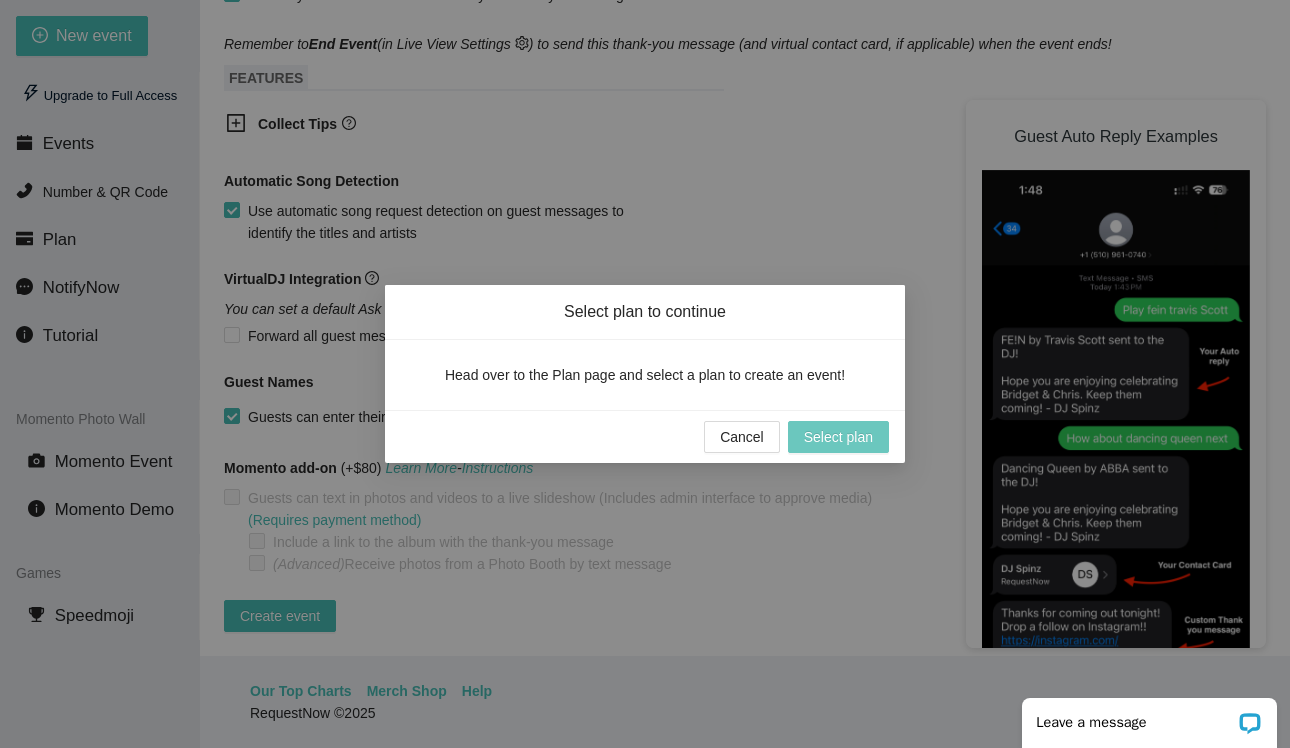 click on "Select plan" at bounding box center (838, 437) 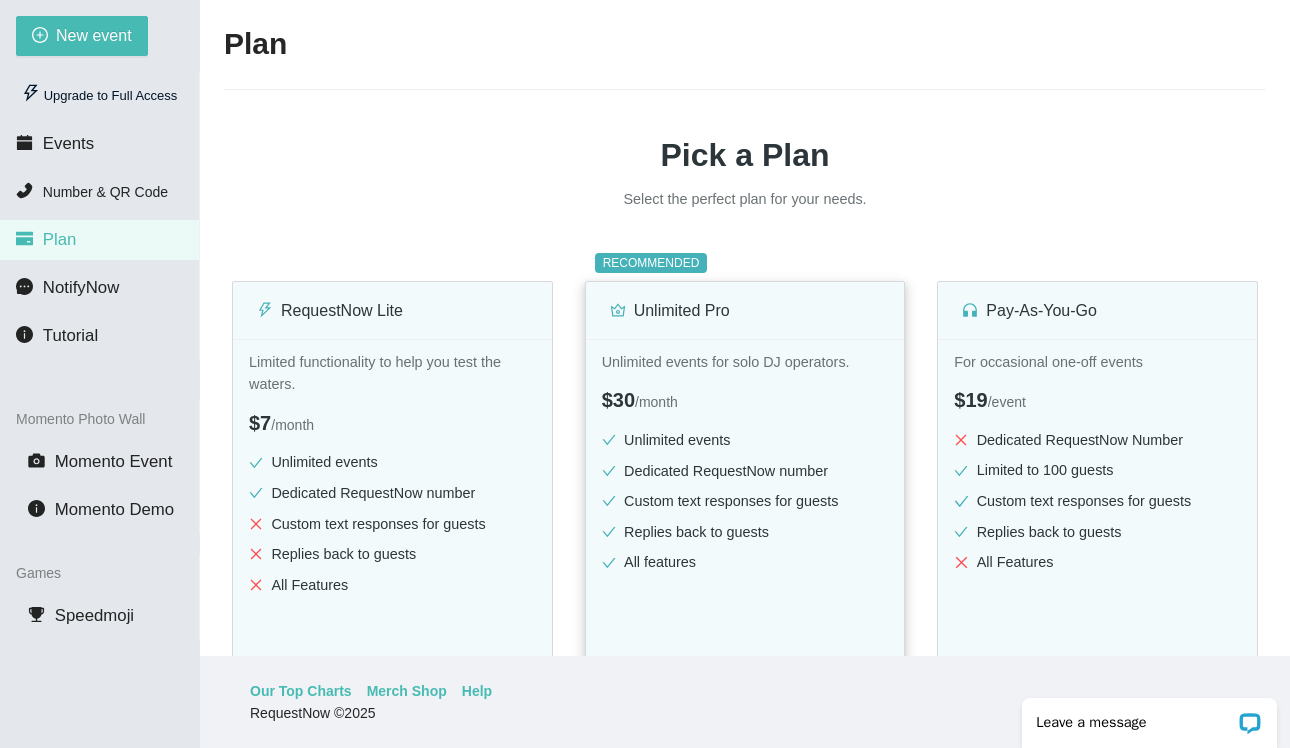 scroll, scrollTop: 0, scrollLeft: 0, axis: both 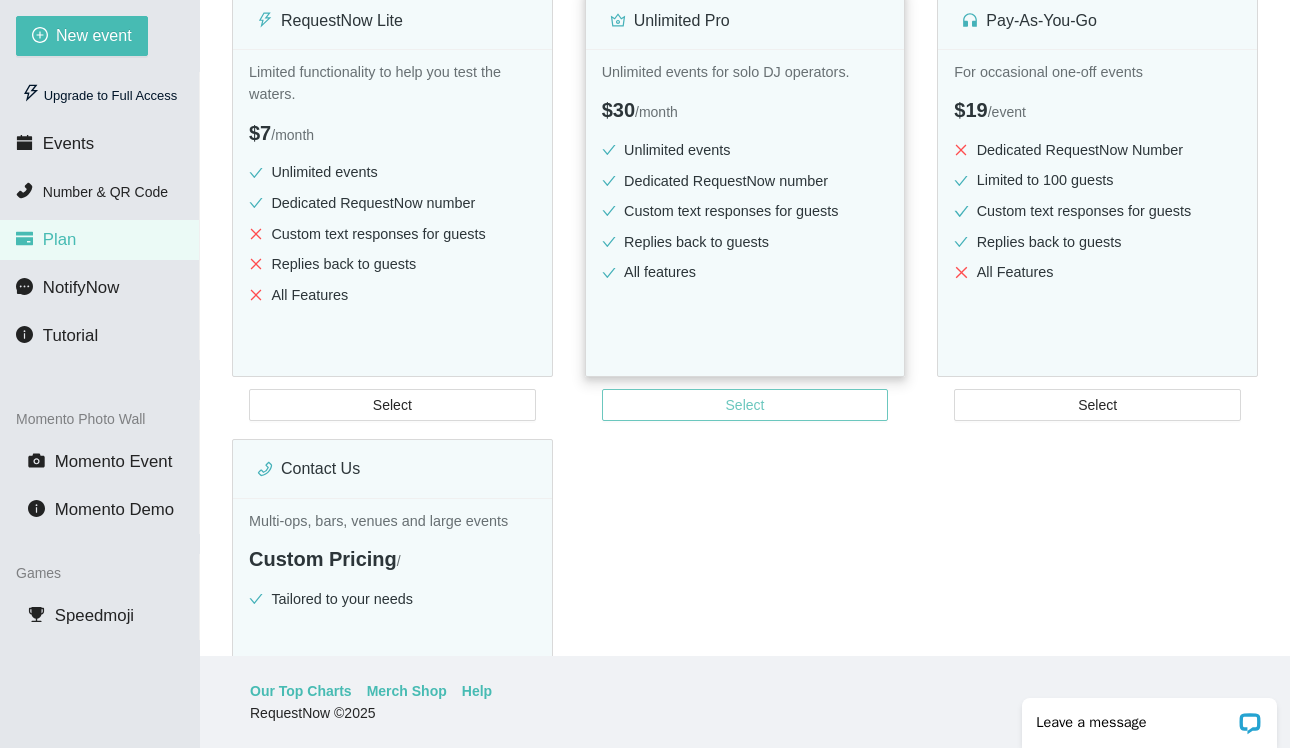 click on "Select" at bounding box center [745, 405] 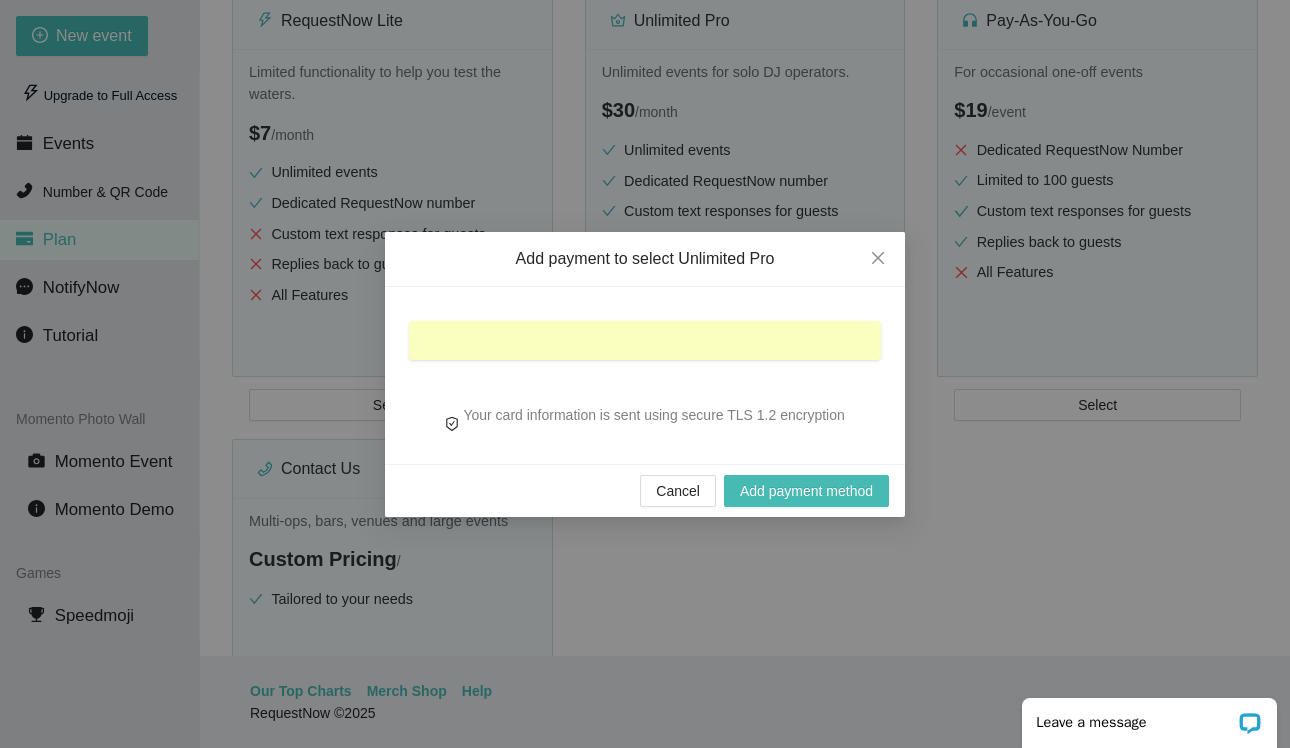 click at bounding box center (645, 340) 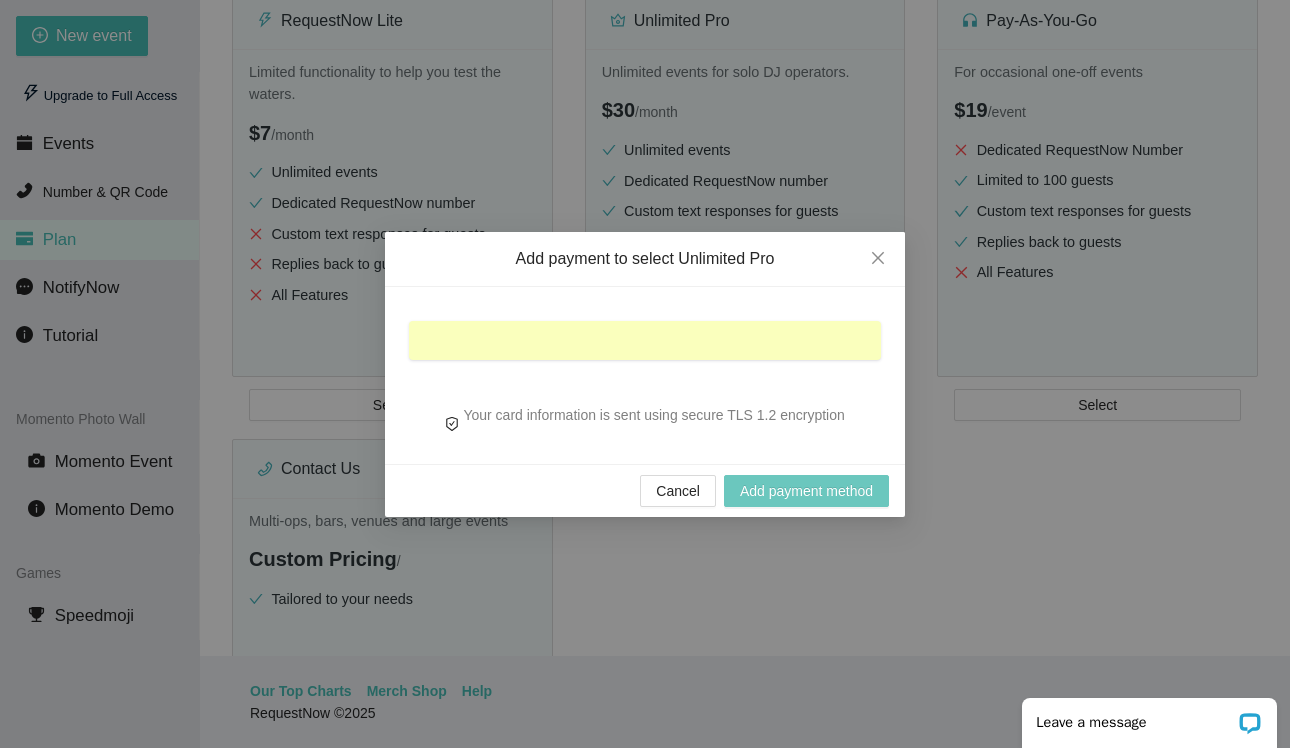 click on "Add payment method" at bounding box center (806, 491) 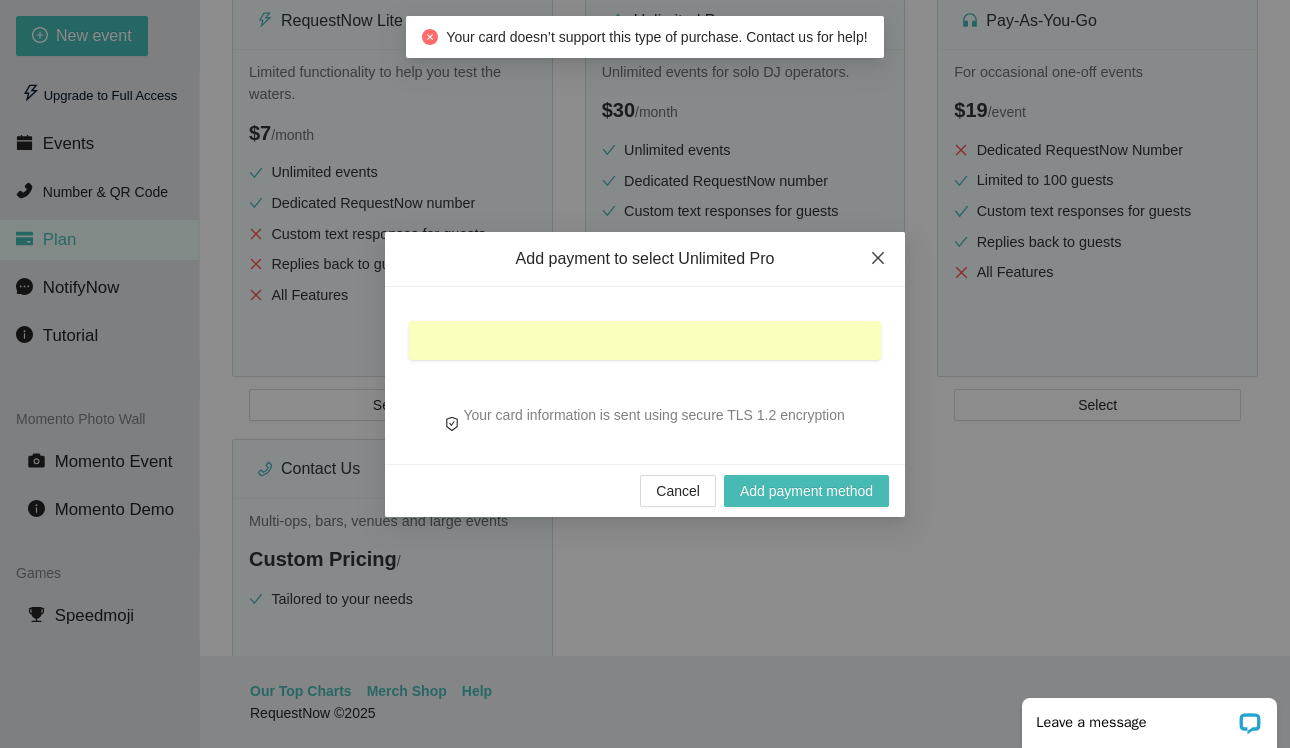 click 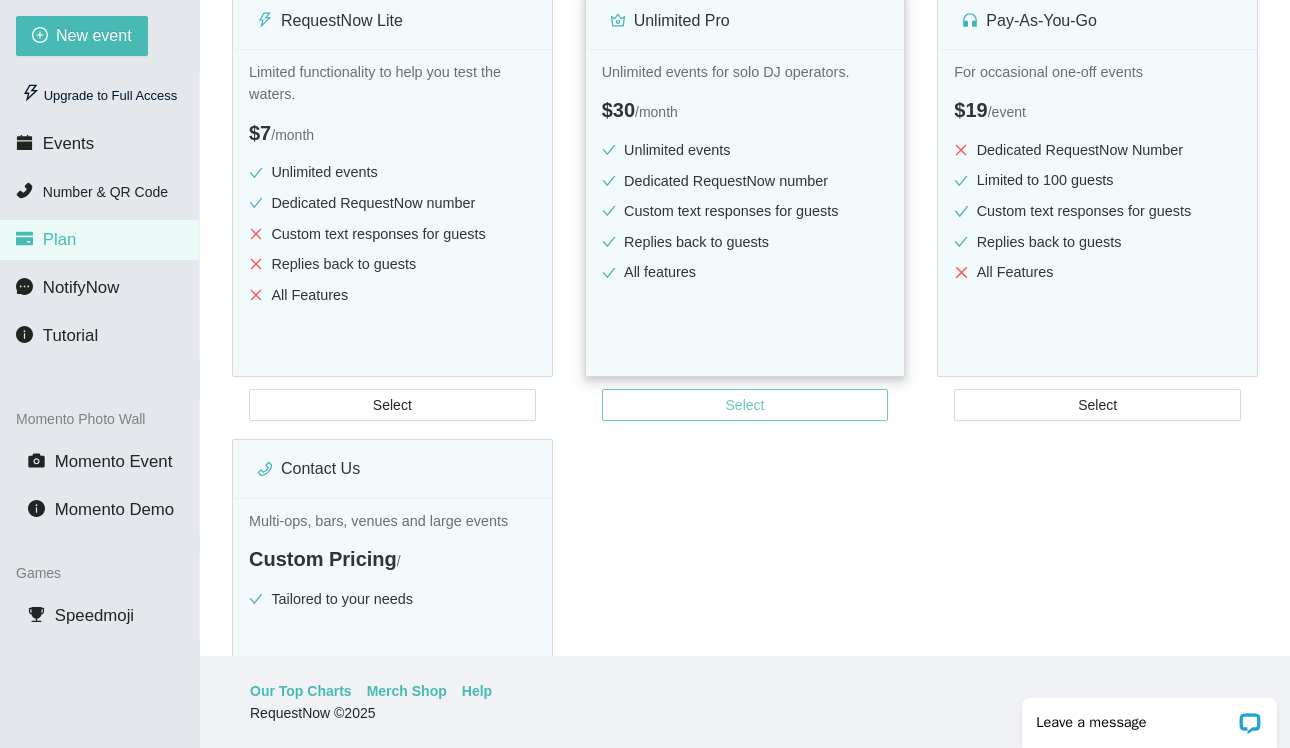 click on "Select" at bounding box center [745, 405] 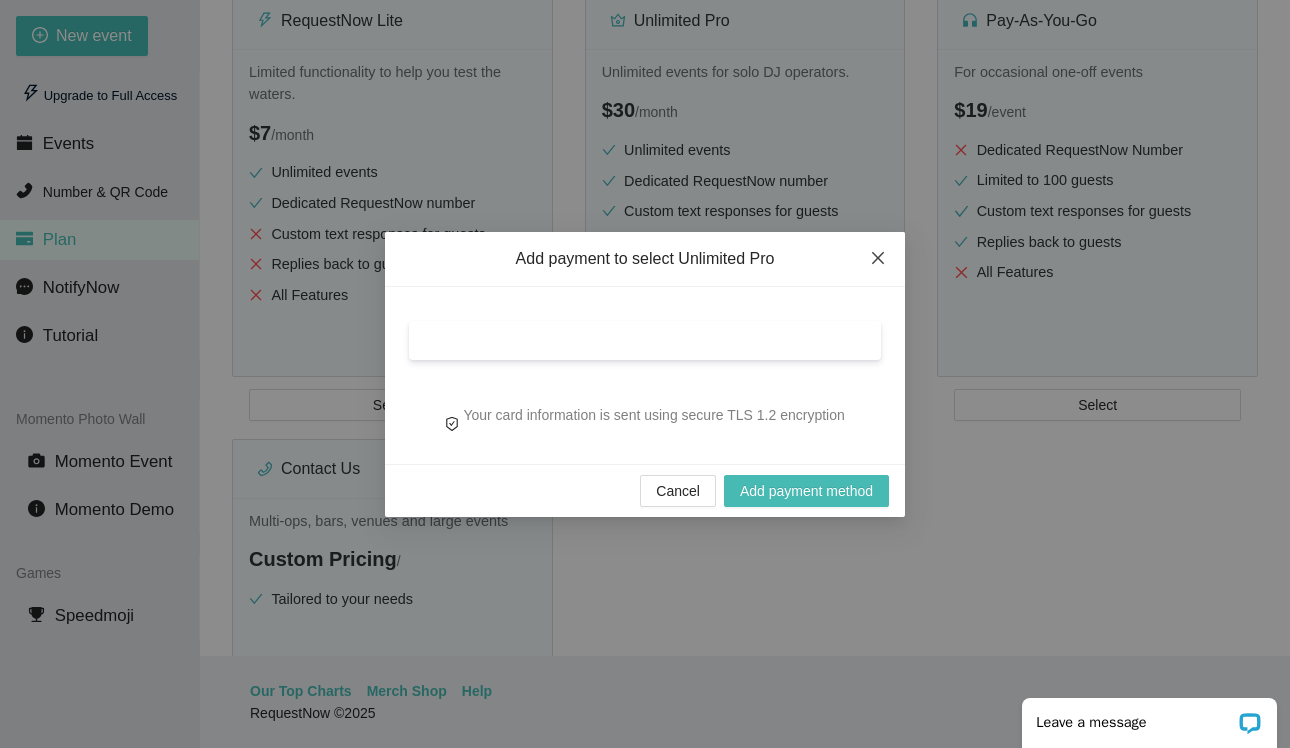 click 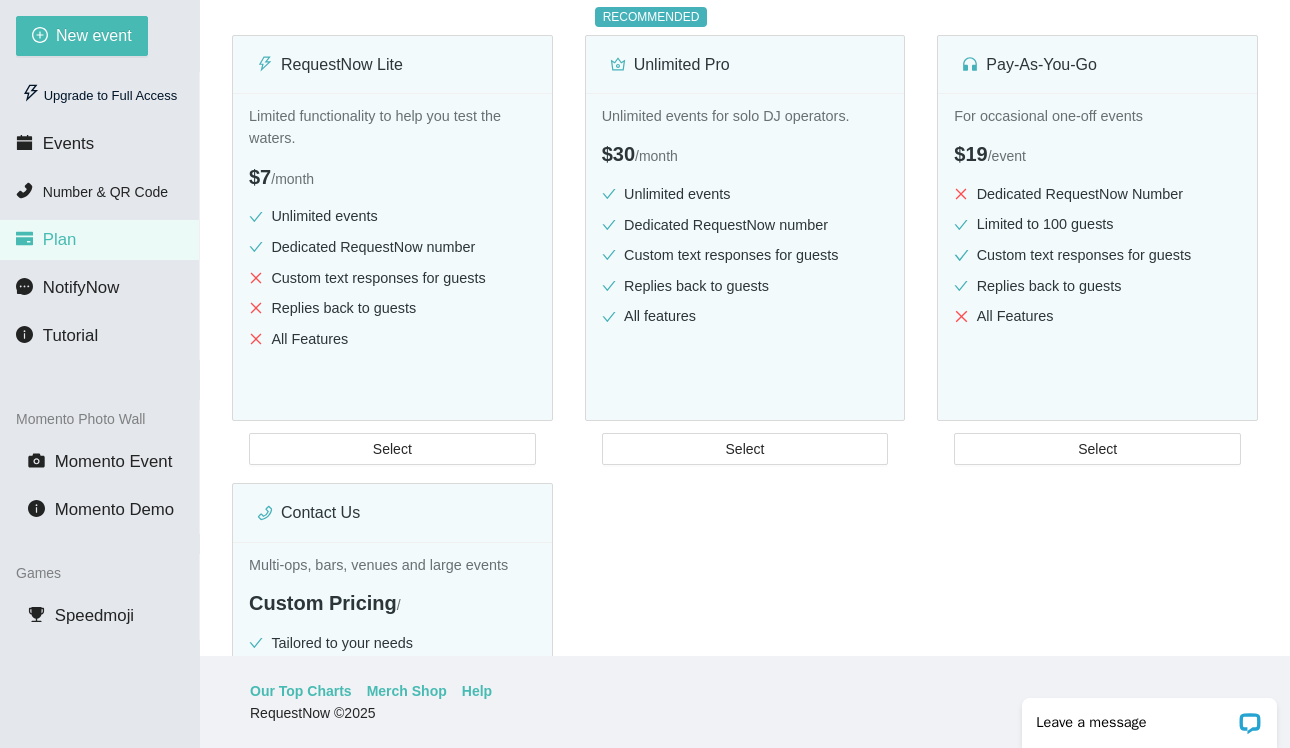 scroll, scrollTop: 213, scrollLeft: 0, axis: vertical 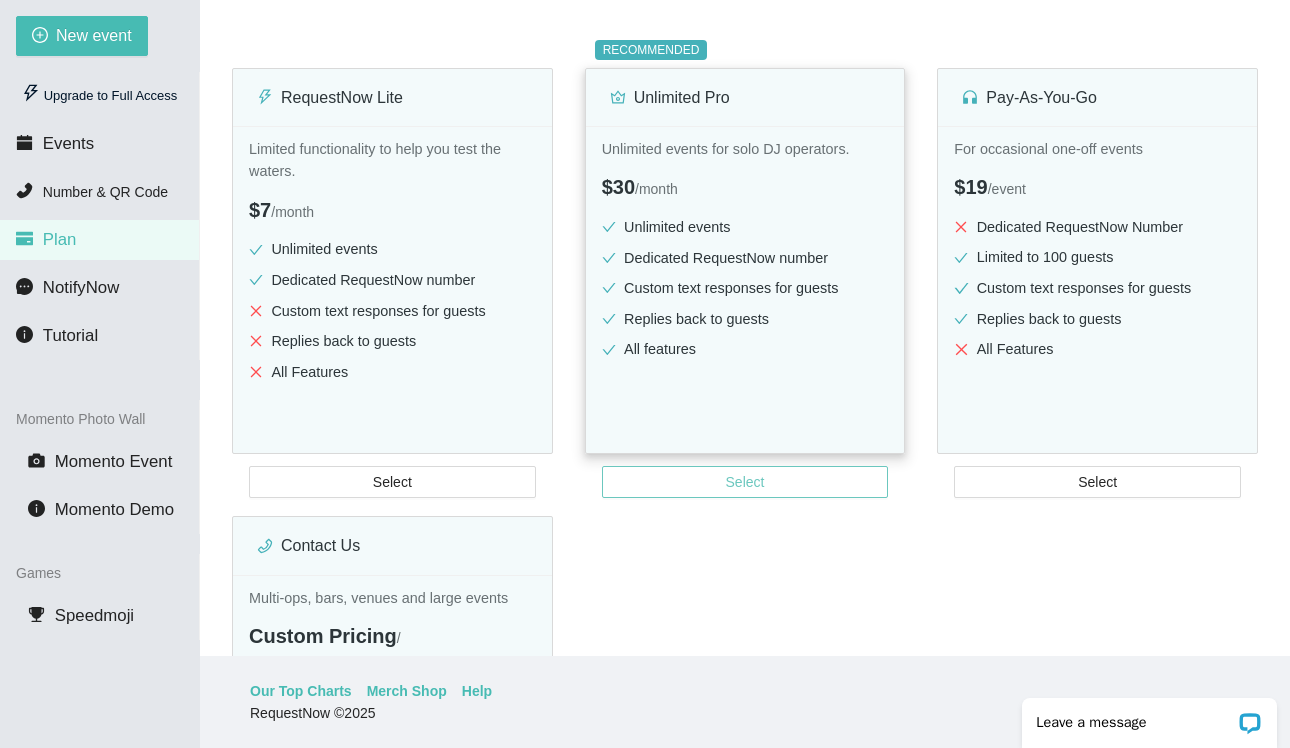 click on "Select" at bounding box center (745, 482) 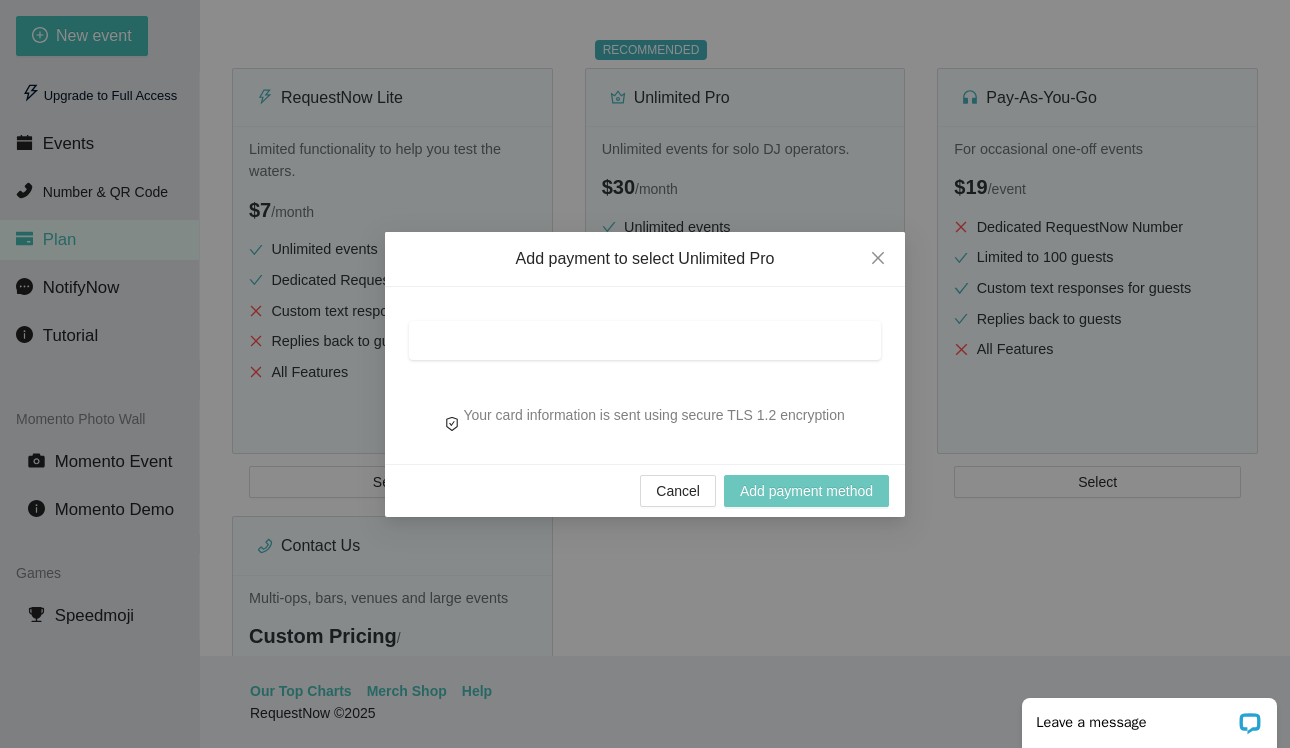 click on "Add payment method" at bounding box center (806, 491) 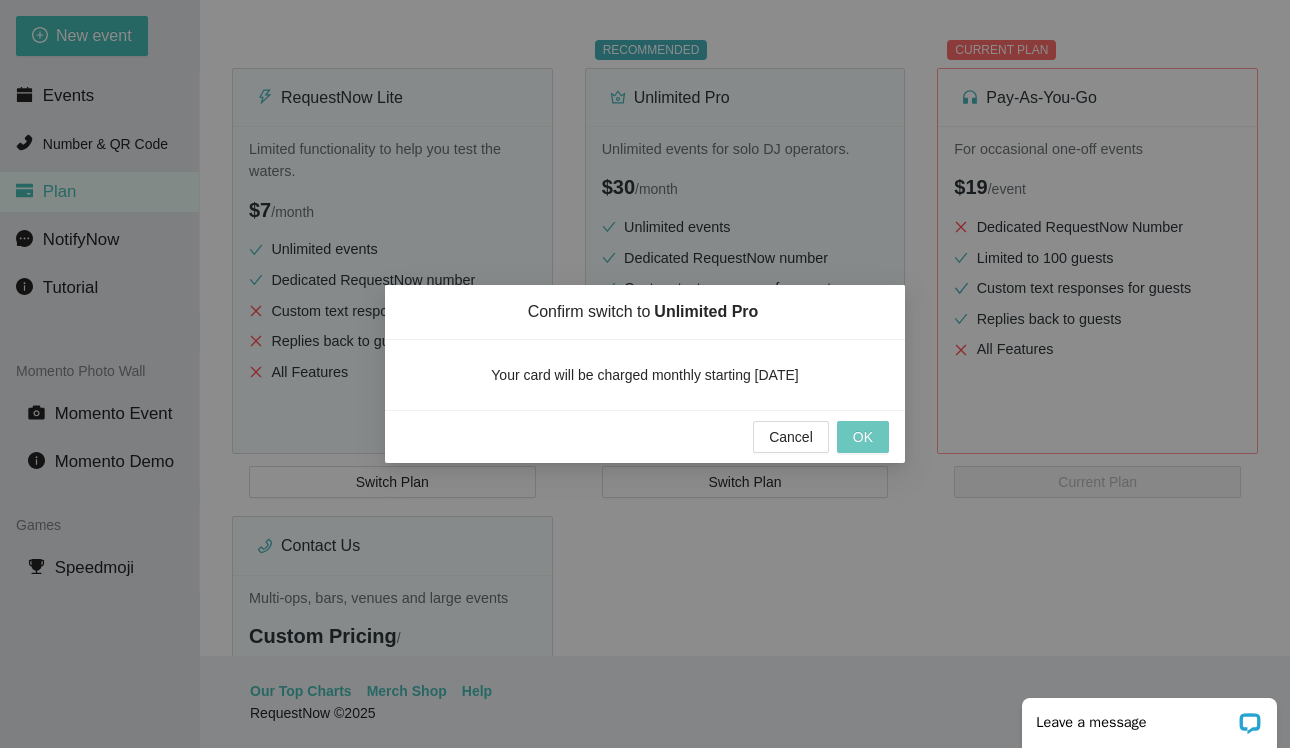 click on "OK" at bounding box center (863, 437) 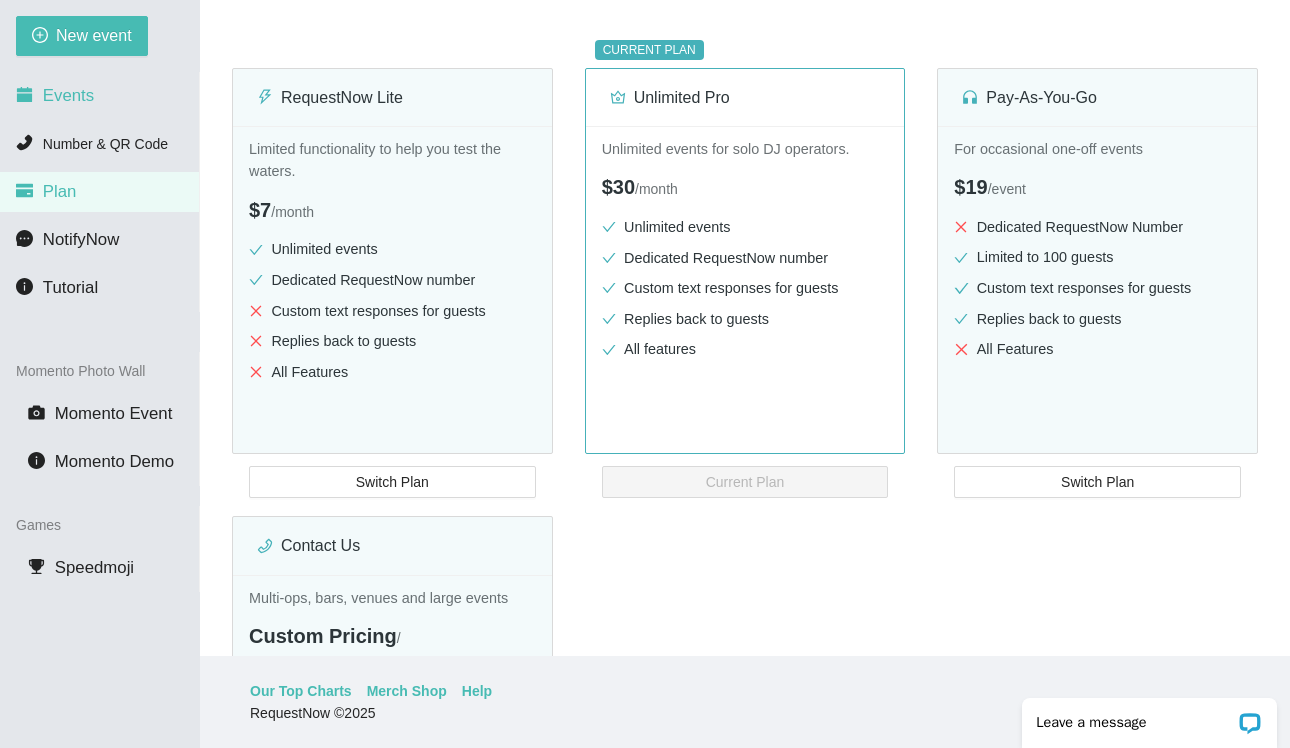click on "Events" at bounding box center [68, 95] 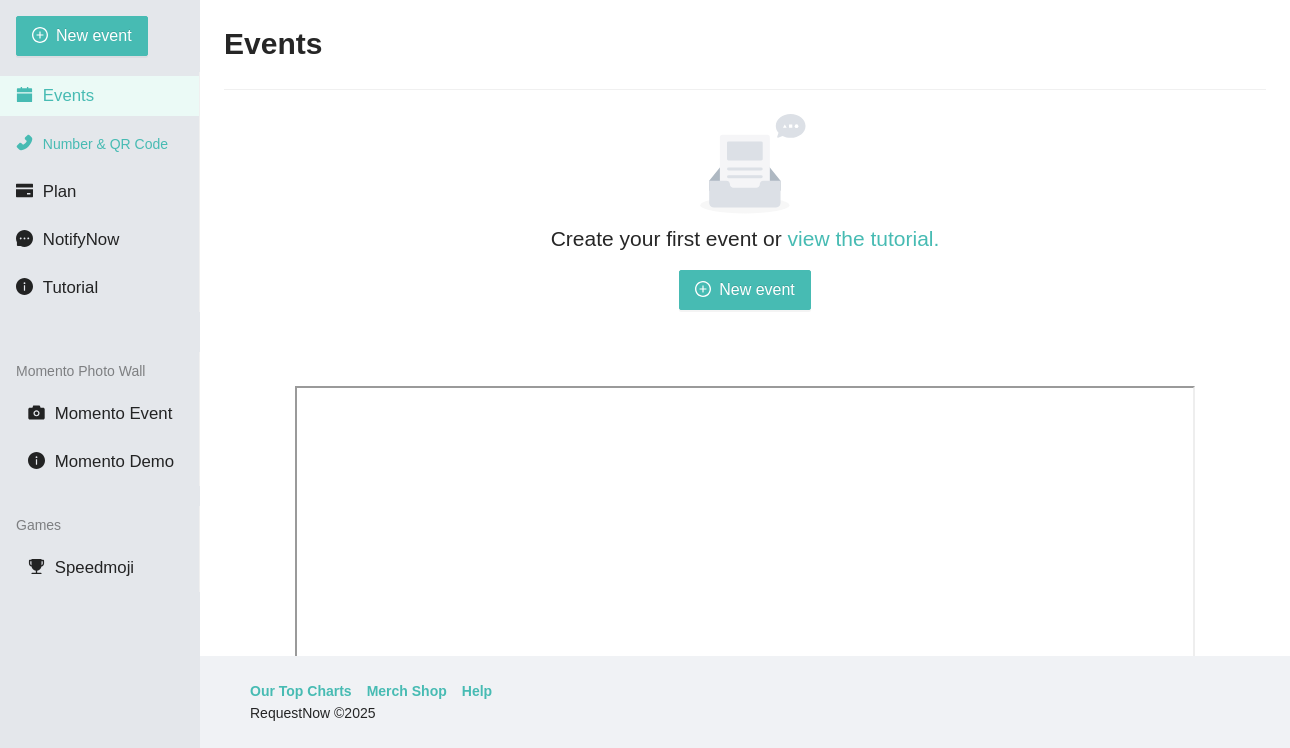 click on "Number & QR Code" at bounding box center [105, 144] 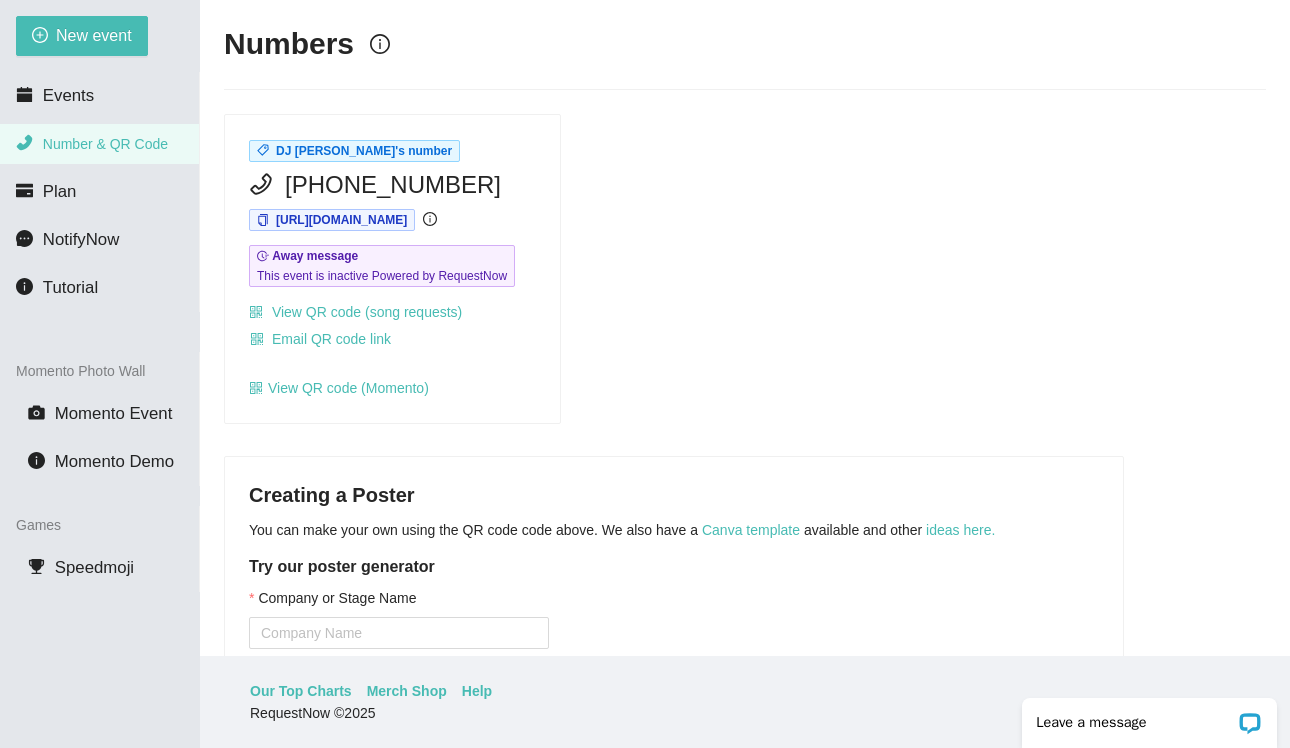 scroll, scrollTop: 0, scrollLeft: 0, axis: both 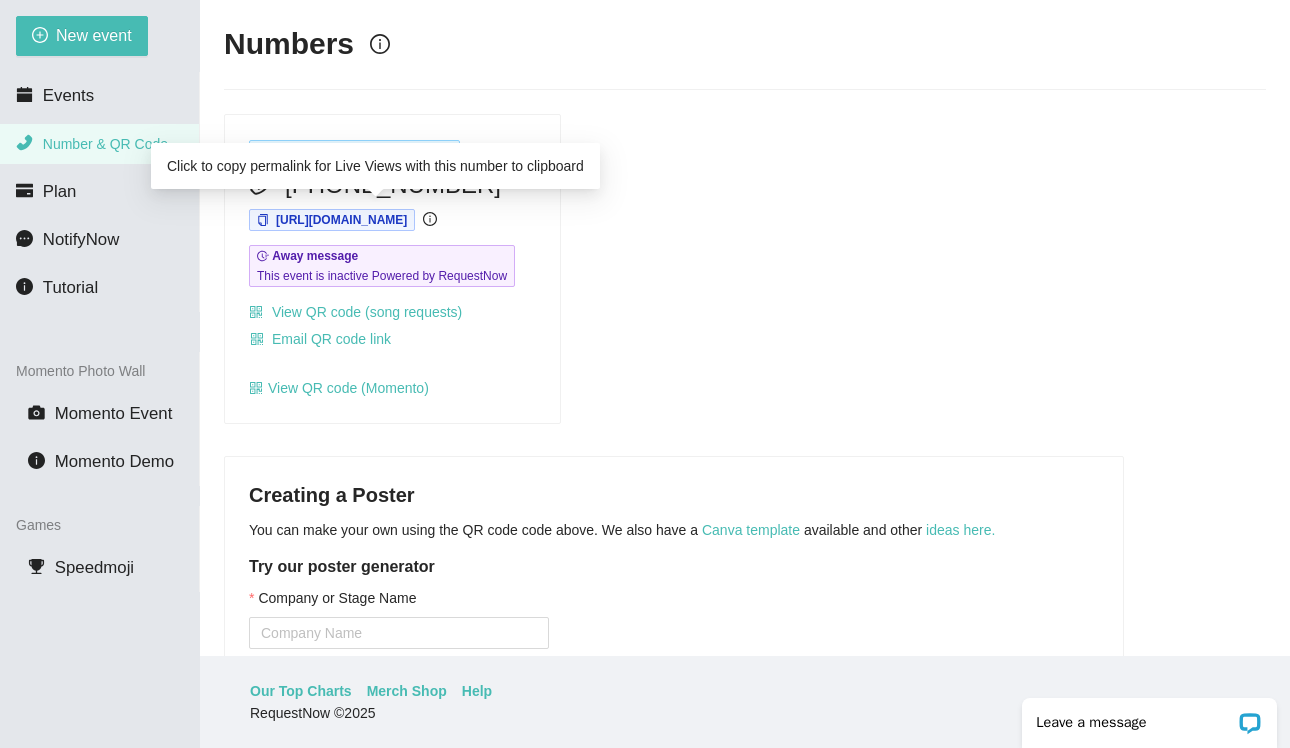 click on "https://app.requestnow.io/orvnvgr/next" at bounding box center (341, 220) 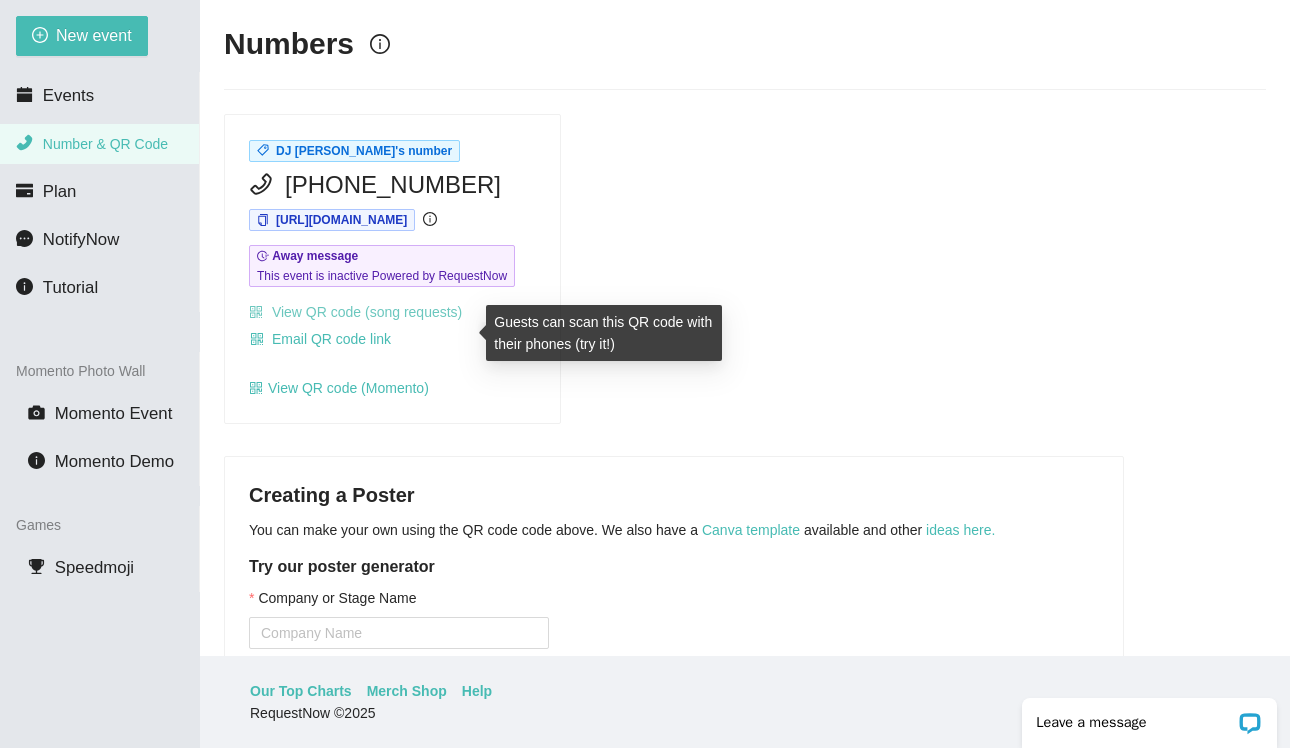 click on "View QR code (song requests)" at bounding box center (355, 312) 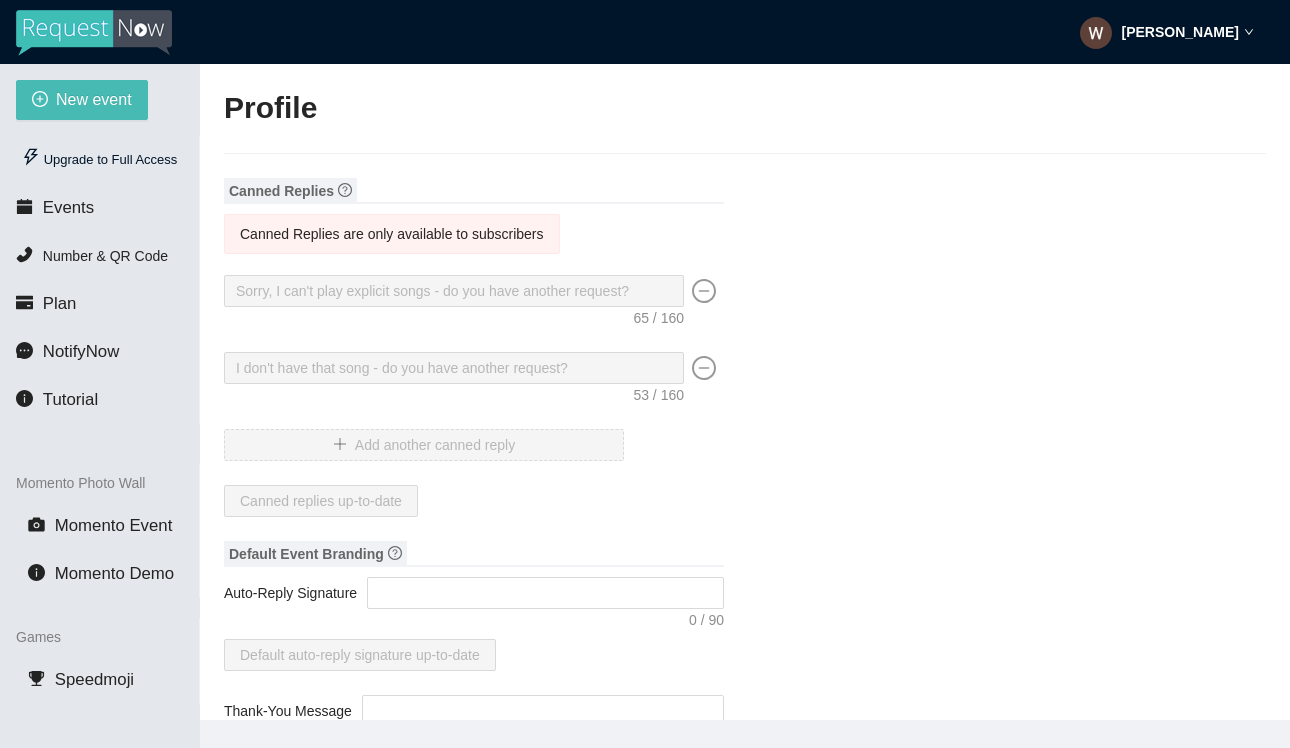 scroll, scrollTop: 0, scrollLeft: 0, axis: both 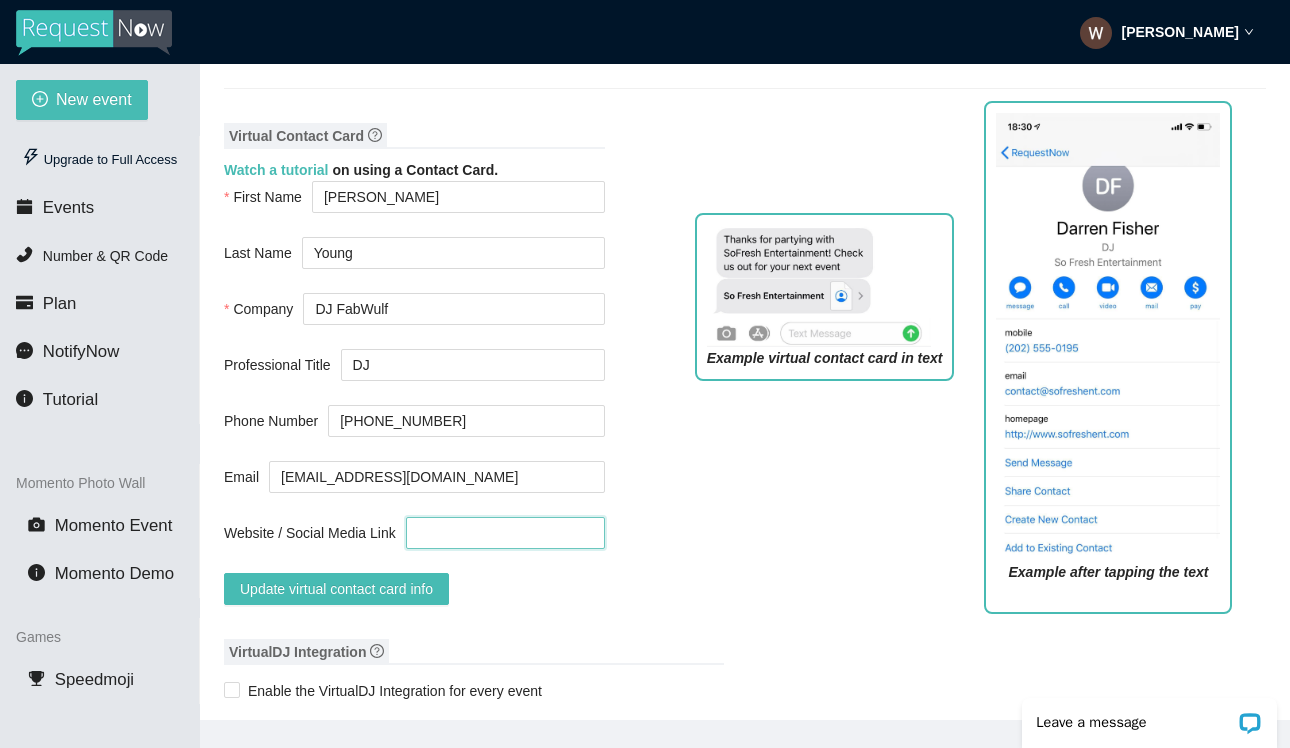 click on "Website / Social Media Link" at bounding box center [505, 533] 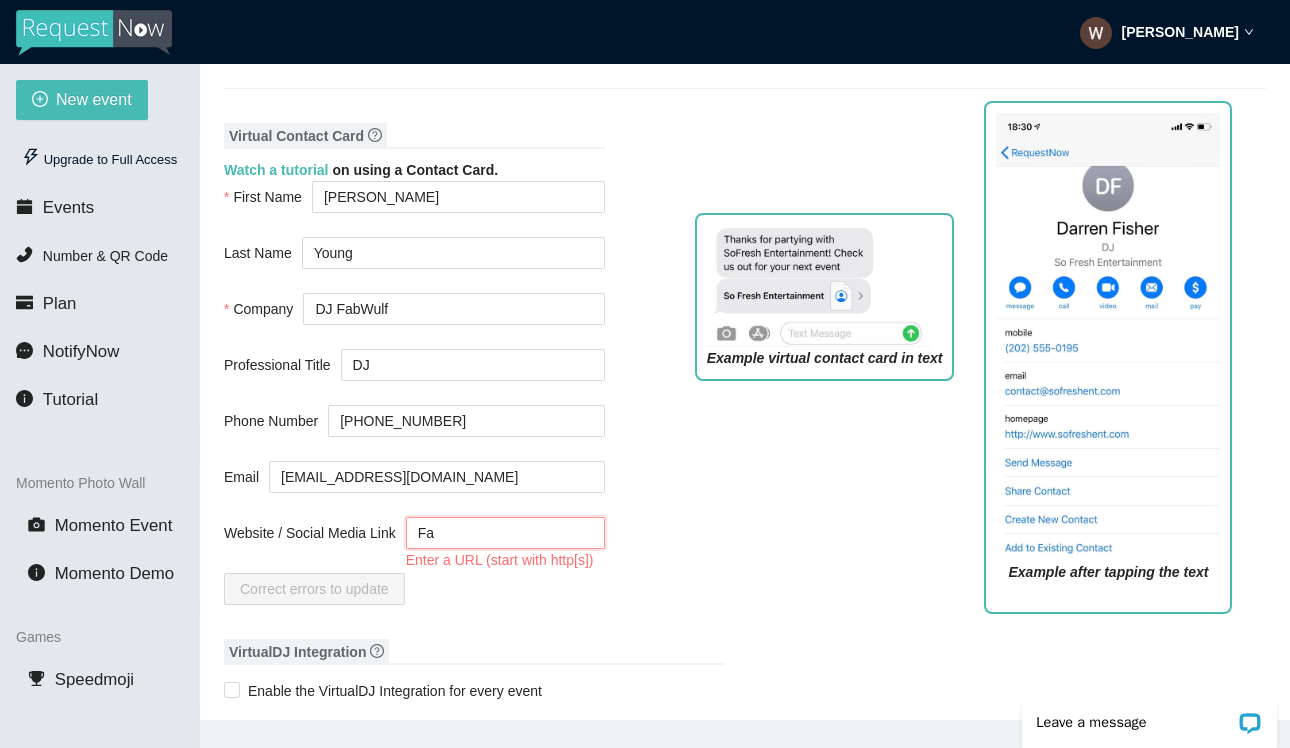 type on "F" 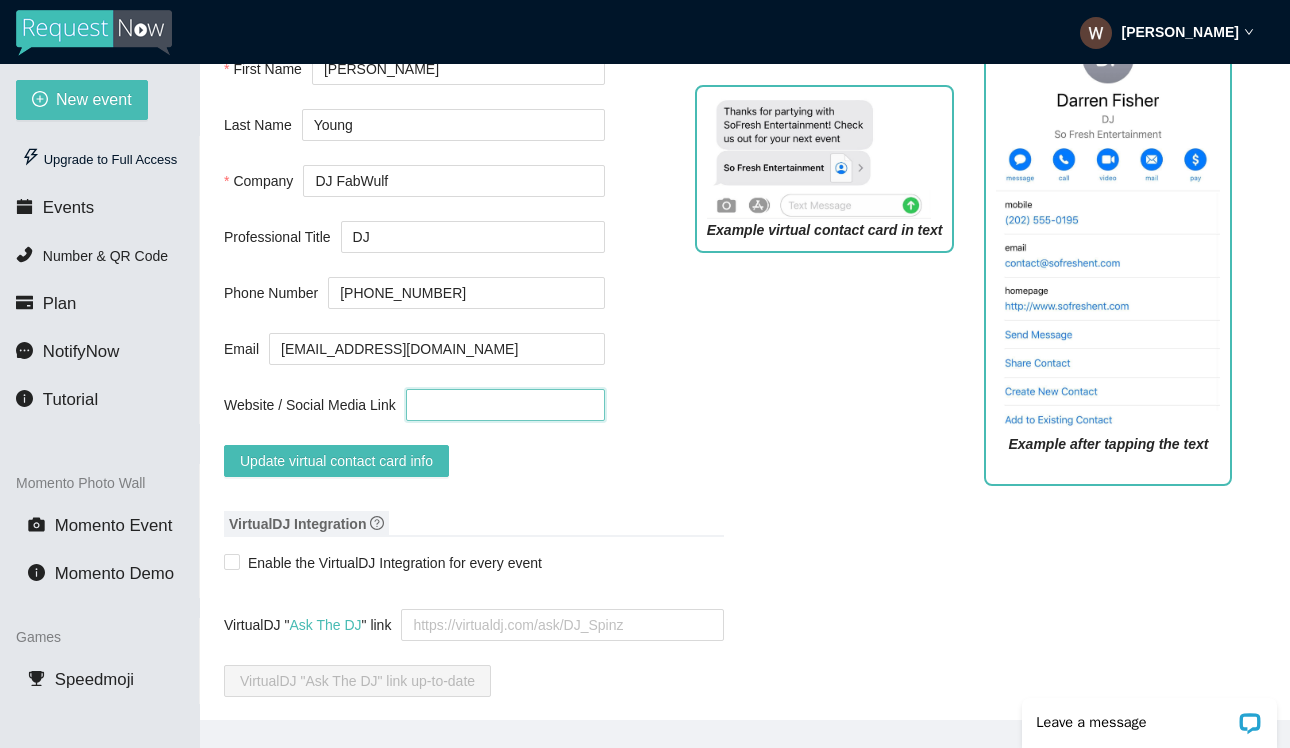 scroll, scrollTop: 914, scrollLeft: 0, axis: vertical 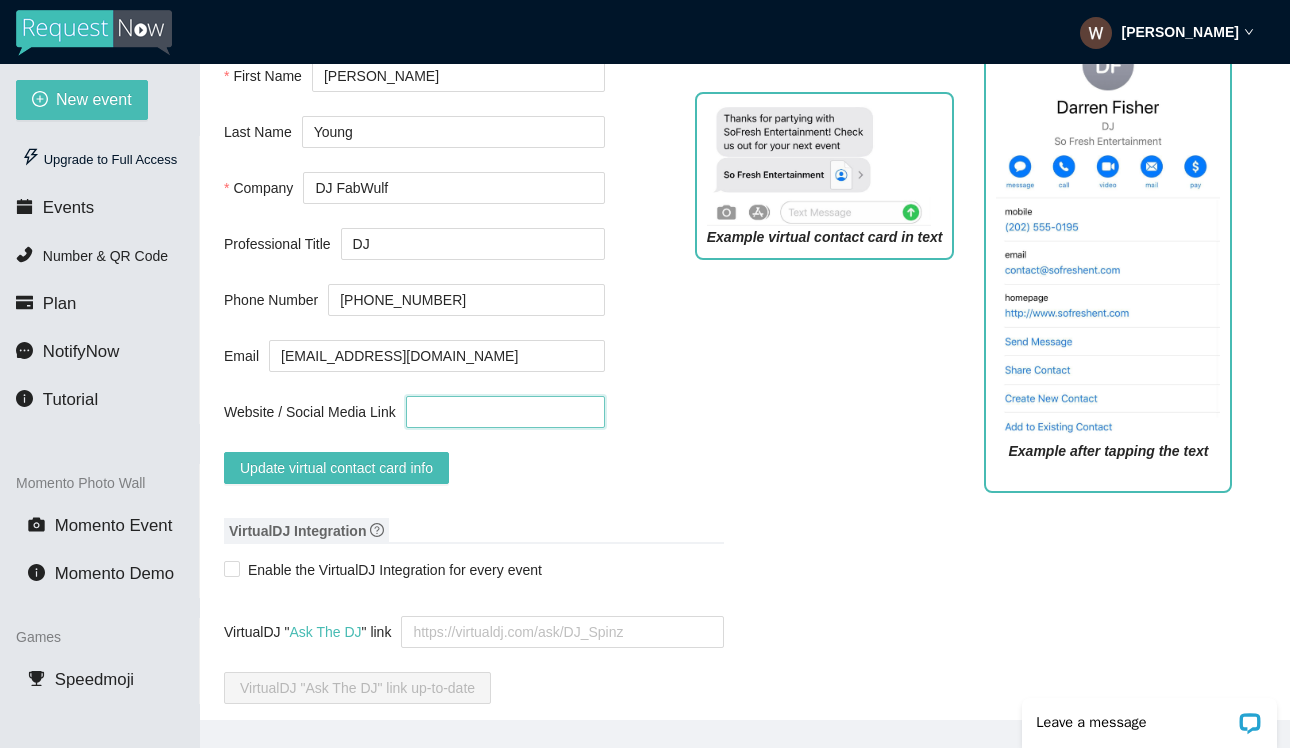 click on "Website / Social Media Link" at bounding box center [505, 412] 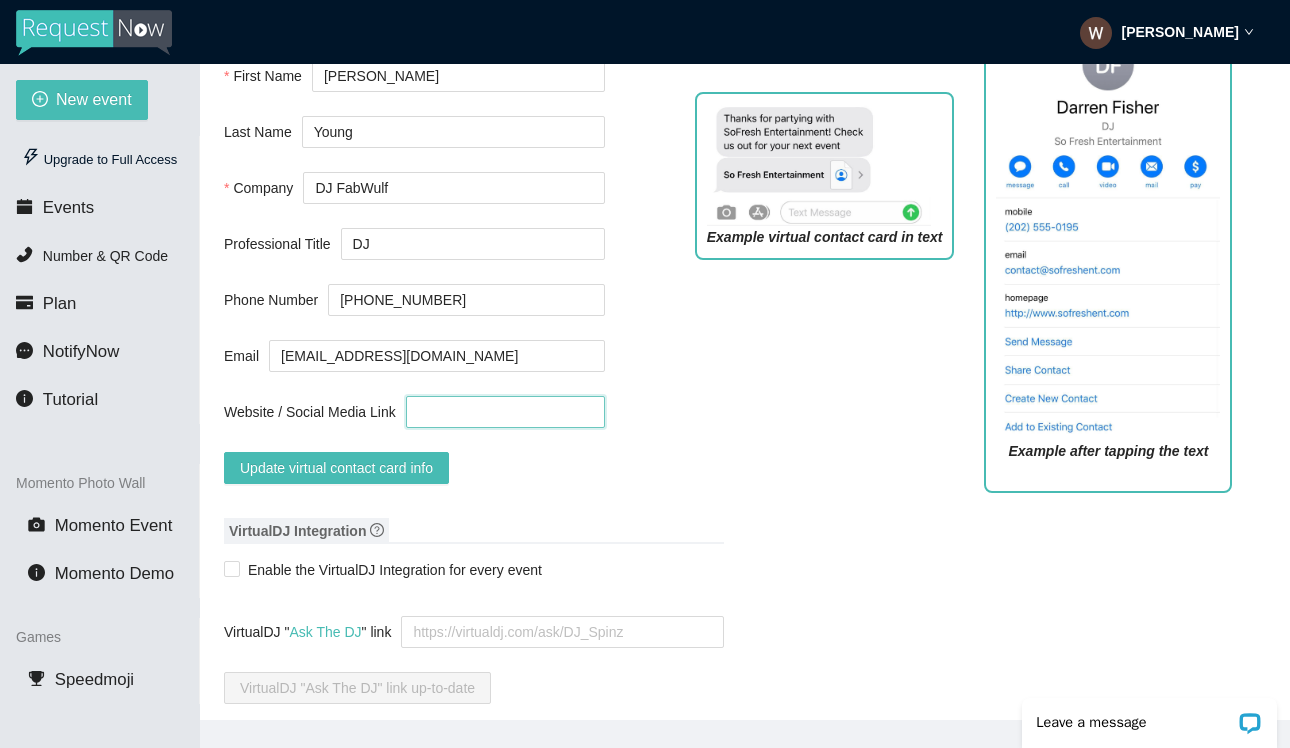 paste on "https://www.facebook.com/profile.php?id=61577271166299" 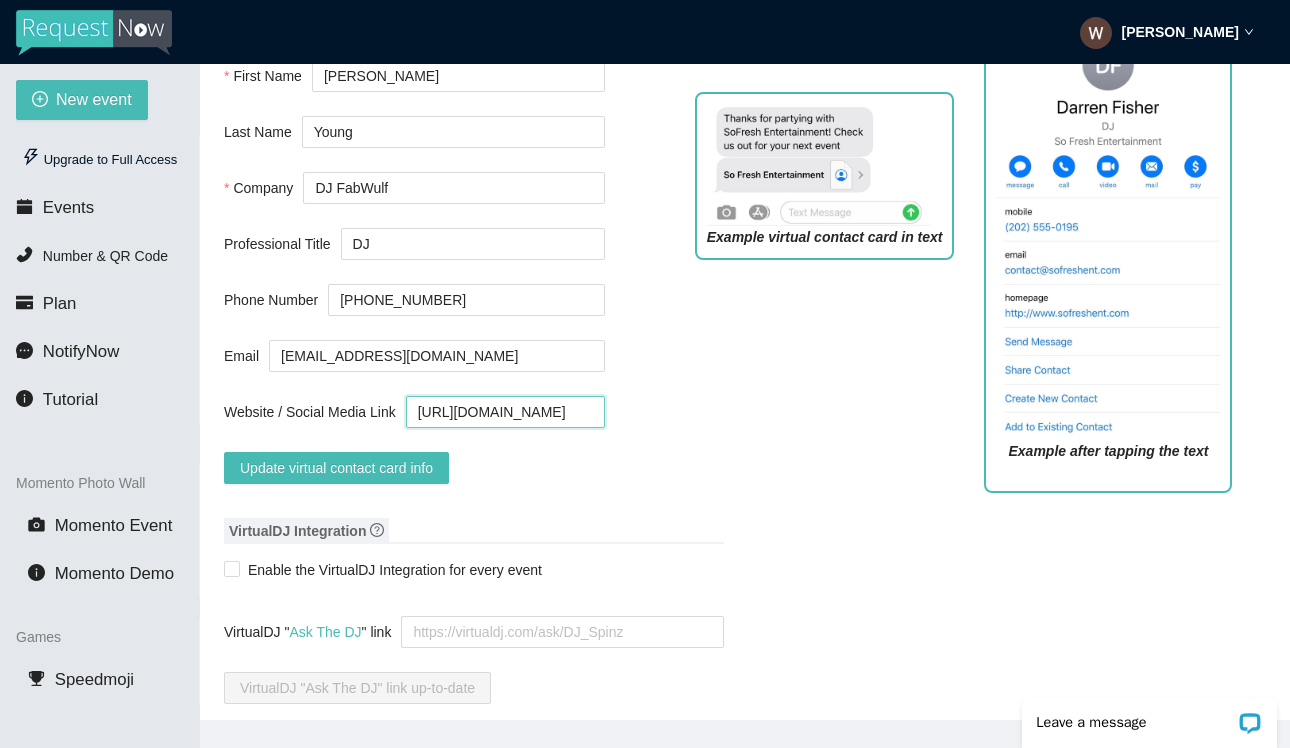 type on "https://www.facebook.com/profile.php?id=61577271166299" 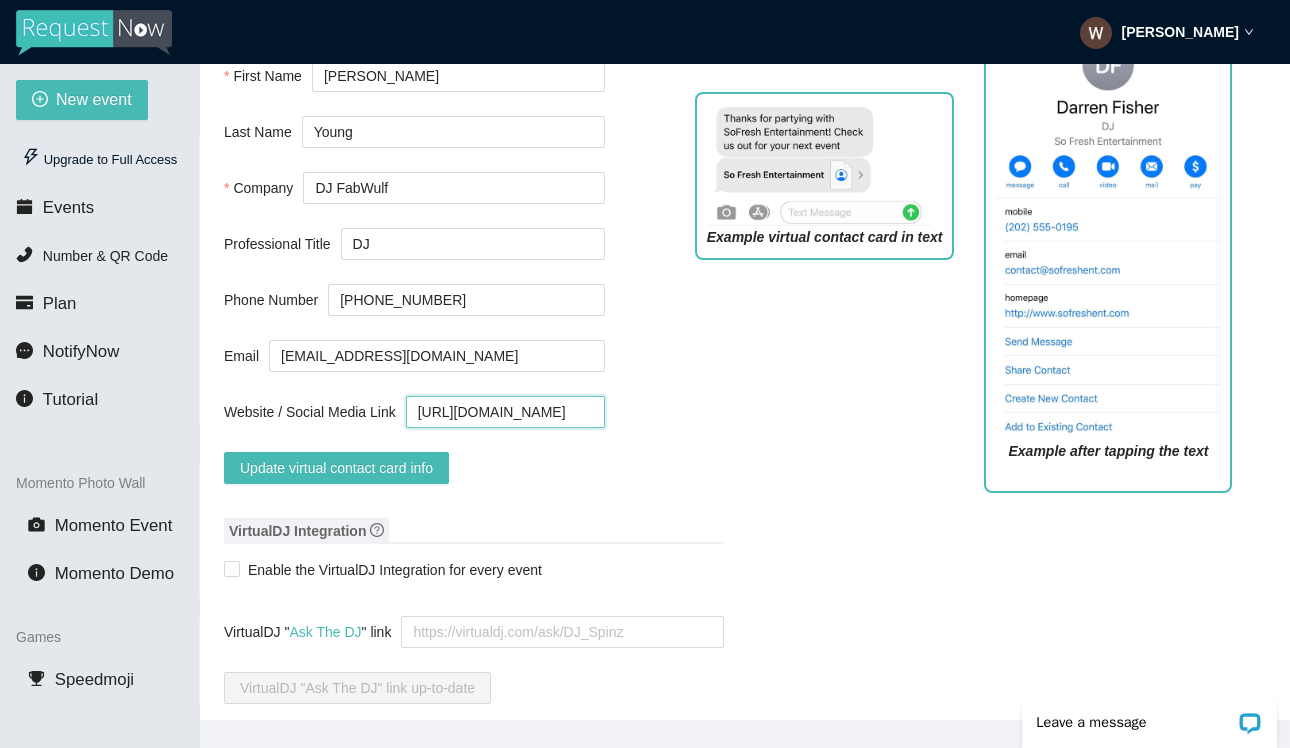 click on "Update virtual contact card info" at bounding box center (336, 468) 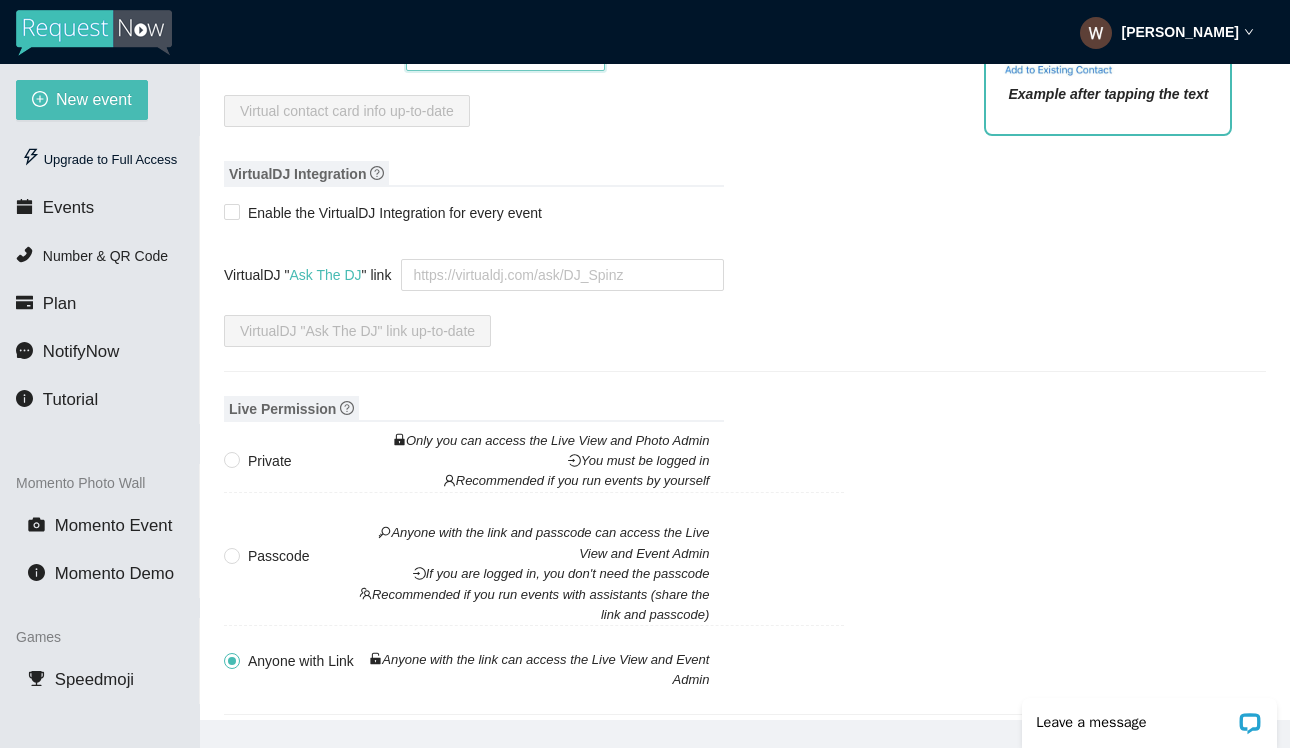 scroll, scrollTop: 1272, scrollLeft: 0, axis: vertical 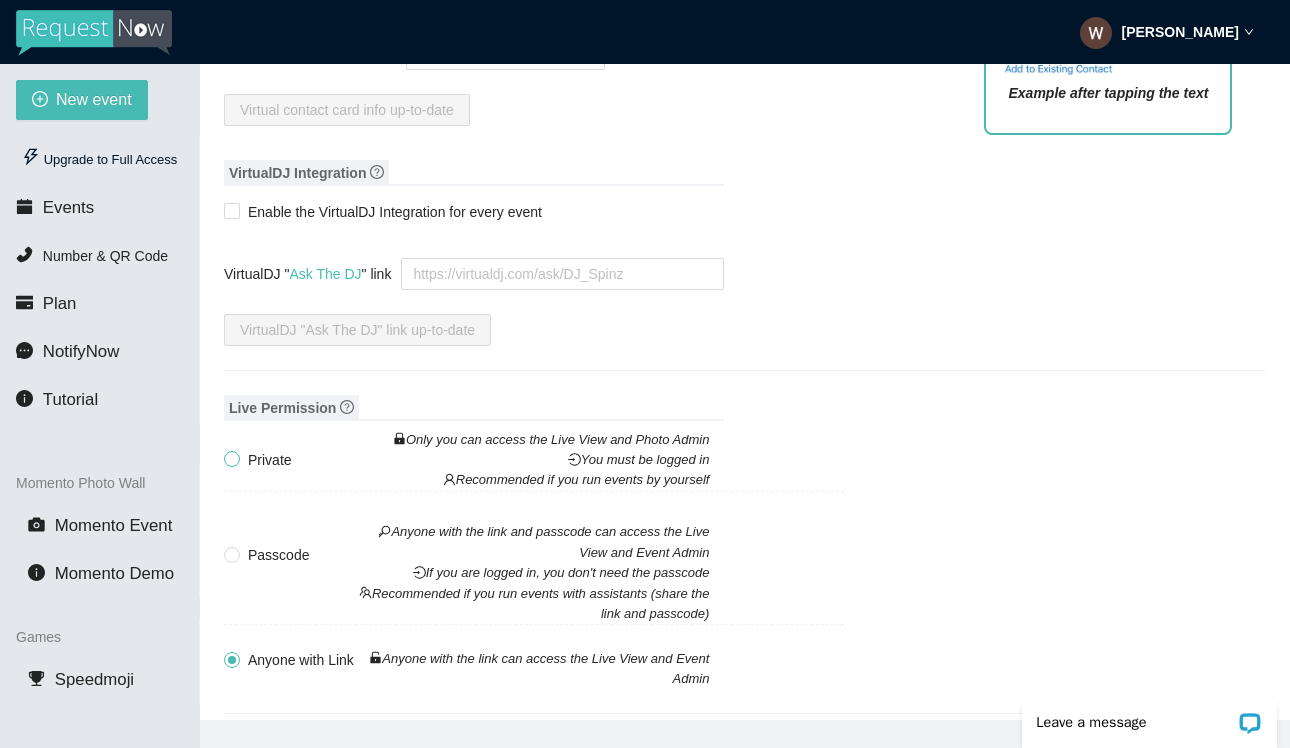 click on "Private  Only you can access the Live View and Photo Admin  You must be logged in  Recommended if you run events by yourself" at bounding box center (231, 458) 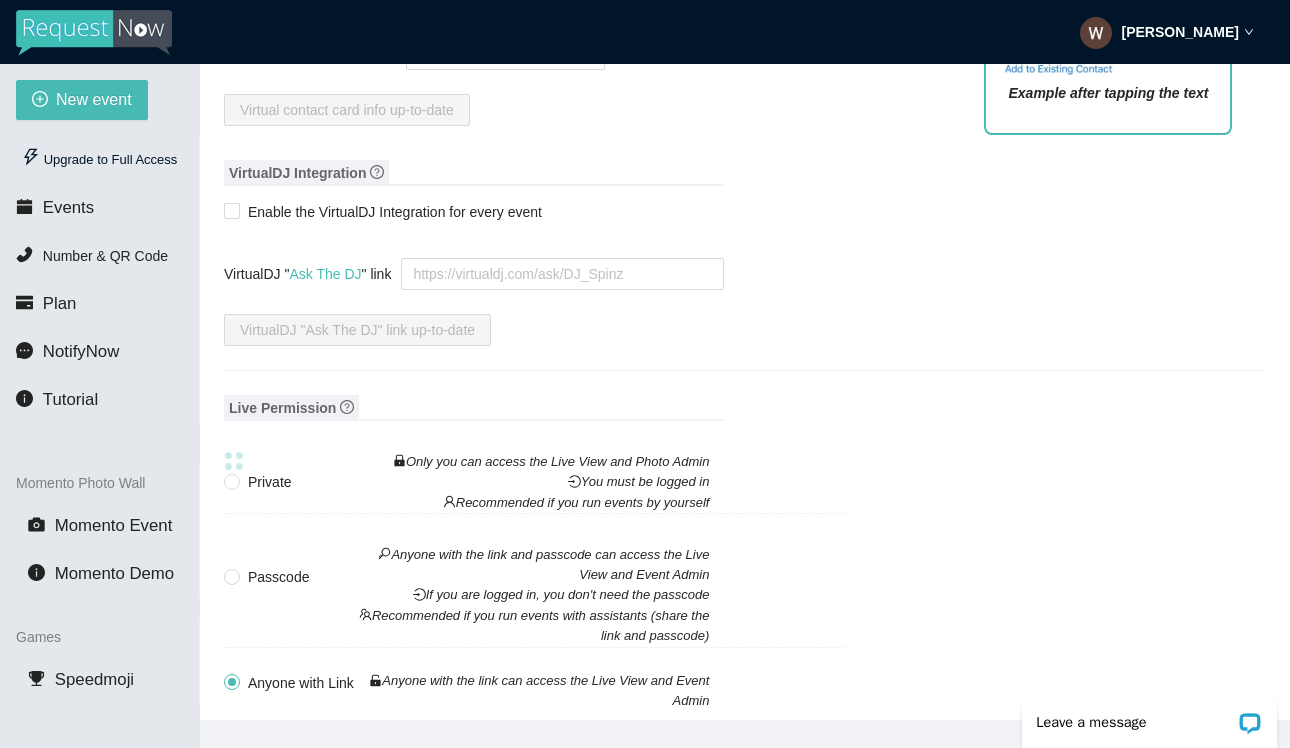 radio on "true" 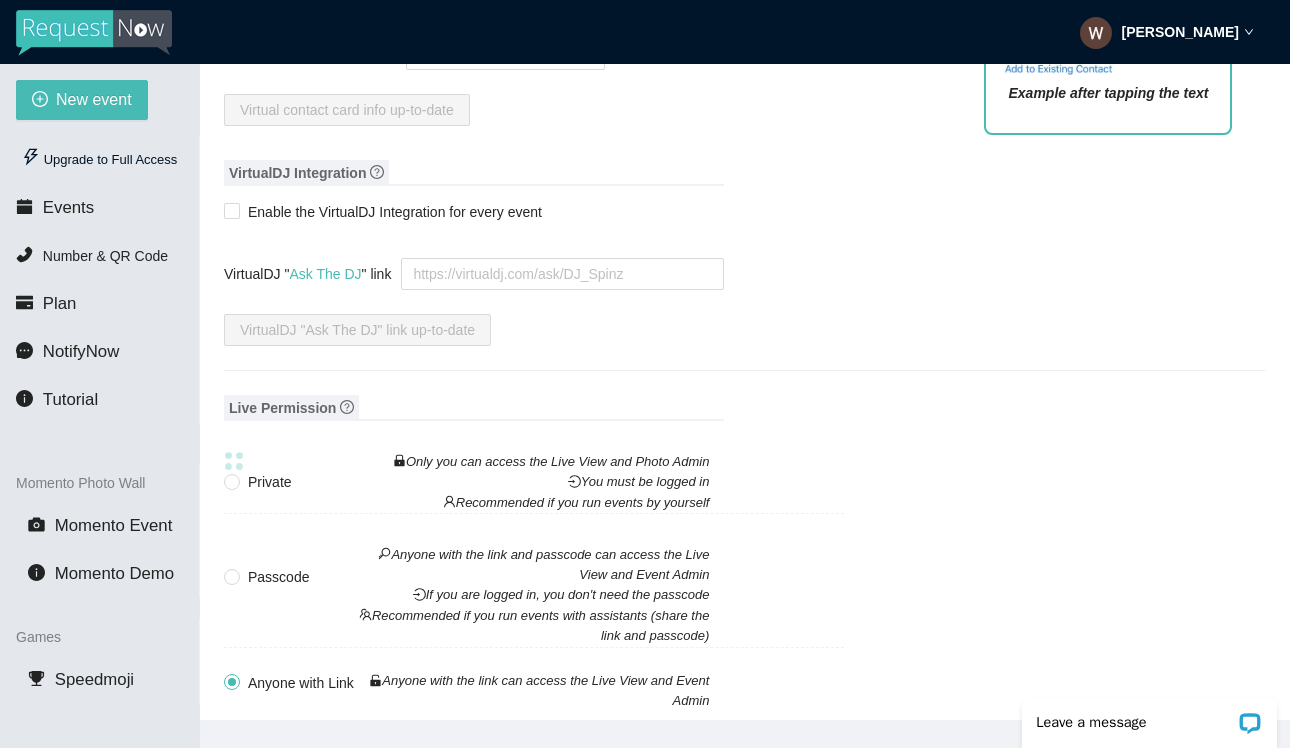 radio on "false" 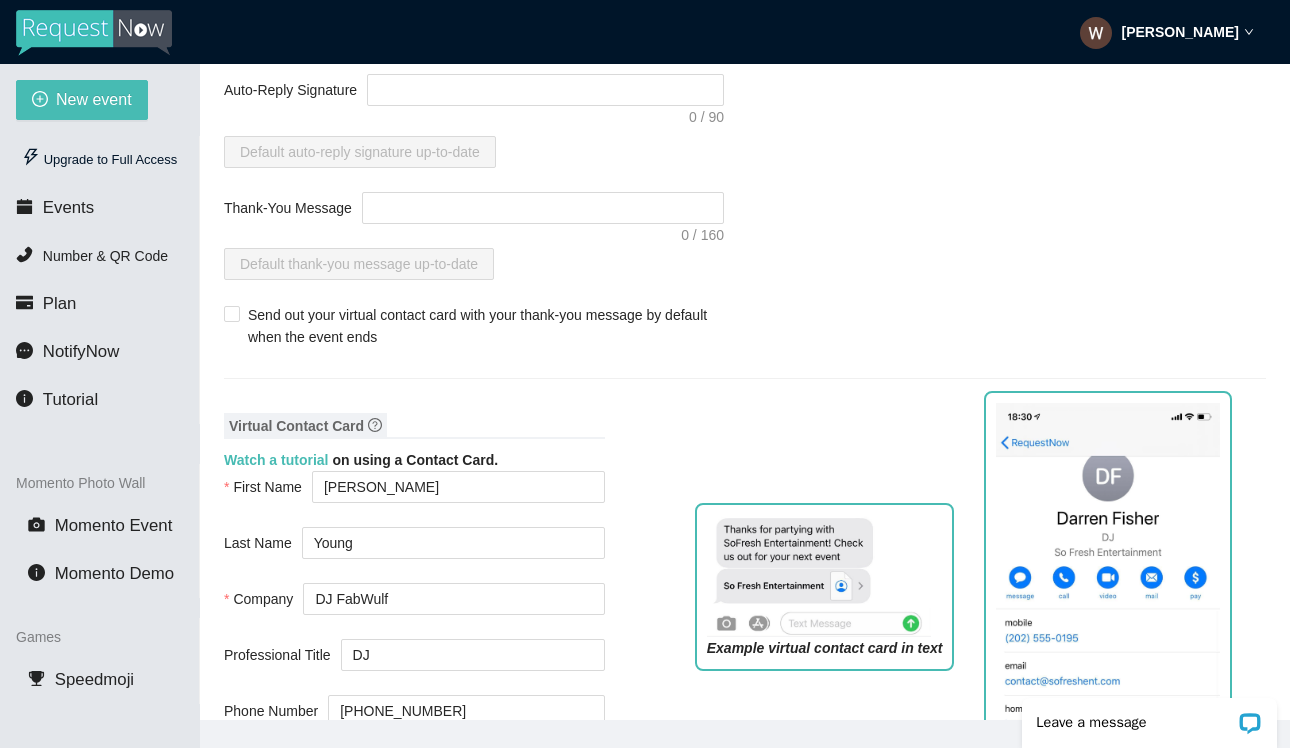 scroll, scrollTop: 501, scrollLeft: 0, axis: vertical 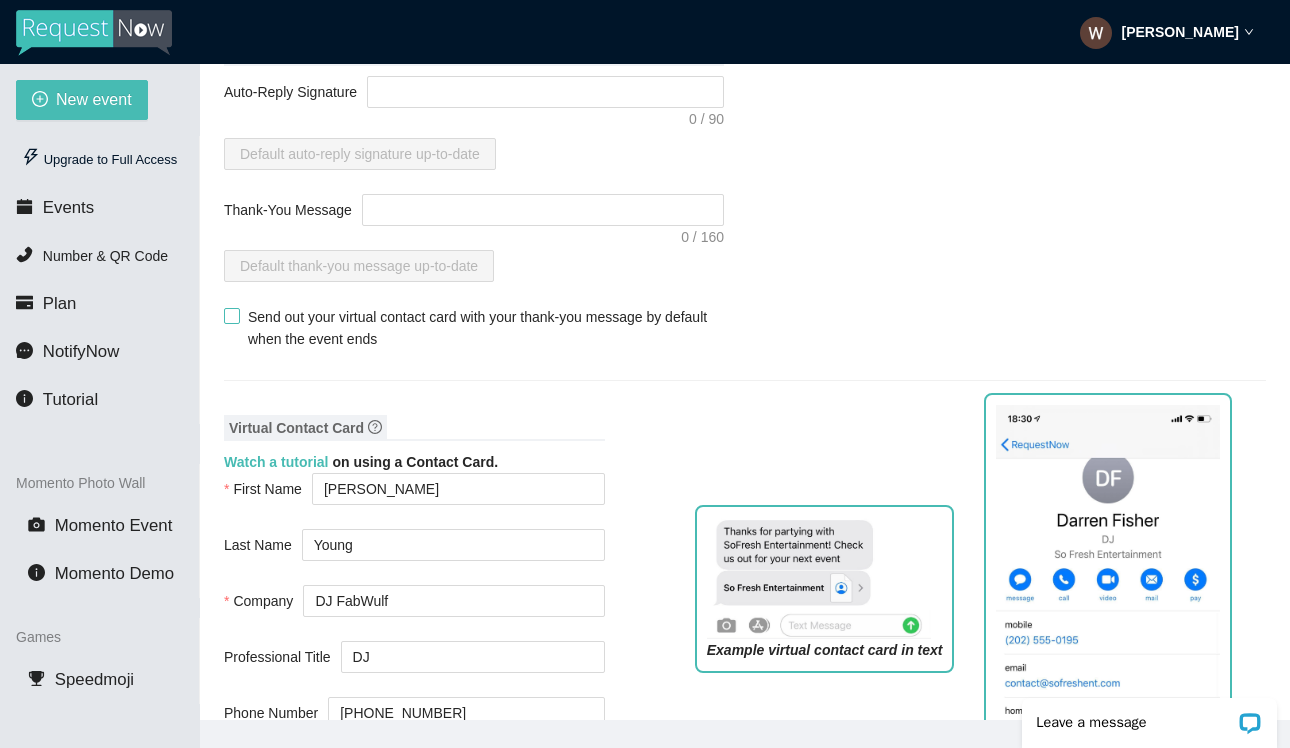 click on "Send out your virtual contact card with your thank-you message by default when the event ends" at bounding box center [231, 315] 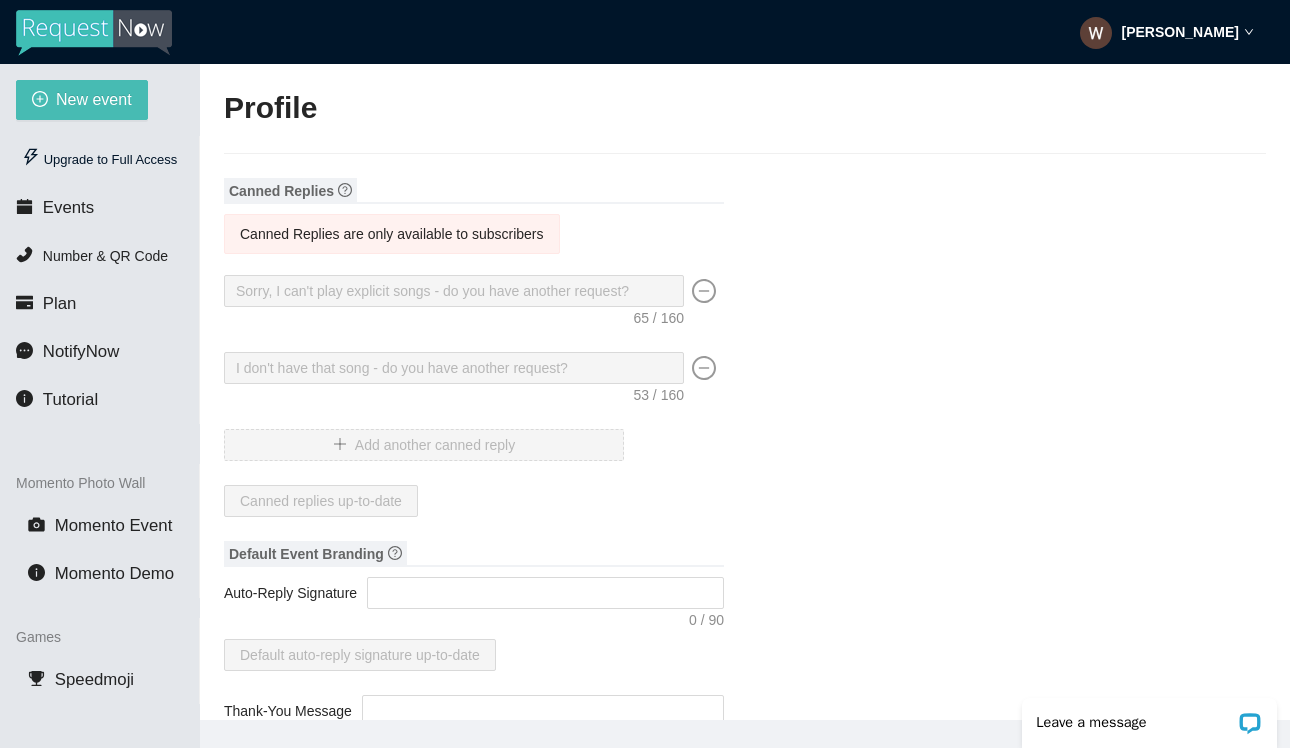 scroll, scrollTop: 0, scrollLeft: 0, axis: both 